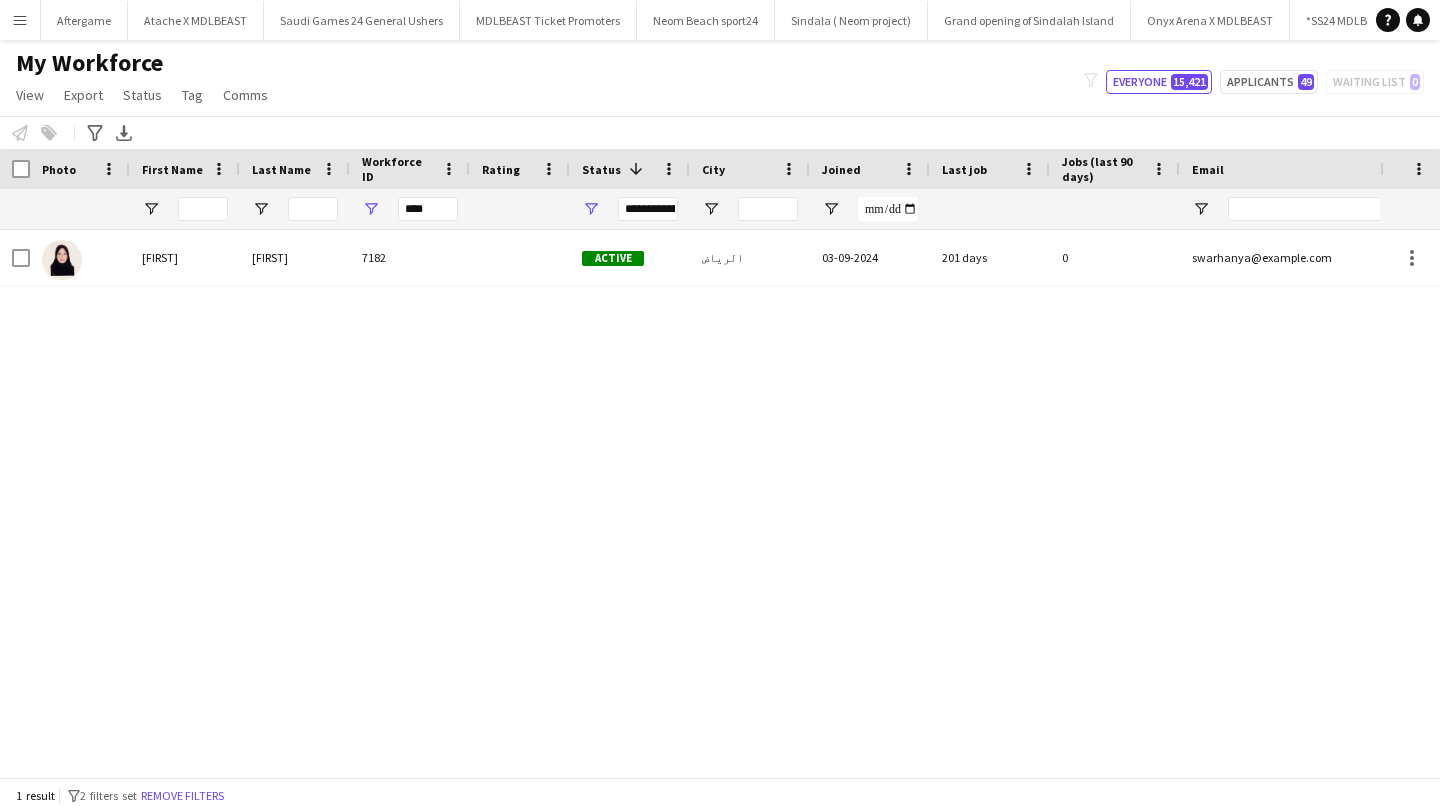 scroll, scrollTop: 0, scrollLeft: 0, axis: both 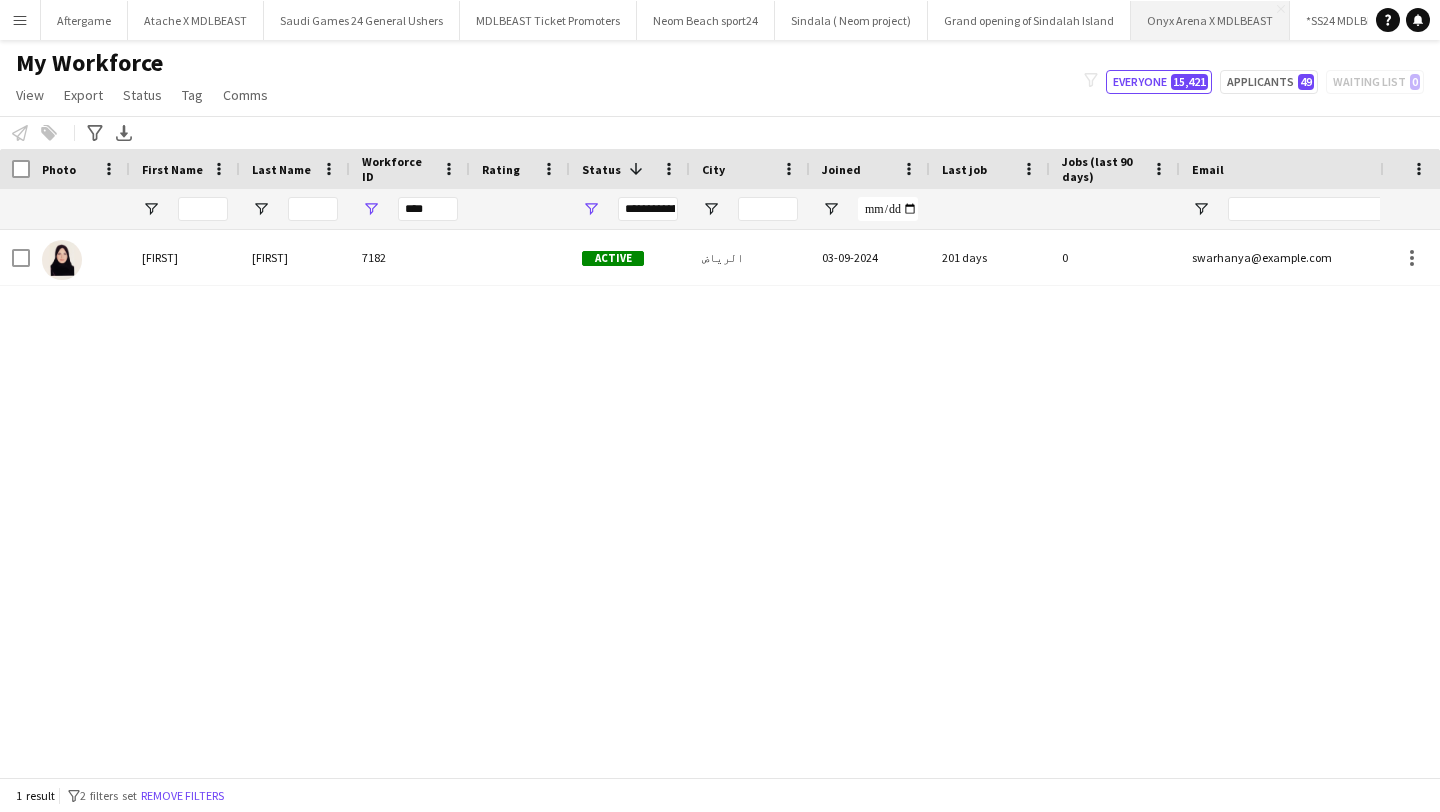 click on "Onyx Arena X MDLBEAST
Close" at bounding box center [1210, 20] 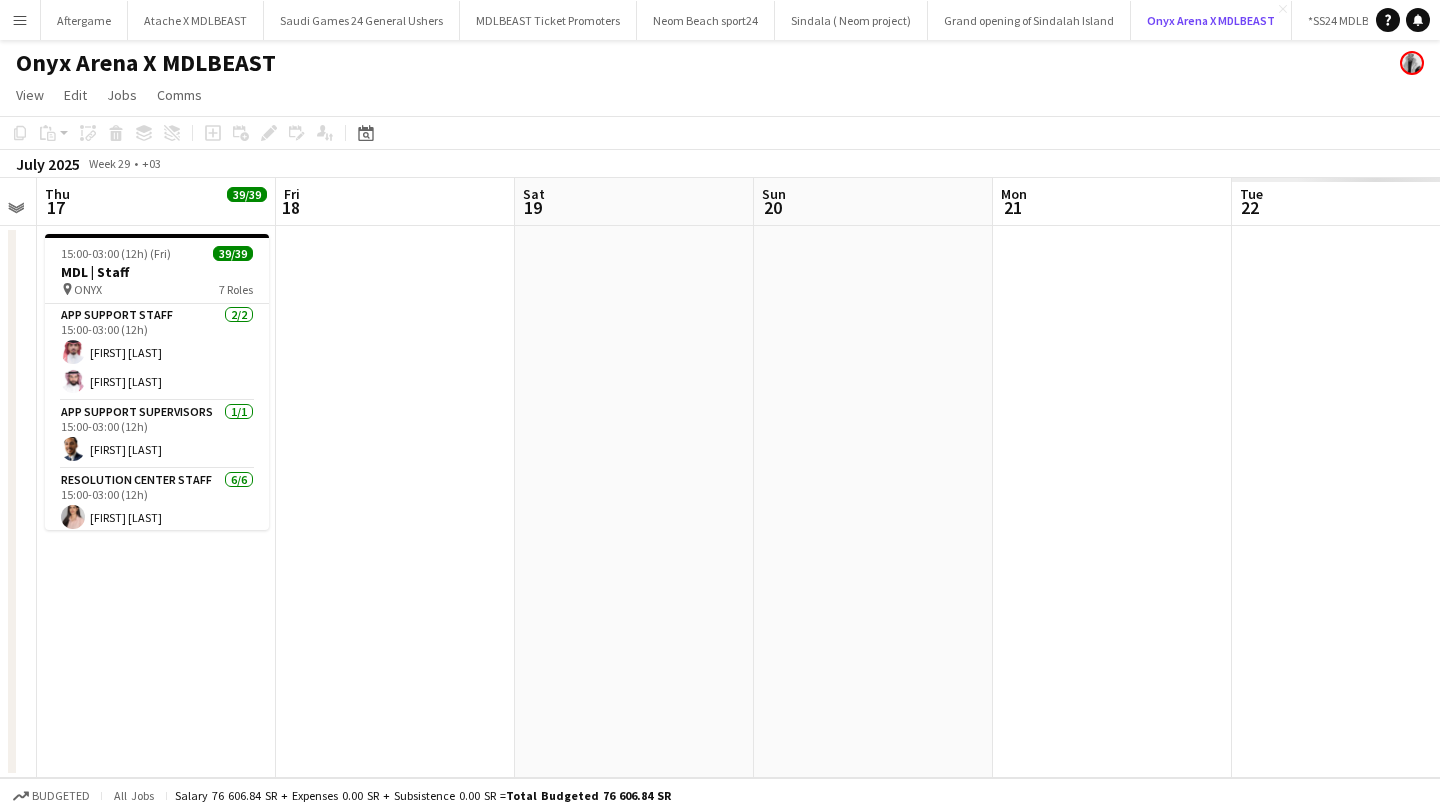 scroll, scrollTop: 0, scrollLeft: 672, axis: horizontal 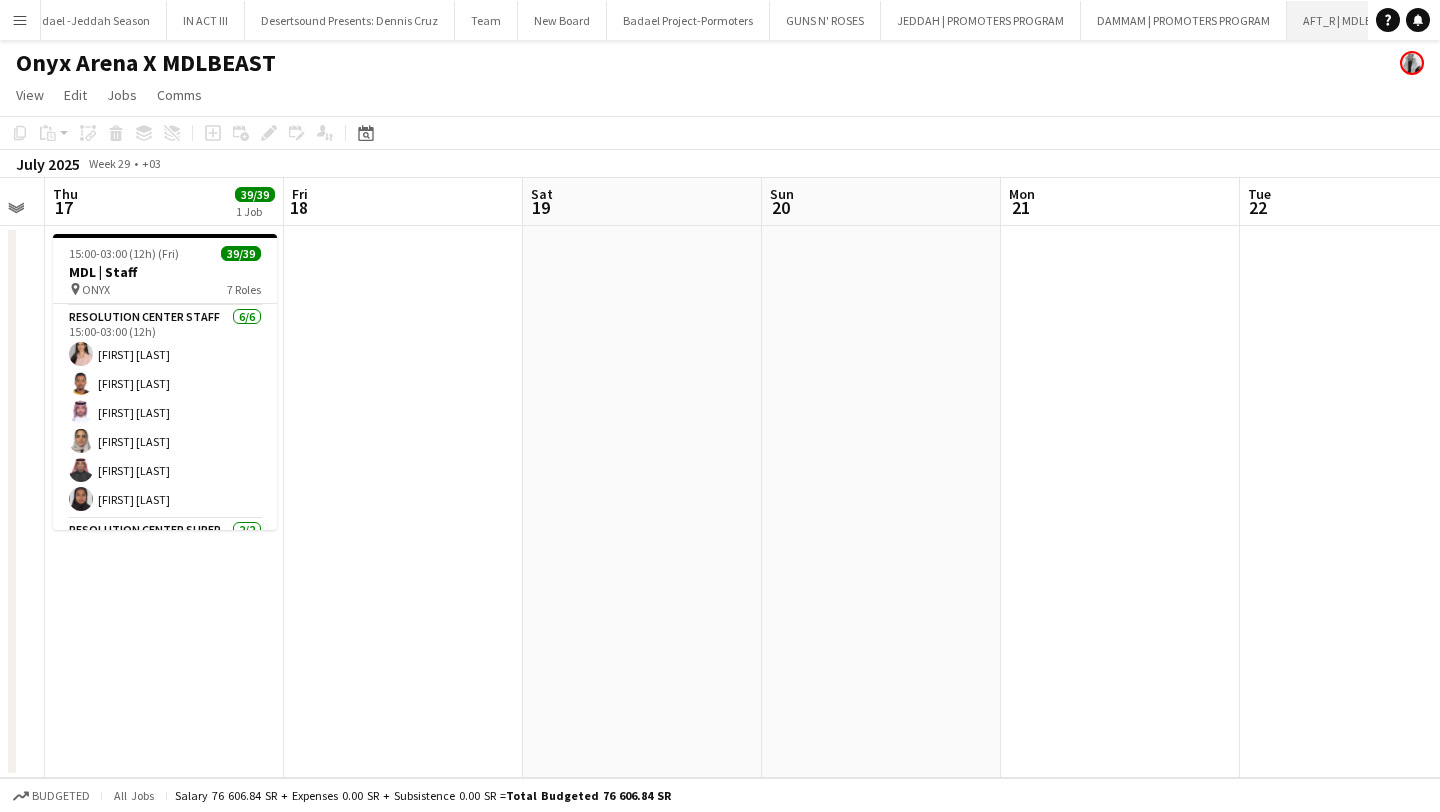 click on "AFT_R | MDLBEAST
Close" at bounding box center (1351, 20) 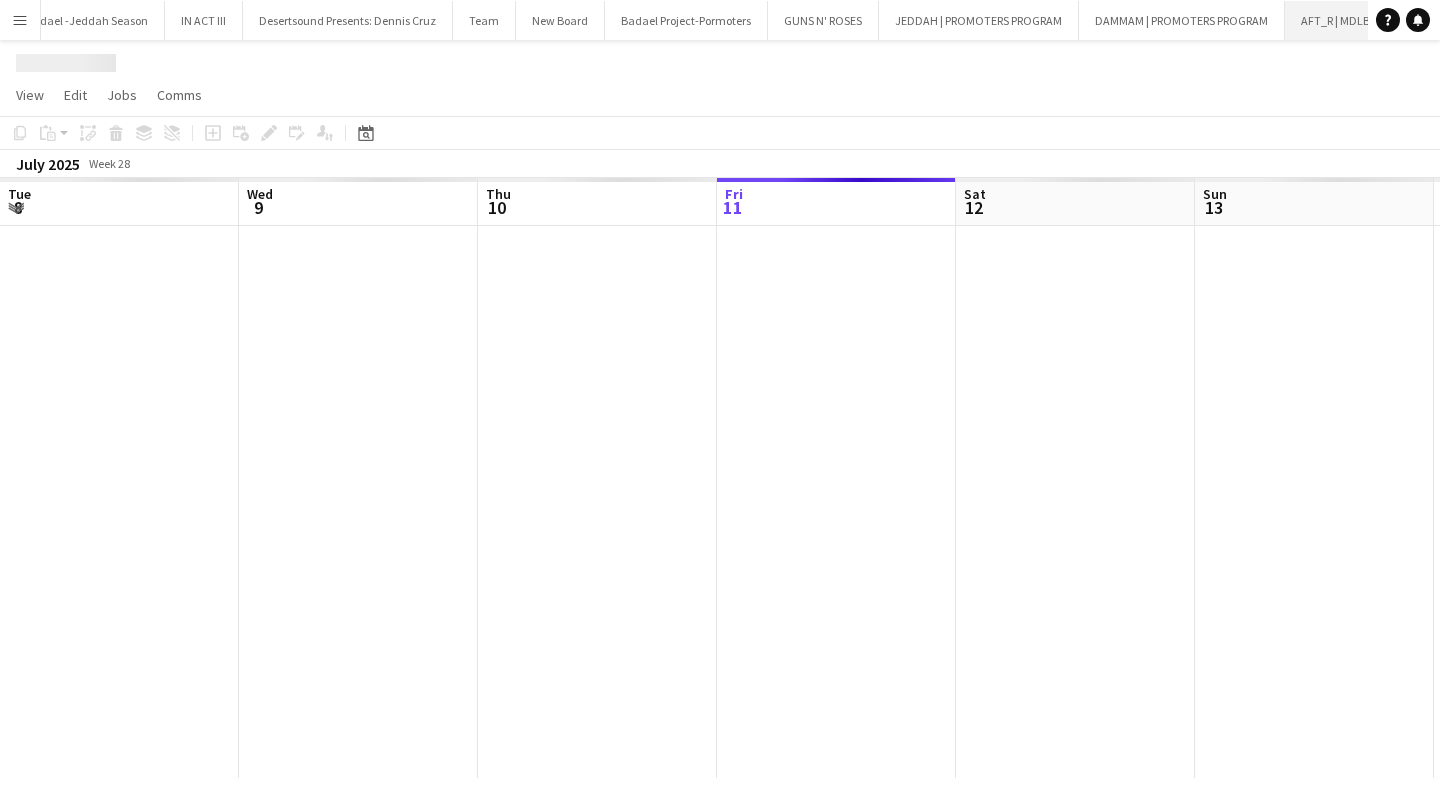 scroll, scrollTop: 0, scrollLeft: 3414, axis: horizontal 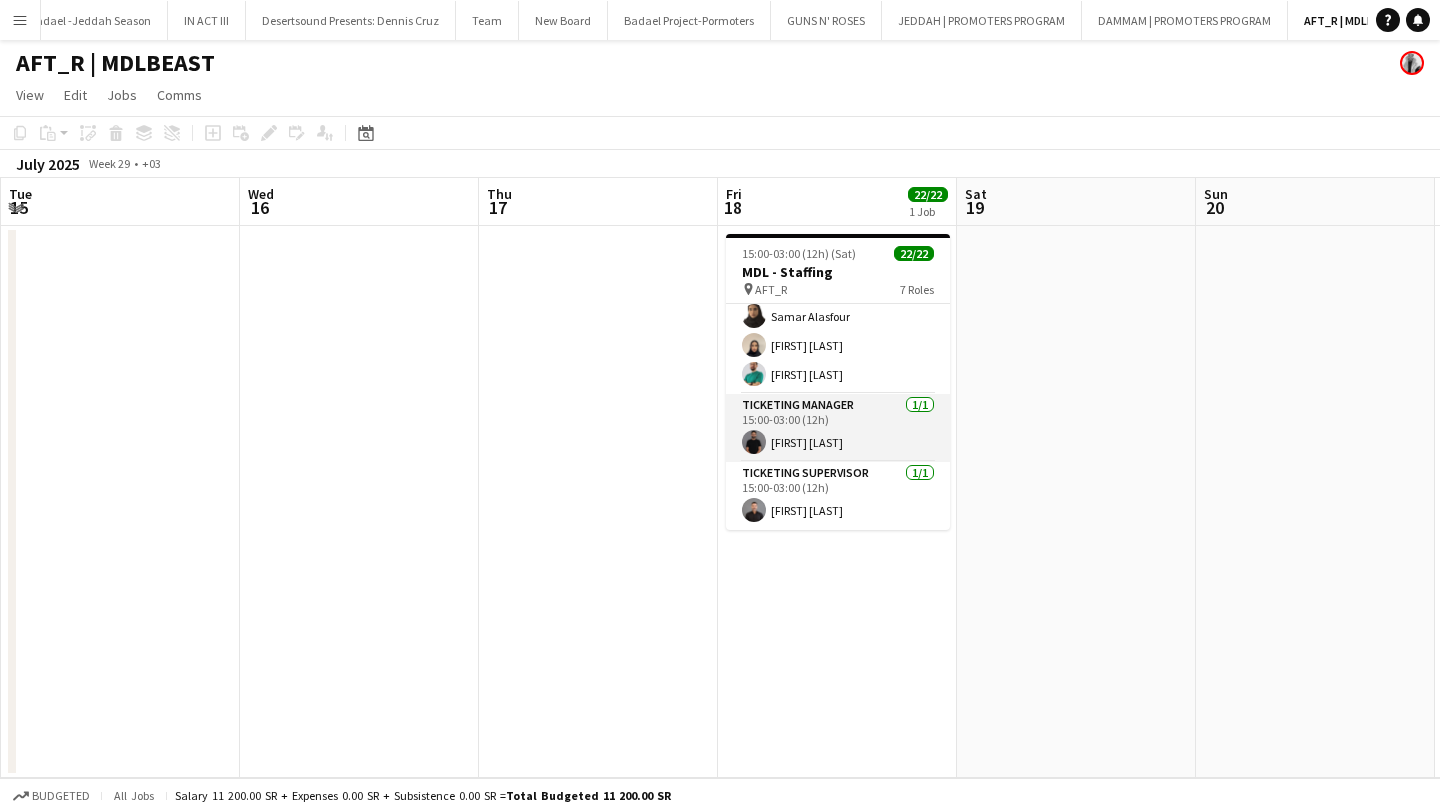 click on "Ticketing Manager   1/1   15:00-03:00 (12h)
[FIRST] [LAST]" at bounding box center [838, 428] 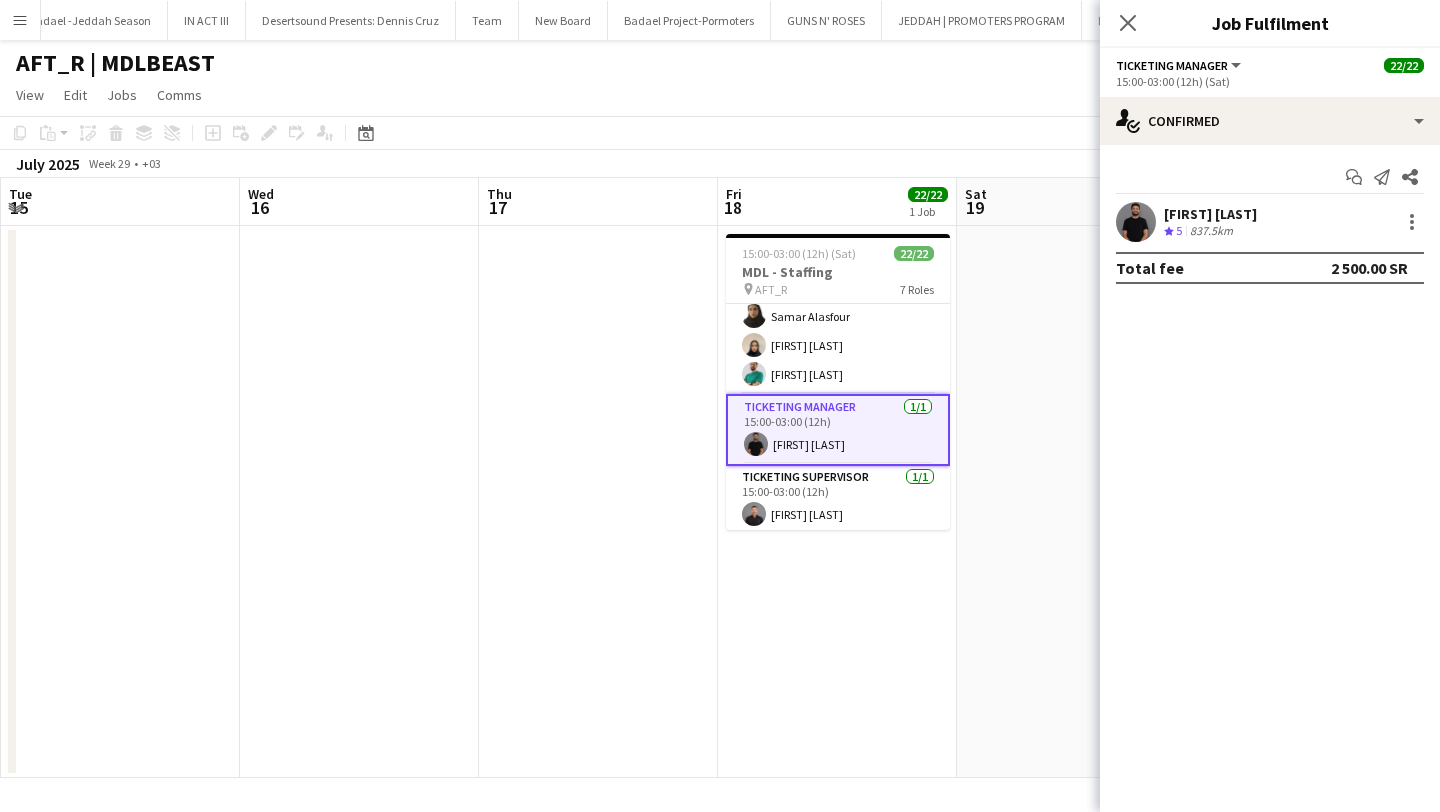 click on "5" at bounding box center [1179, 230] 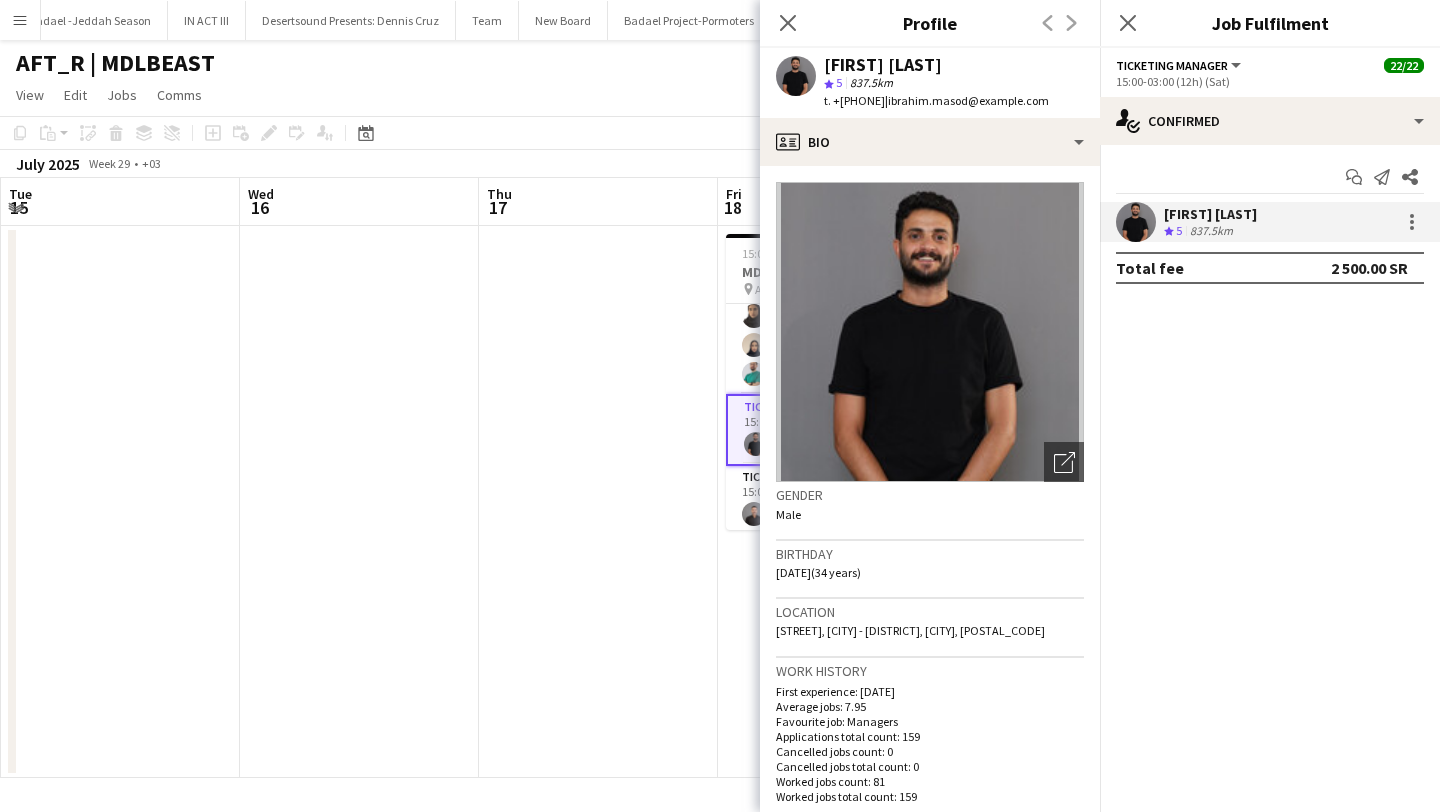 drag, startPoint x: 917, startPoint y: 103, endPoint x: 998, endPoint y: 105, distance: 81.02469 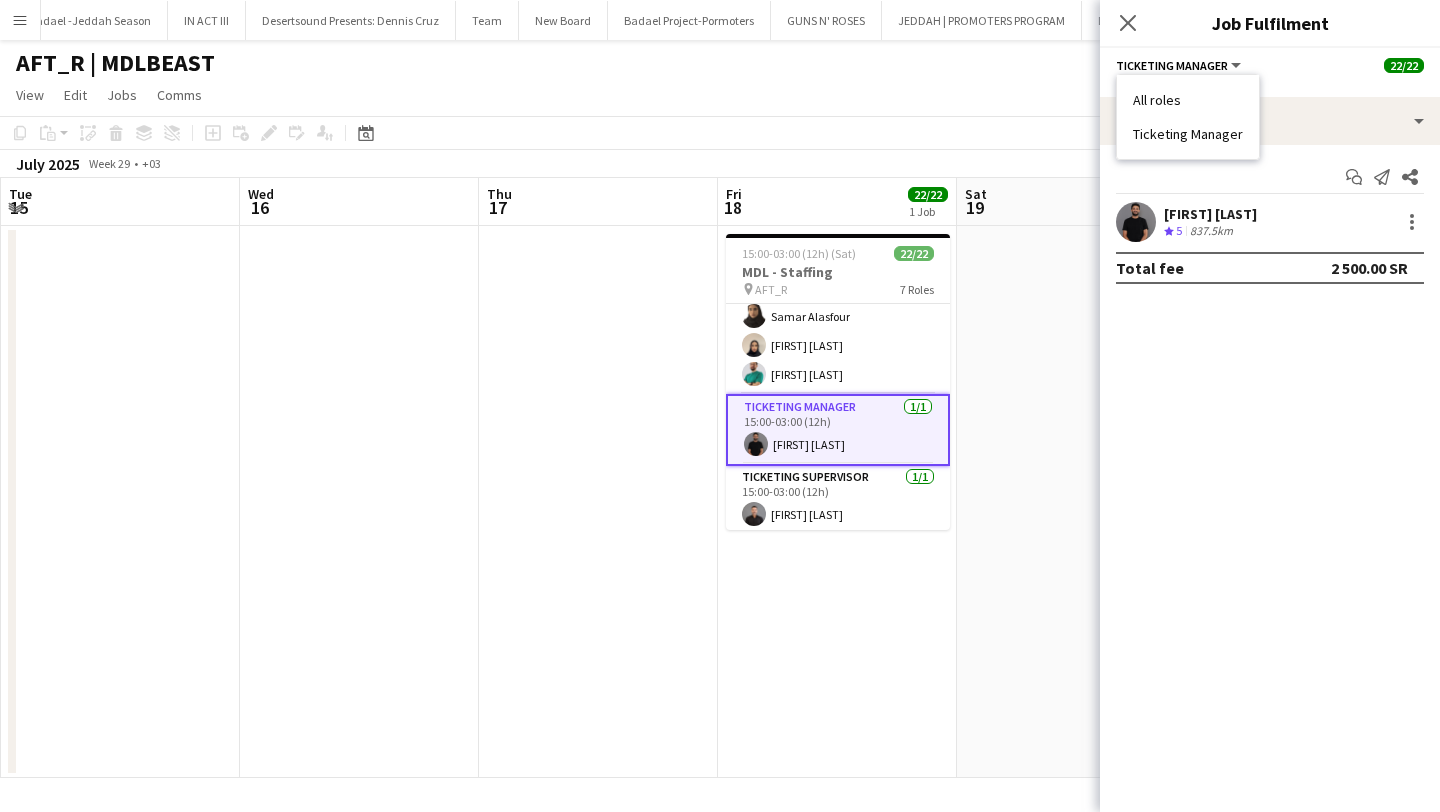 drag, startPoint x: 1132, startPoint y: 132, endPoint x: 1241, endPoint y: 142, distance: 109.457756 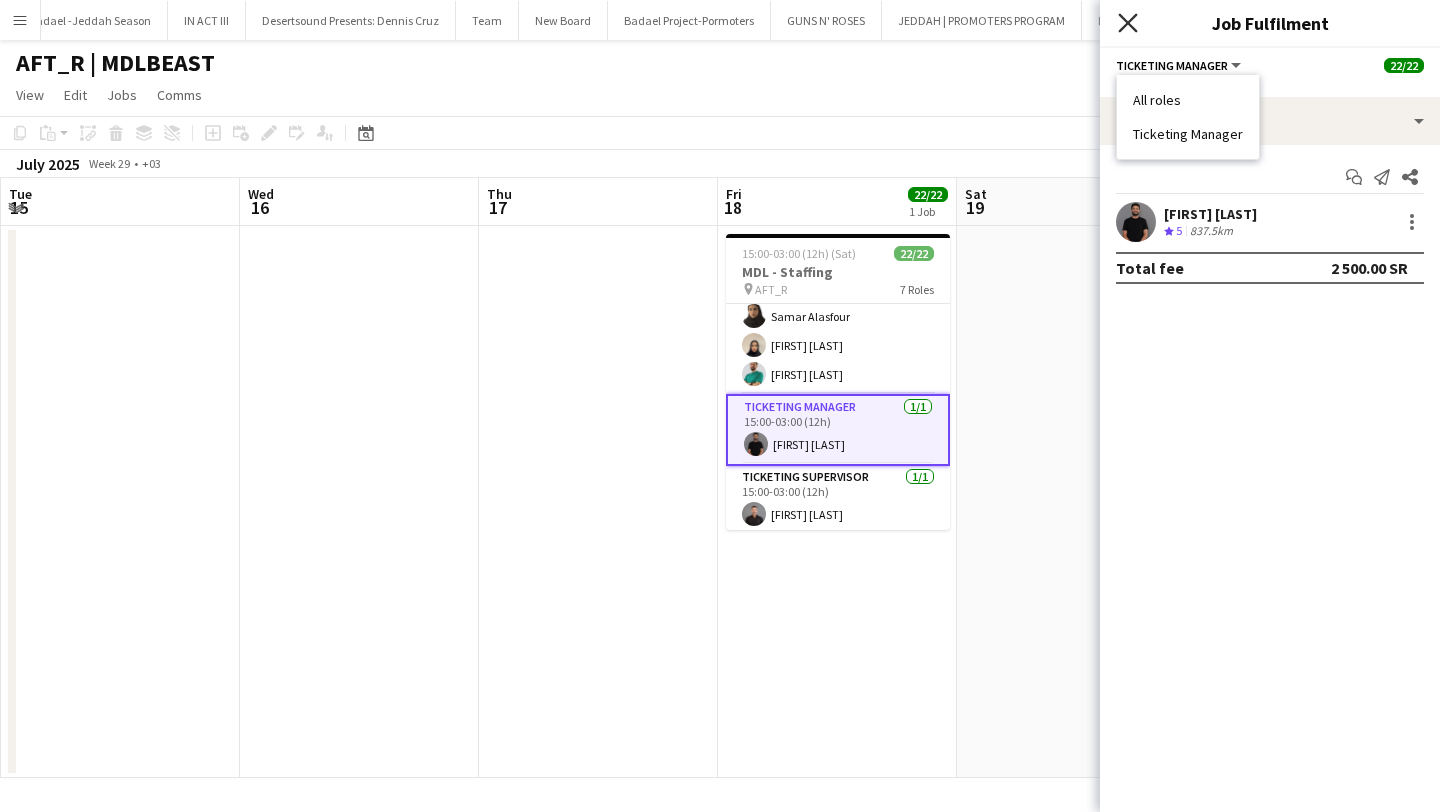 click on "Close pop-in" 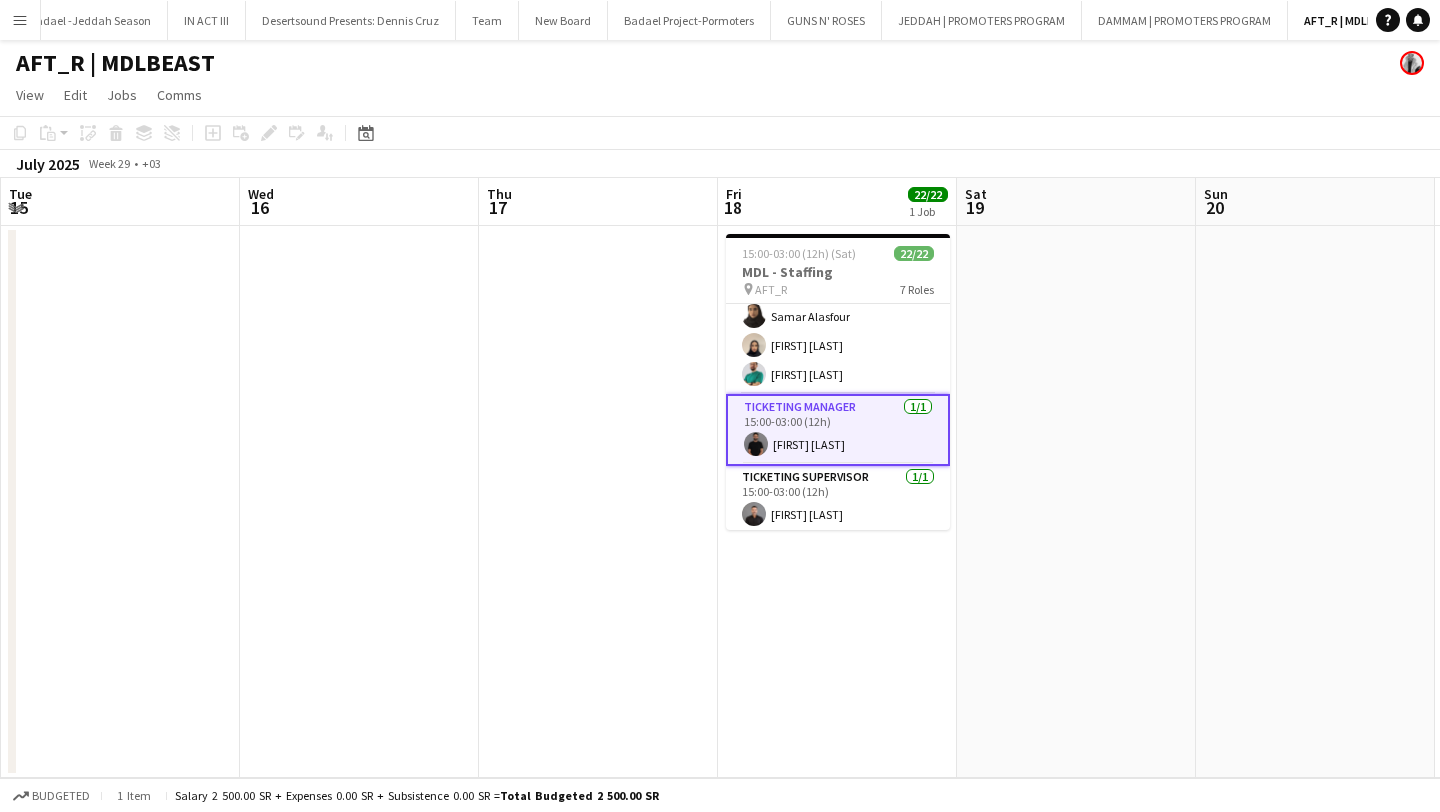 click on "Ticketing Manager   1/1   15:00-03:00 (12h)
[FIRST] [LAST]" at bounding box center (838, 430) 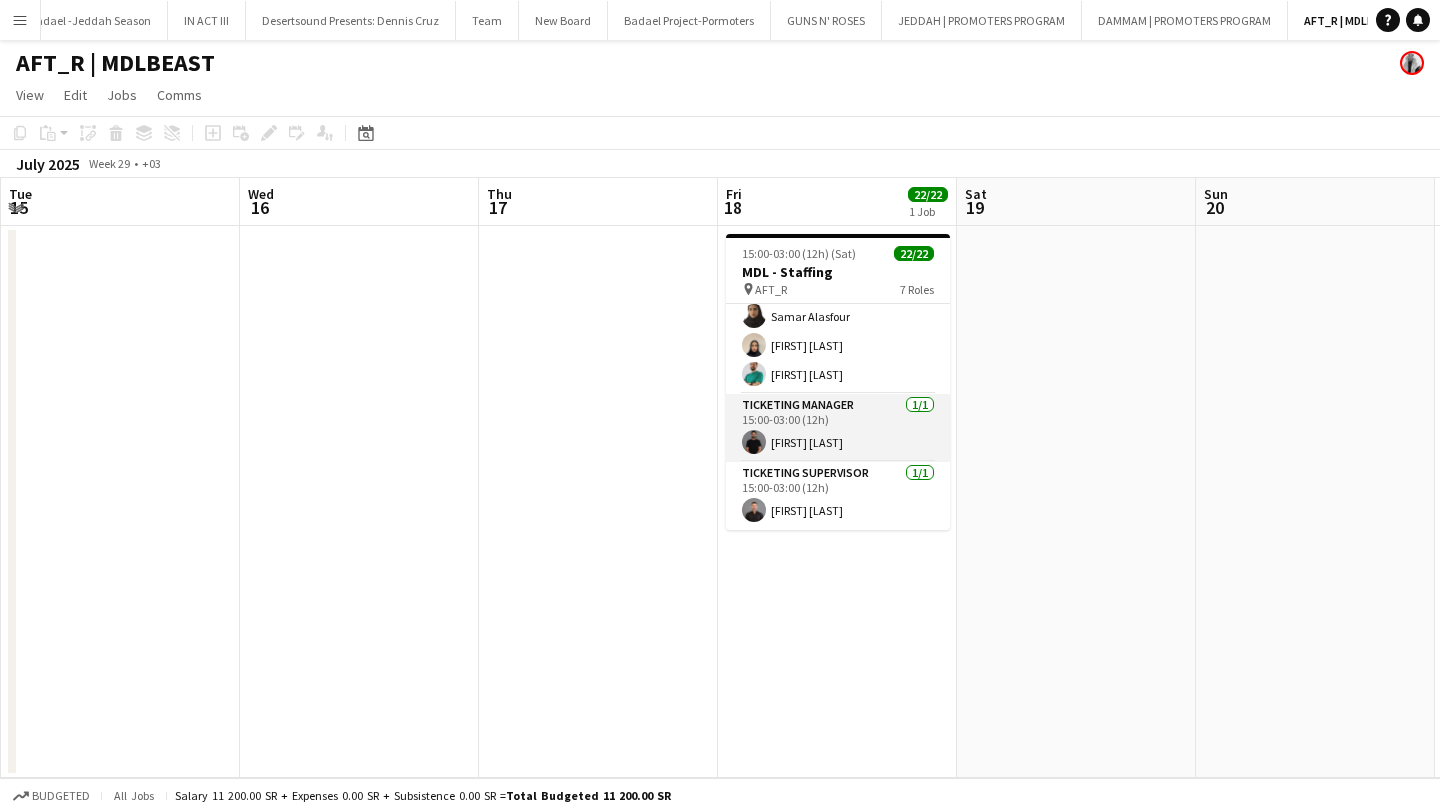 click on "Ticketing Manager   1/1   15:00-03:00 (12h)
[FIRST] [LAST]" at bounding box center [838, 428] 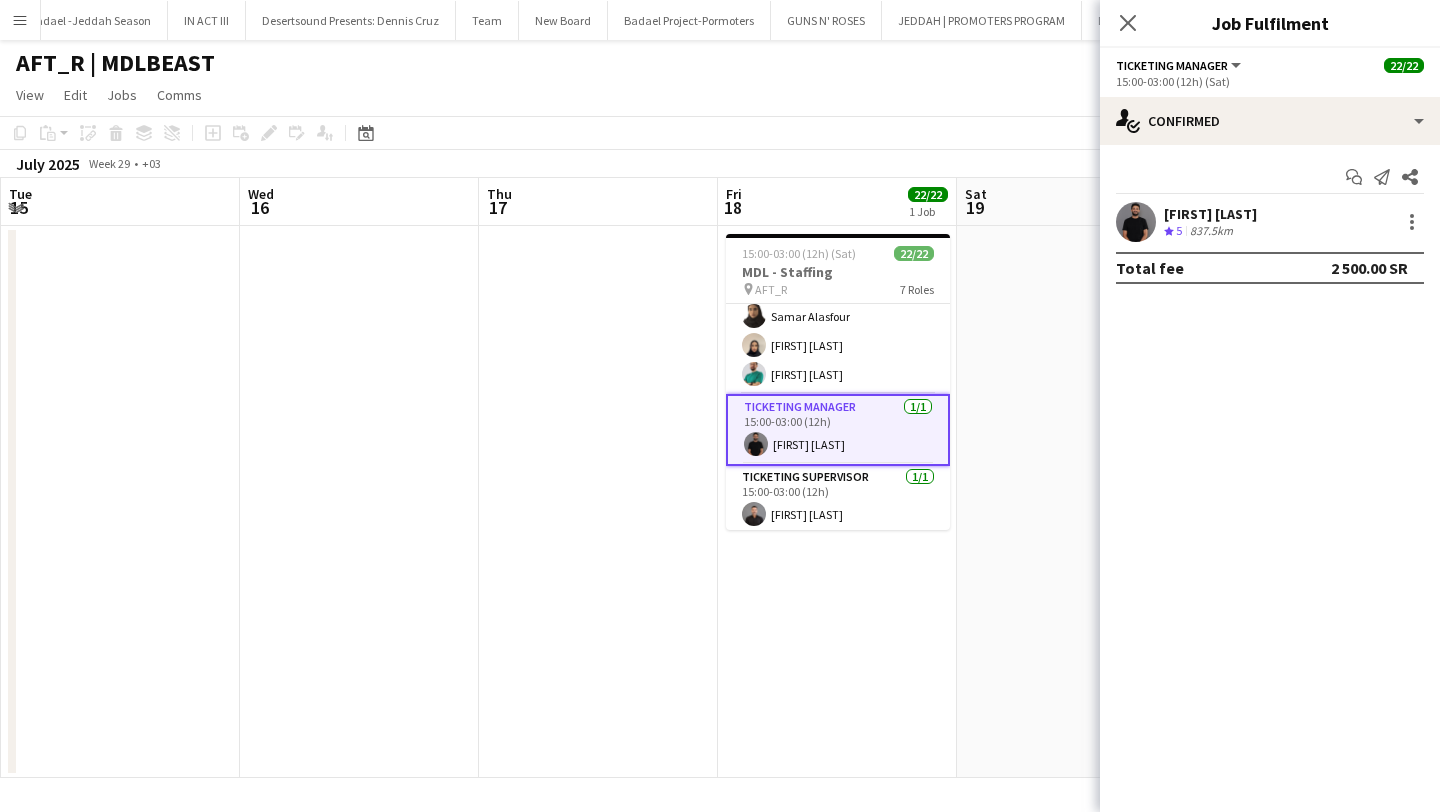 click at bounding box center [1076, 502] 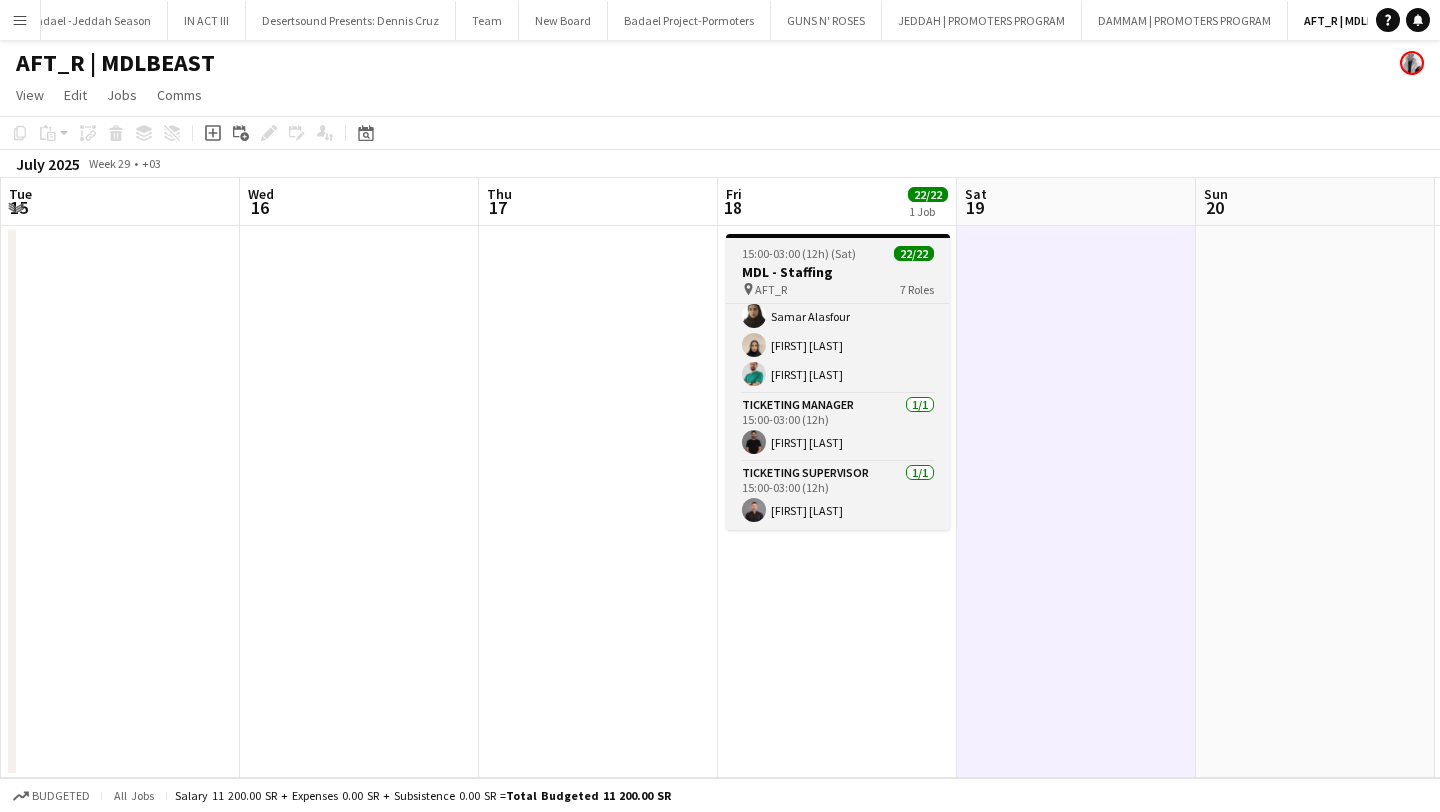 click on "pin
AFT_R   7 Roles" at bounding box center (838, 289) 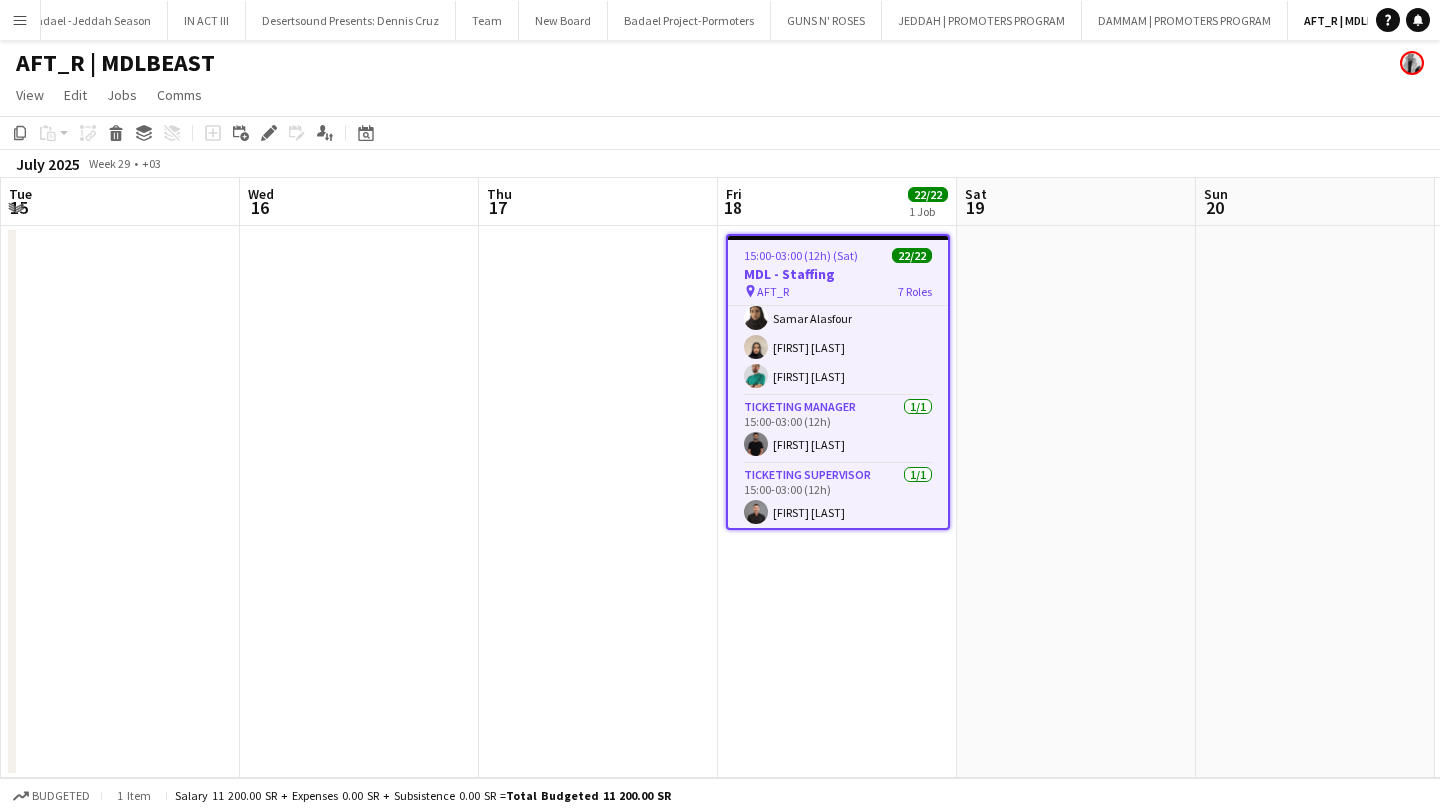 click at bounding box center [1076, 502] 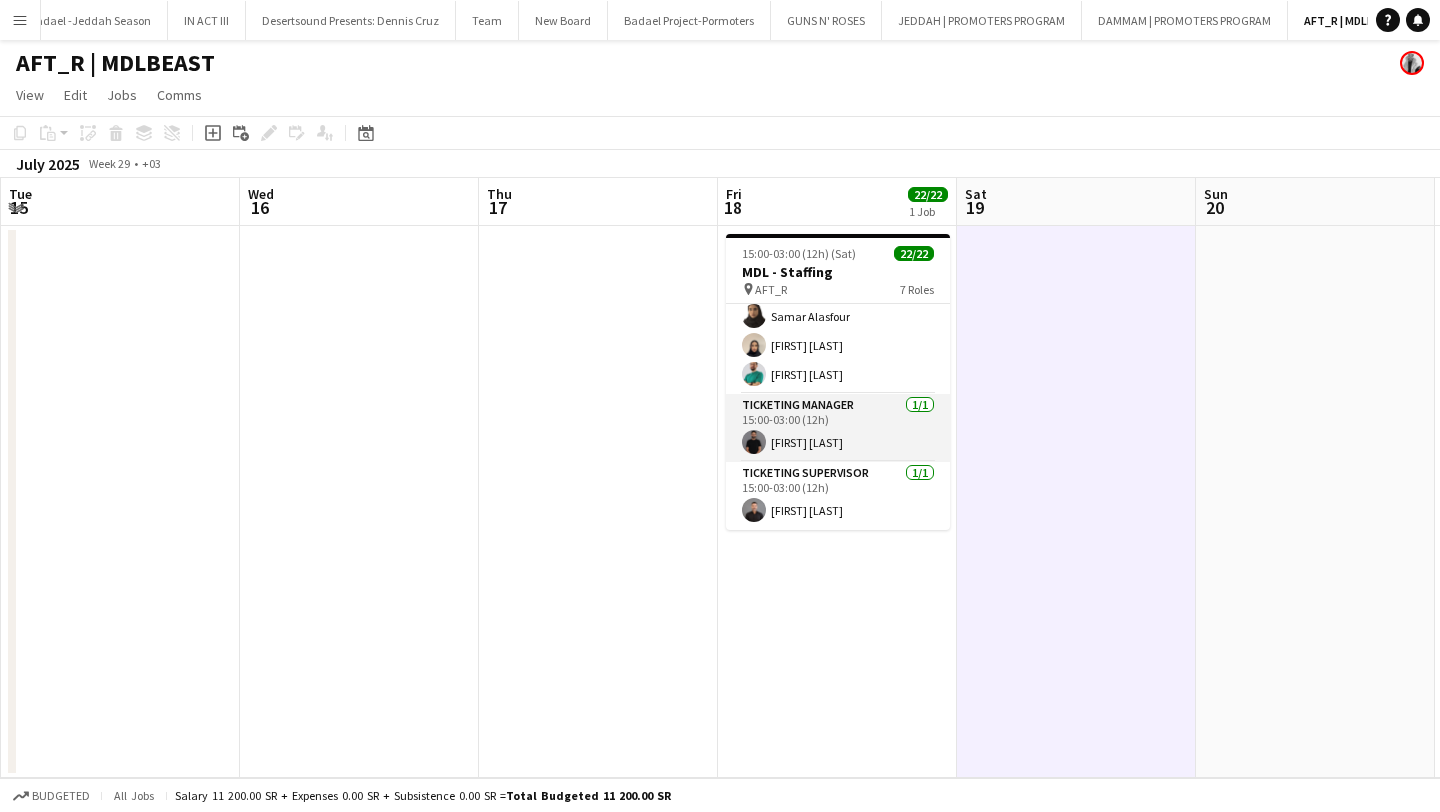scroll, scrollTop: 0, scrollLeft: 0, axis: both 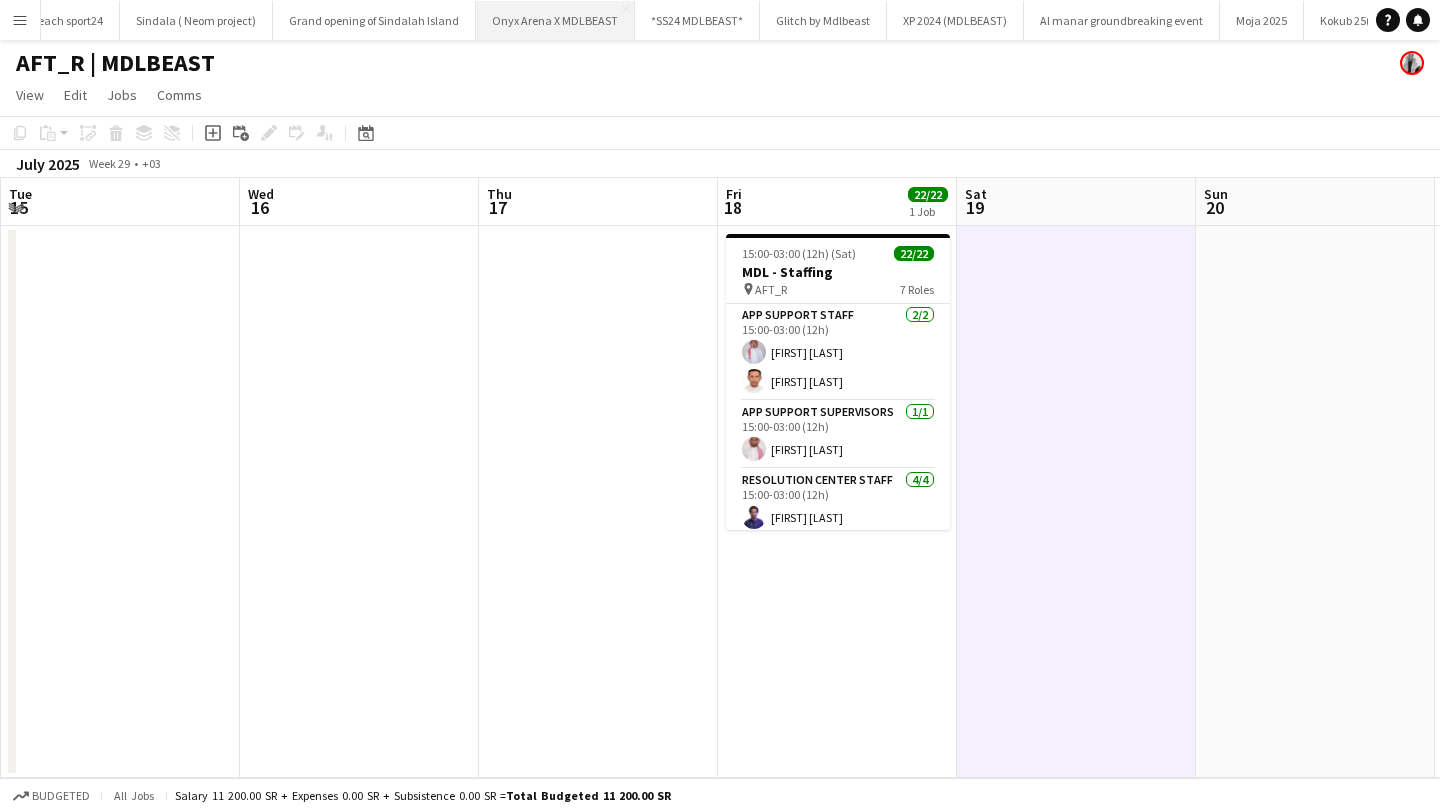 click on "Onyx Arena X MDLBEAST
Close" at bounding box center [555, 20] 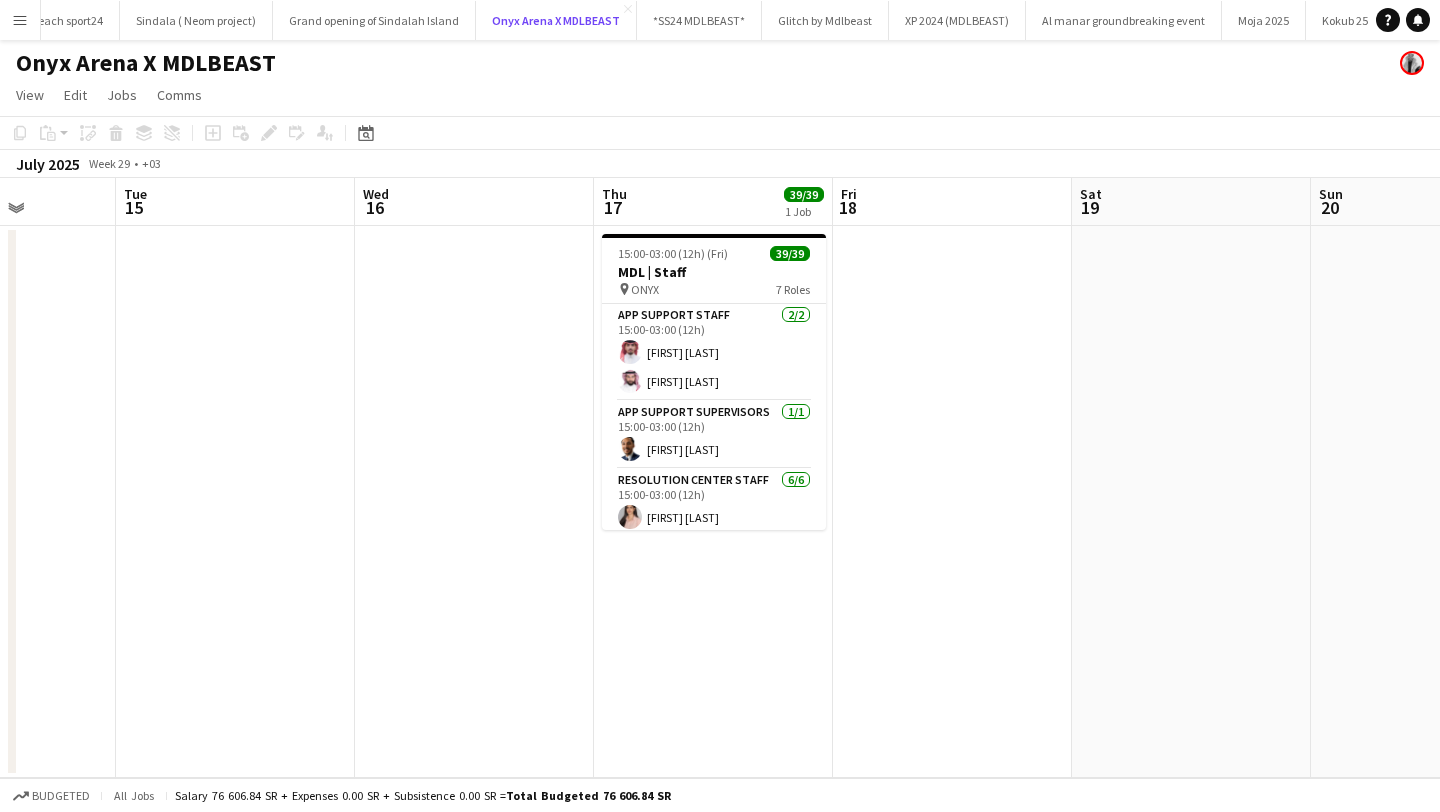scroll, scrollTop: 0, scrollLeft: 679, axis: horizontal 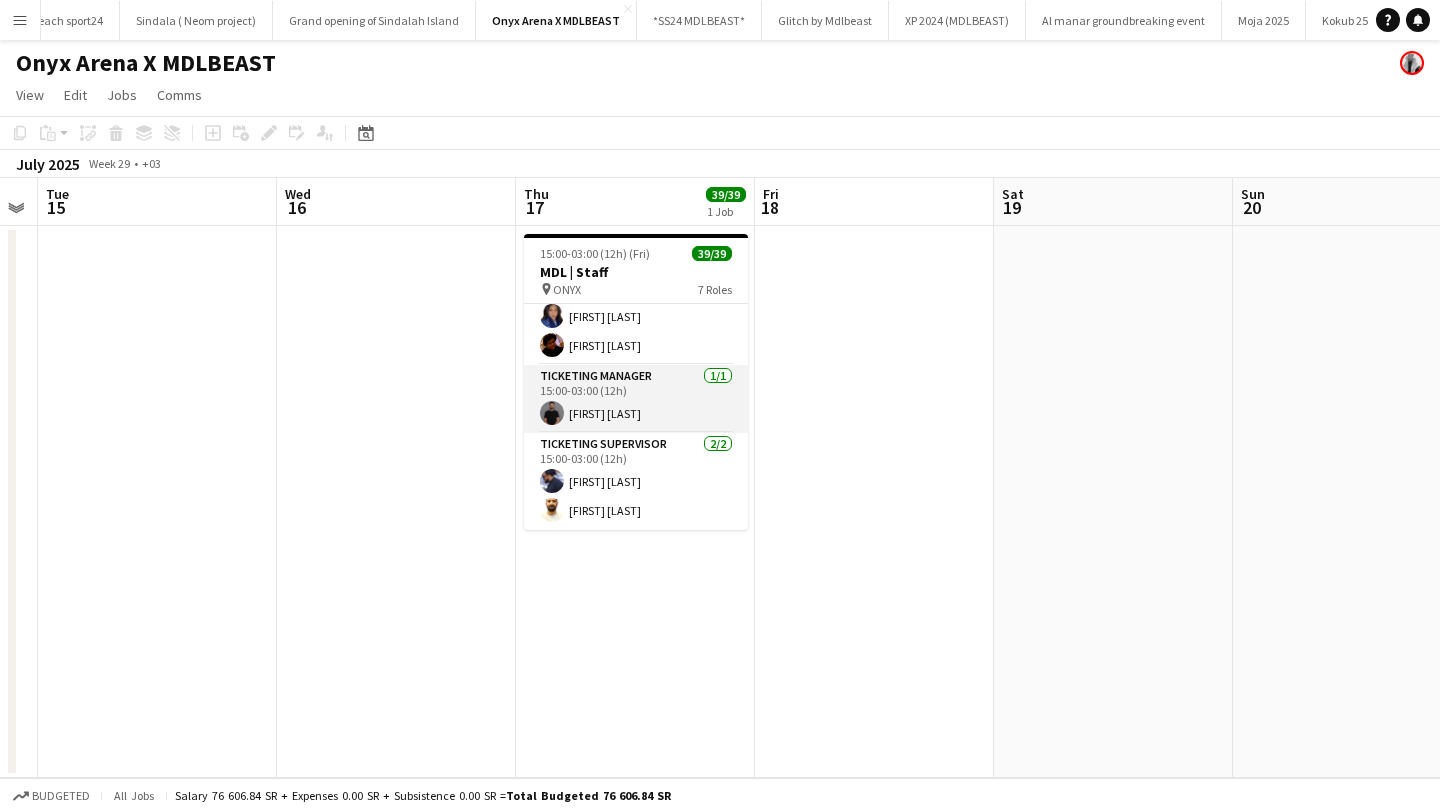 click on "Ticketing Manager   1/1   15:00-03:00 (12h)
[FIRST] [LAST]" at bounding box center (636, 399) 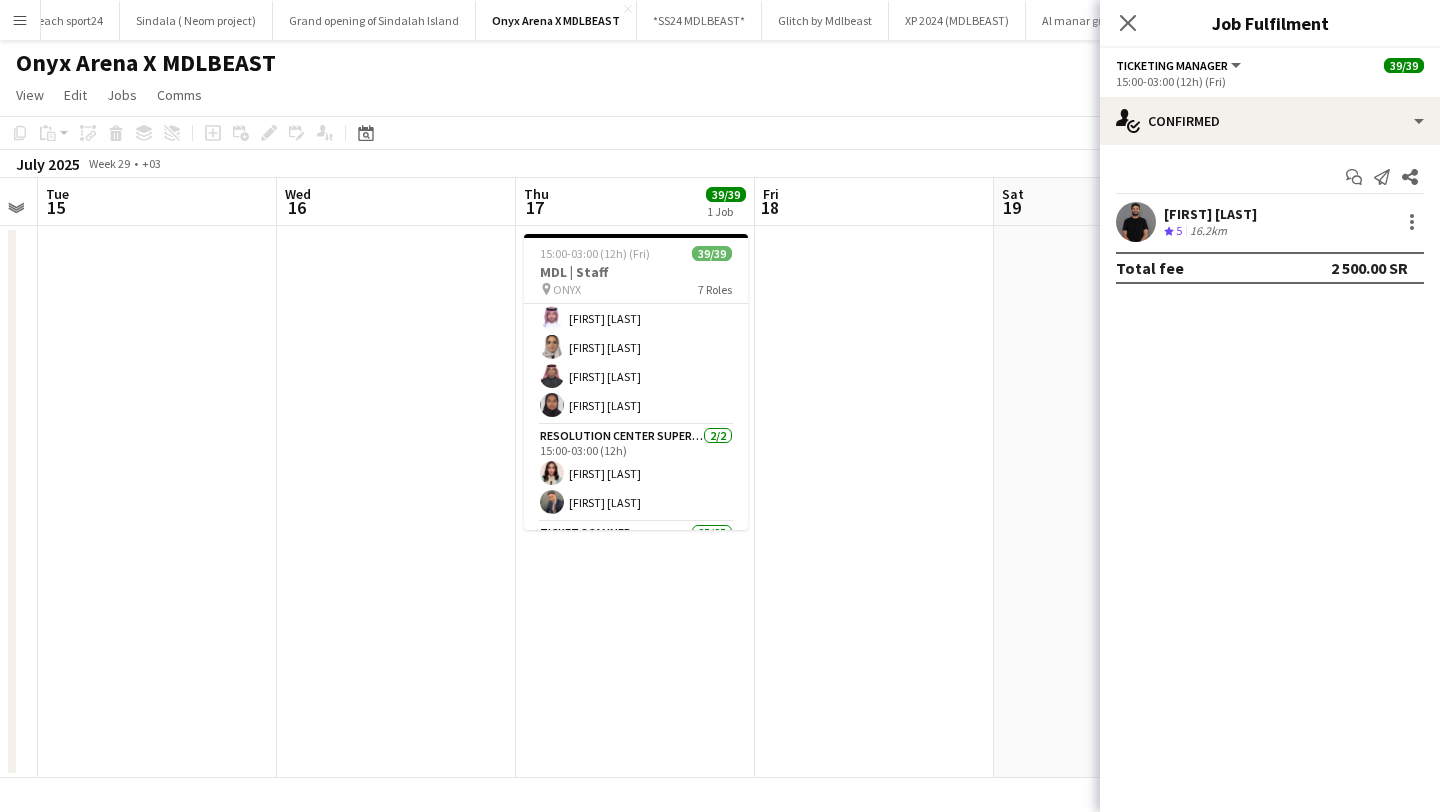 scroll, scrollTop: 0, scrollLeft: 0, axis: both 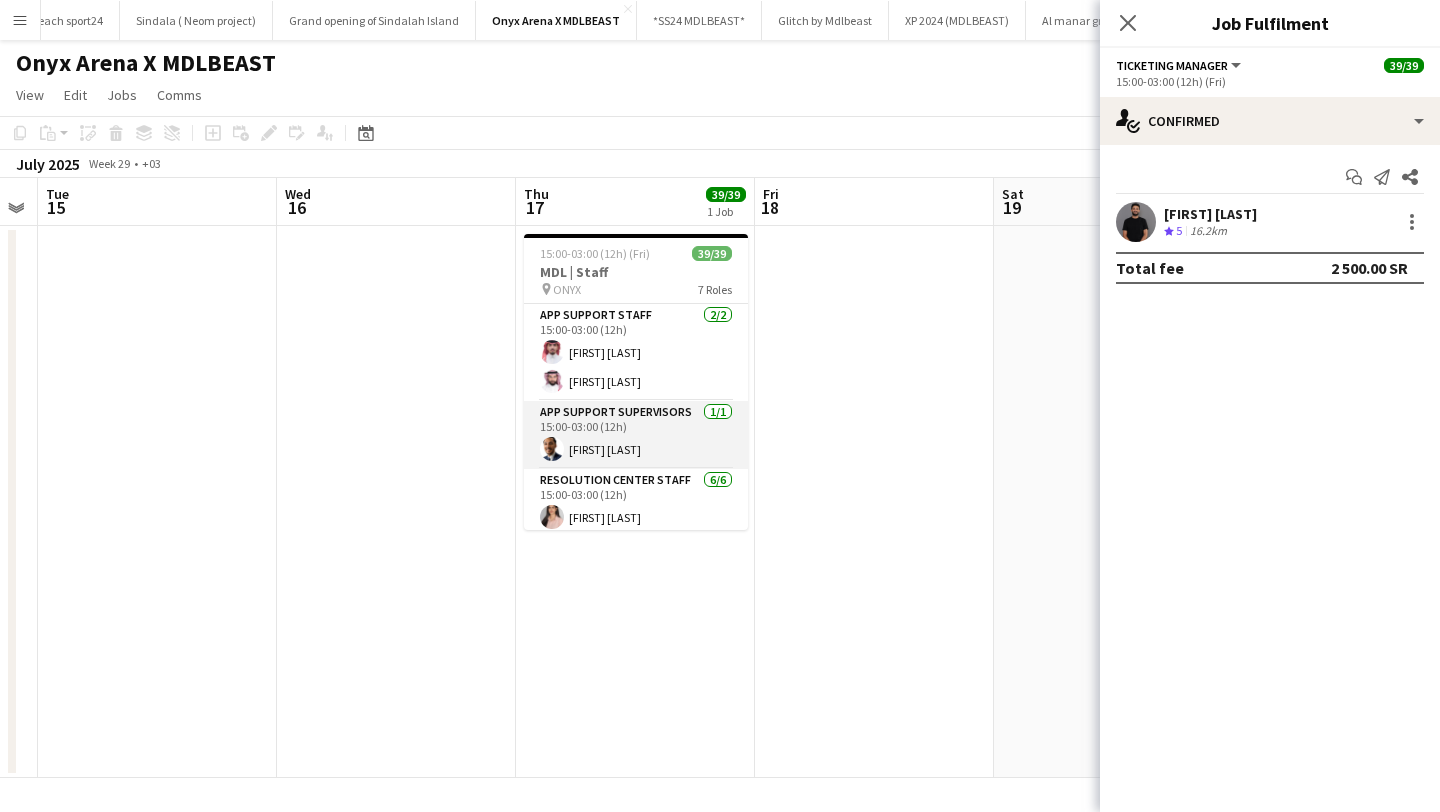 click on "App Support Supervisors   1/1   15:00-03:00 (12h)
[FIRST] [LAST]" at bounding box center (636, 435) 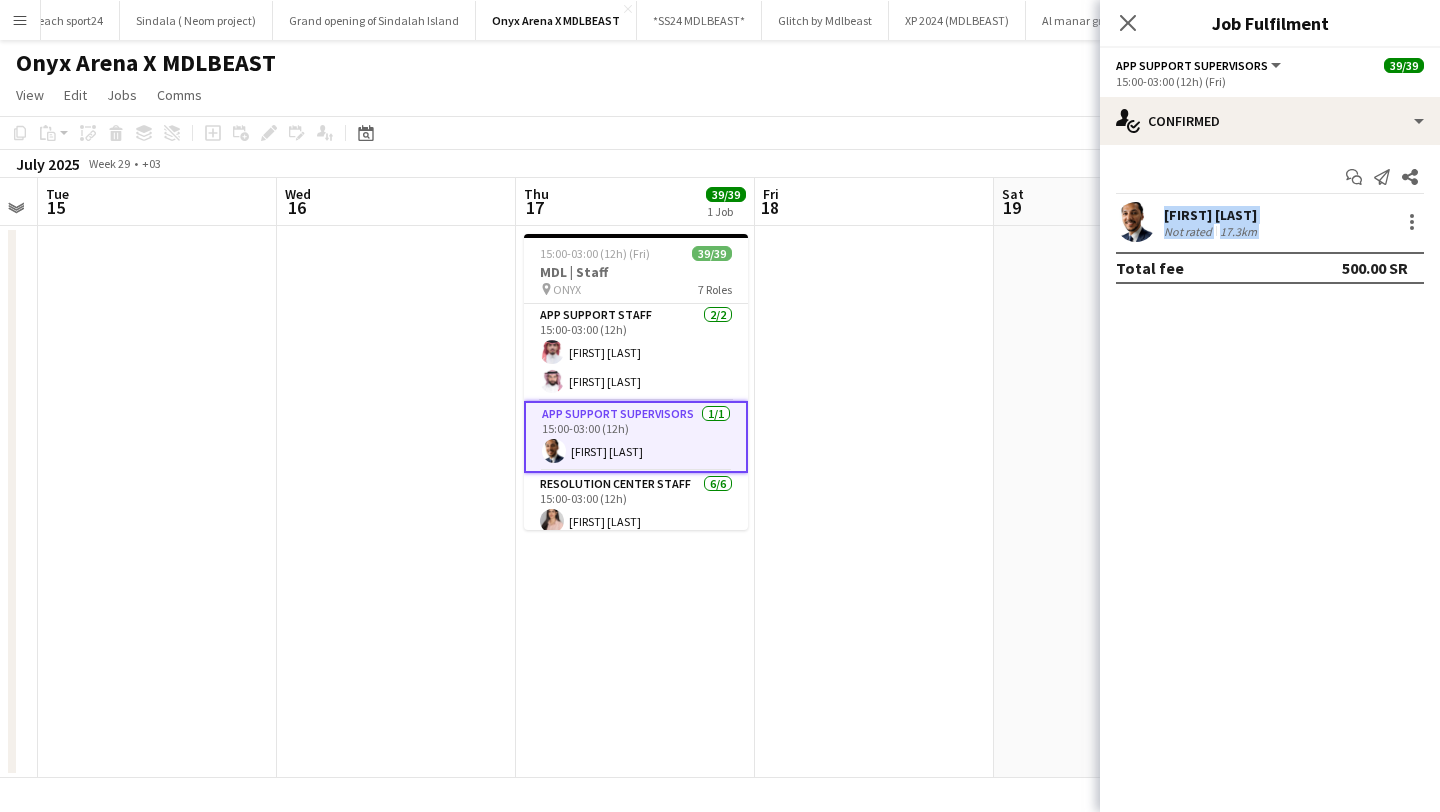 click on "[FIRST] [LAST]   Not rated   17.3km   Total fee   500.00 SR" at bounding box center [1270, 243] 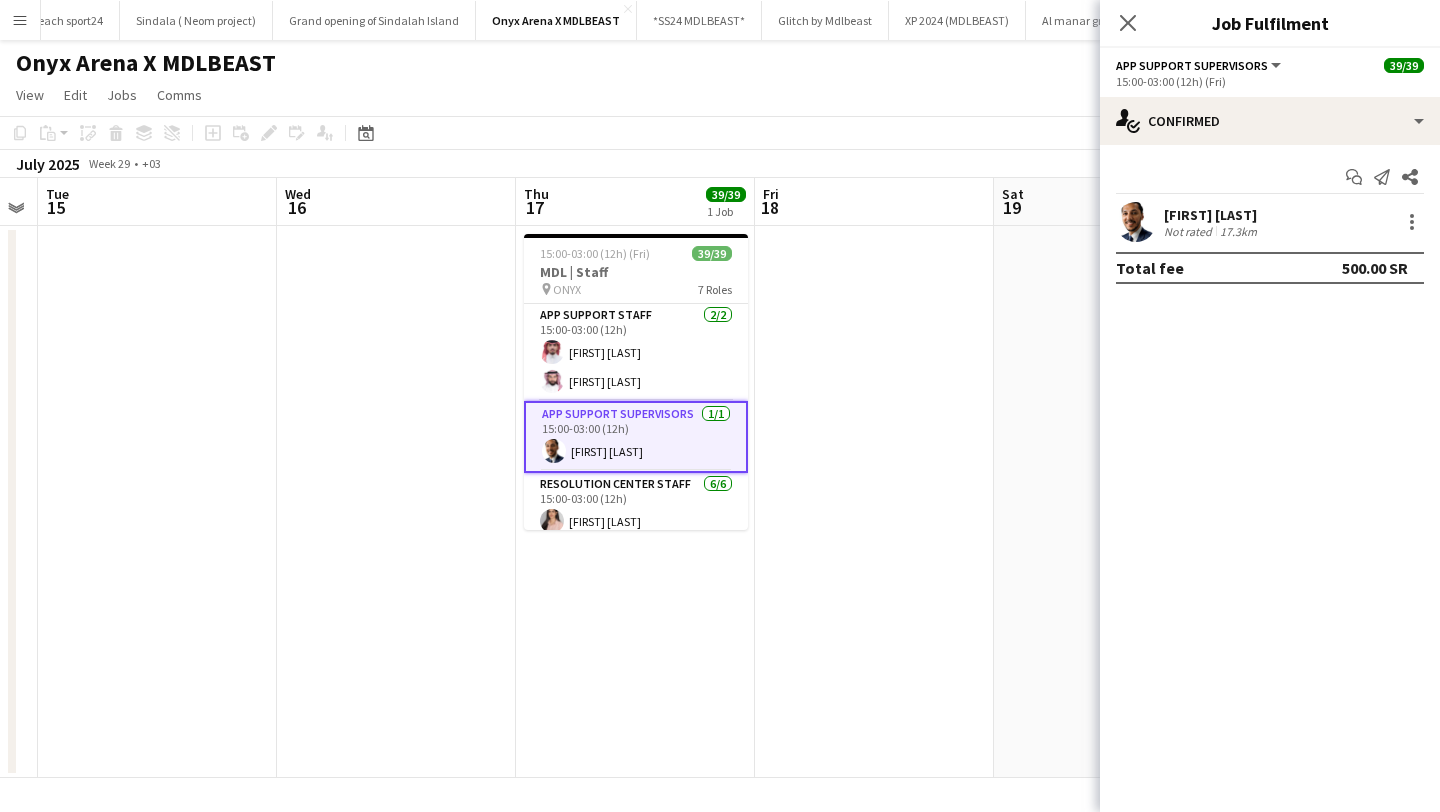 click on "[FIRST] [LAST]" at bounding box center [1212, 215] 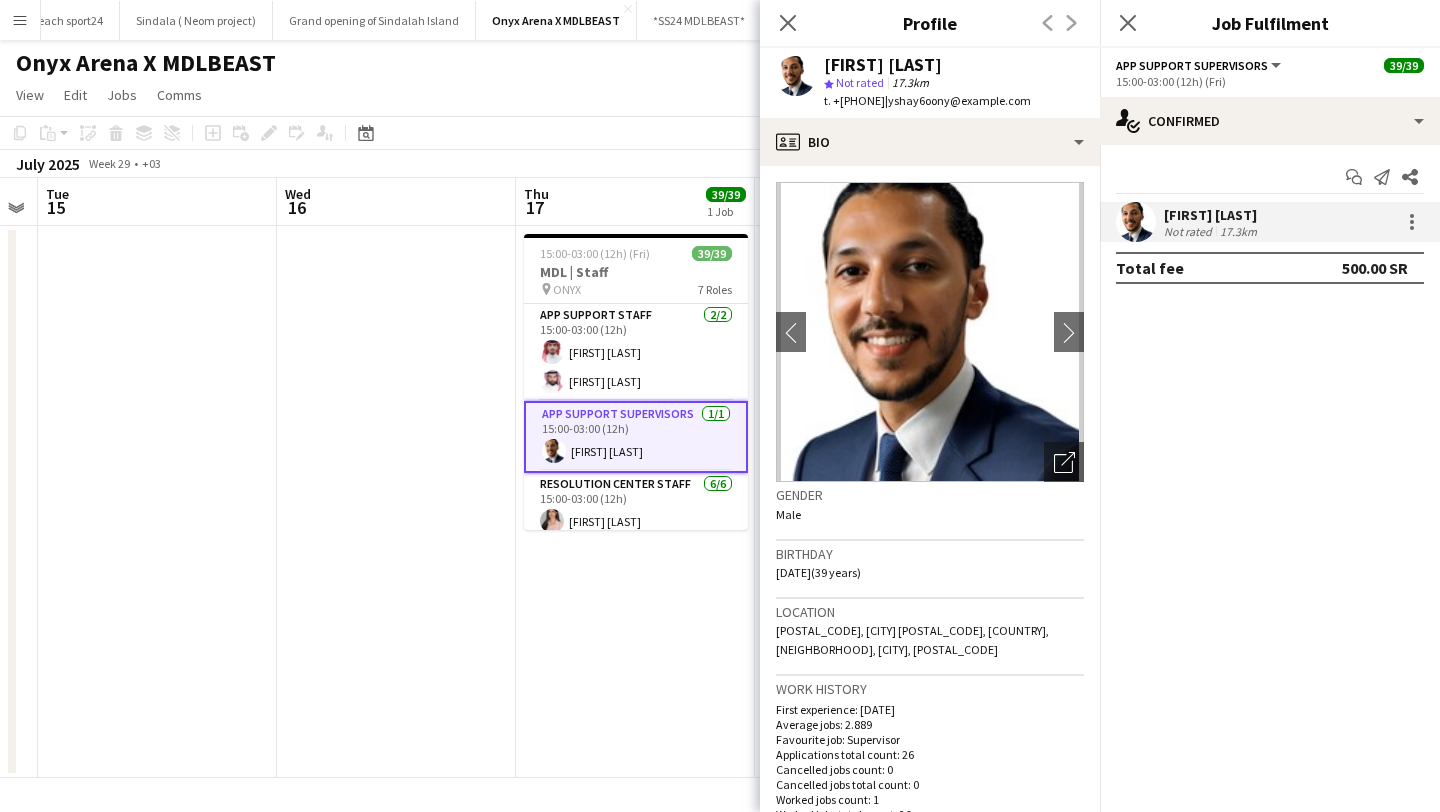 drag, startPoint x: 916, startPoint y: 102, endPoint x: 1050, endPoint y: 107, distance: 134.09325 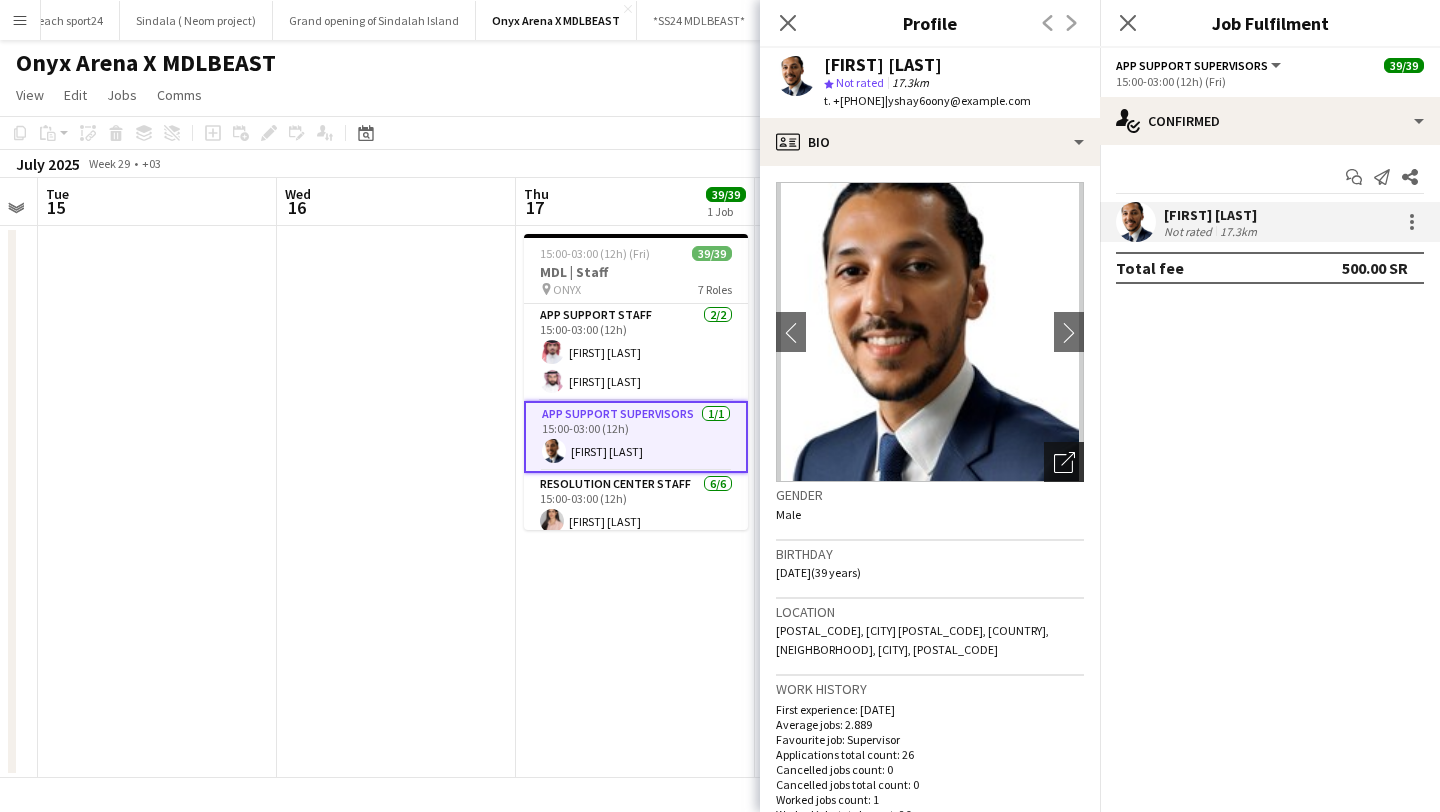 click on "Open photos pop-in" 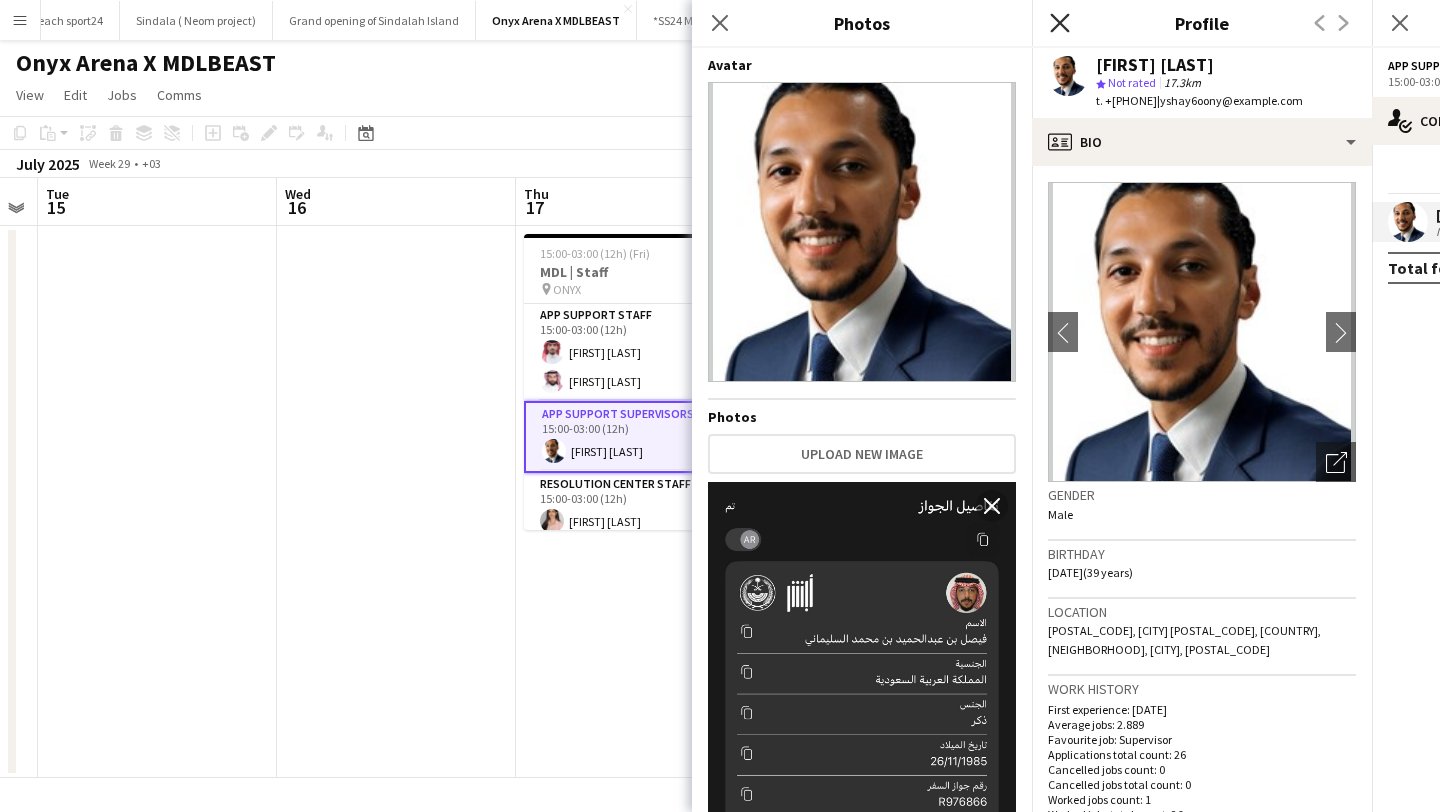click on "Close pop-in" 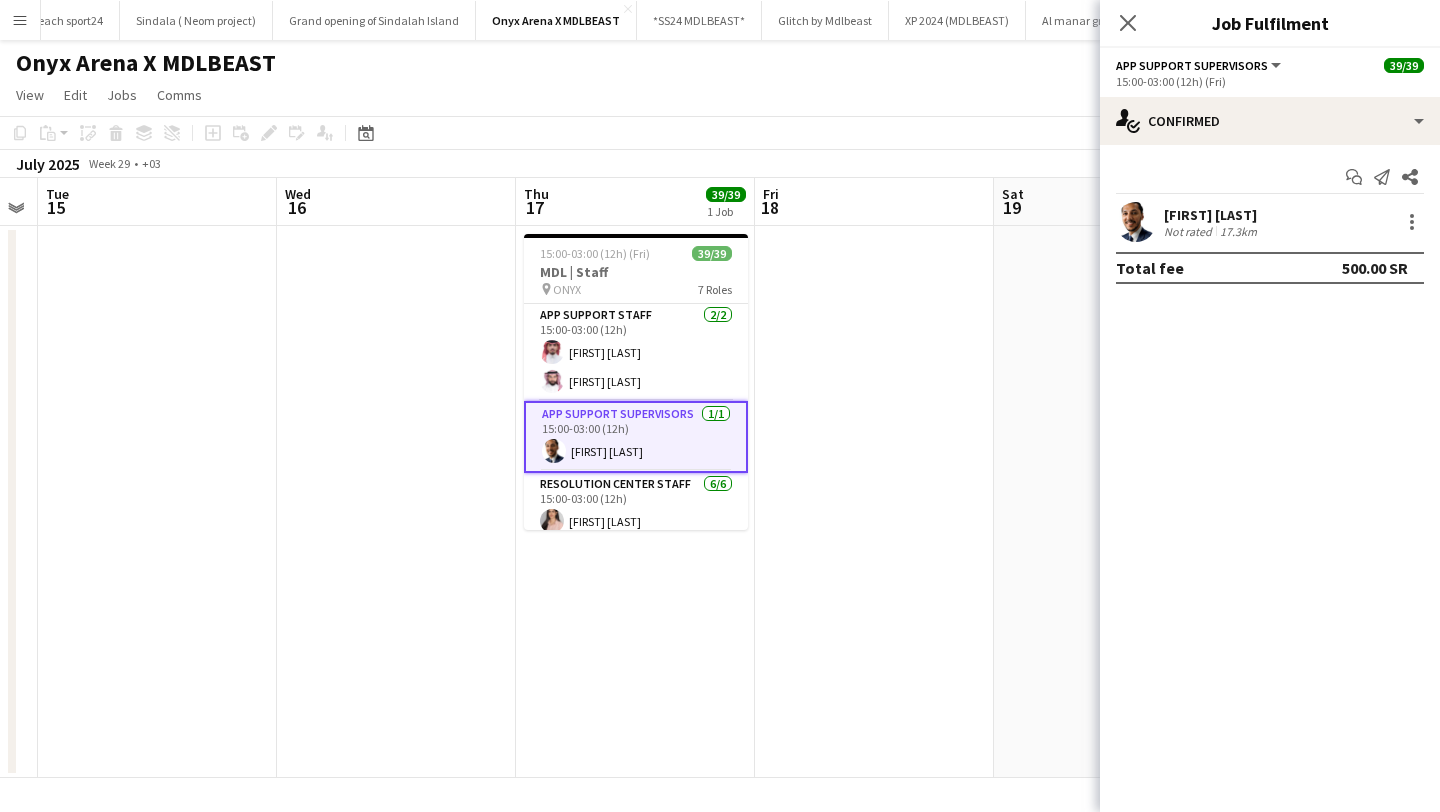 click on "App Support Supervisors" 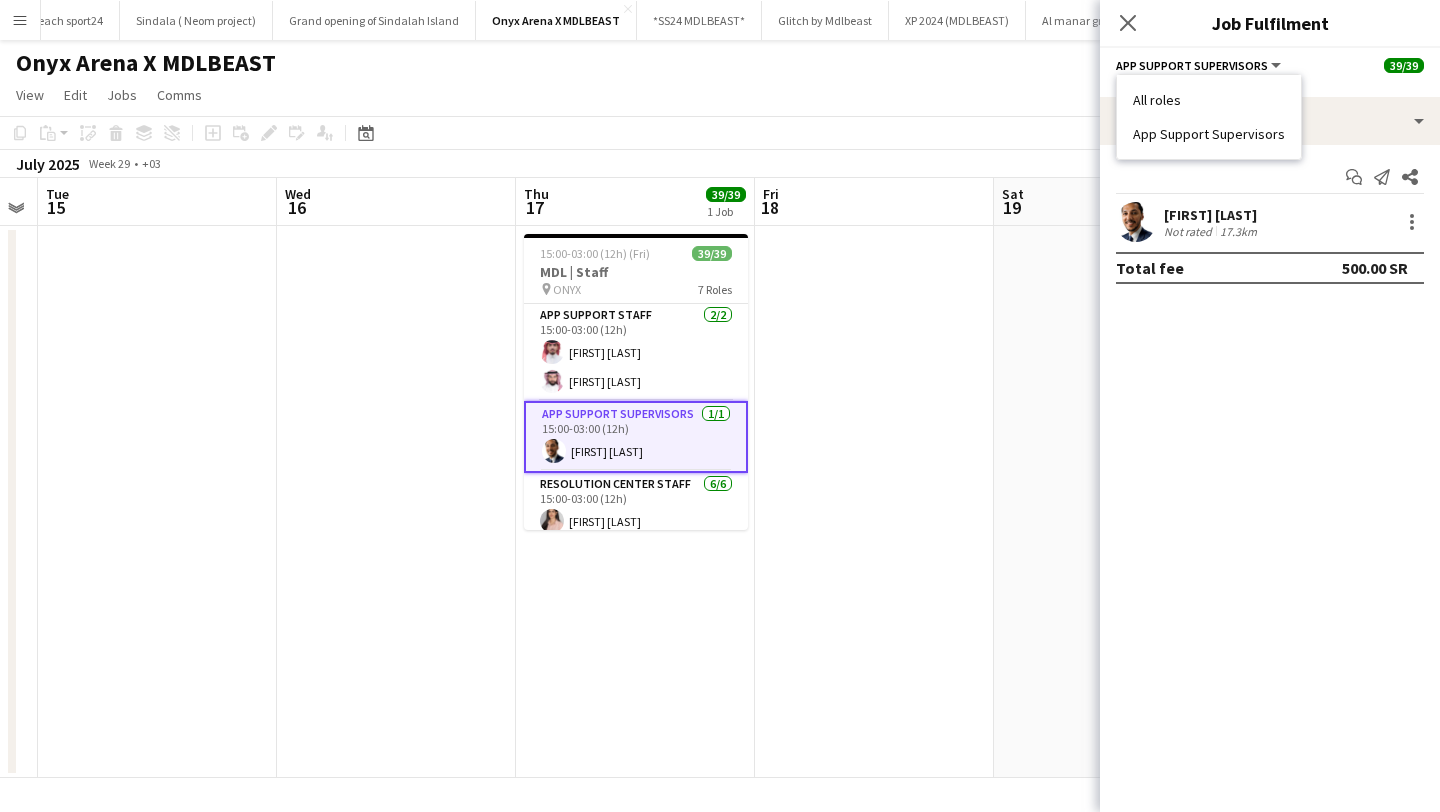 drag, startPoint x: 1133, startPoint y: 134, endPoint x: 1283, endPoint y: 139, distance: 150.08331 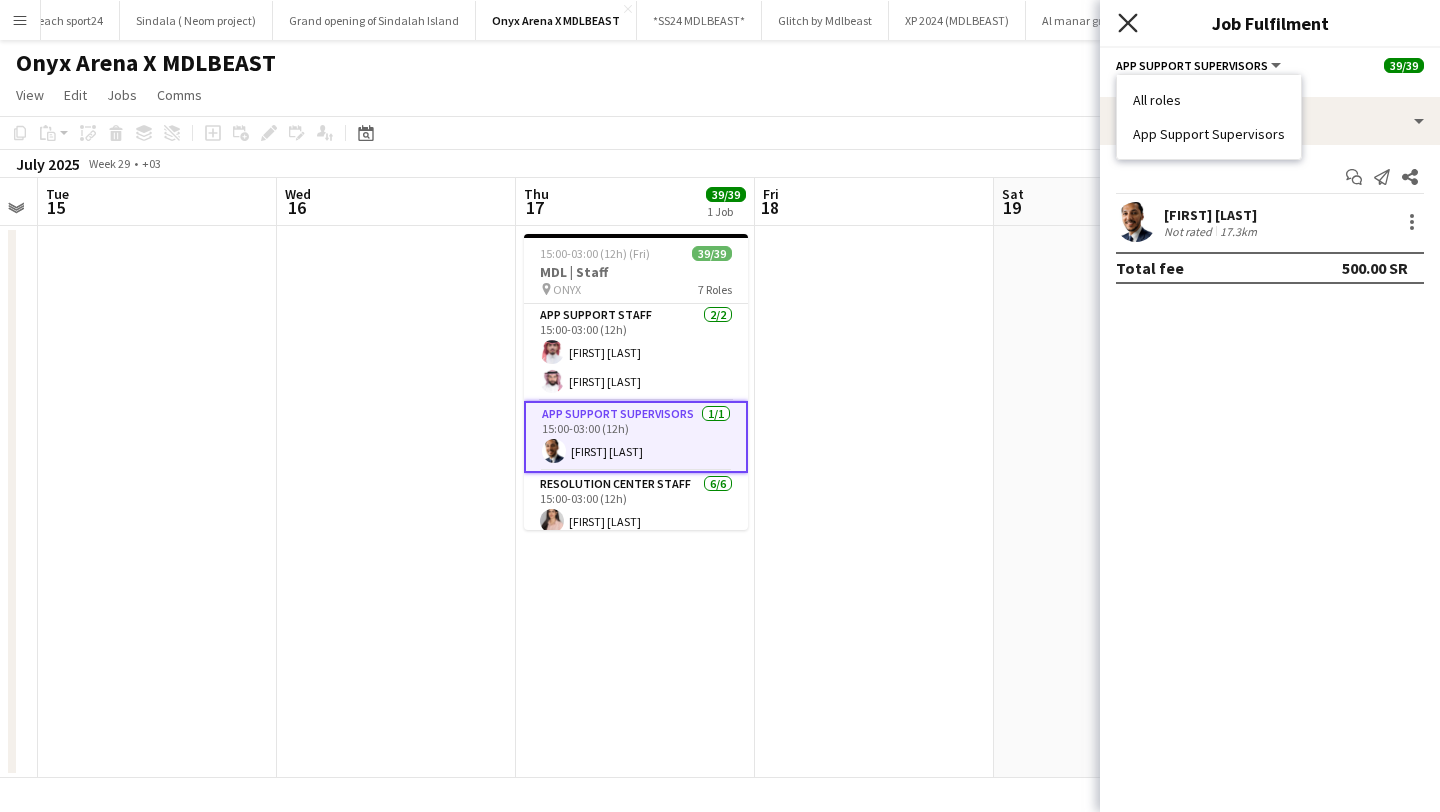 click on "Close pop-in" 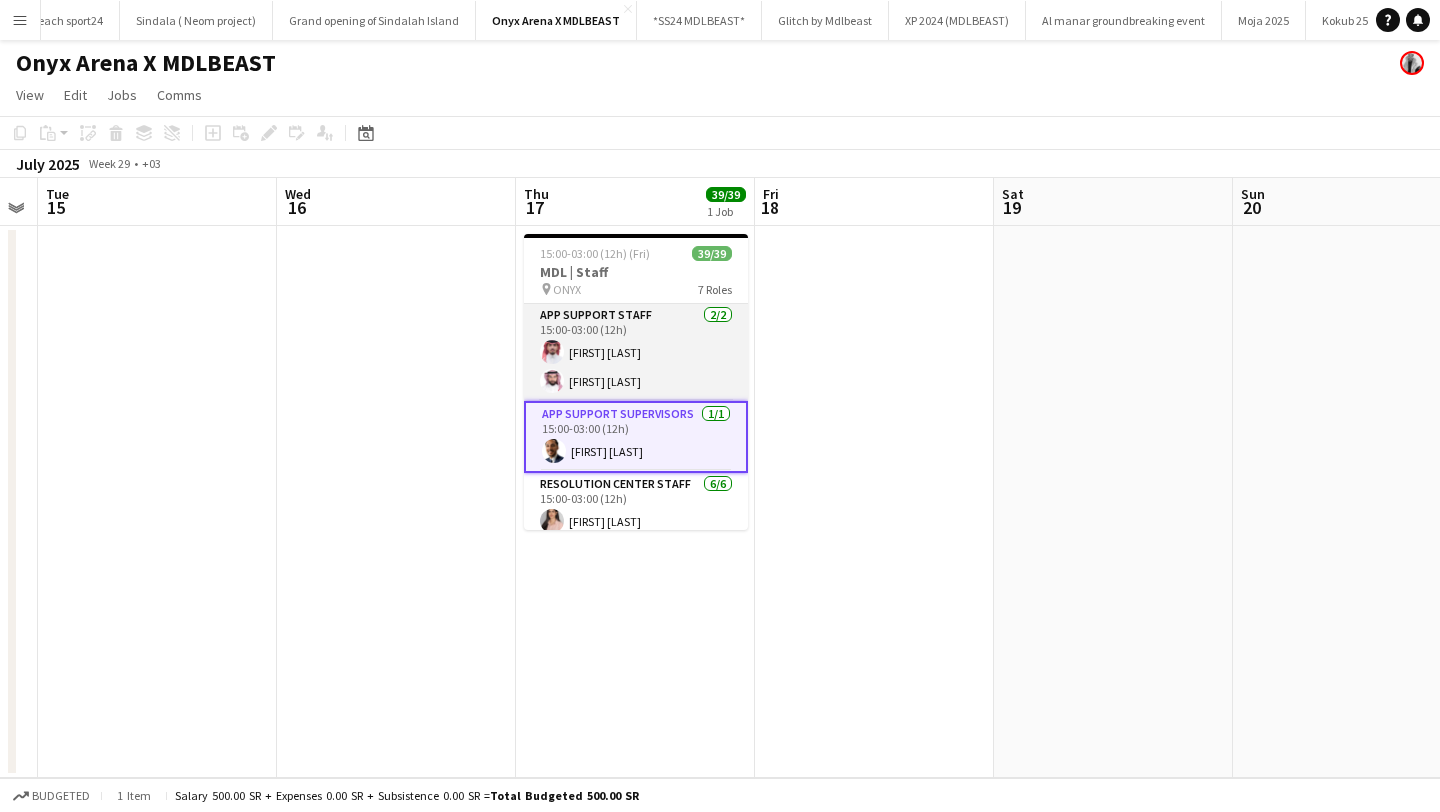 click on "App Support Staff 2/2 15:00-03:00 (12h)
[FIRST] [LAST] [FIRST] [LAST]" at bounding box center [636, 352] 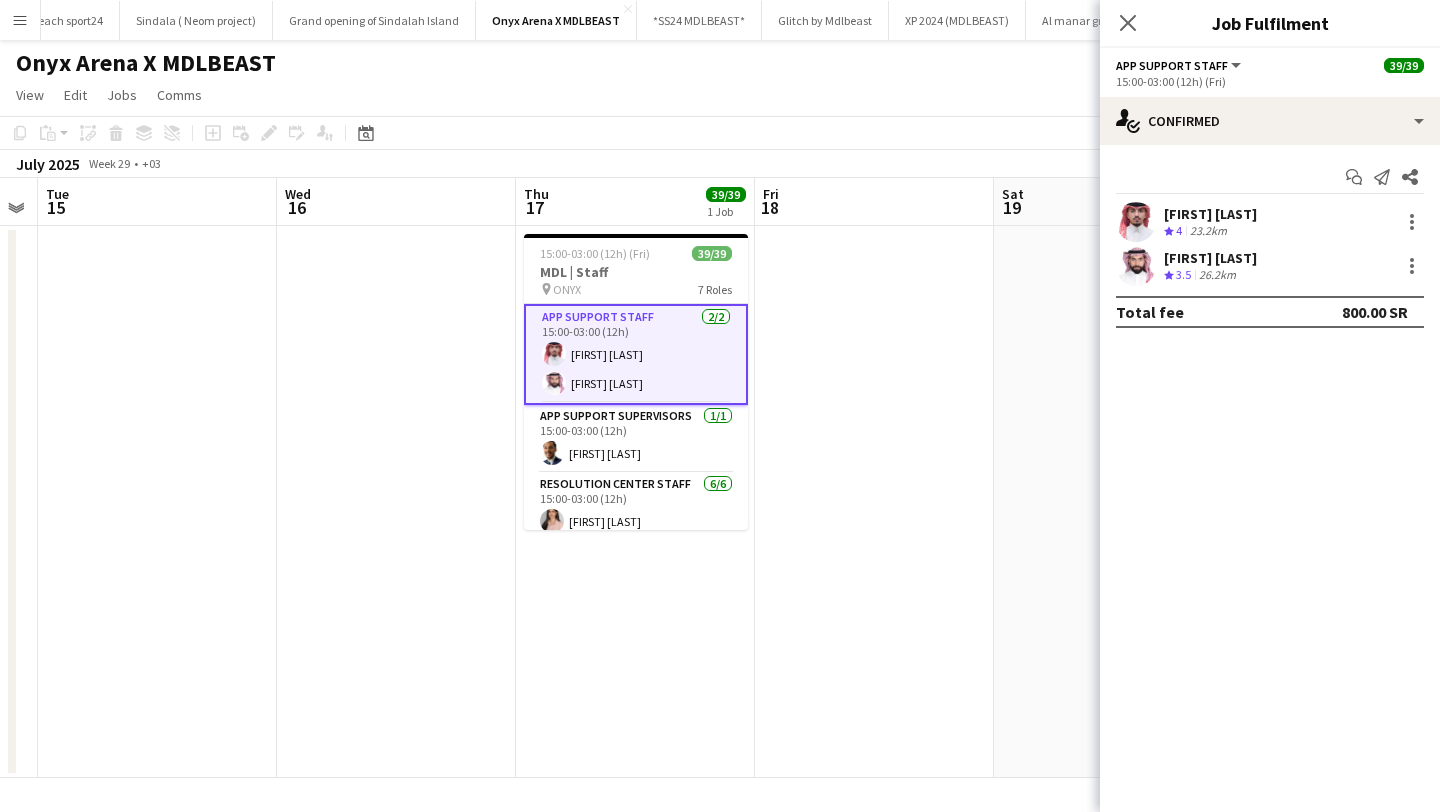 click on "23.2km" at bounding box center [1208, 231] 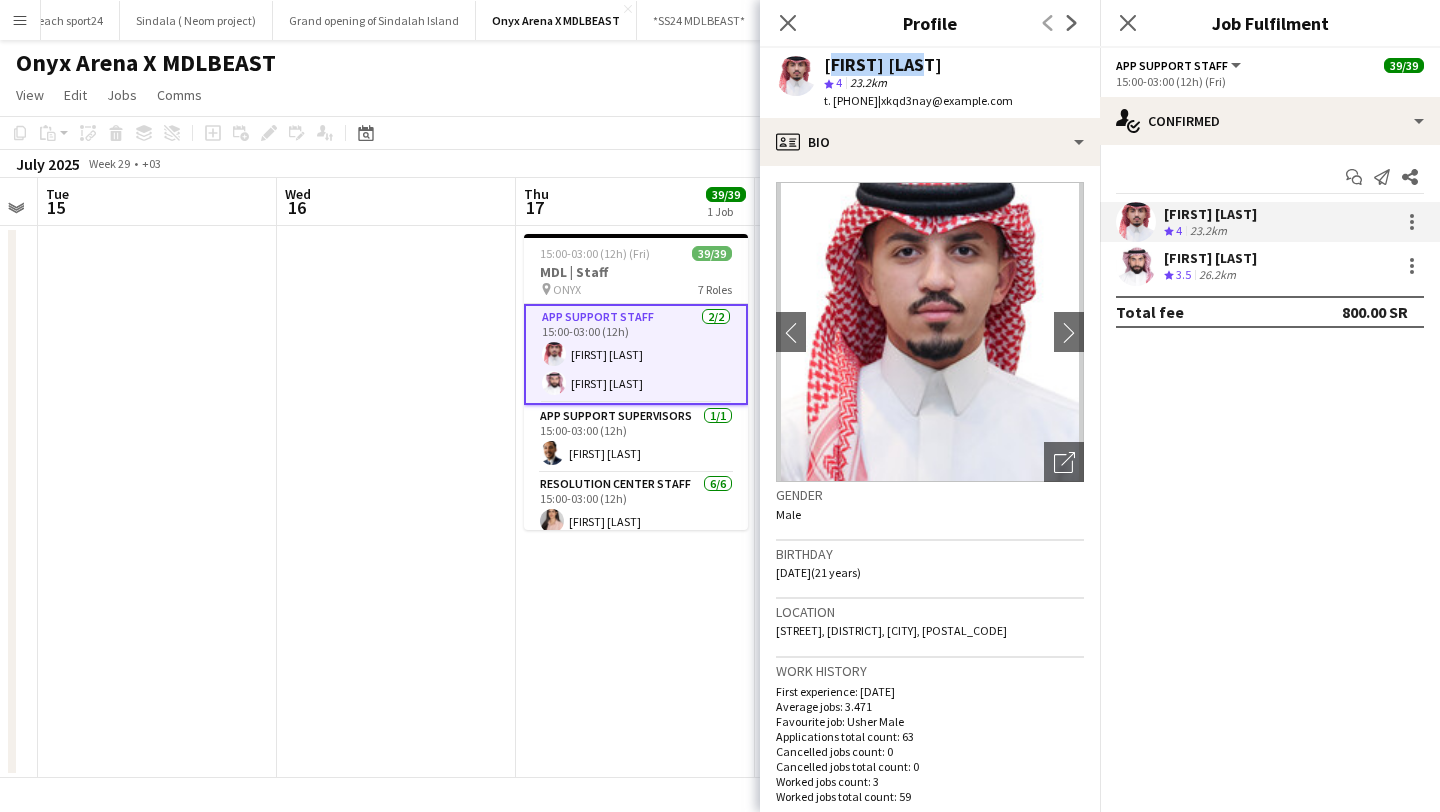 drag, startPoint x: 826, startPoint y: 65, endPoint x: 929, endPoint y: 70, distance: 103.121284 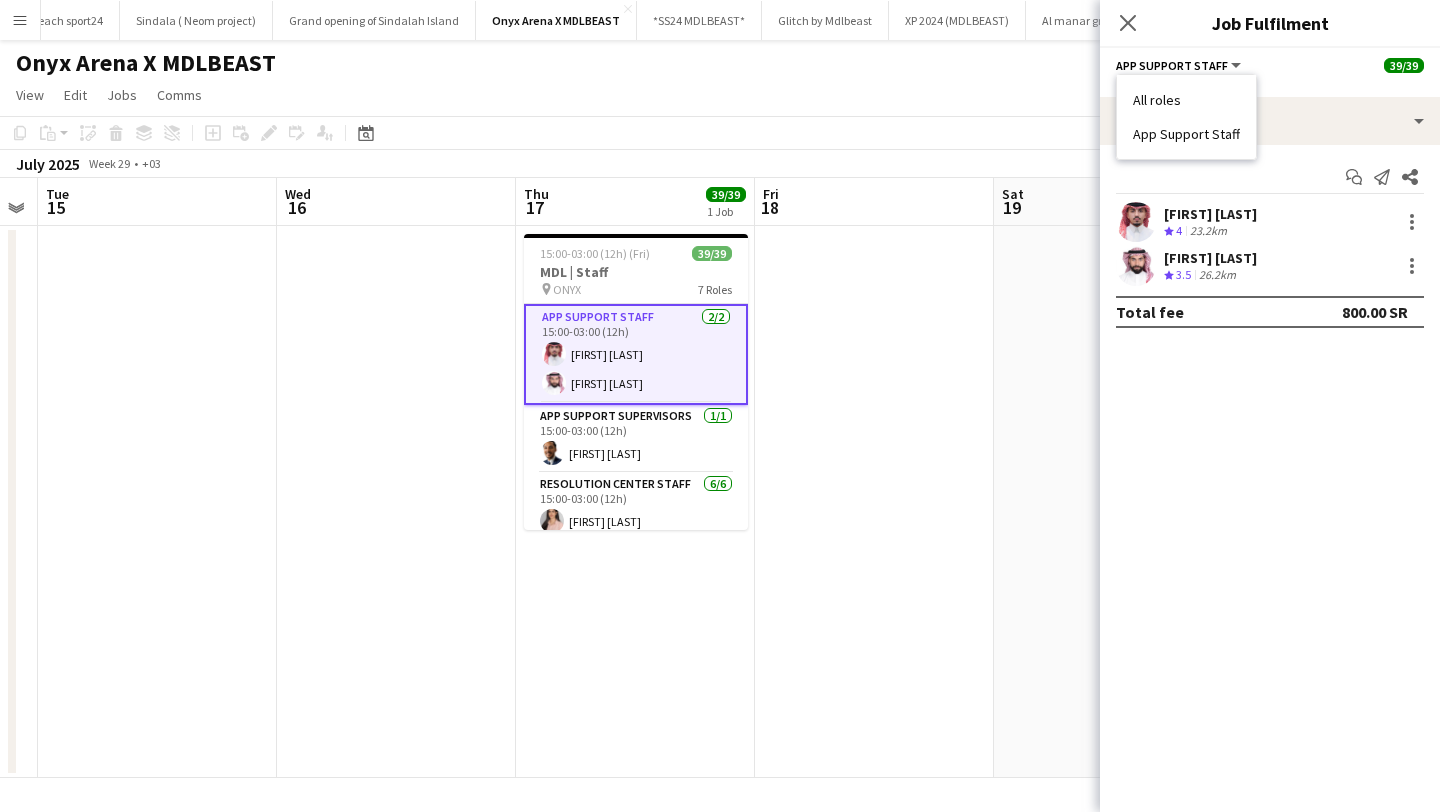 drag, startPoint x: 1135, startPoint y: 134, endPoint x: 1244, endPoint y: 144, distance: 109.457756 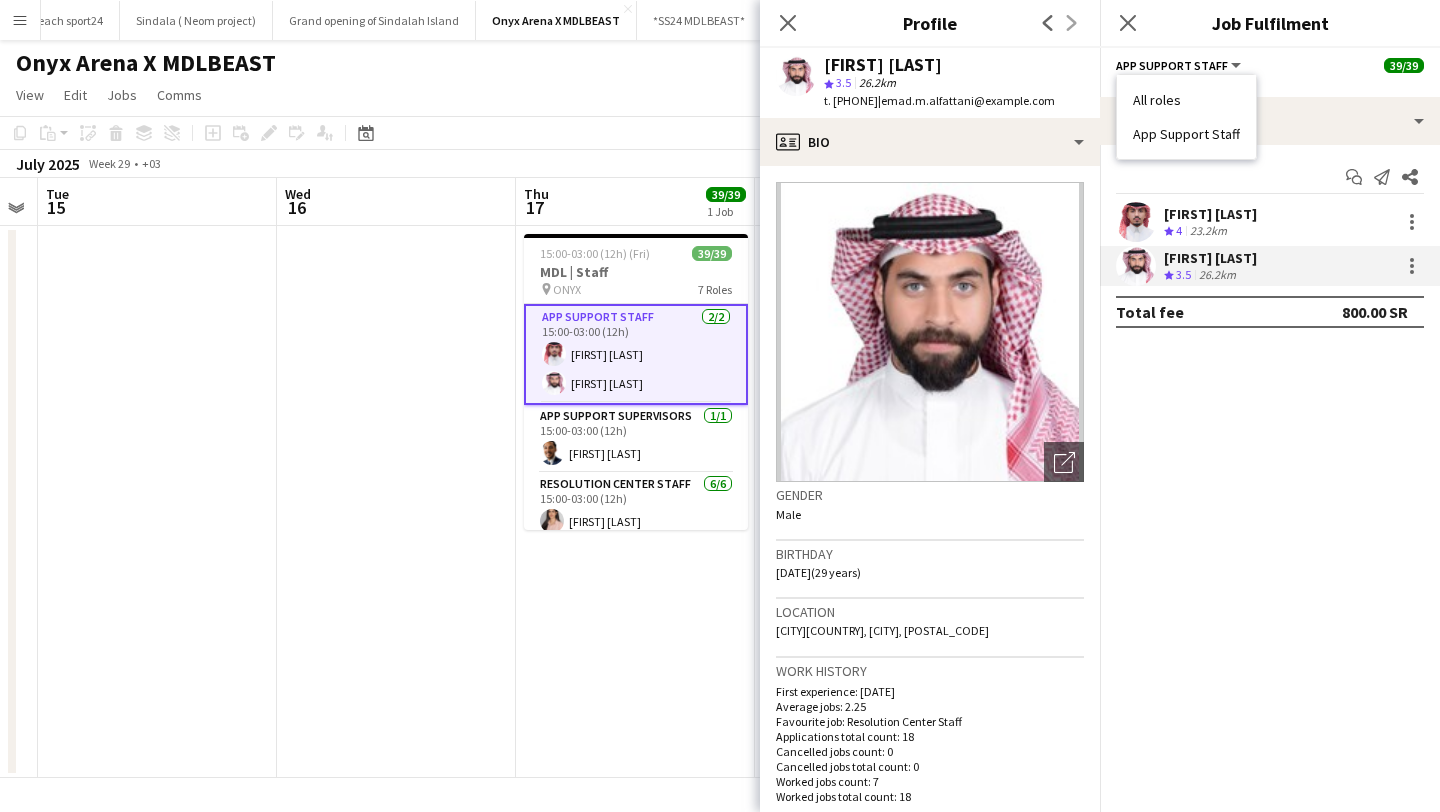drag, startPoint x: 825, startPoint y: 59, endPoint x: 957, endPoint y: 58, distance: 132.00378 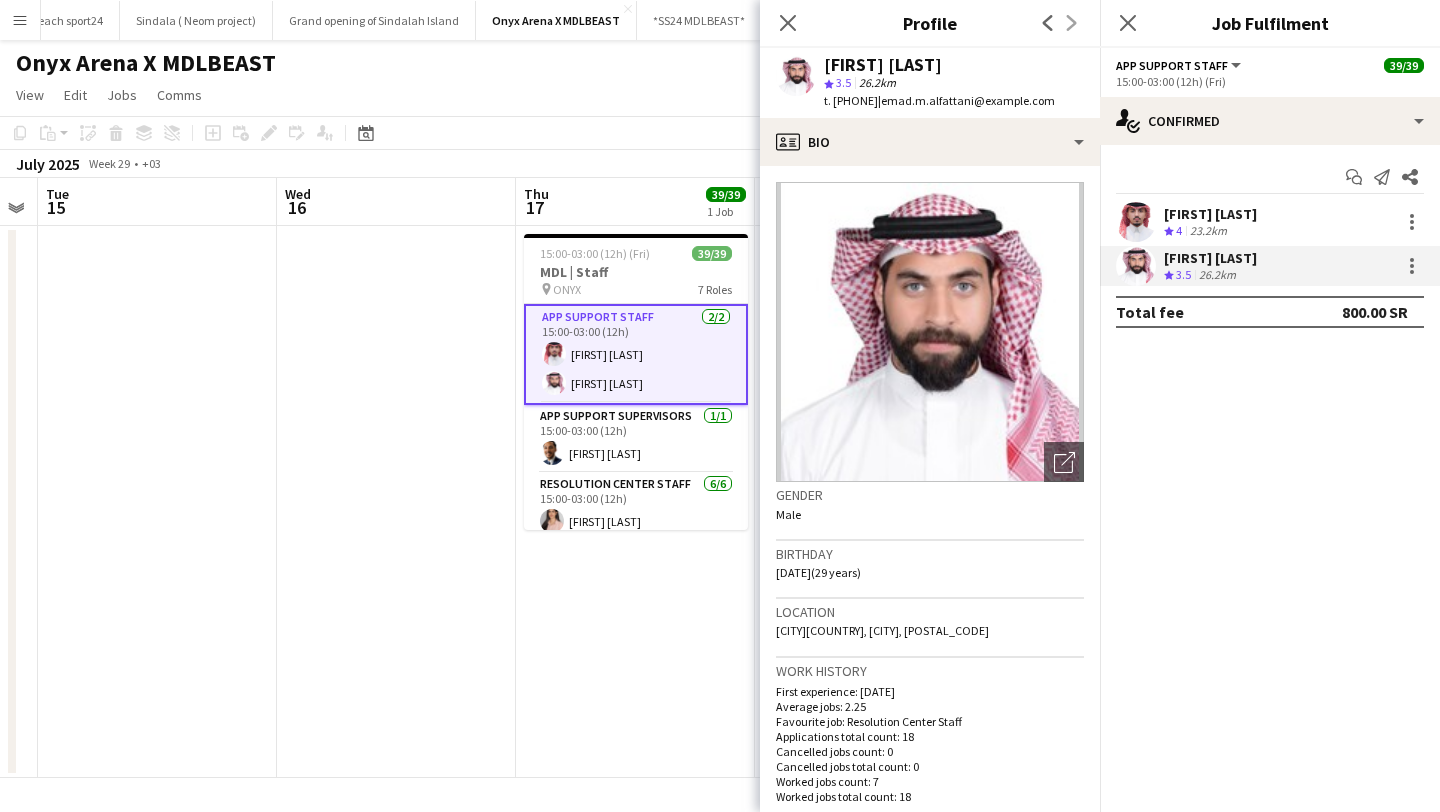 click on "App Support Staff" 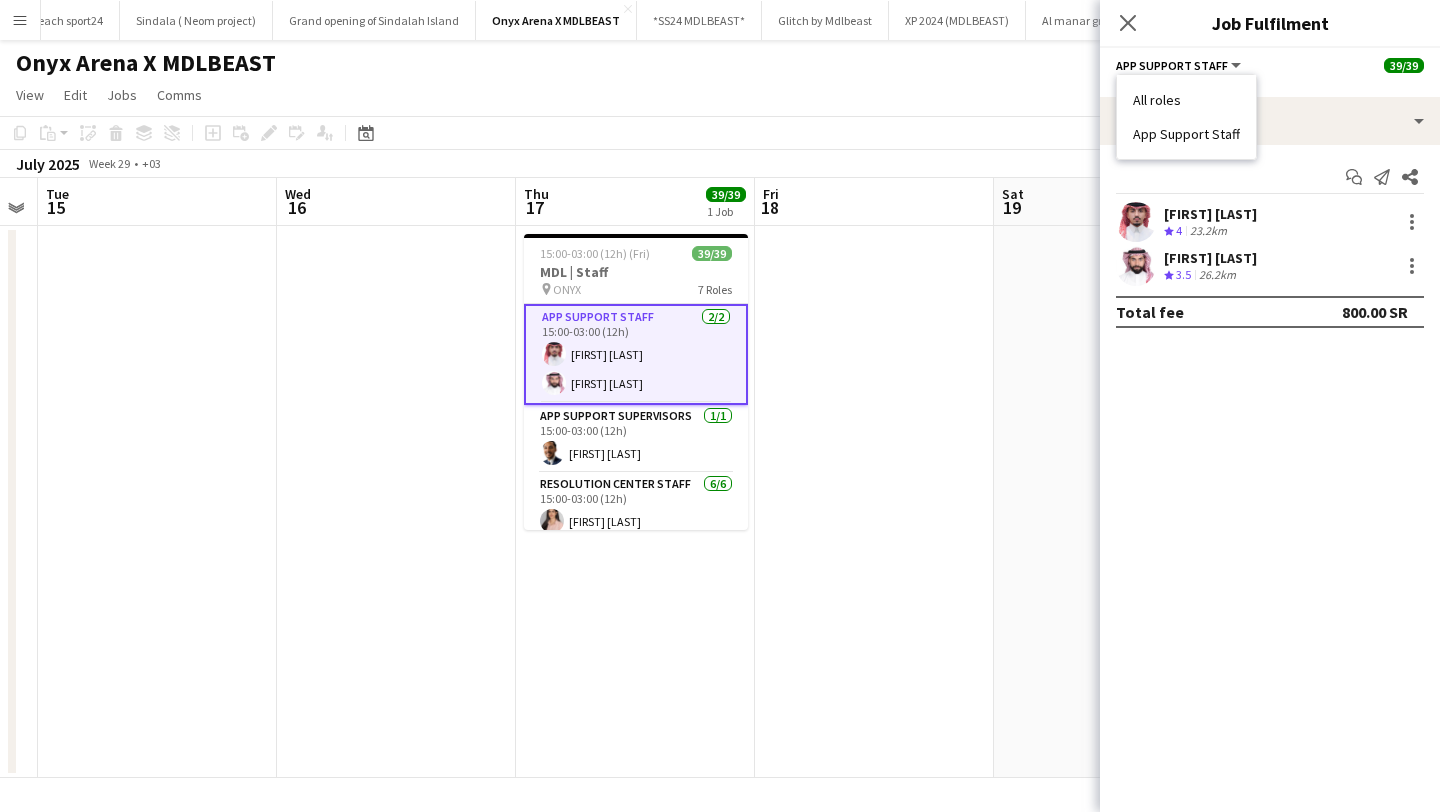 drag, startPoint x: 1132, startPoint y: 135, endPoint x: 1235, endPoint y: 147, distance: 103.69667 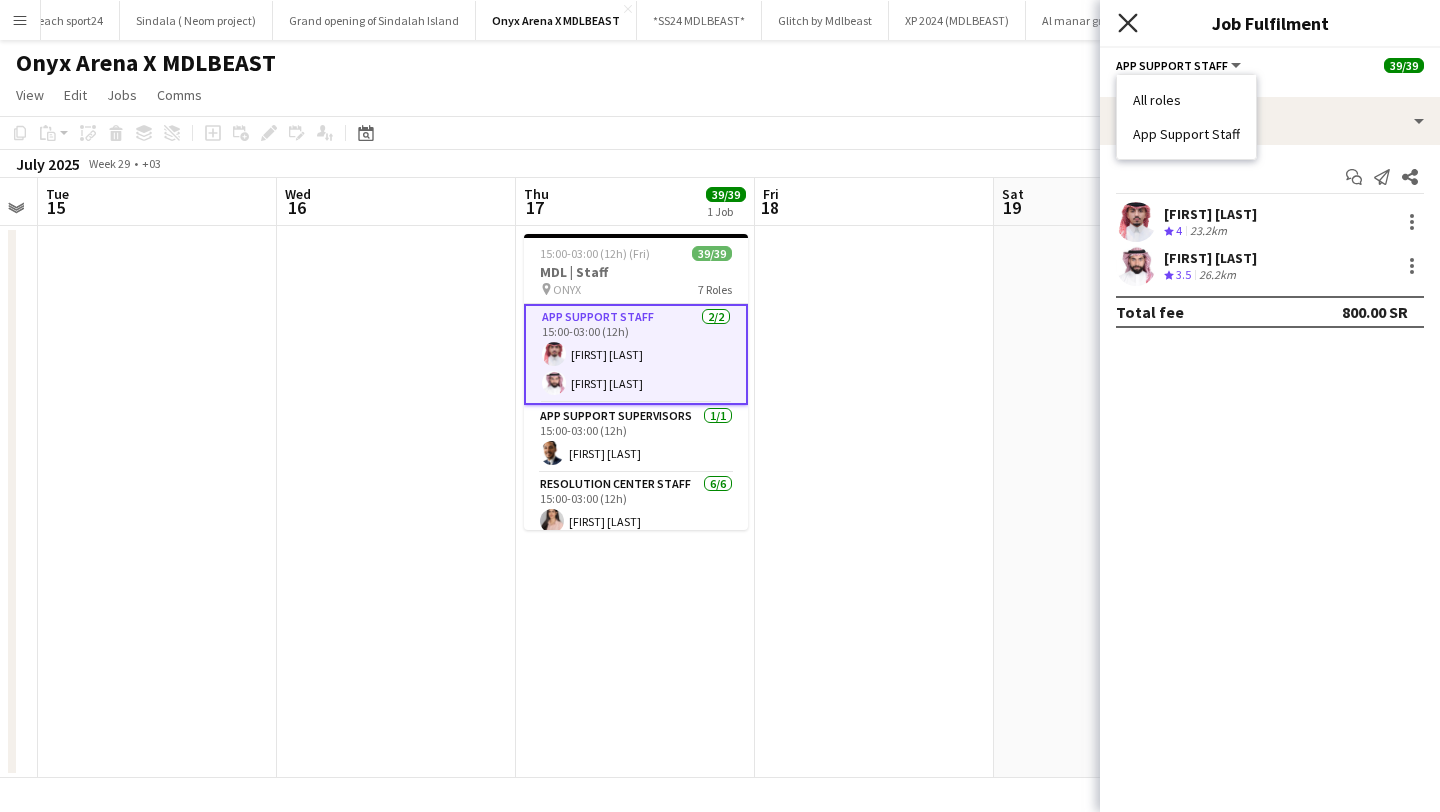 click on "Close pop-in" 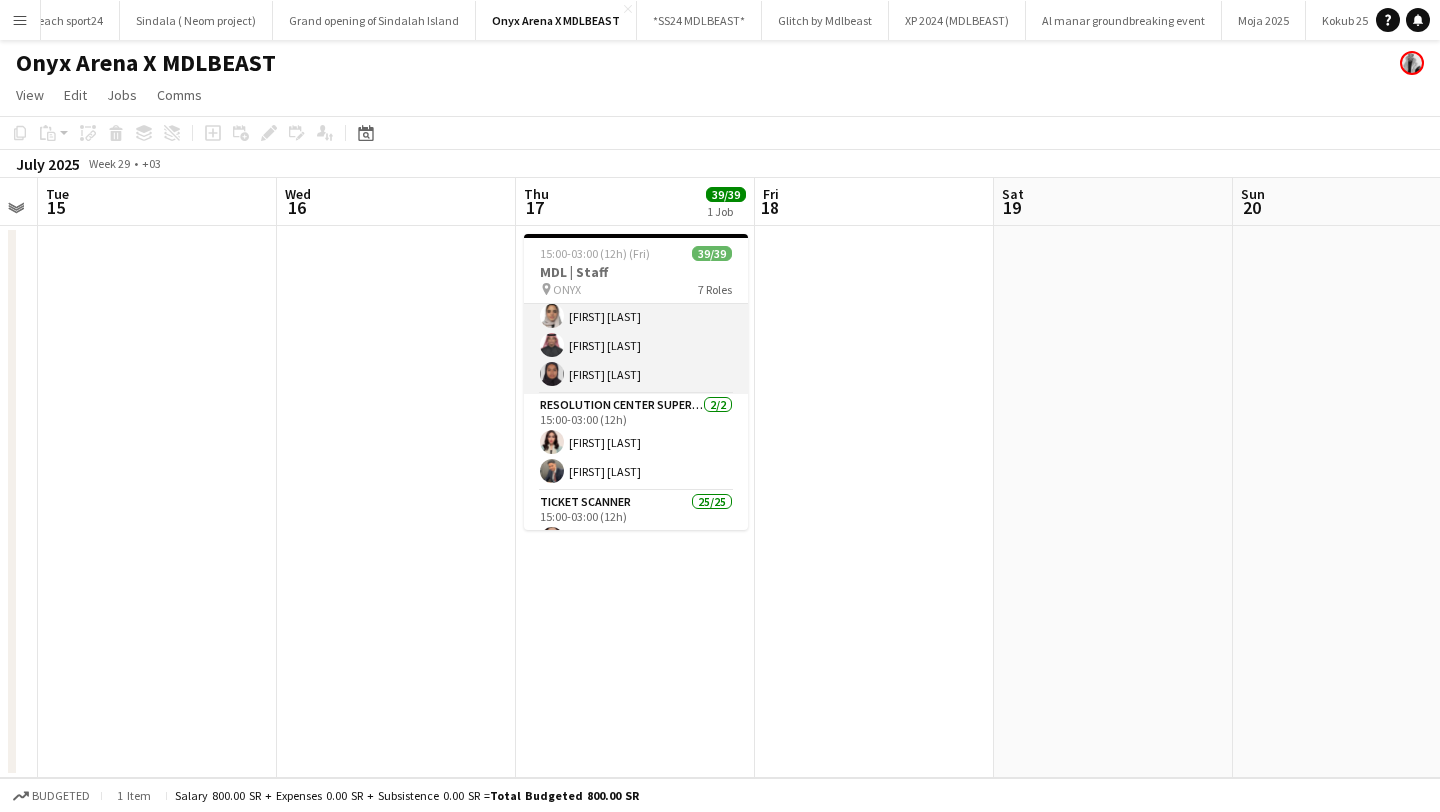 scroll, scrollTop: 302, scrollLeft: 0, axis: vertical 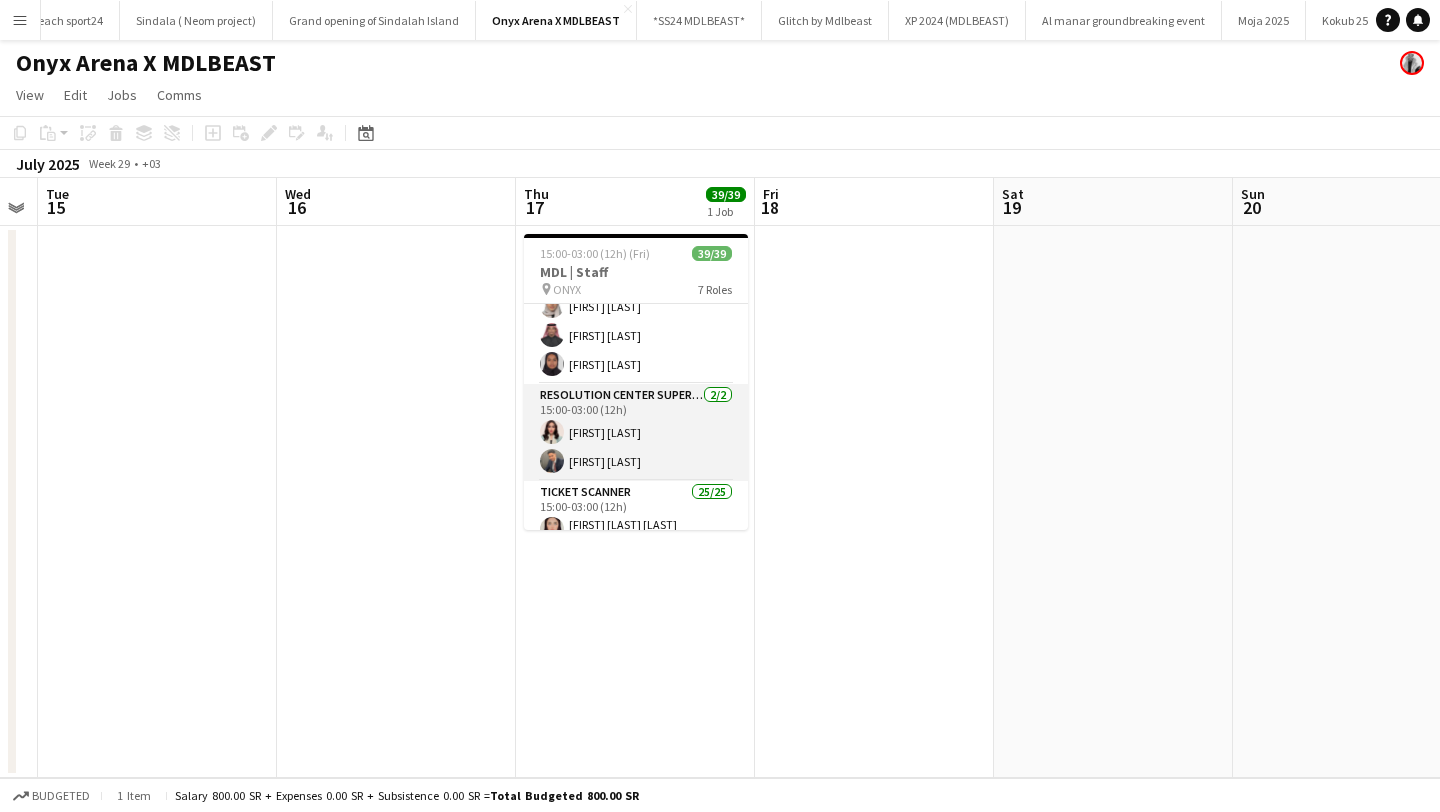 click on "Resolution Center Supervisor 2/2 15:00-03:00 (12h)
[FIRST] [LAST] [LAST]" at bounding box center (636, 432) 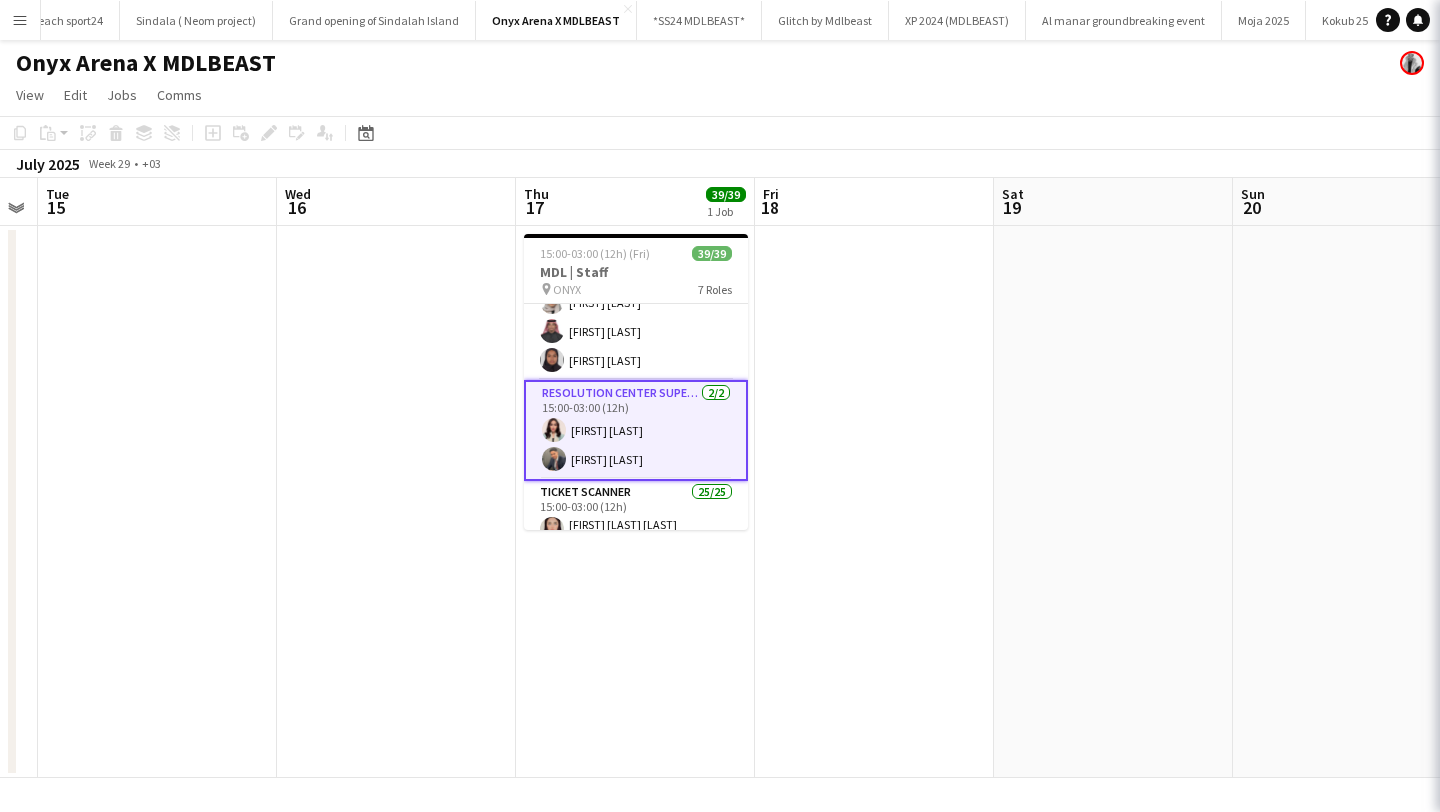 scroll, scrollTop: 298, scrollLeft: 0, axis: vertical 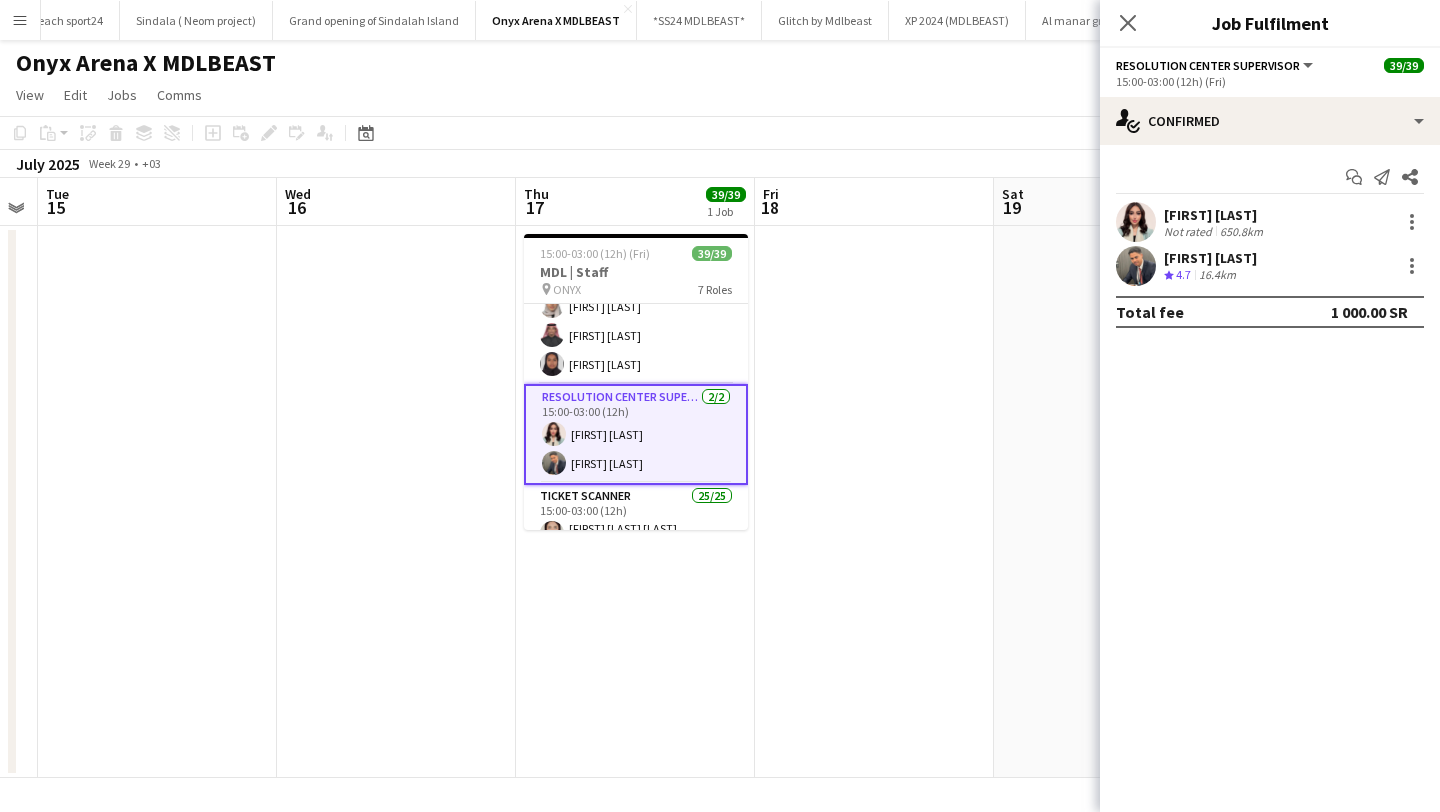 click on "[FIRST] [LAST]" at bounding box center (1215, 215) 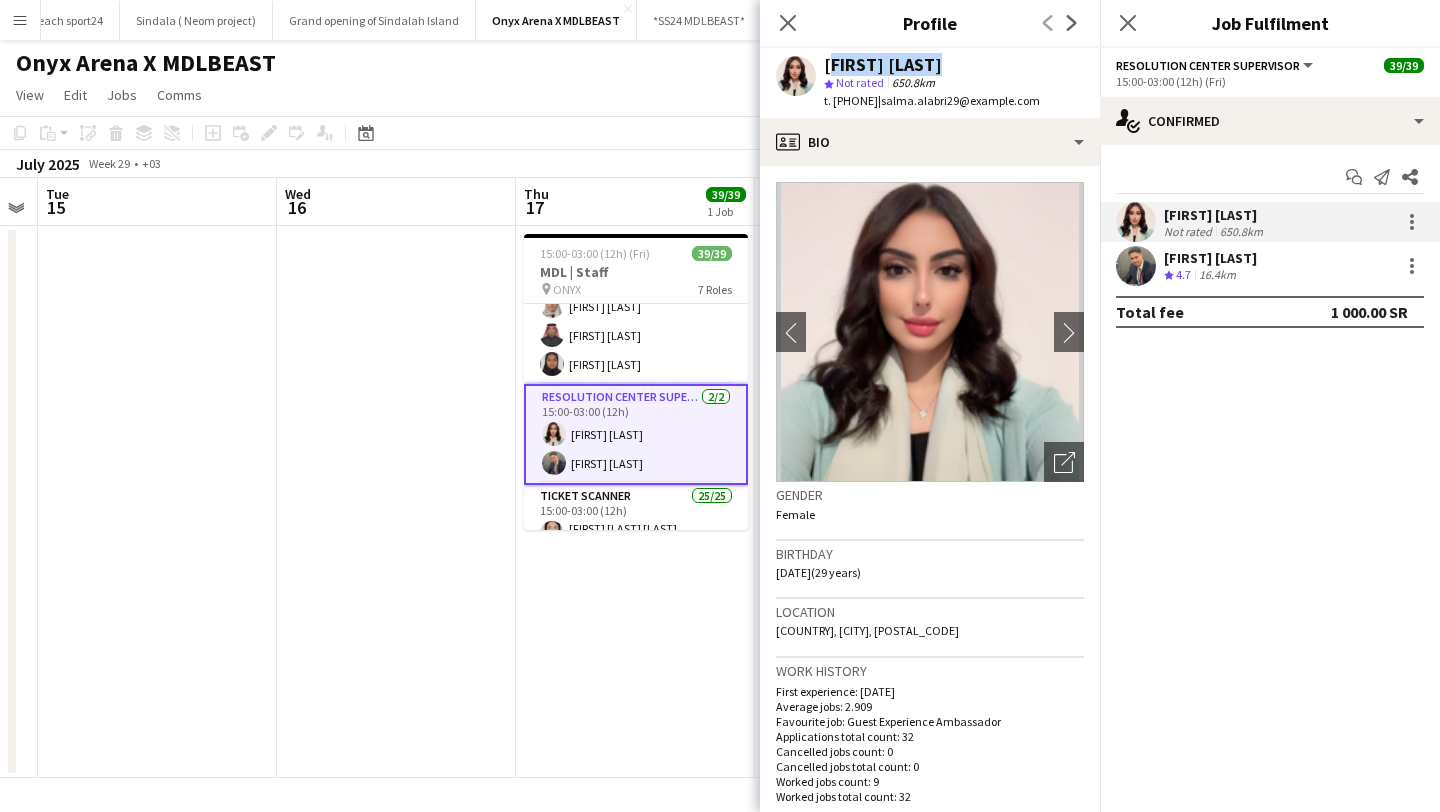 drag, startPoint x: 825, startPoint y: 66, endPoint x: 941, endPoint y: 73, distance: 116.21101 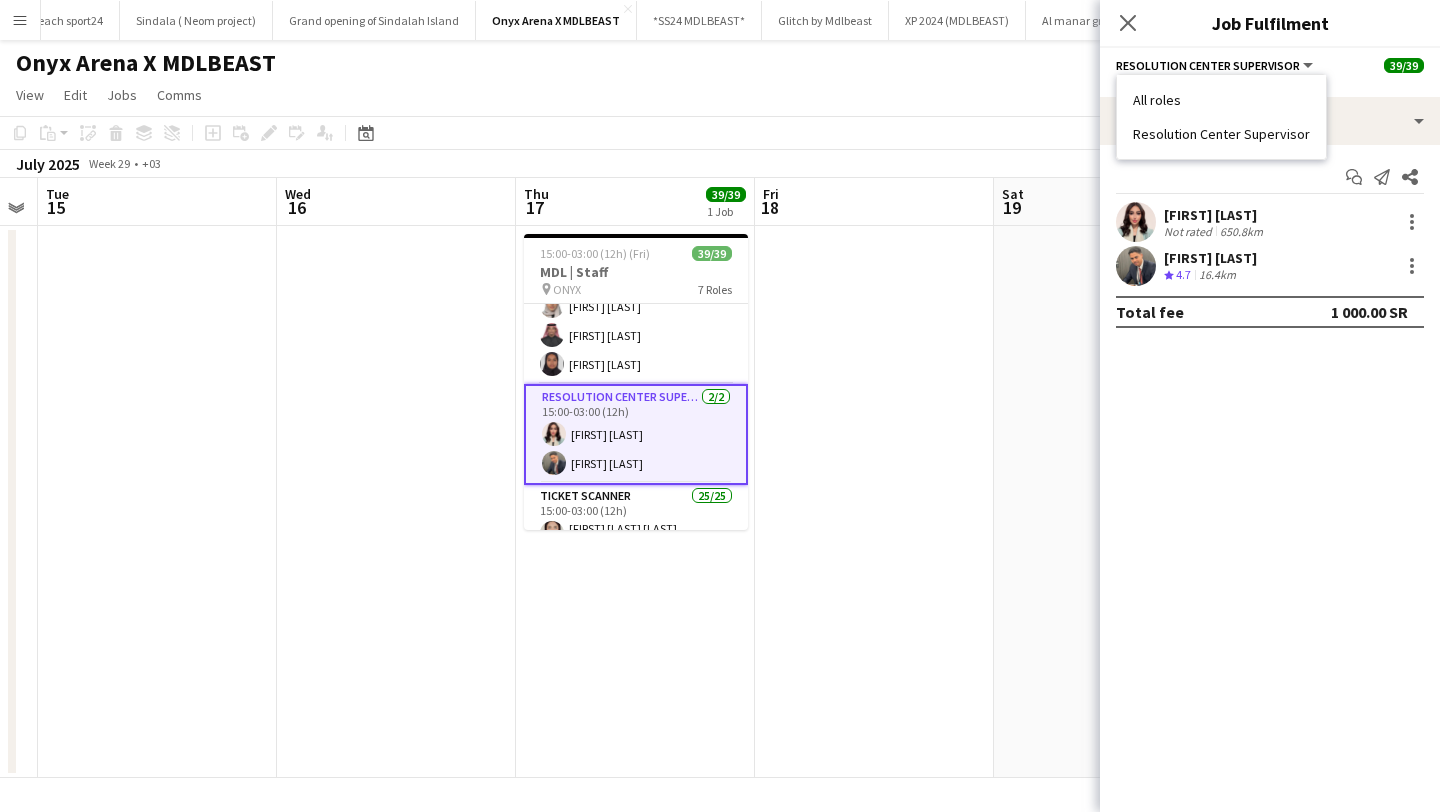 drag, startPoint x: 1129, startPoint y: 134, endPoint x: 1268, endPoint y: 156, distance: 140.73024 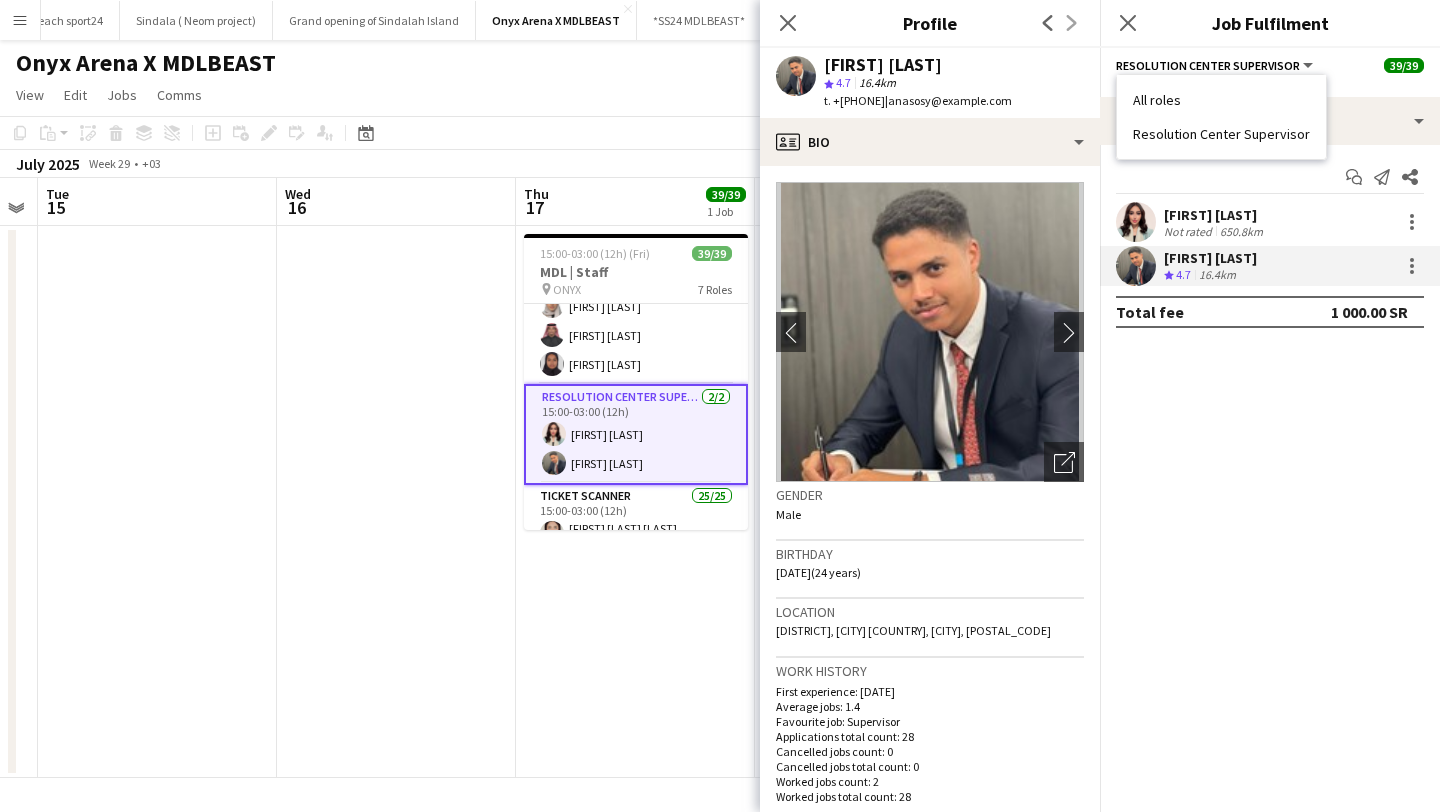 drag, startPoint x: 824, startPoint y: 64, endPoint x: 962, endPoint y: 75, distance: 138.43771 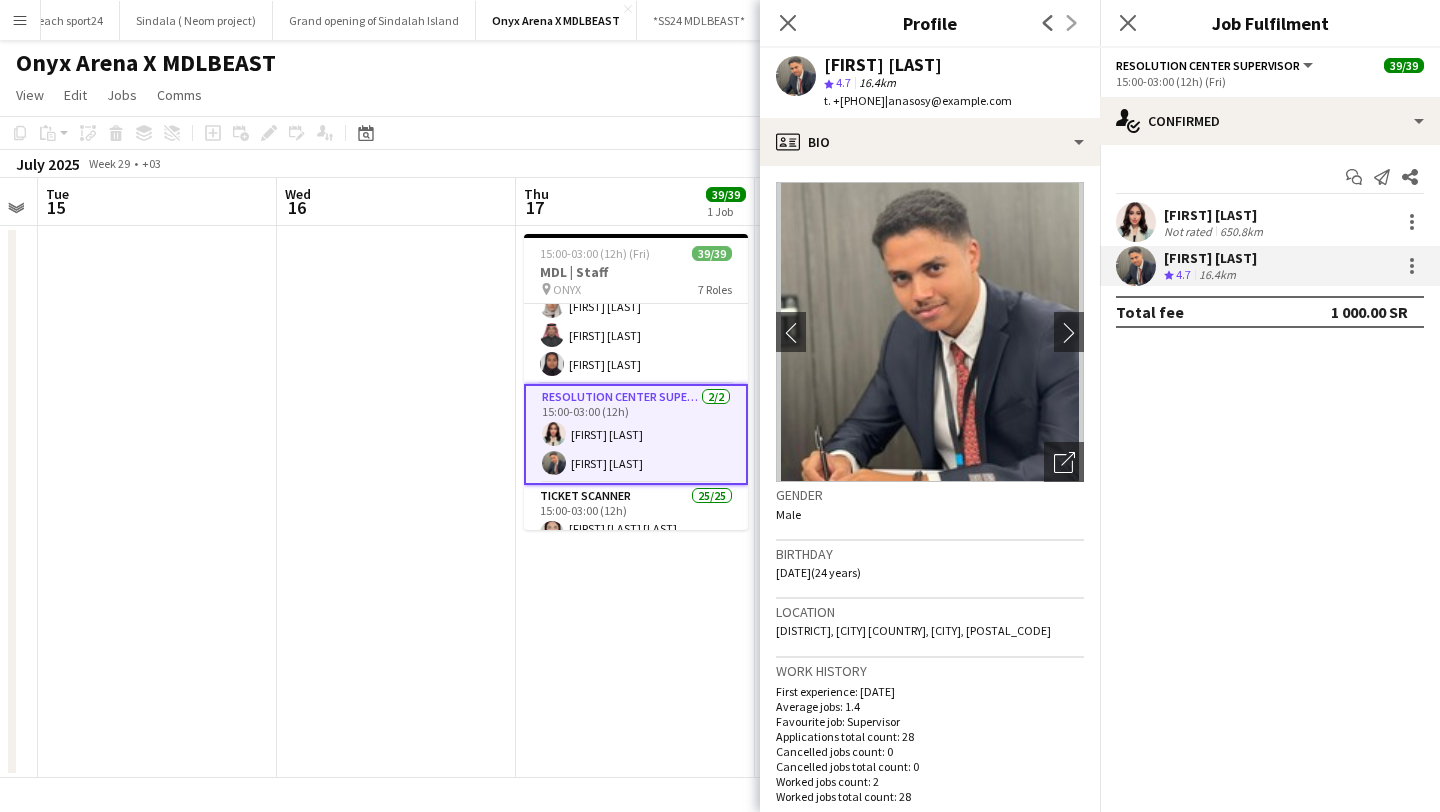 click on "star
4.7   16.4km" 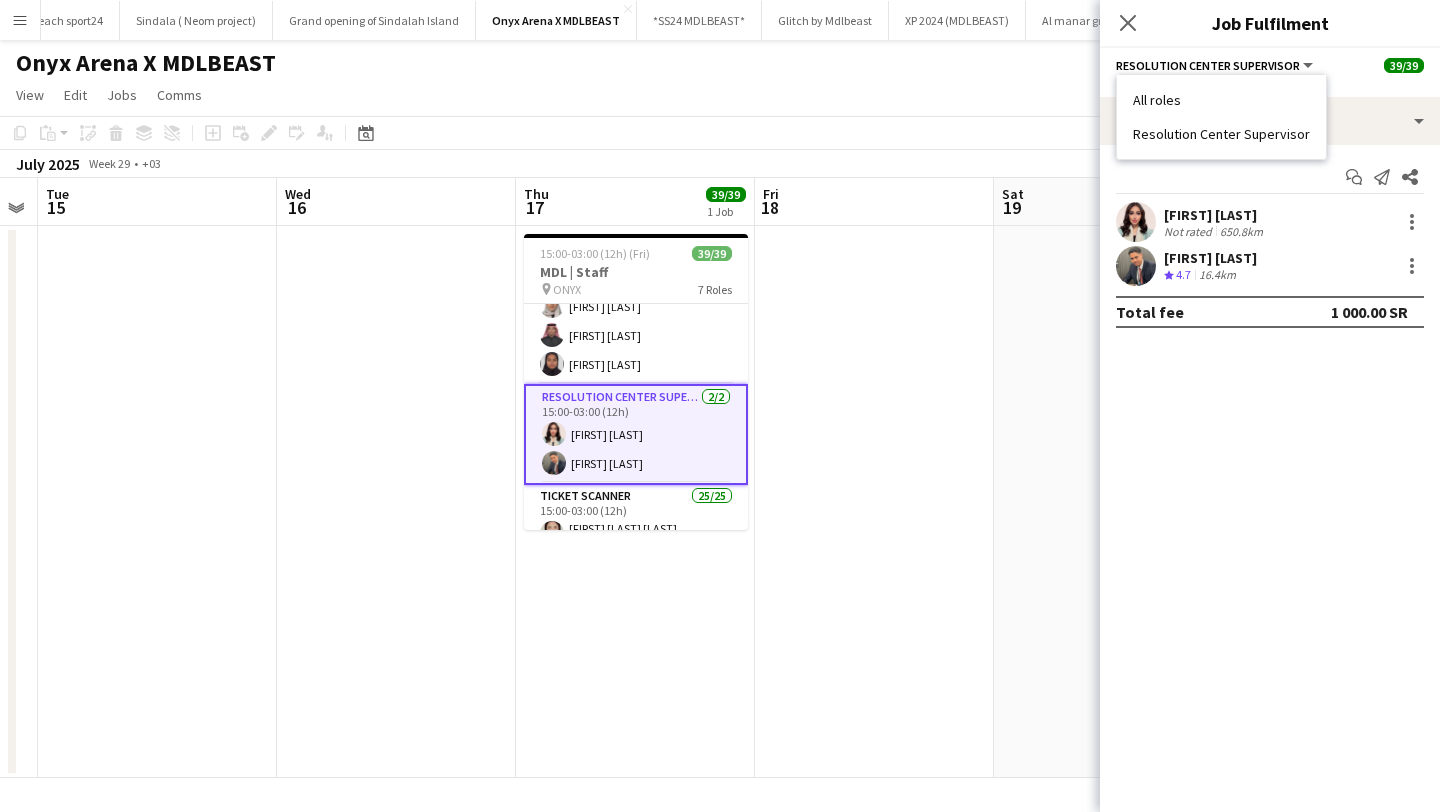 drag, startPoint x: 1133, startPoint y: 132, endPoint x: 1294, endPoint y: 143, distance: 161.37534 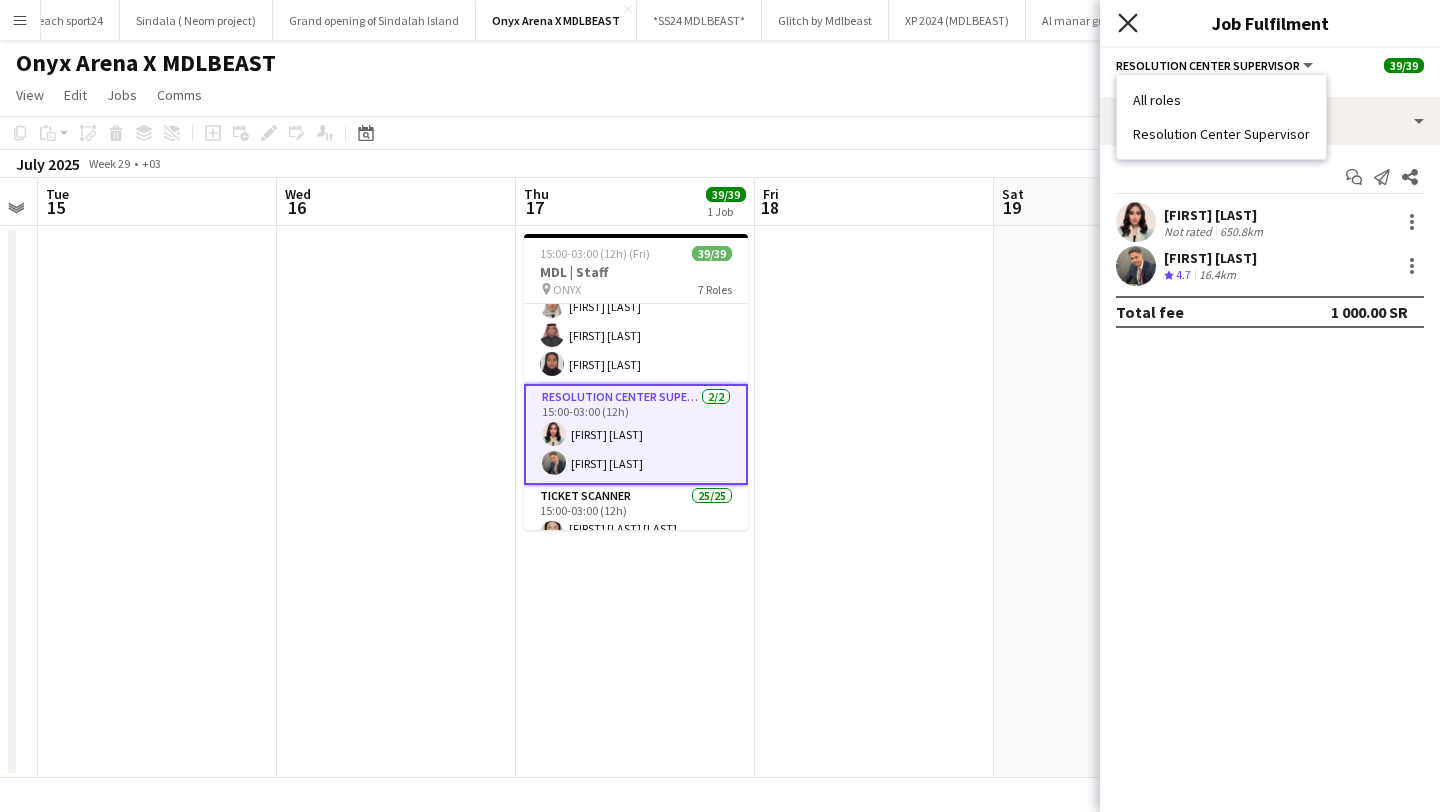 click 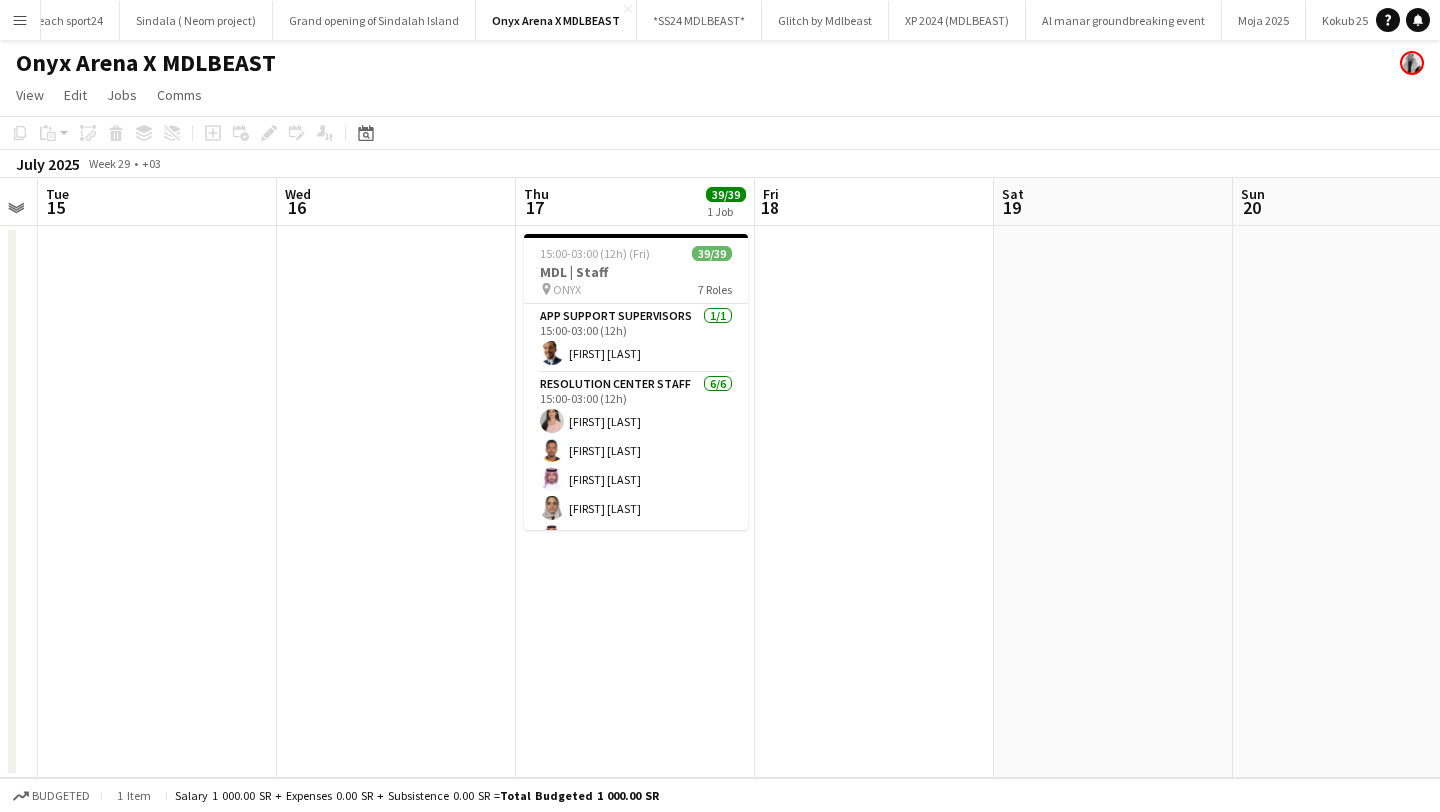 scroll, scrollTop: 95, scrollLeft: 0, axis: vertical 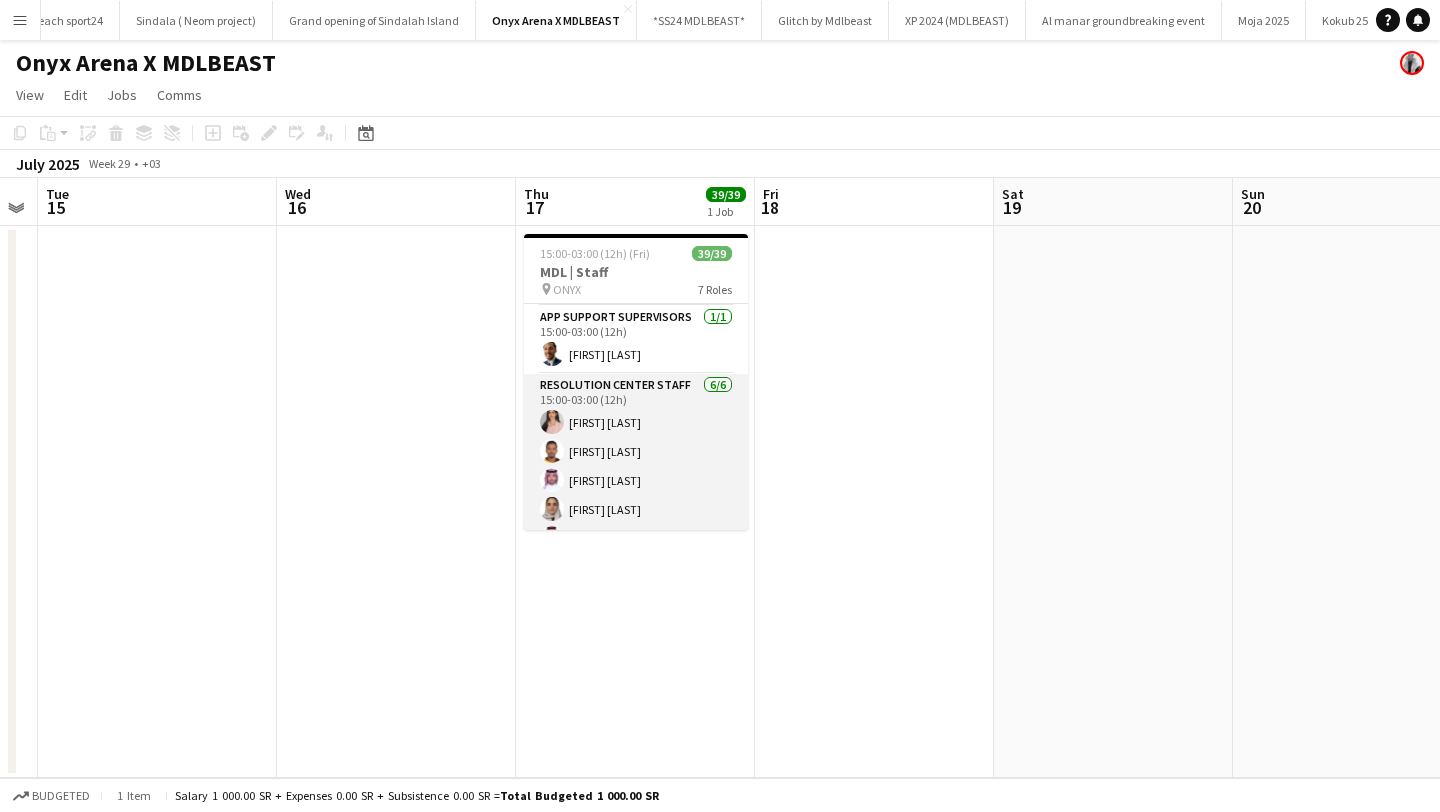 click on "Resolution Center Staff 6/6 15:00-03:00 (12h)
[FIRST] [LAST] [LAST] [FIRST] [LAST] [FIRST] [LAST] [FIRST] [LAST] [FIRST] [LAST] [FIRST] [LAST] [FIRST] [LAST] [FIRST] [LAST]" at bounding box center [636, 480] 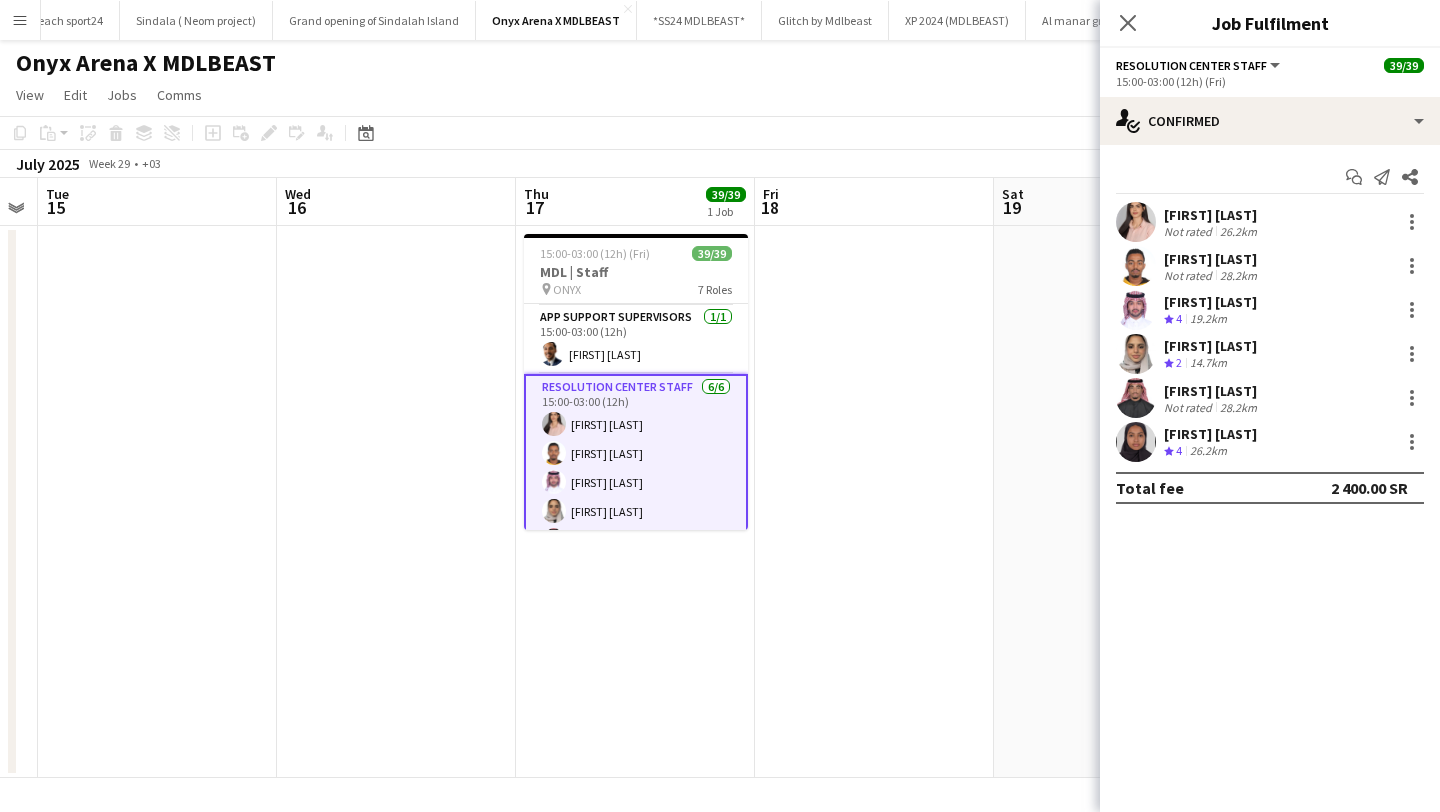 click on "[FIRST] [LAST]" at bounding box center (1212, 215) 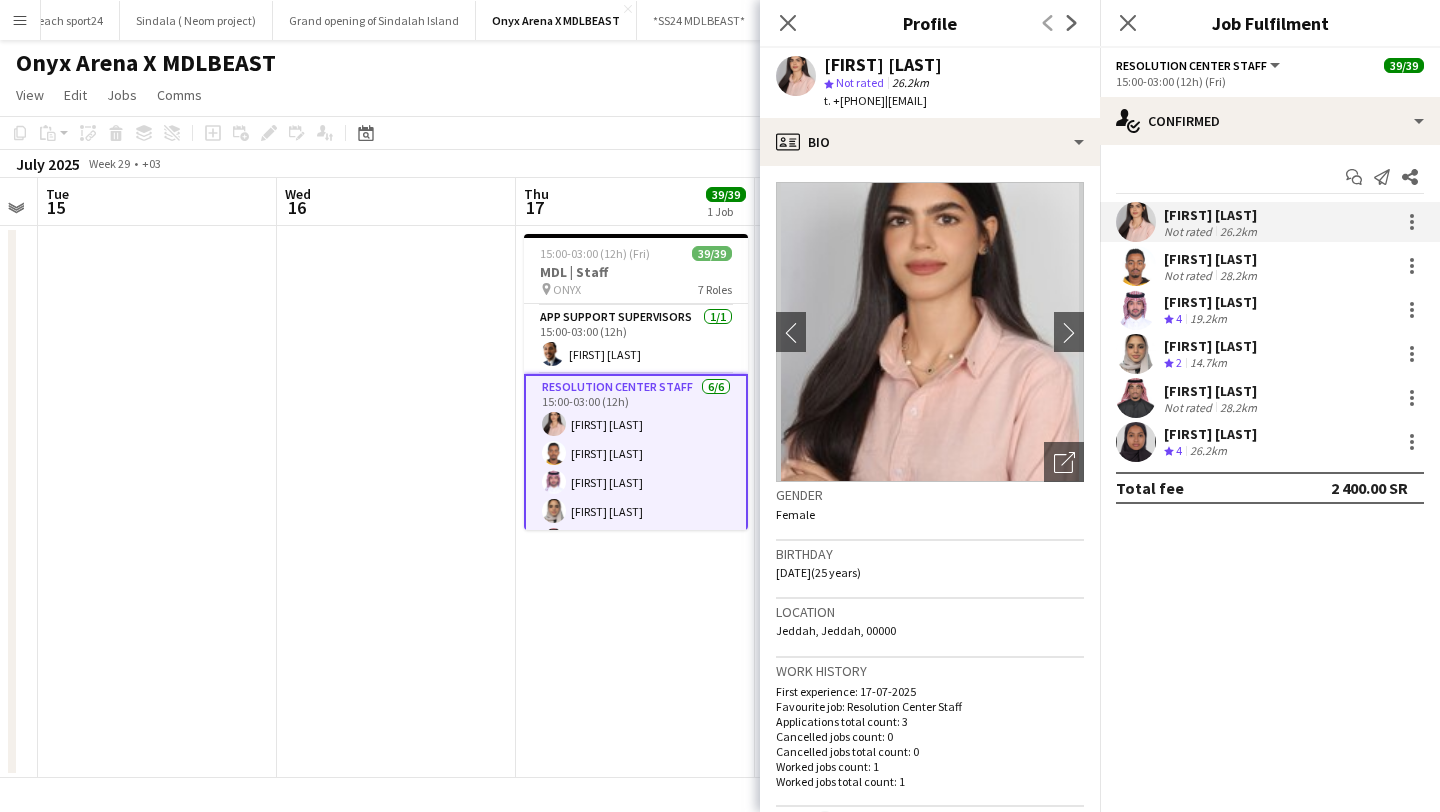 drag, startPoint x: 824, startPoint y: 61, endPoint x: 986, endPoint y: 72, distance: 162.37303 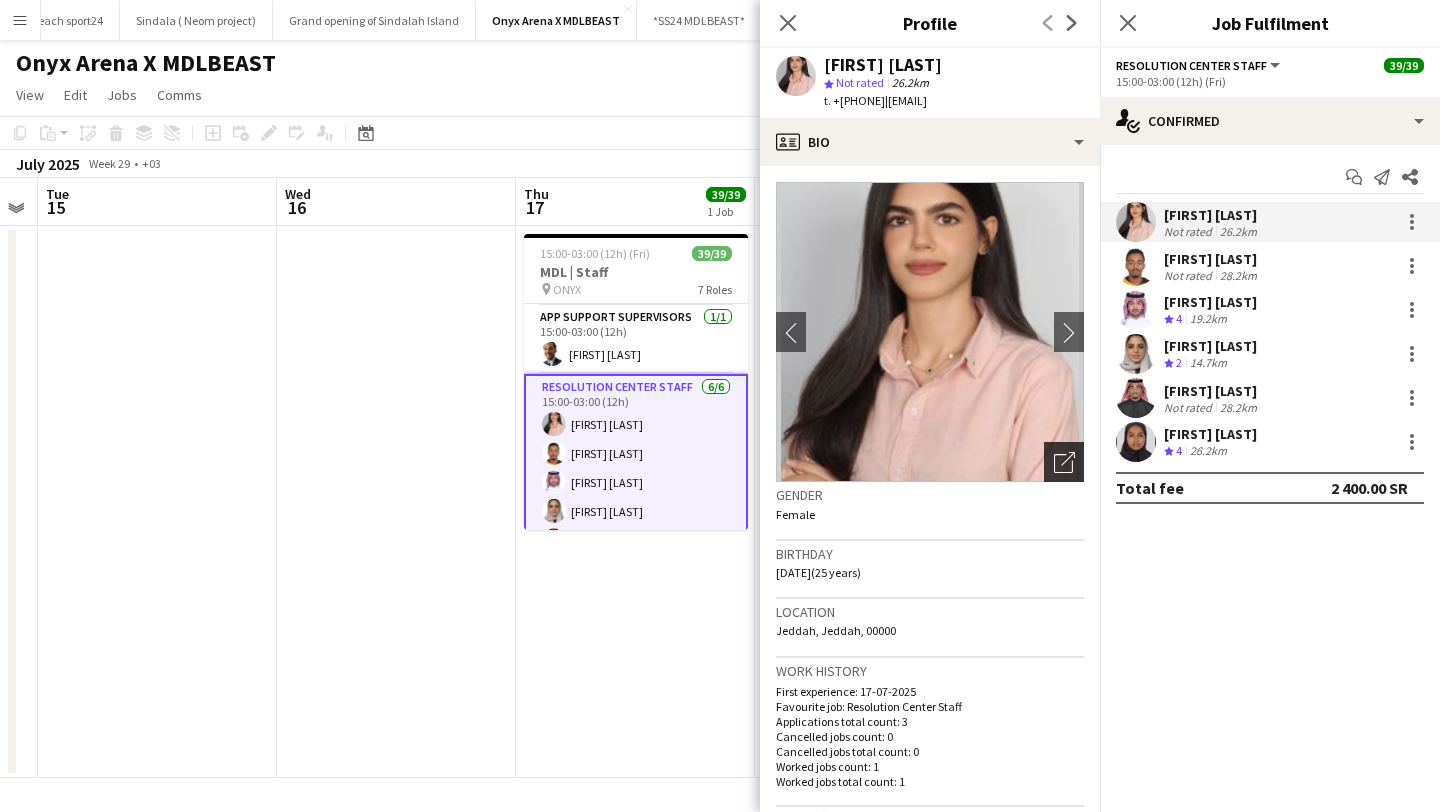 click on "Open photos pop-in" 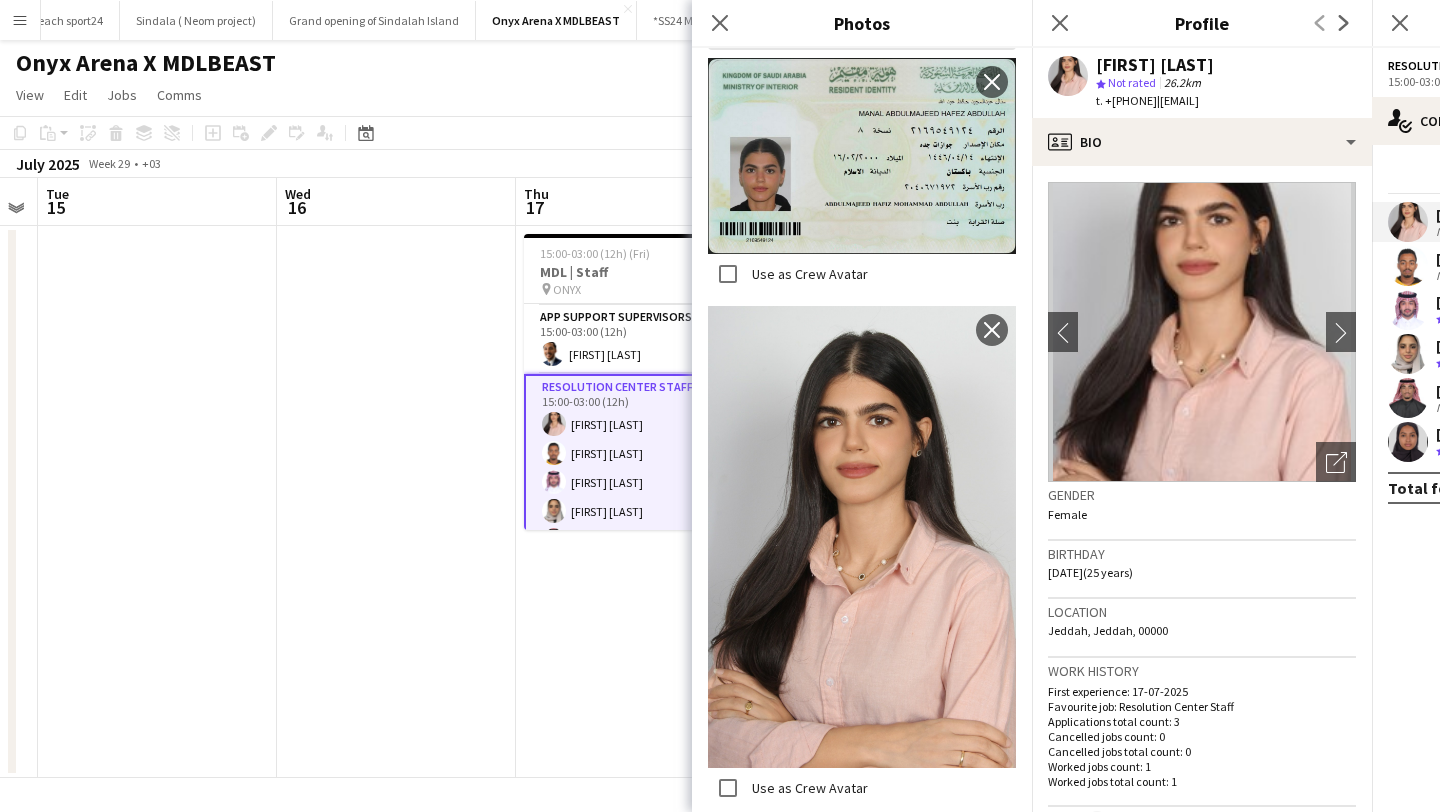 scroll, scrollTop: 0, scrollLeft: 0, axis: both 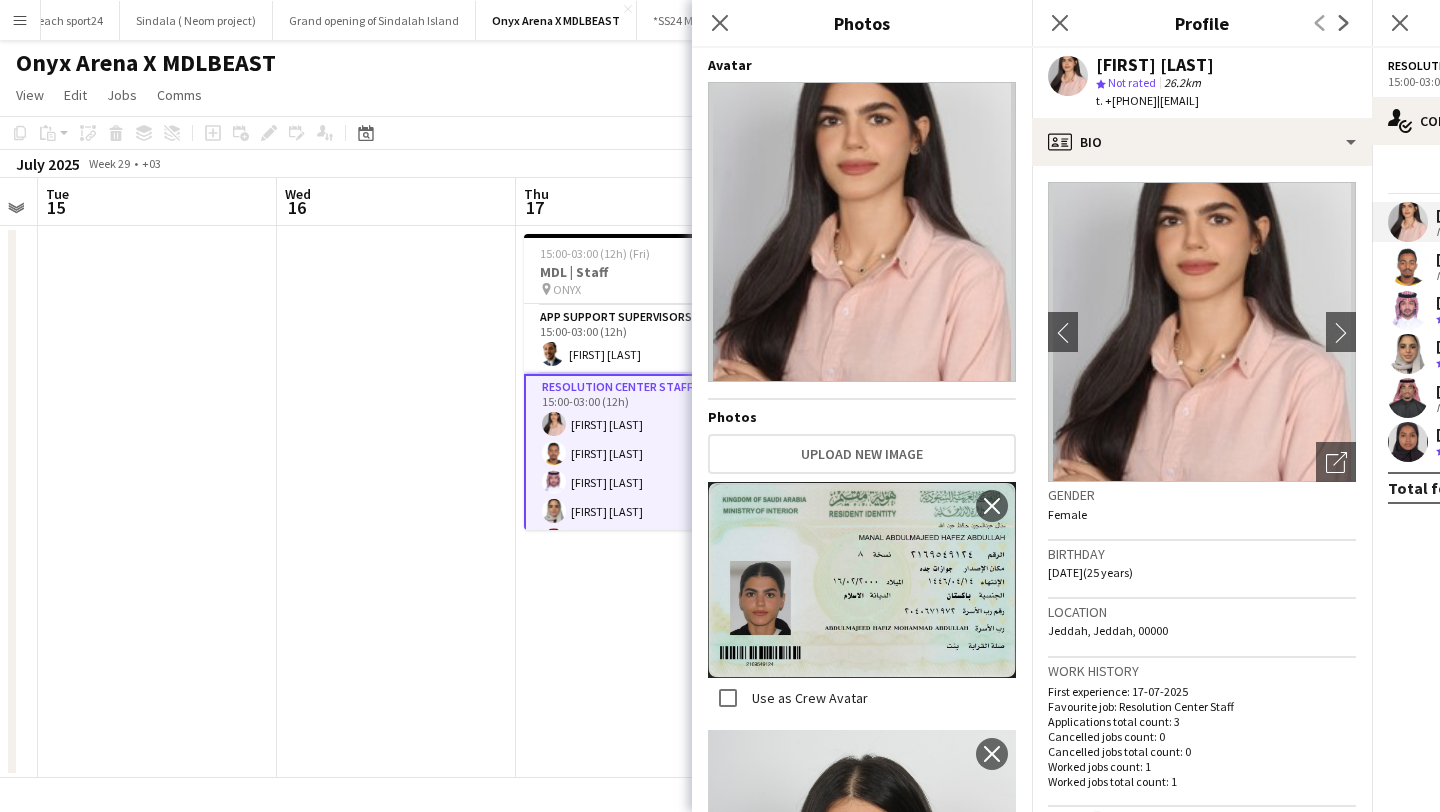 click 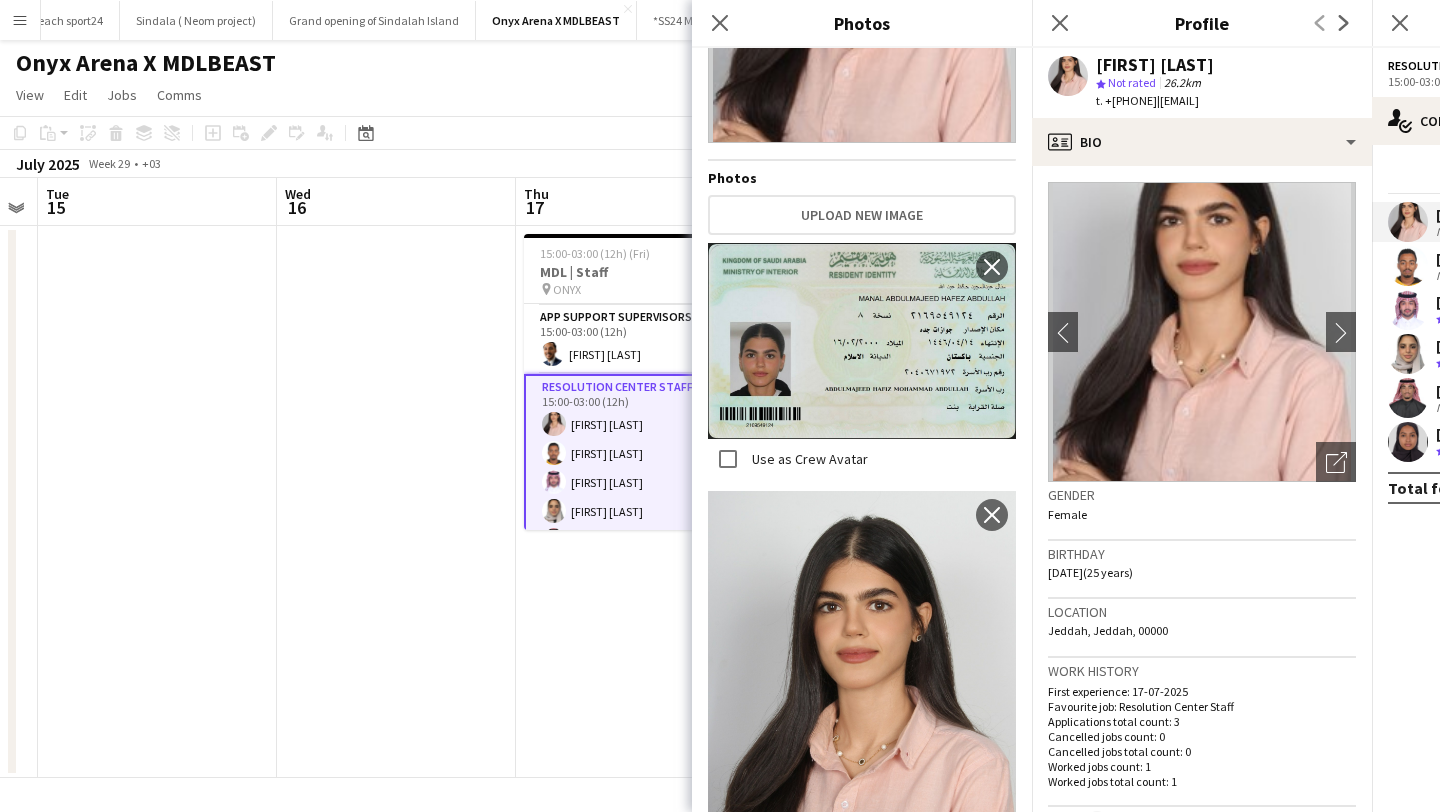 scroll, scrollTop: 410, scrollLeft: 0, axis: vertical 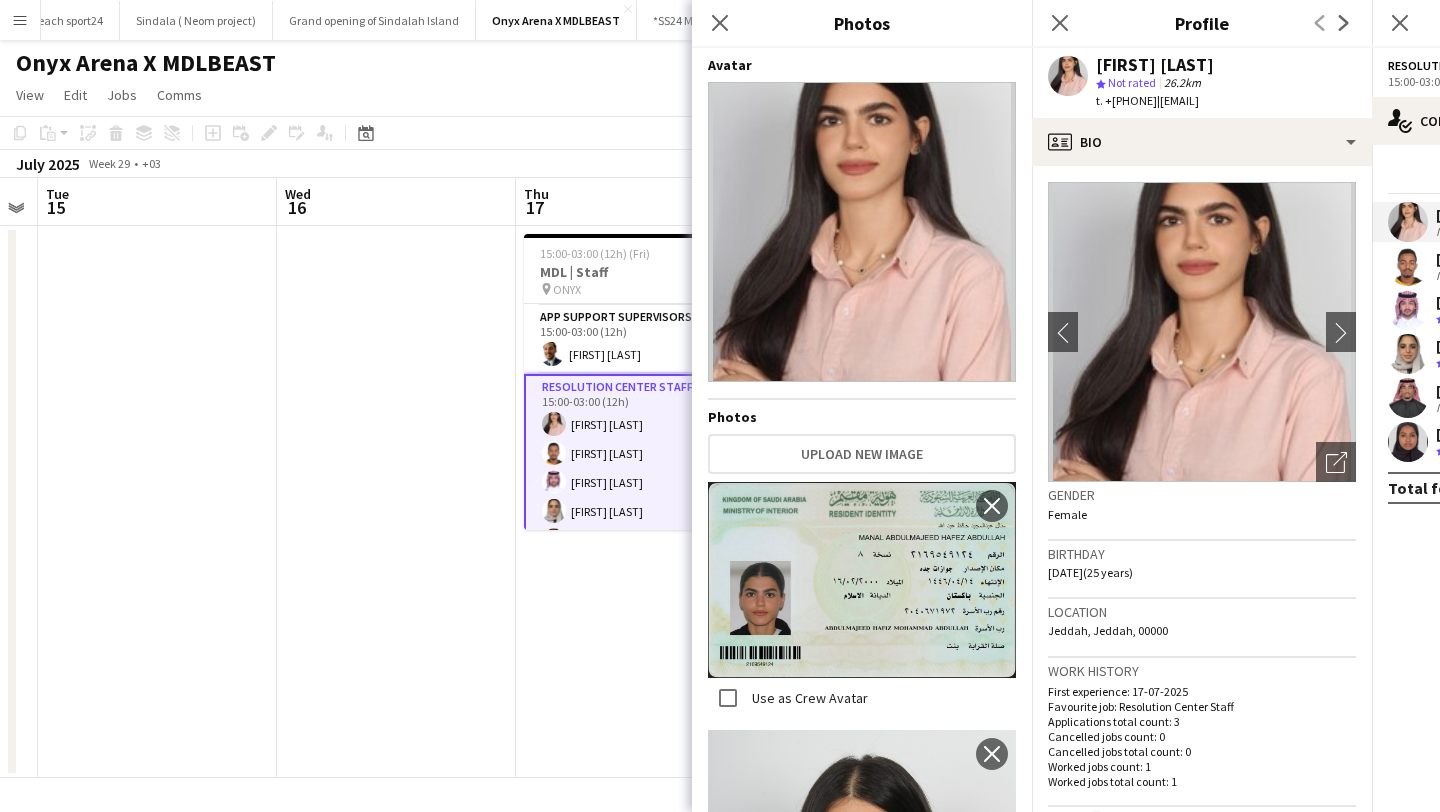 click 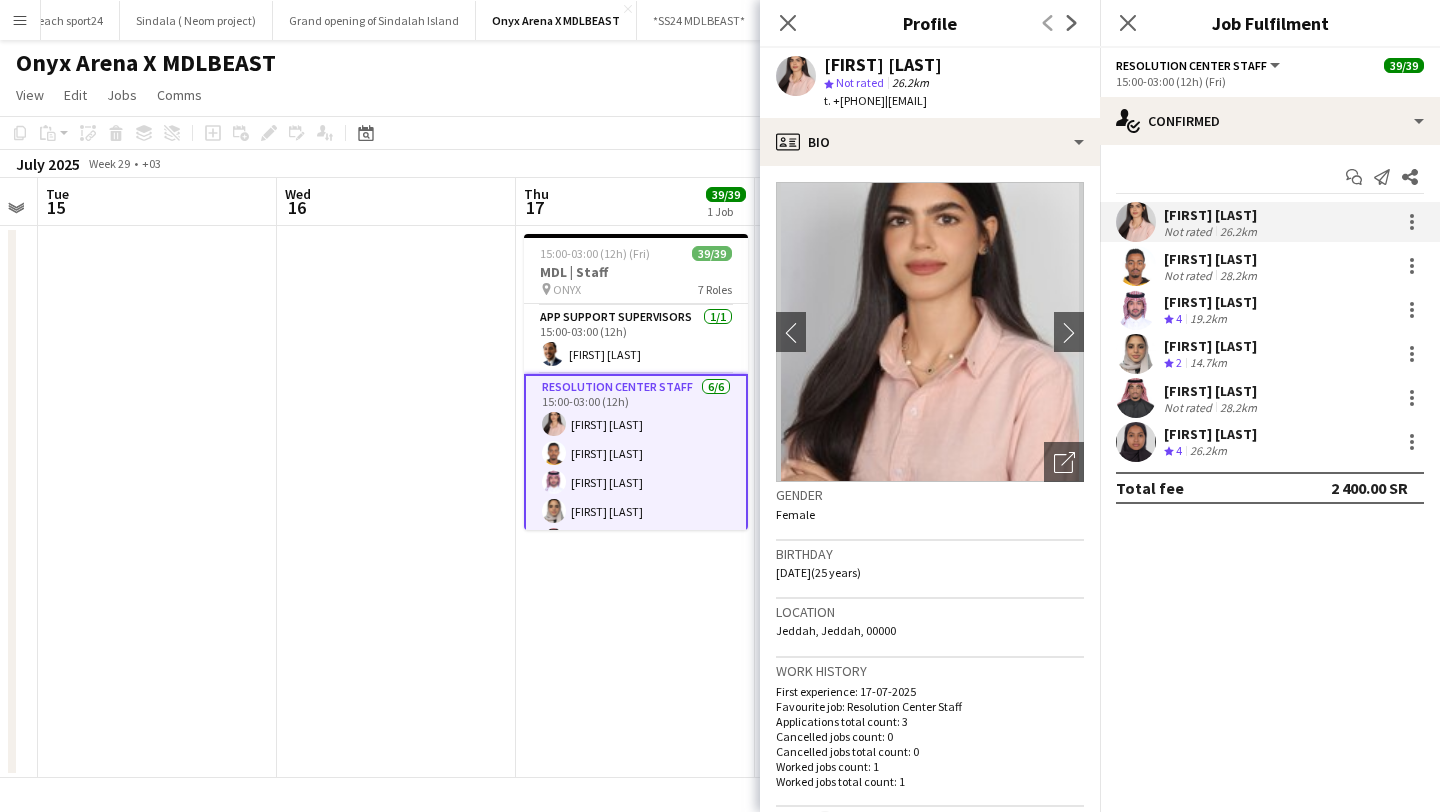 drag, startPoint x: 841, startPoint y: 107, endPoint x: 1055, endPoint y: 104, distance: 214.02103 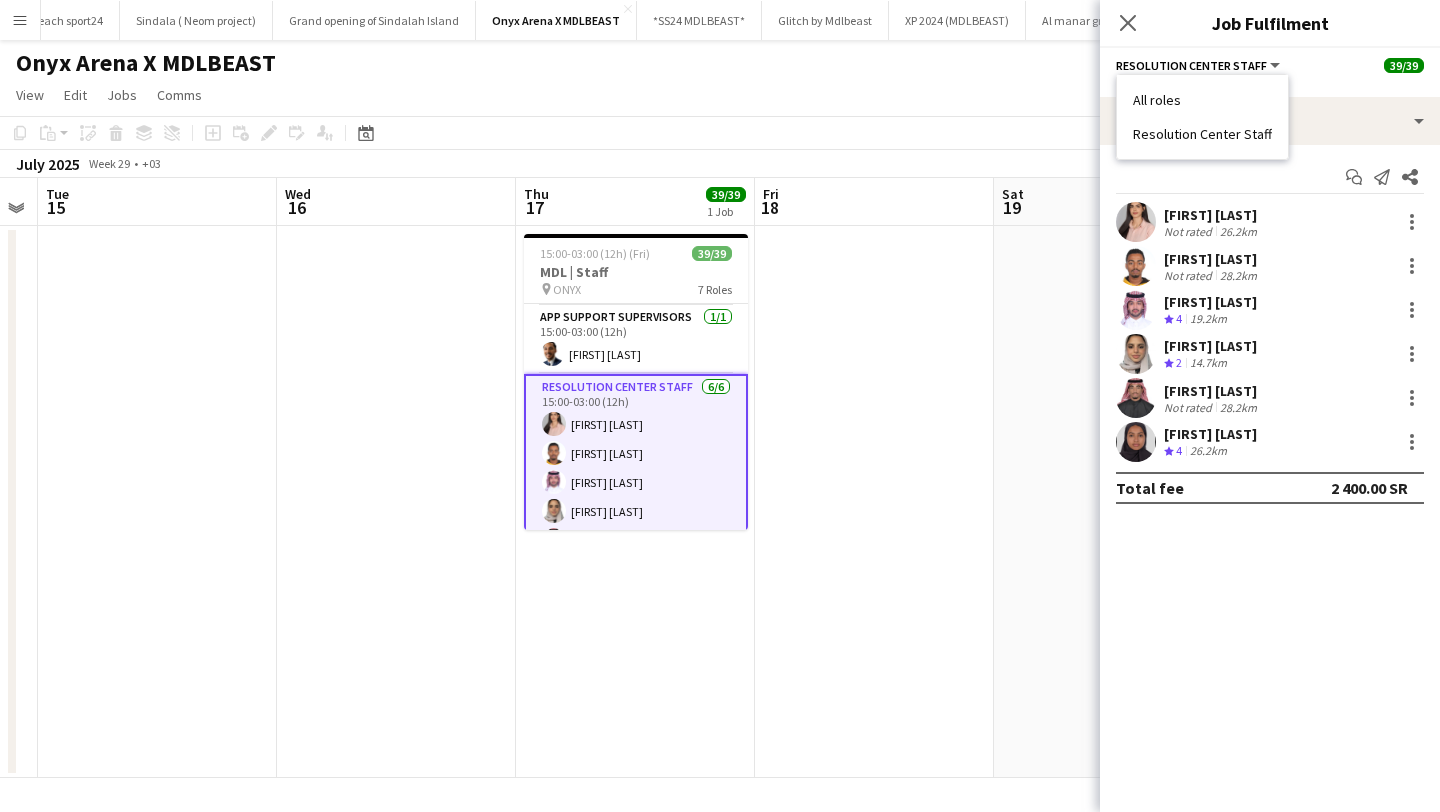 drag, startPoint x: 1130, startPoint y: 128, endPoint x: 1269, endPoint y: 145, distance: 140.0357 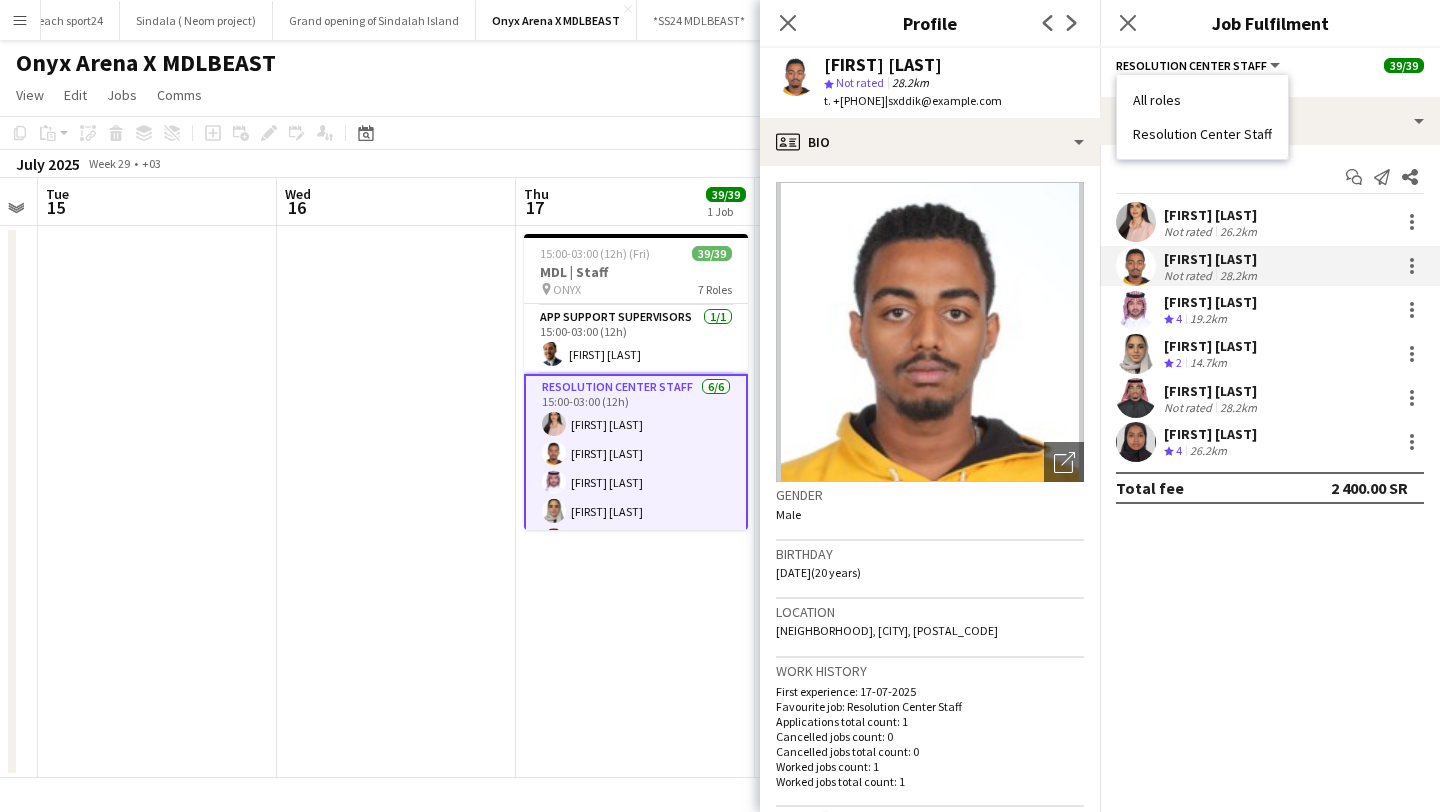 drag, startPoint x: 823, startPoint y: 62, endPoint x: 1008, endPoint y: 54, distance: 185.1729 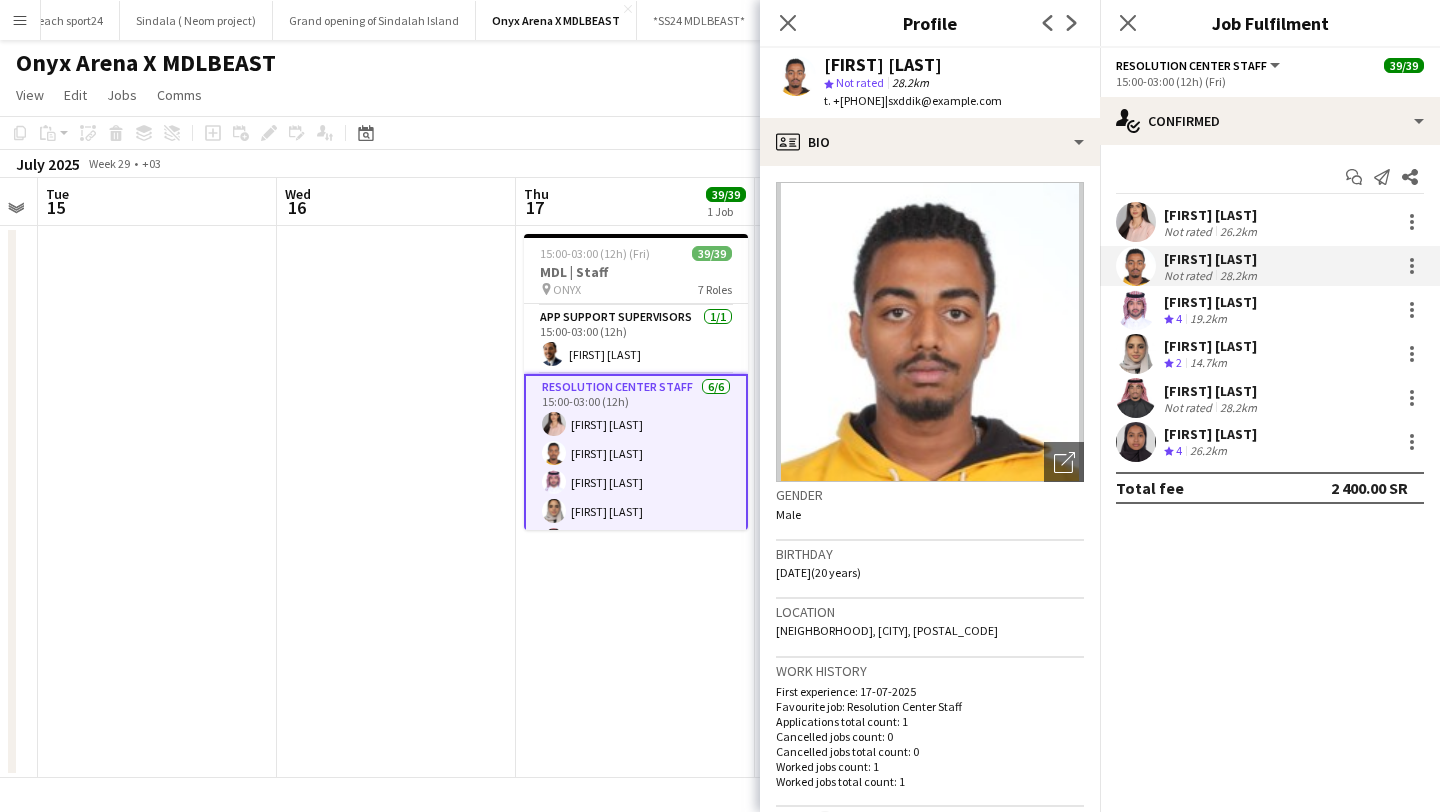 drag, startPoint x: 823, startPoint y: 62, endPoint x: 982, endPoint y: 63, distance: 159.00314 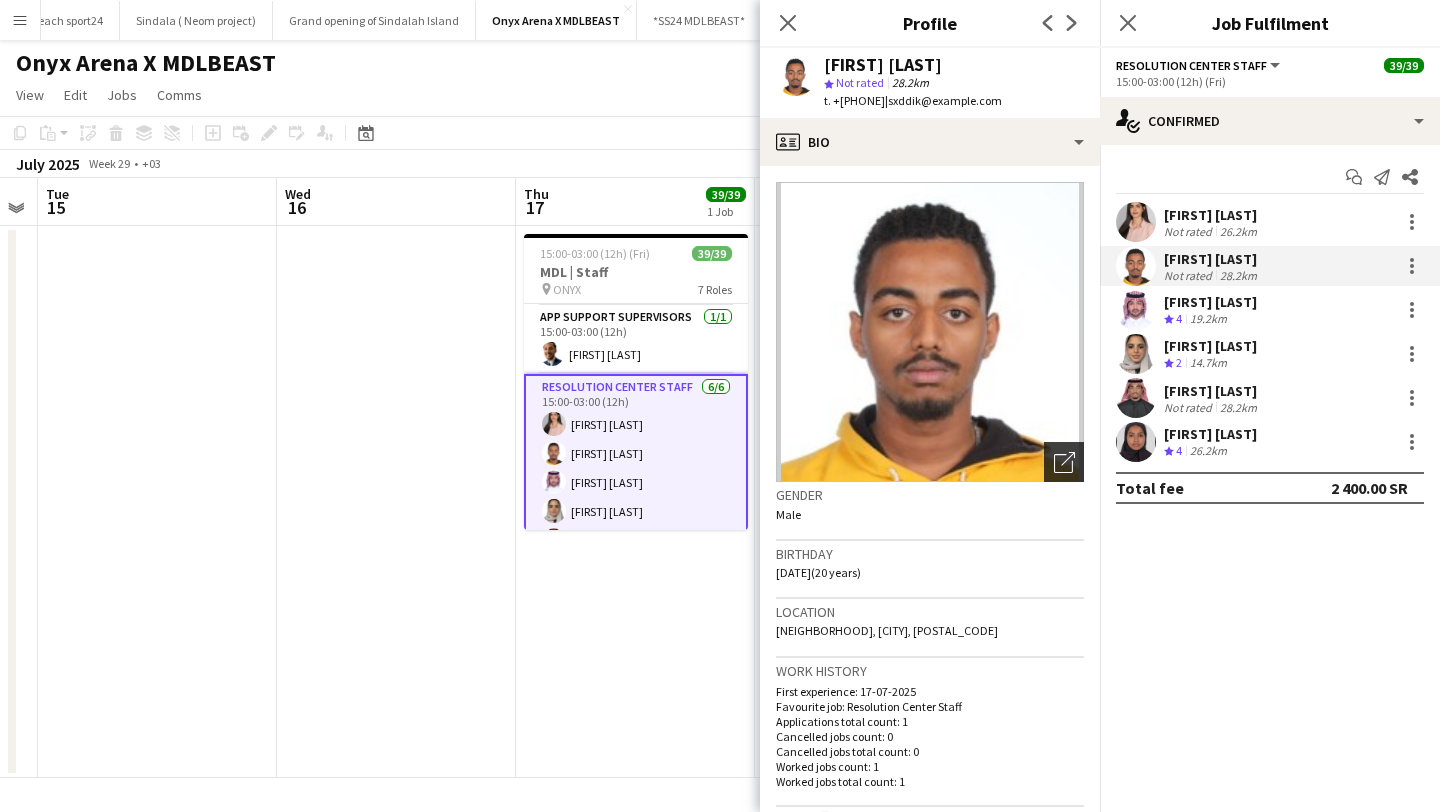 click on "Open photos pop-in" 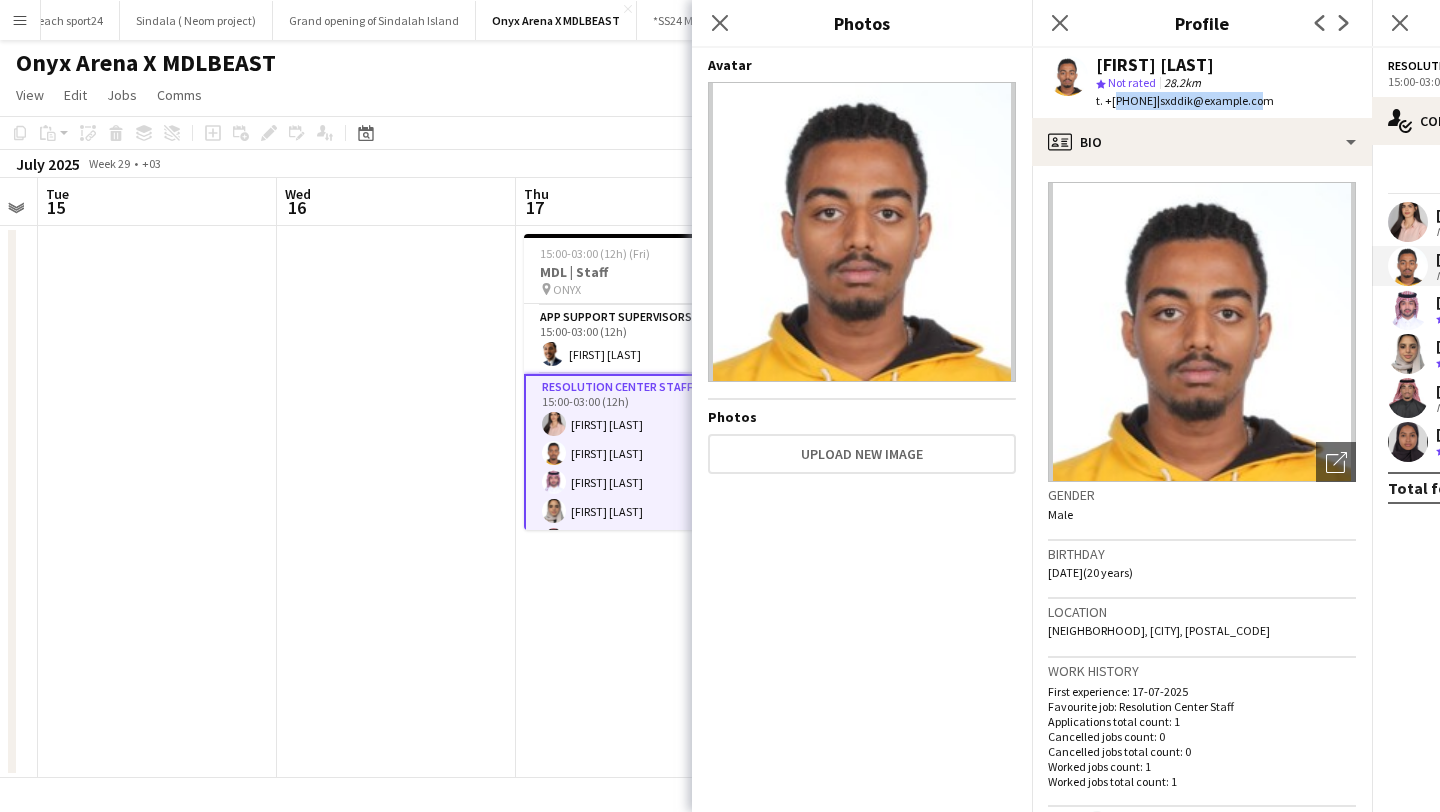 drag, startPoint x: 1111, startPoint y: 101, endPoint x: 1290, endPoint y: 105, distance: 179.0447 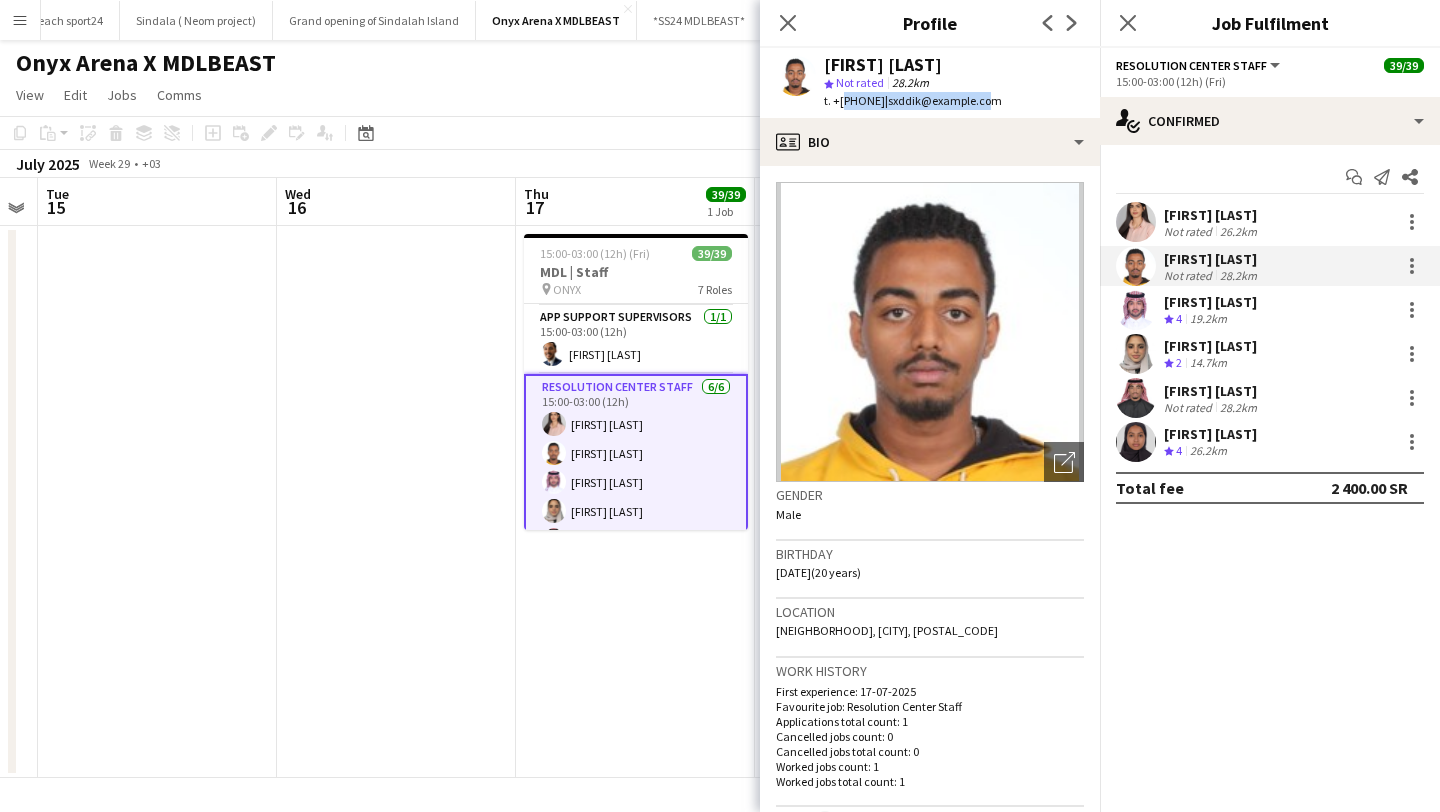 click on "Resolution Center Staff" 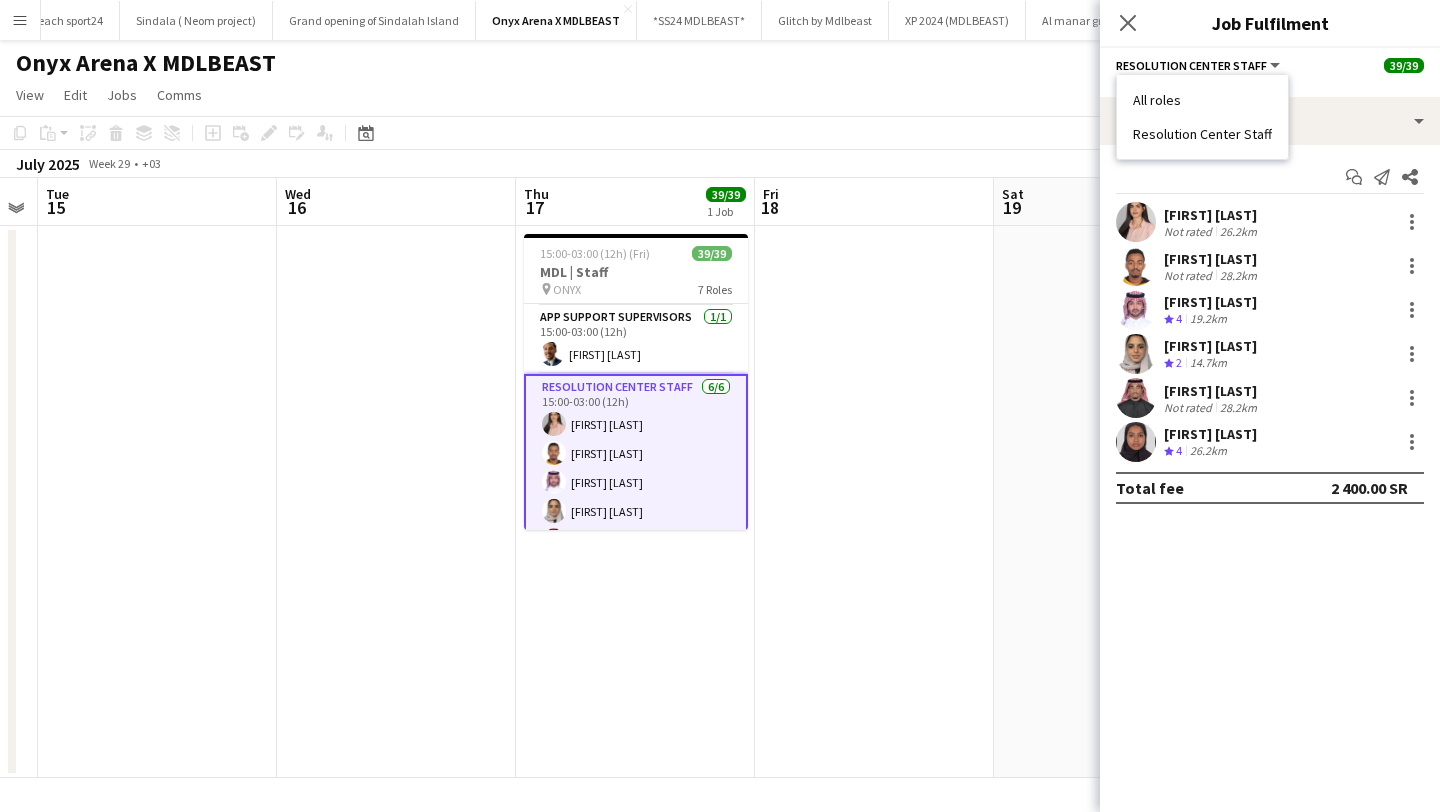drag, startPoint x: 1132, startPoint y: 135, endPoint x: 1274, endPoint y: 146, distance: 142.42542 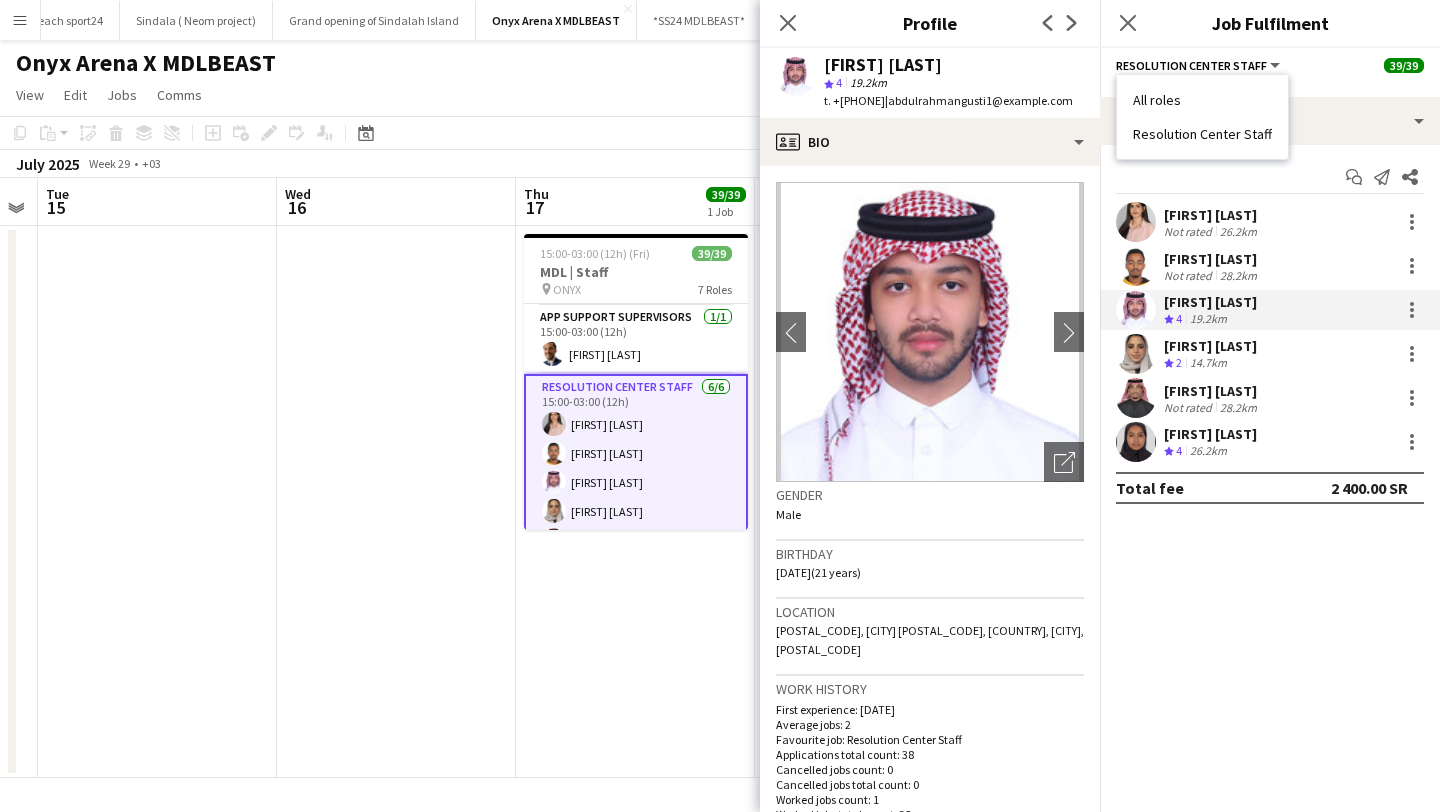 drag, startPoint x: 822, startPoint y: 63, endPoint x: 989, endPoint y: 72, distance: 167.24234 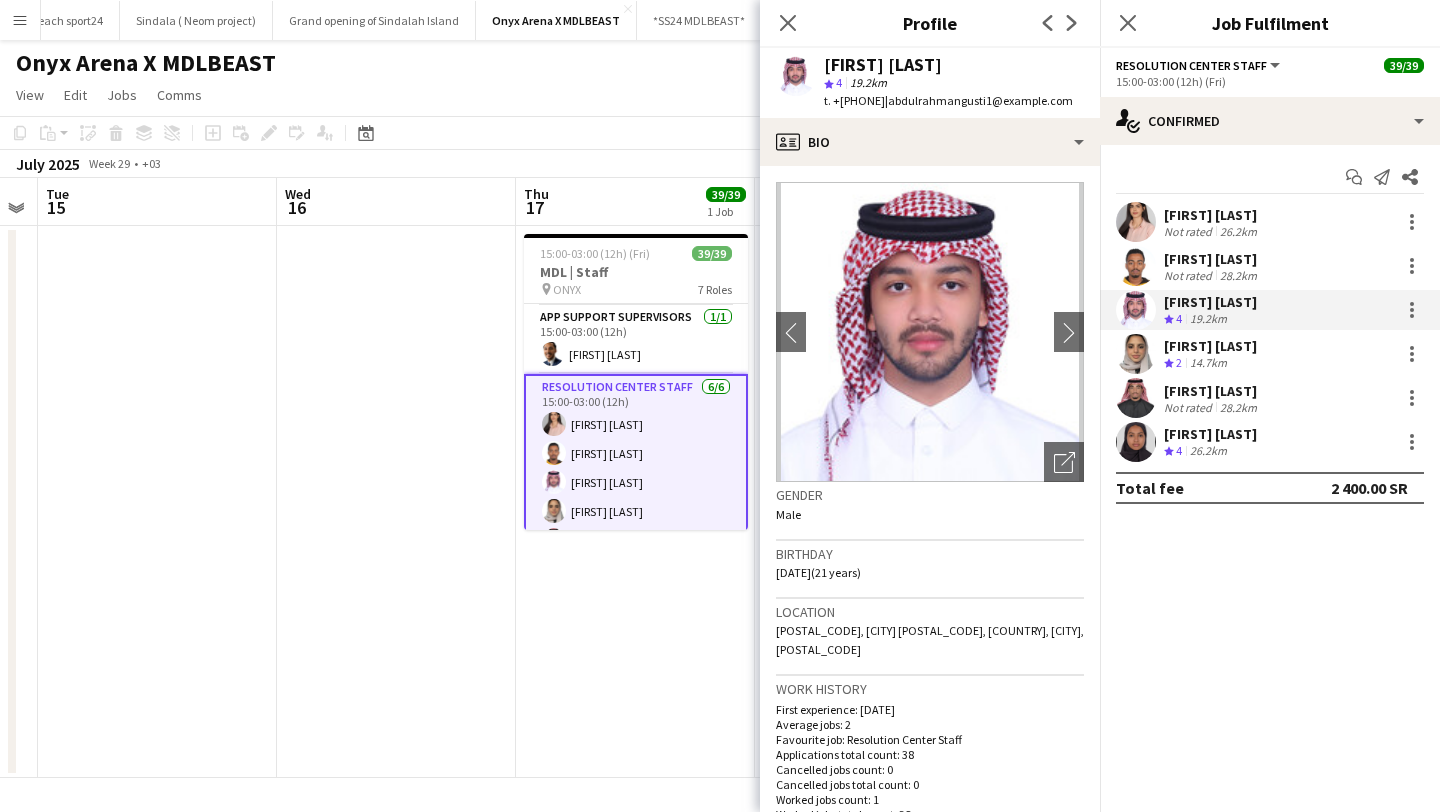 click on "Resolution Center Staff" 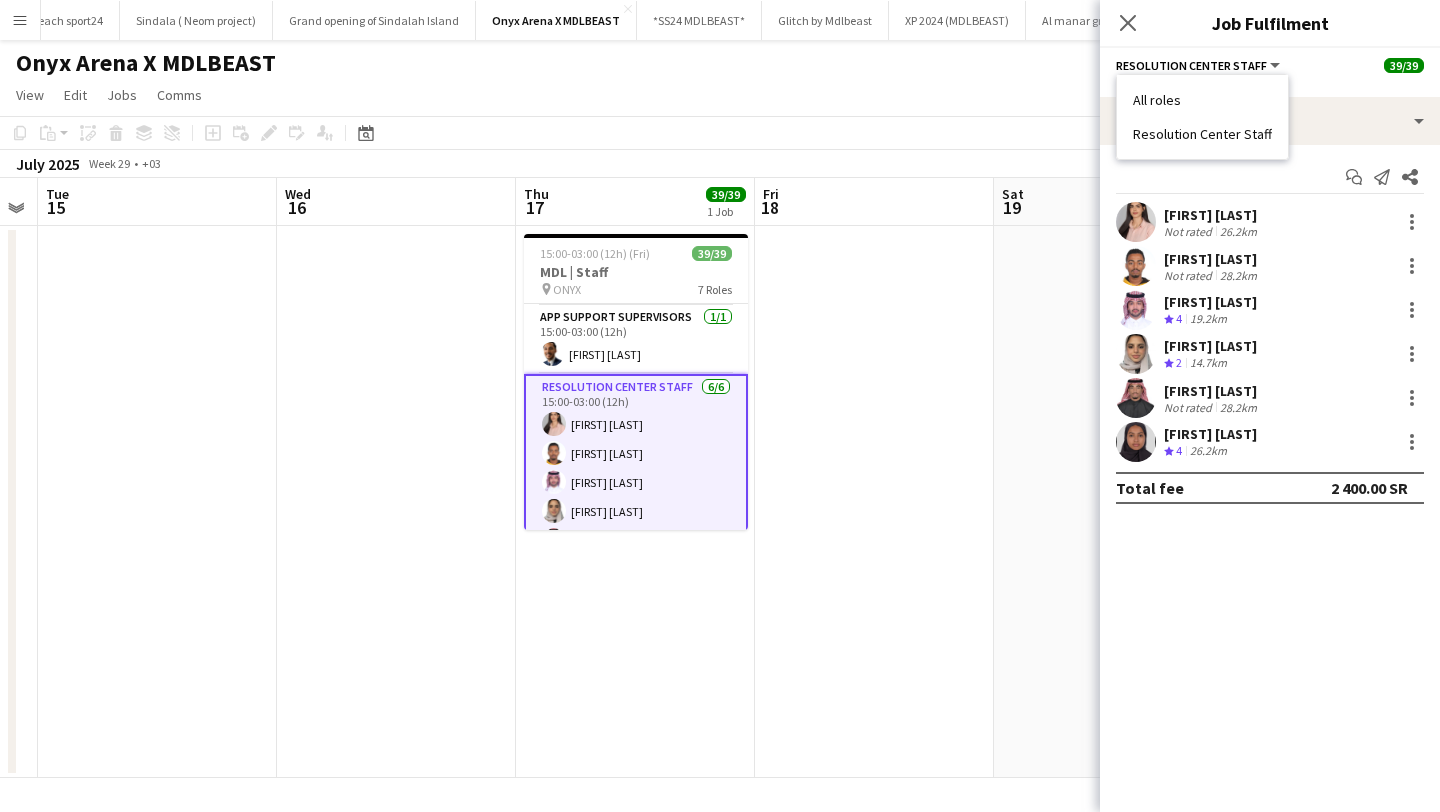 drag, startPoint x: 1131, startPoint y: 133, endPoint x: 1259, endPoint y: 146, distance: 128.65846 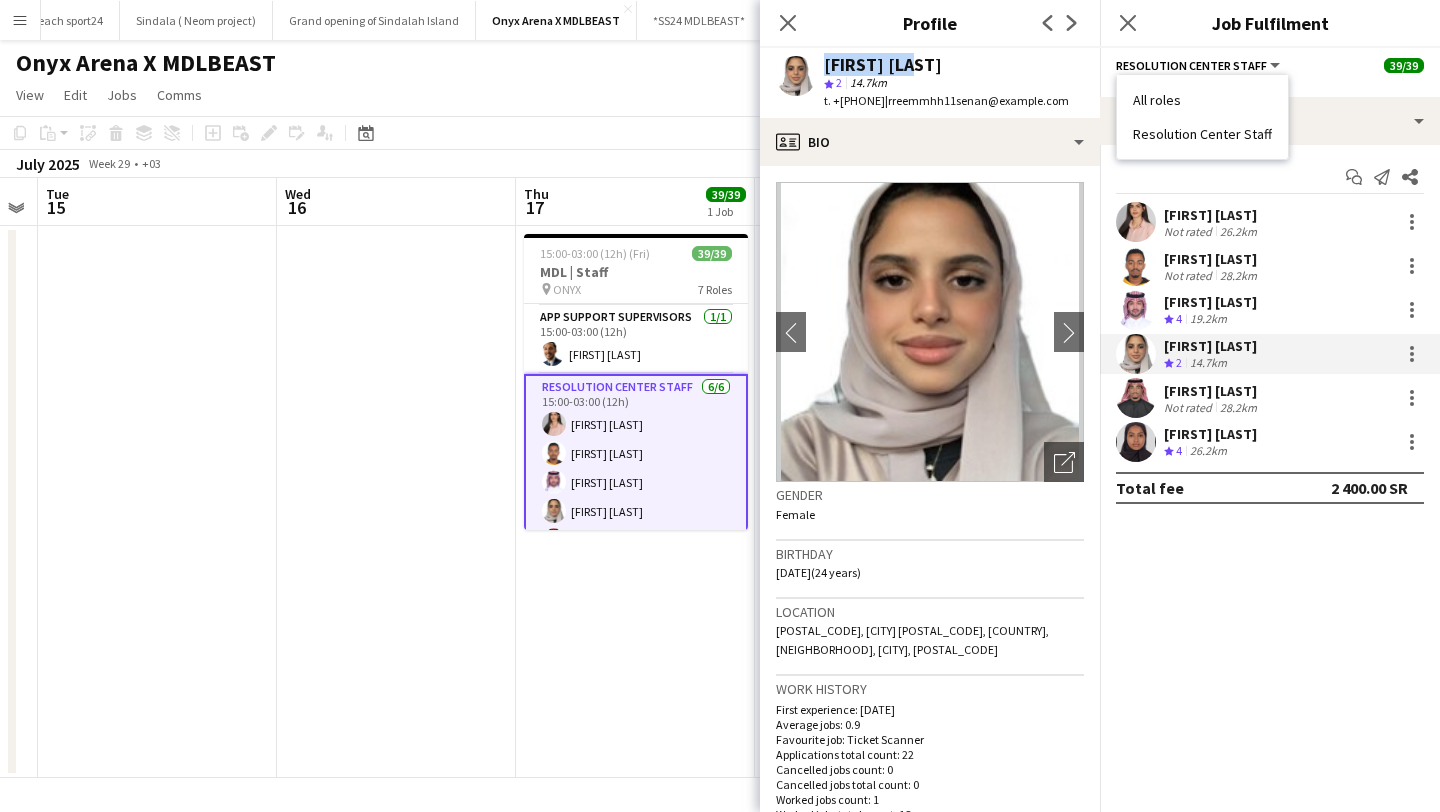 drag, startPoint x: 817, startPoint y: 63, endPoint x: 936, endPoint y: 65, distance: 119.01681 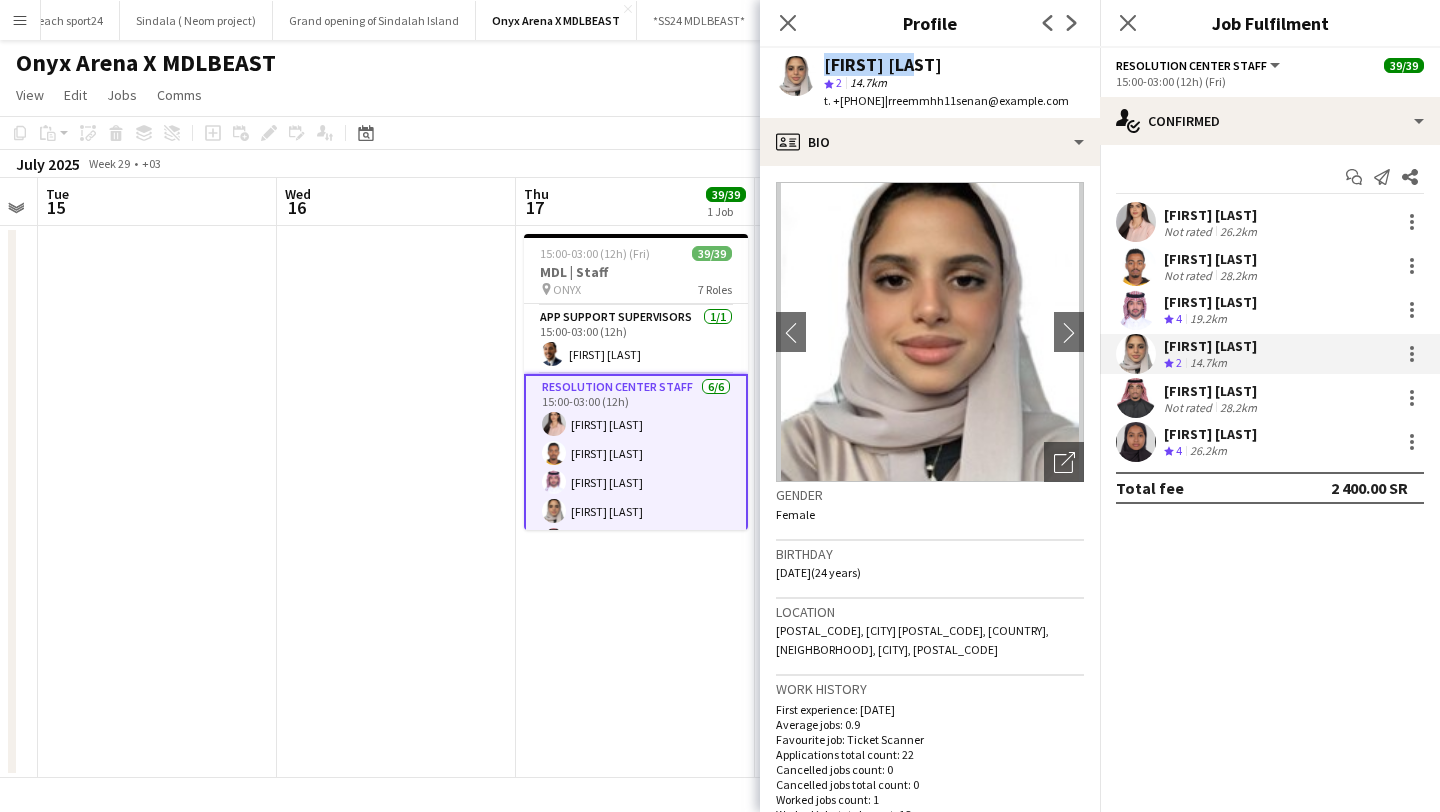 click on "Resolution Center Staff" 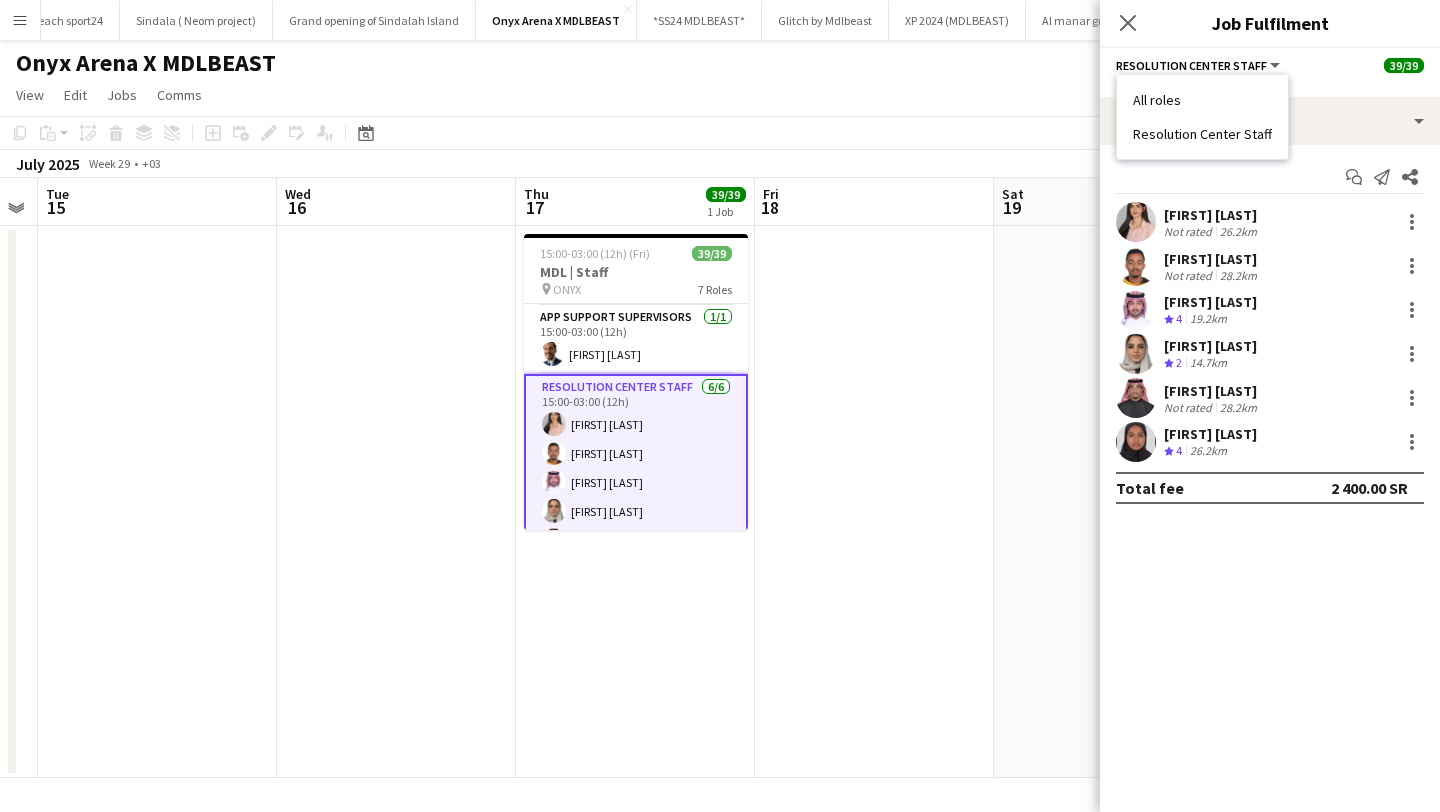 drag, startPoint x: 1132, startPoint y: 128, endPoint x: 1280, endPoint y: 137, distance: 148.27339 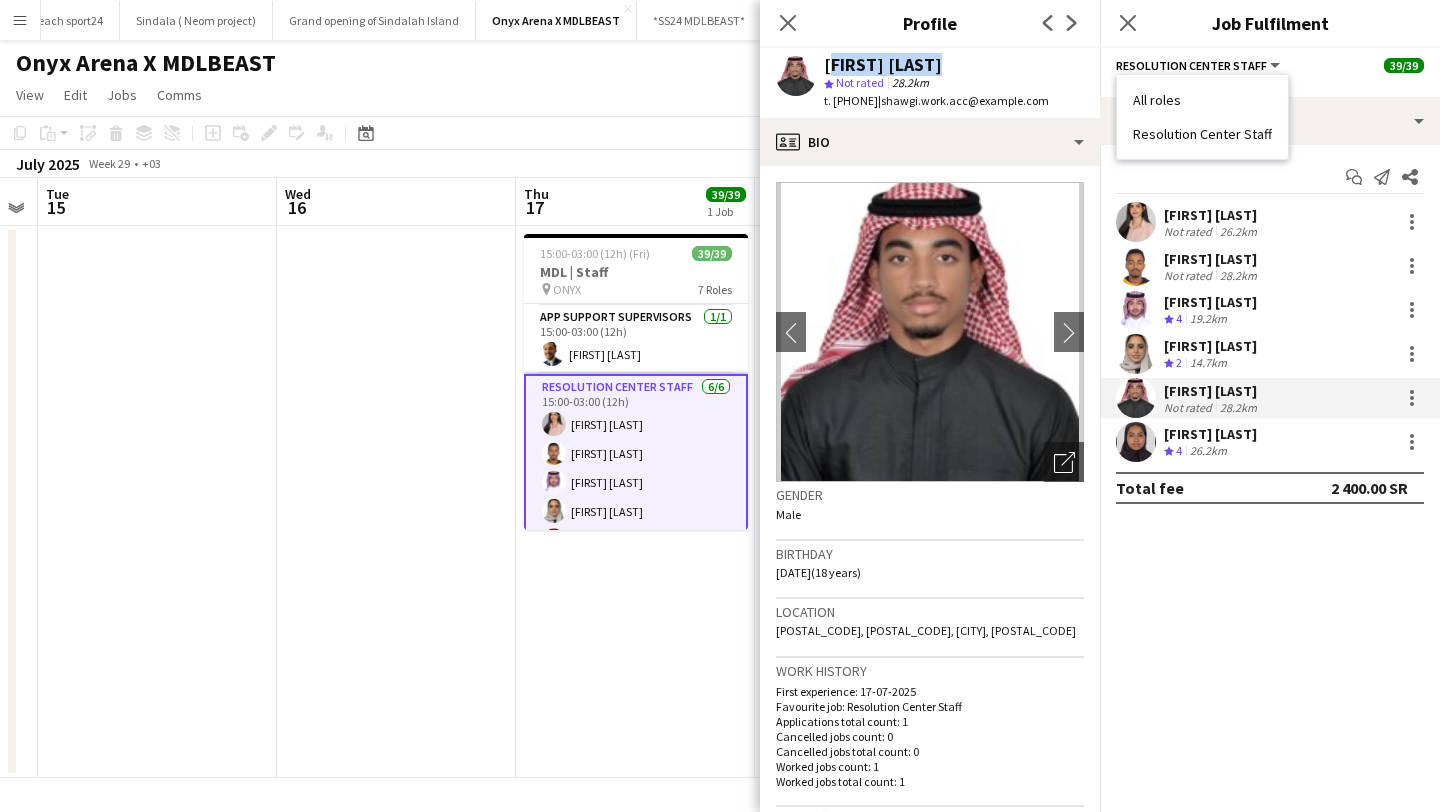 drag, startPoint x: 824, startPoint y: 66, endPoint x: 955, endPoint y: 70, distance: 131.06105 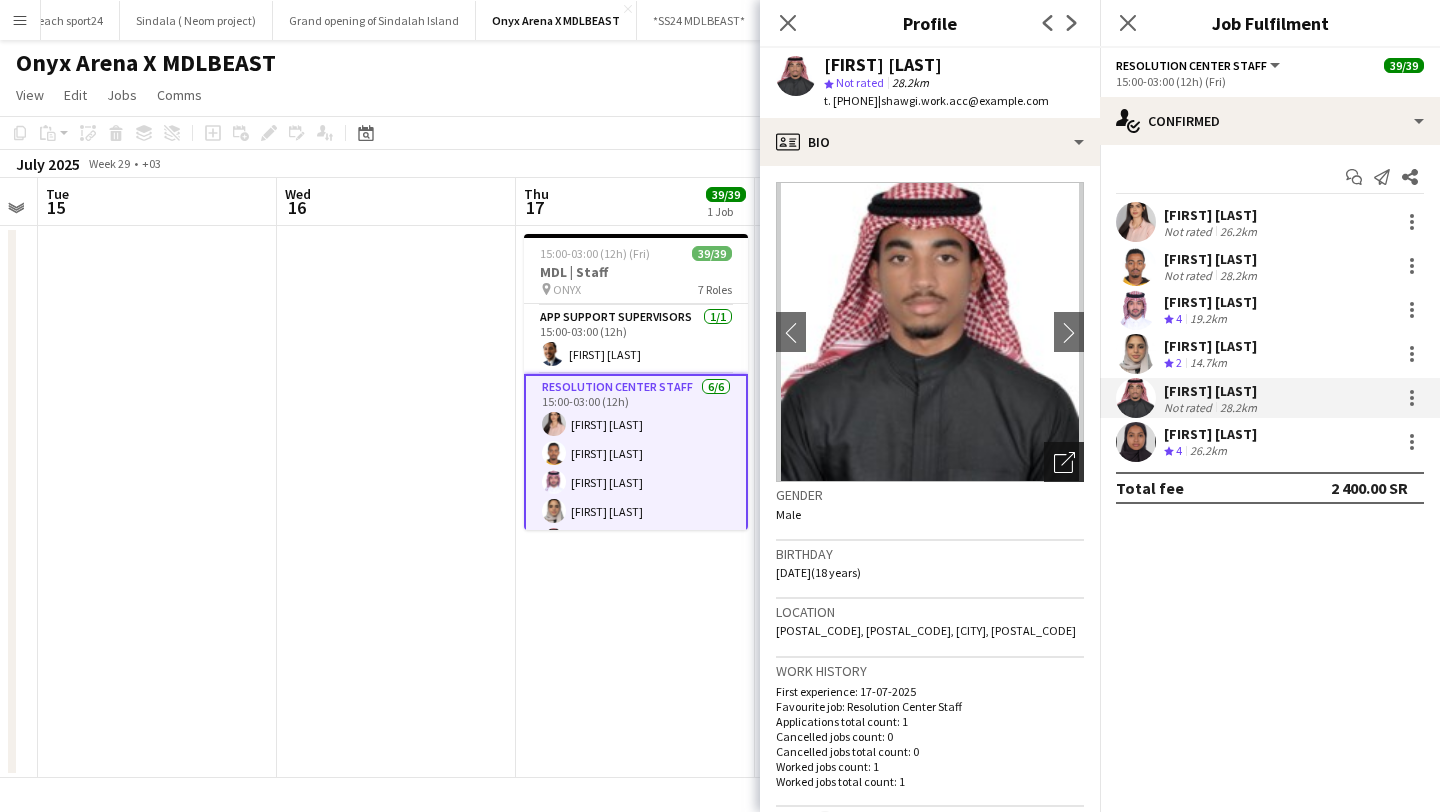 click on "Open photos pop-in" 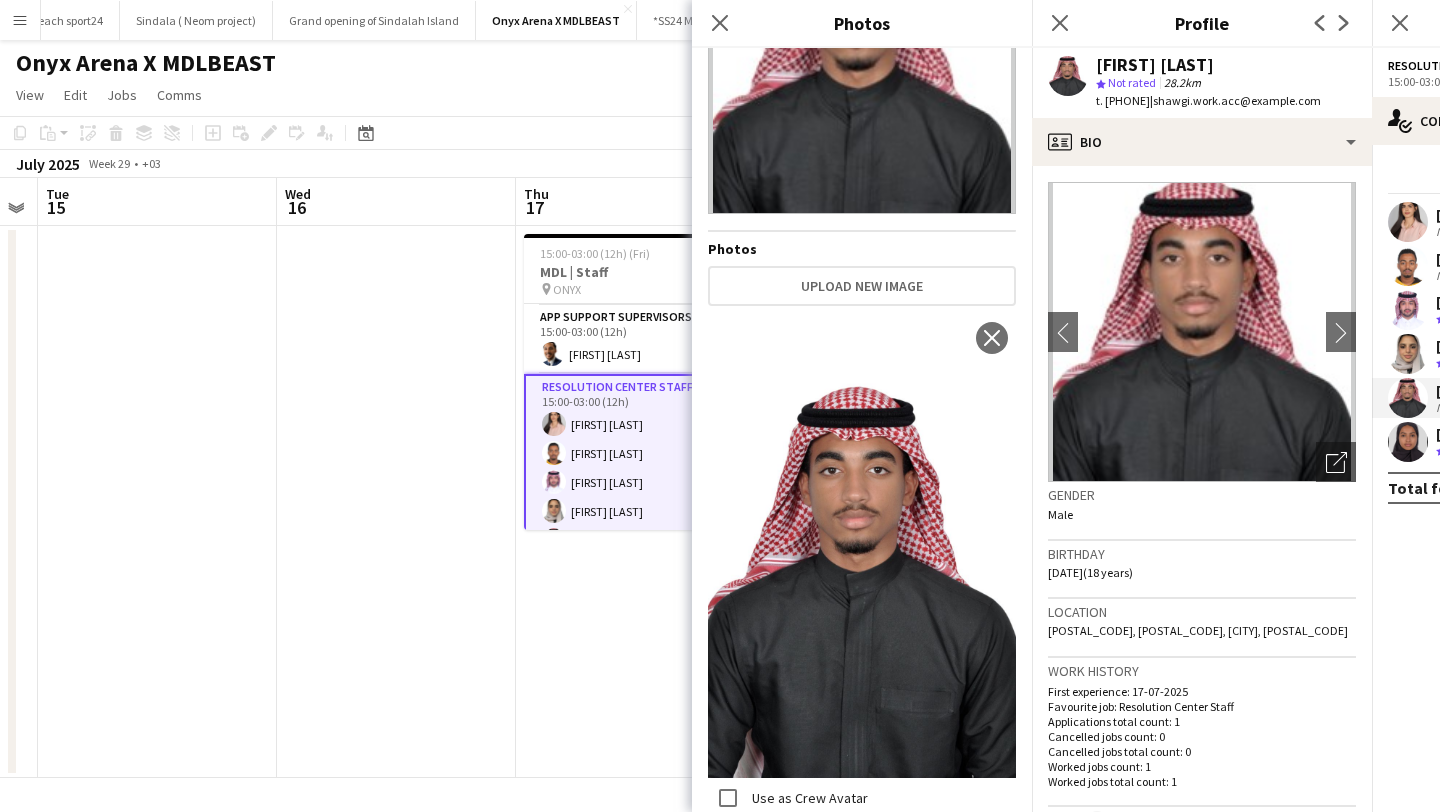 scroll, scrollTop: 178, scrollLeft: 0, axis: vertical 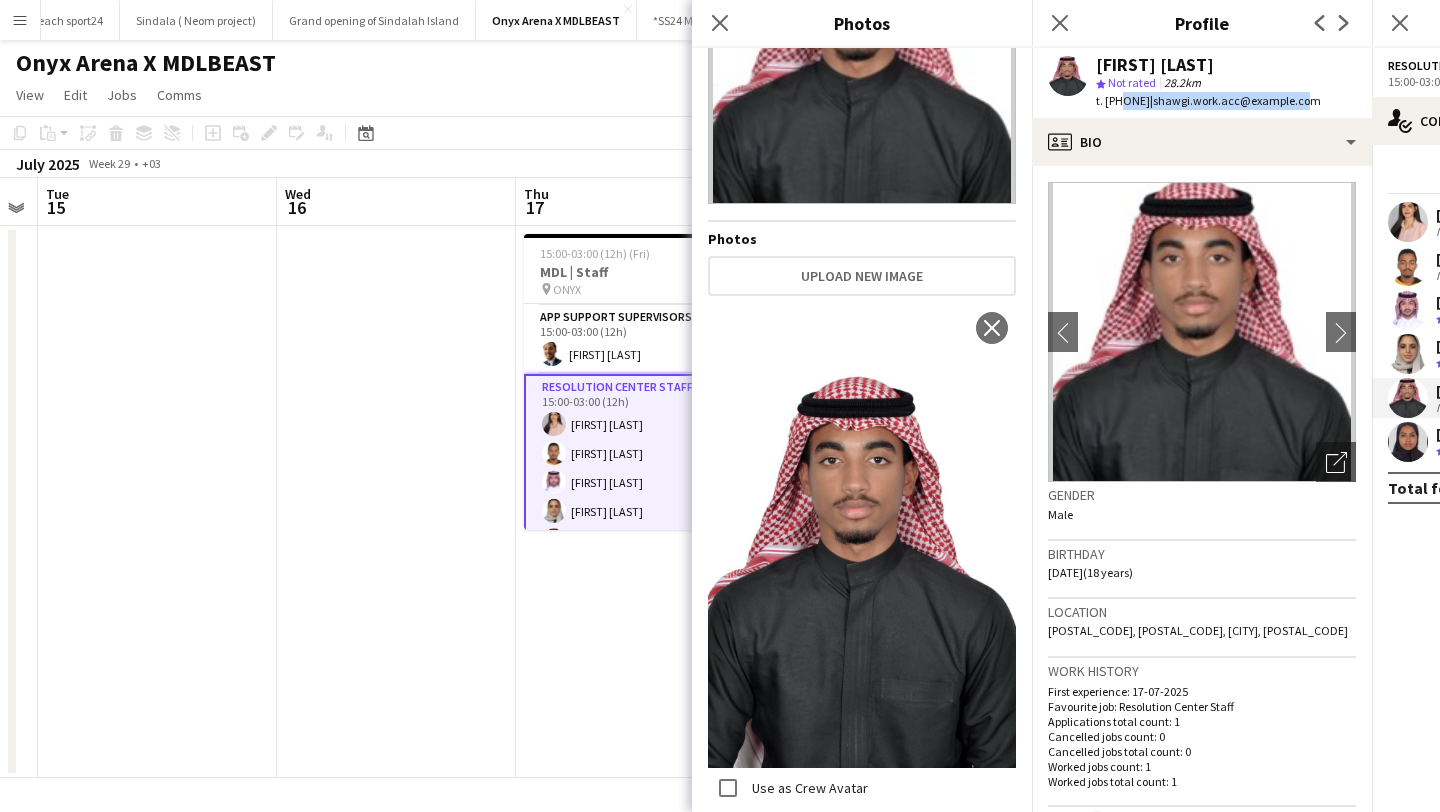 drag, startPoint x: 1114, startPoint y: 101, endPoint x: 1256, endPoint y: 112, distance: 142.42542 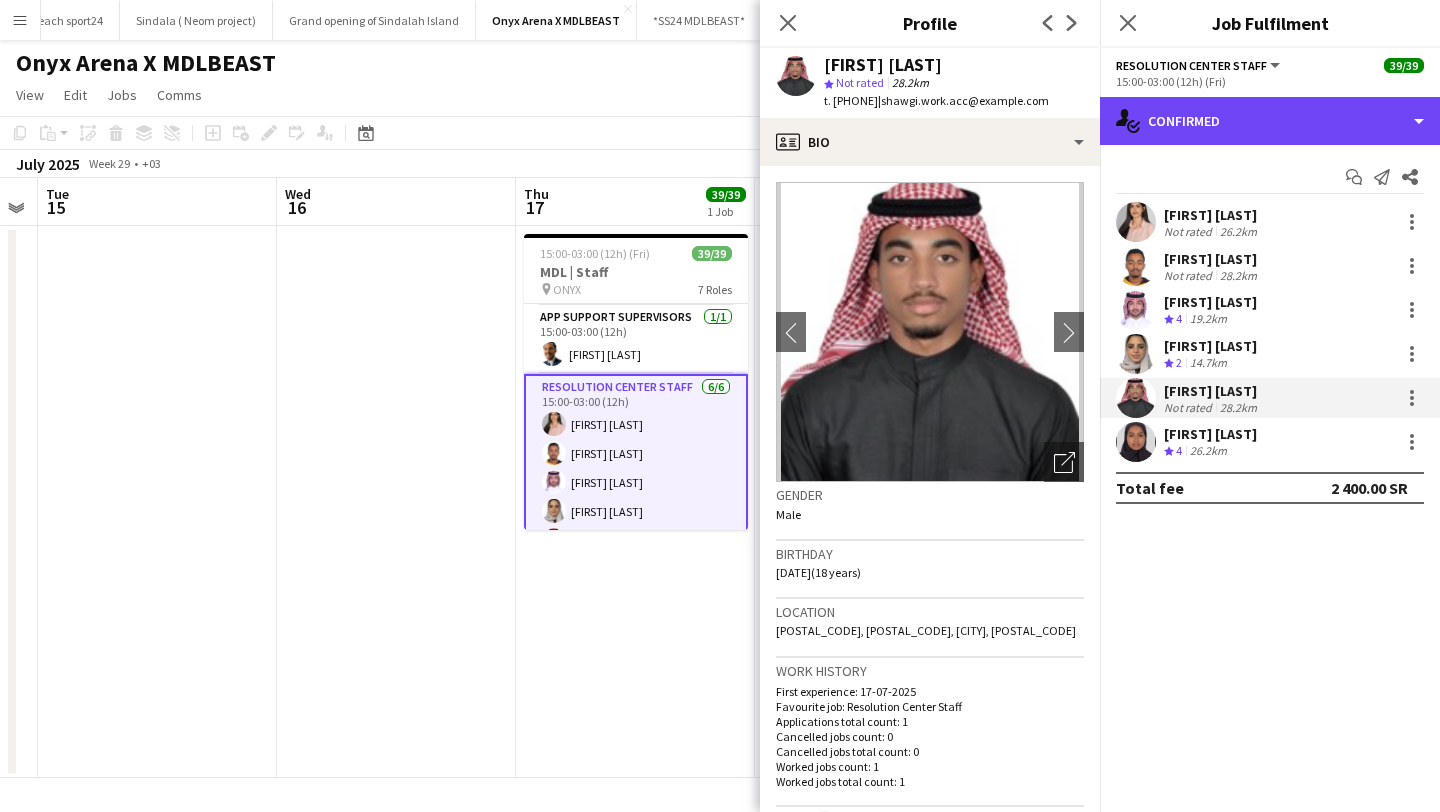 click on "single-neutral-actions-check-2
Confirmed" 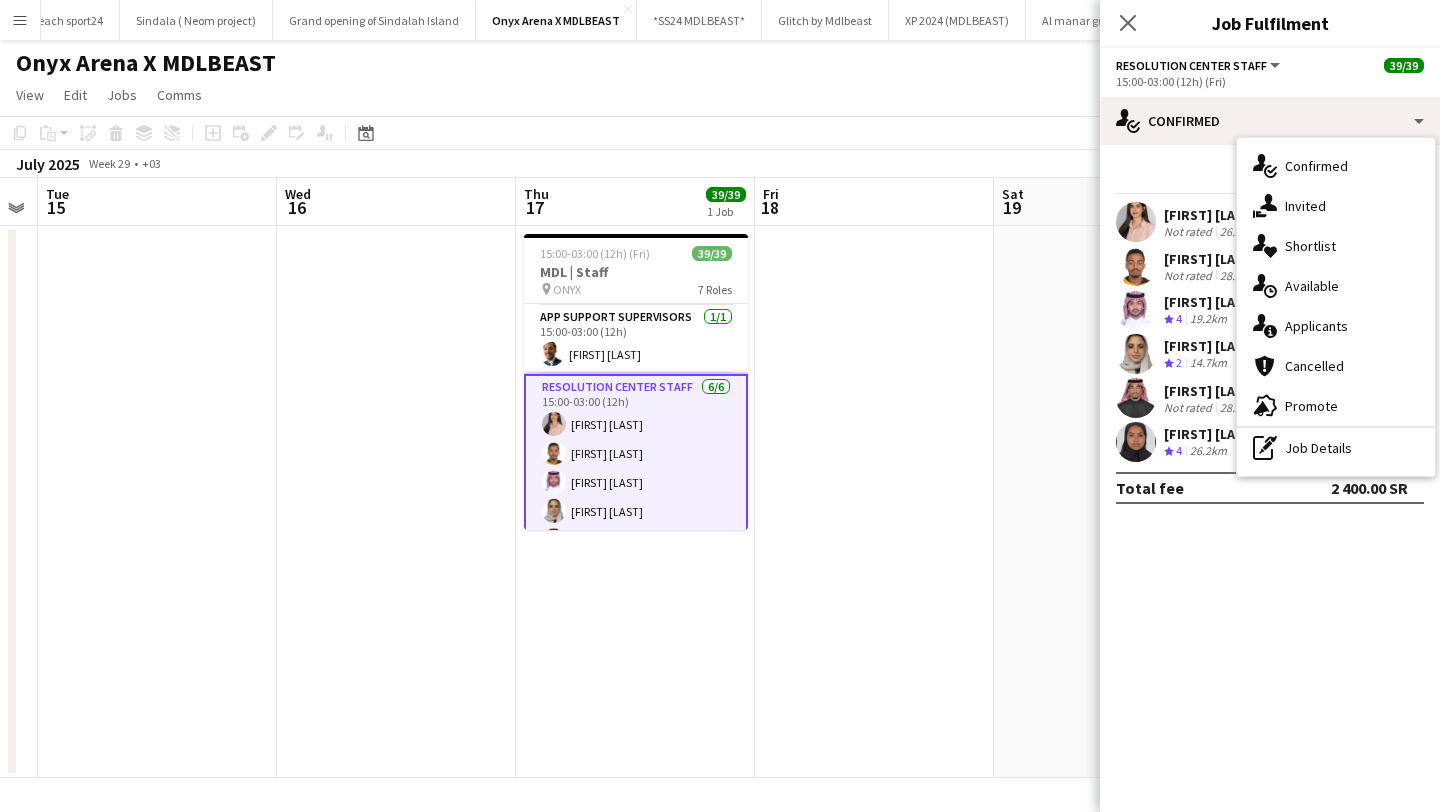 click on "[FIRST] [LAST]" at bounding box center [1212, 391] 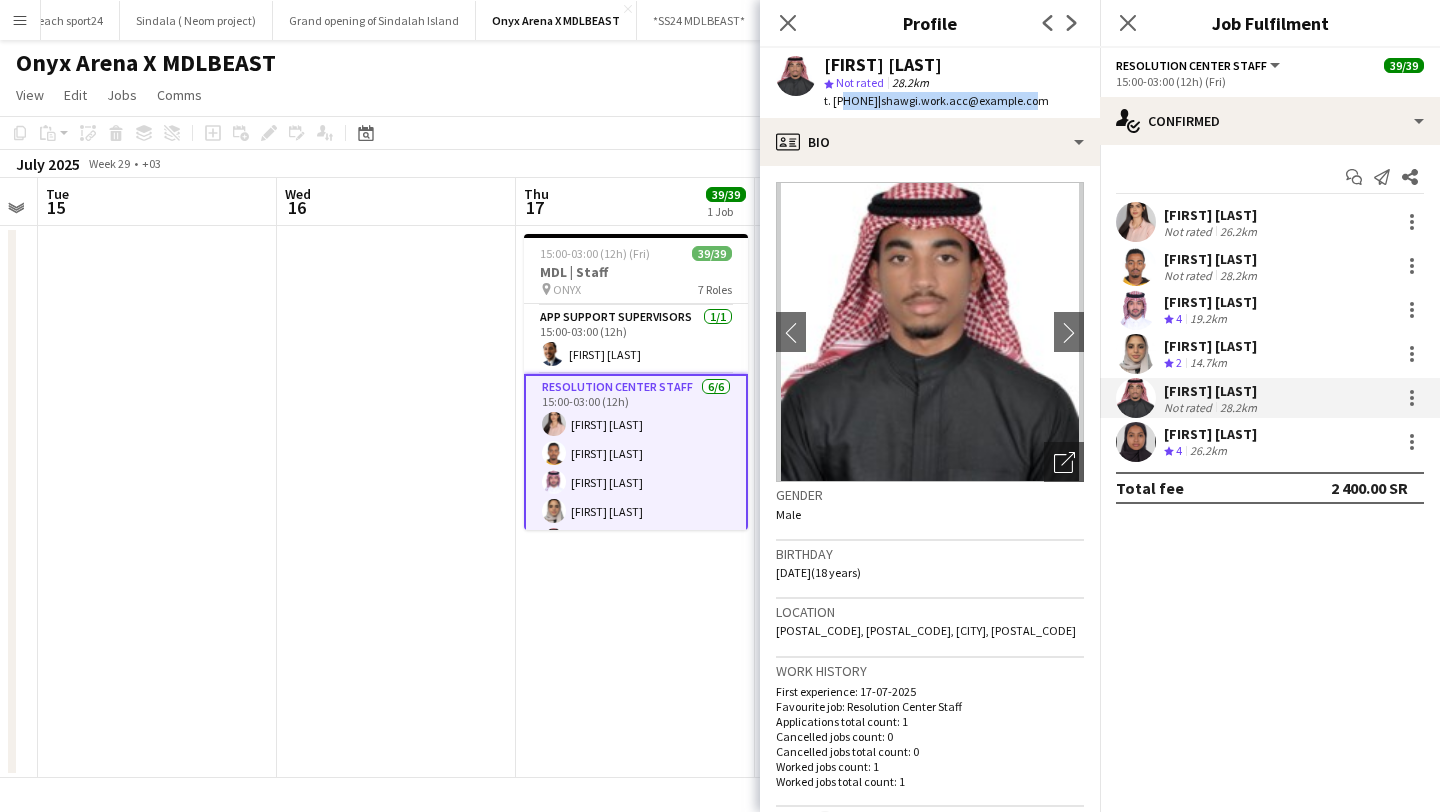 drag, startPoint x: 840, startPoint y: 101, endPoint x: 1066, endPoint y: 108, distance: 226.10838 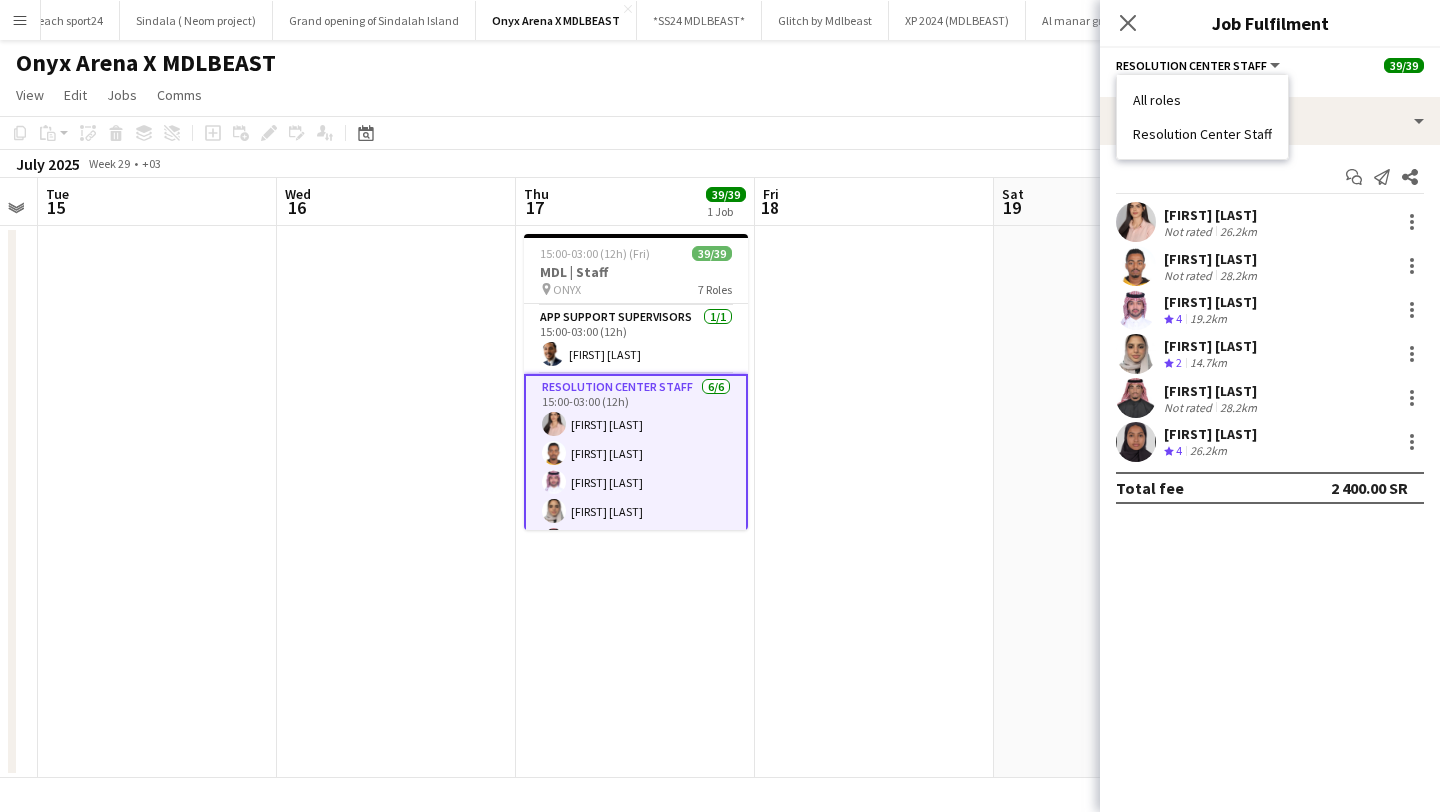 drag, startPoint x: 1133, startPoint y: 134, endPoint x: 1269, endPoint y: 140, distance: 136.1323 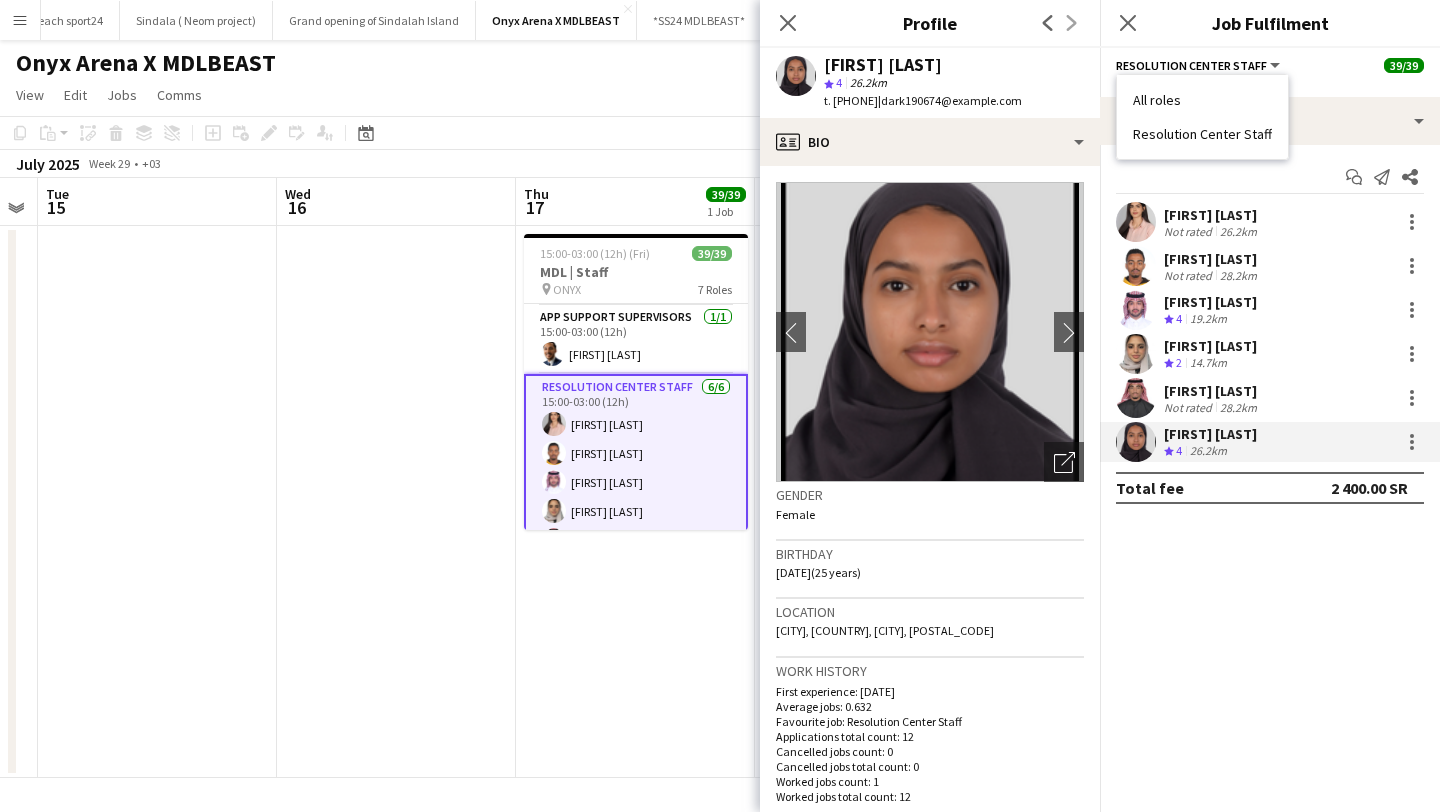 drag, startPoint x: 826, startPoint y: 65, endPoint x: 970, endPoint y: 66, distance: 144.00348 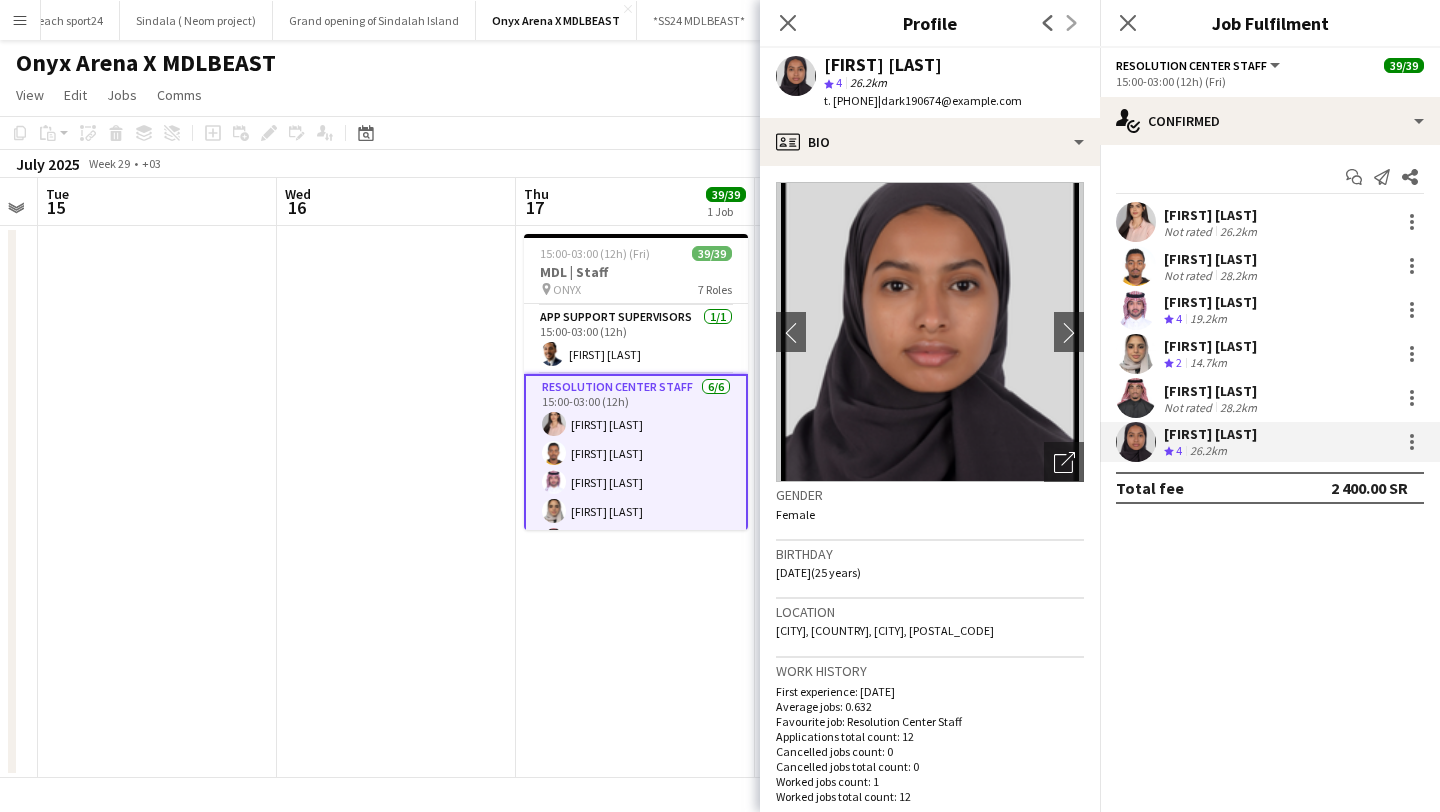 click on "Resolution Center Staff" 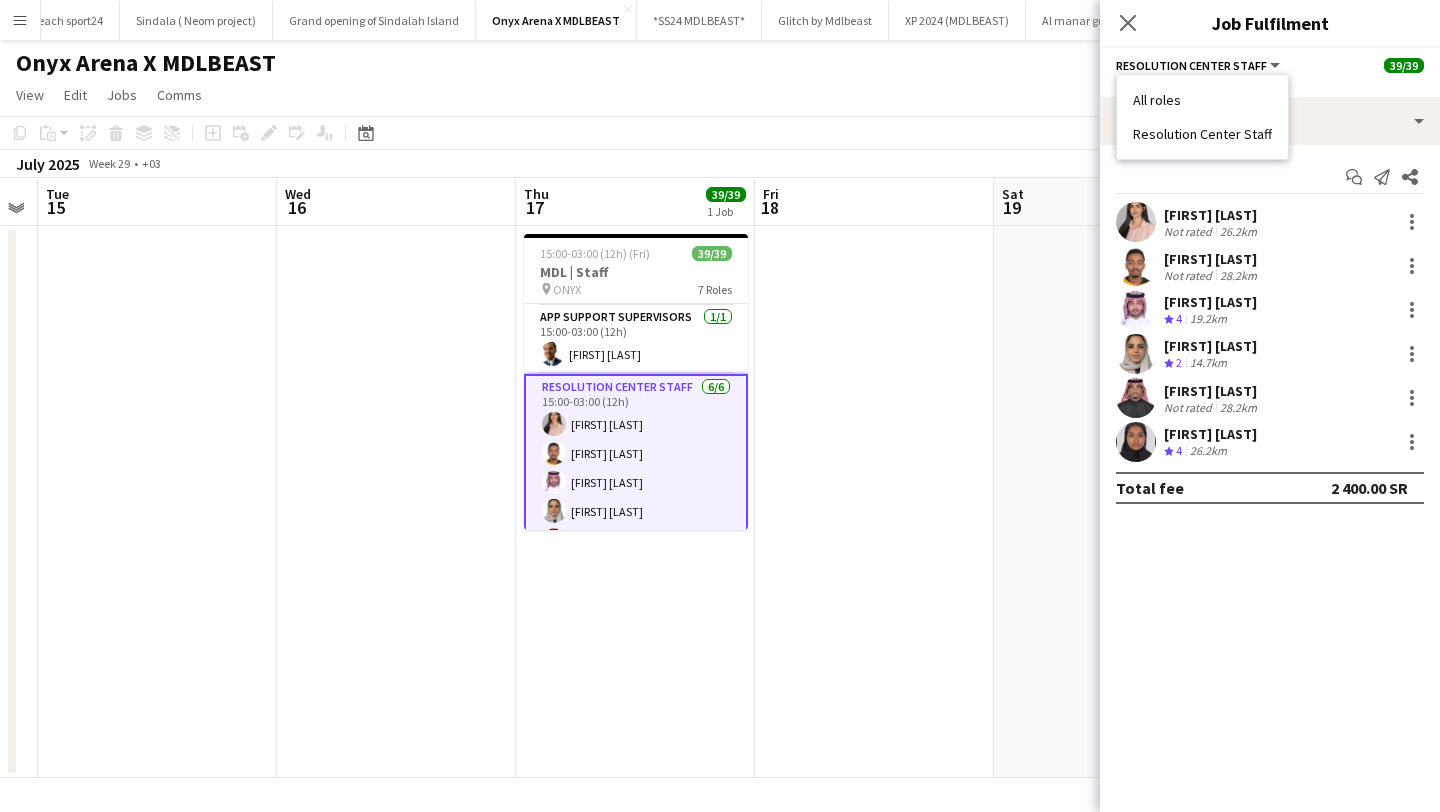 drag, startPoint x: 1133, startPoint y: 131, endPoint x: 1271, endPoint y: 144, distance: 138.61096 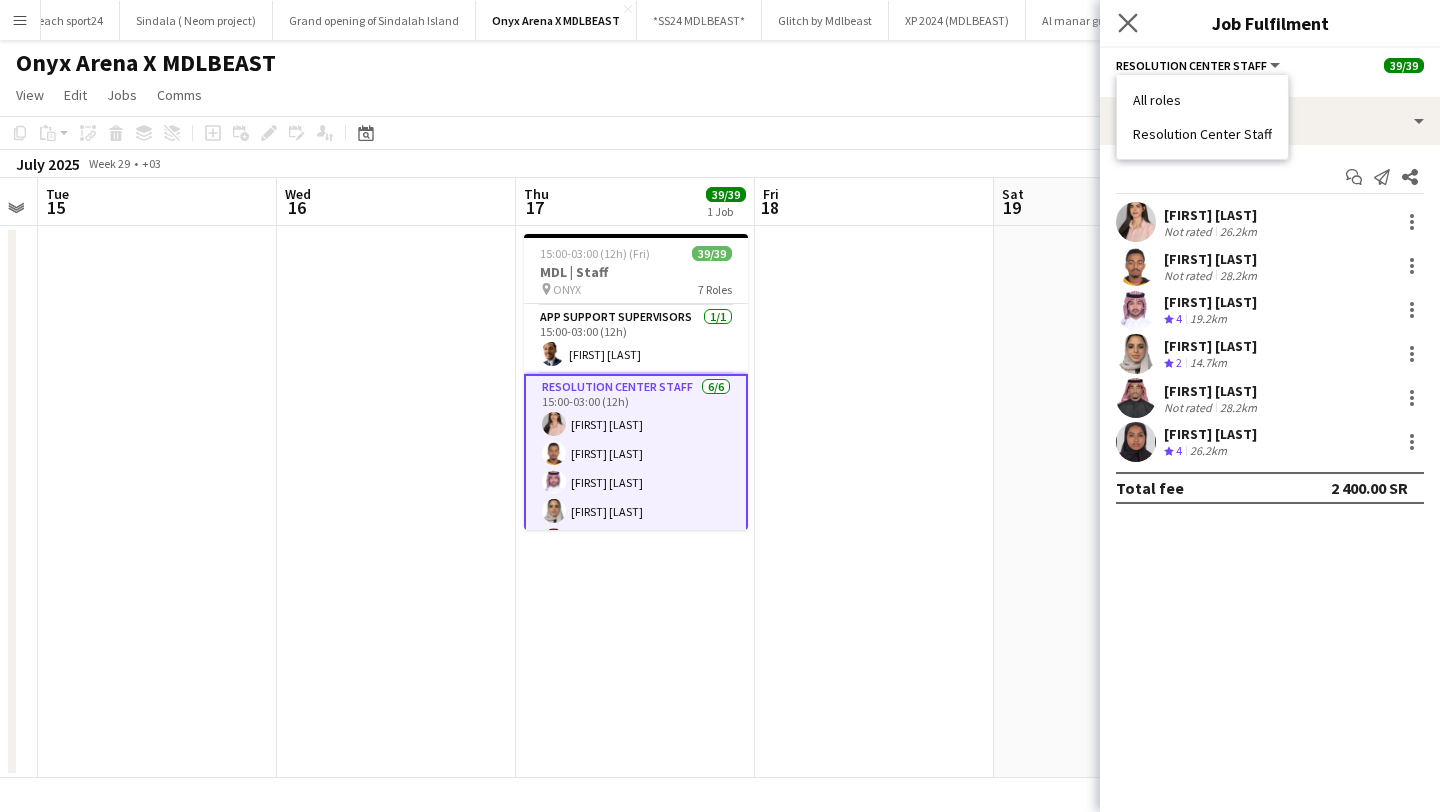 click on "Close pop-in" 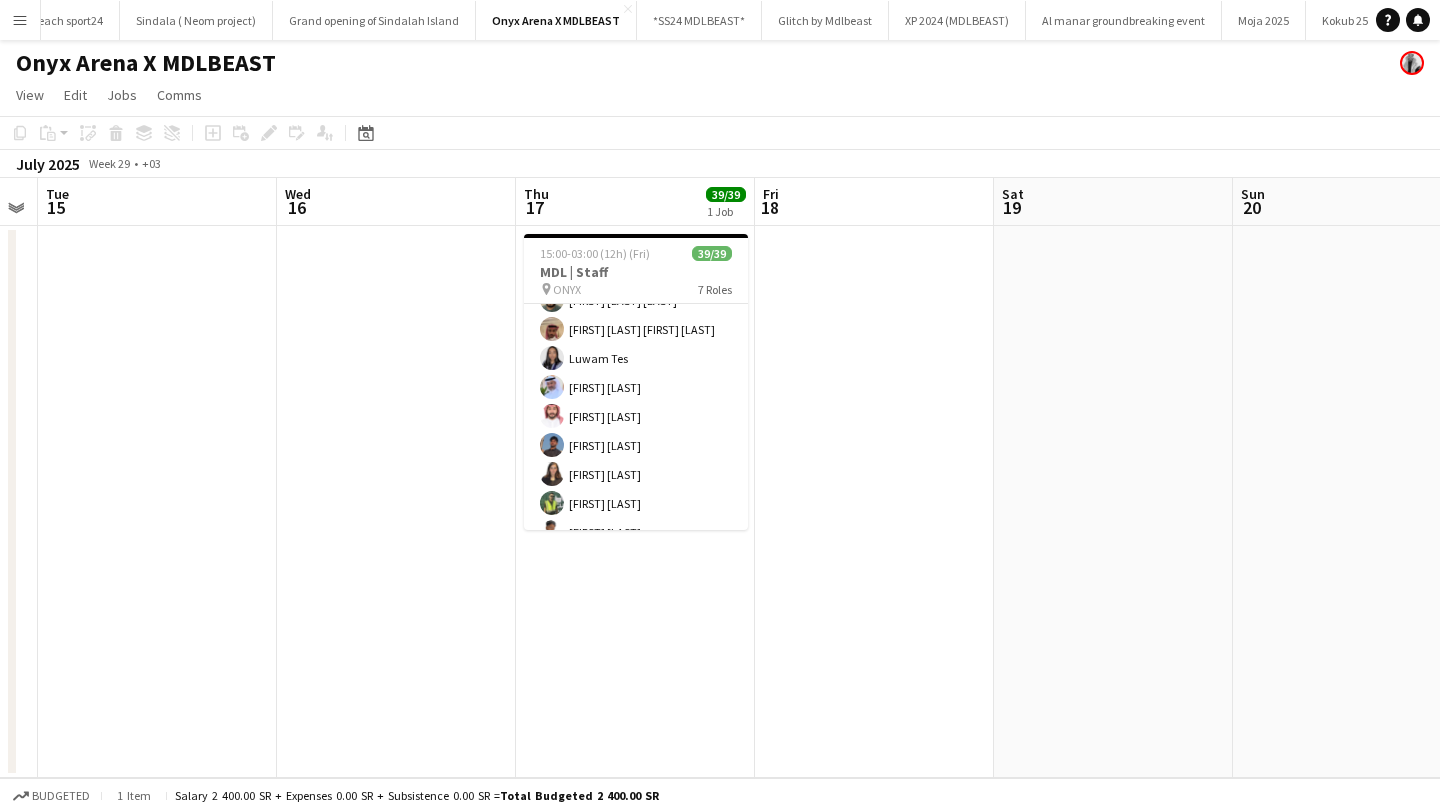 scroll, scrollTop: 1194, scrollLeft: 0, axis: vertical 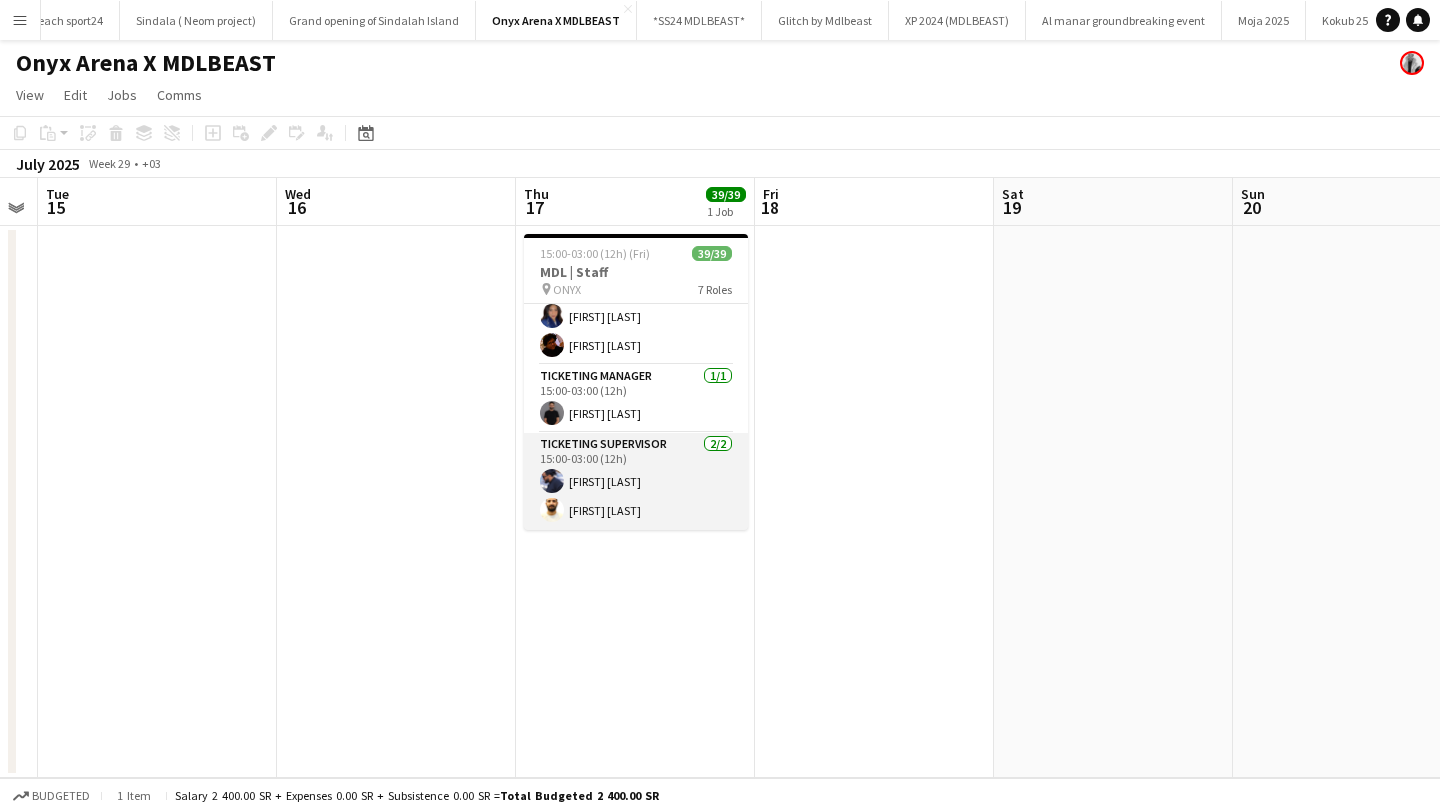 click on "Ticketing Supervisor 2/2 15:00-03:00 (12h)
[FIRST] [LAST] [FIRST] [LAST]" at bounding box center [636, 481] 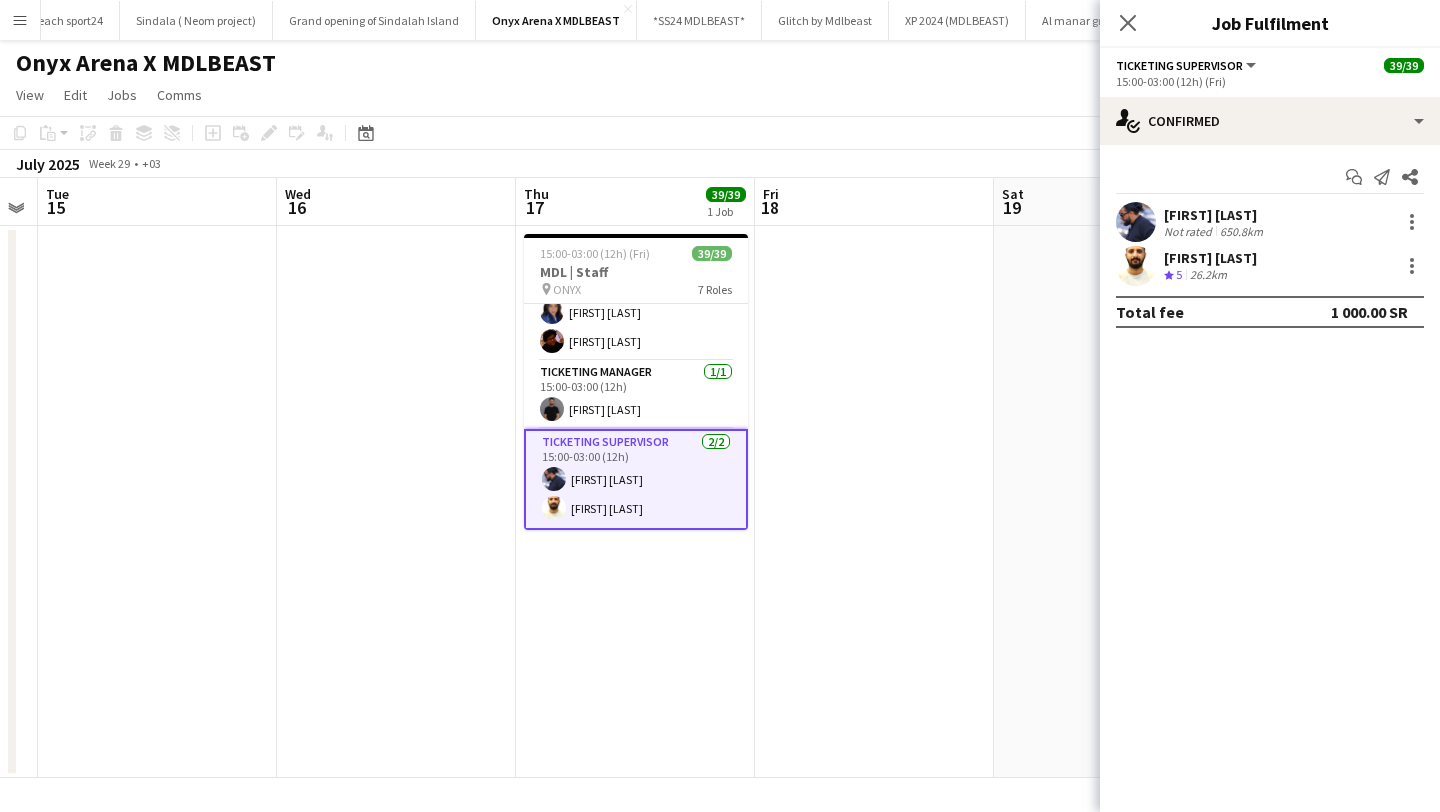 scroll, scrollTop: 1190, scrollLeft: 0, axis: vertical 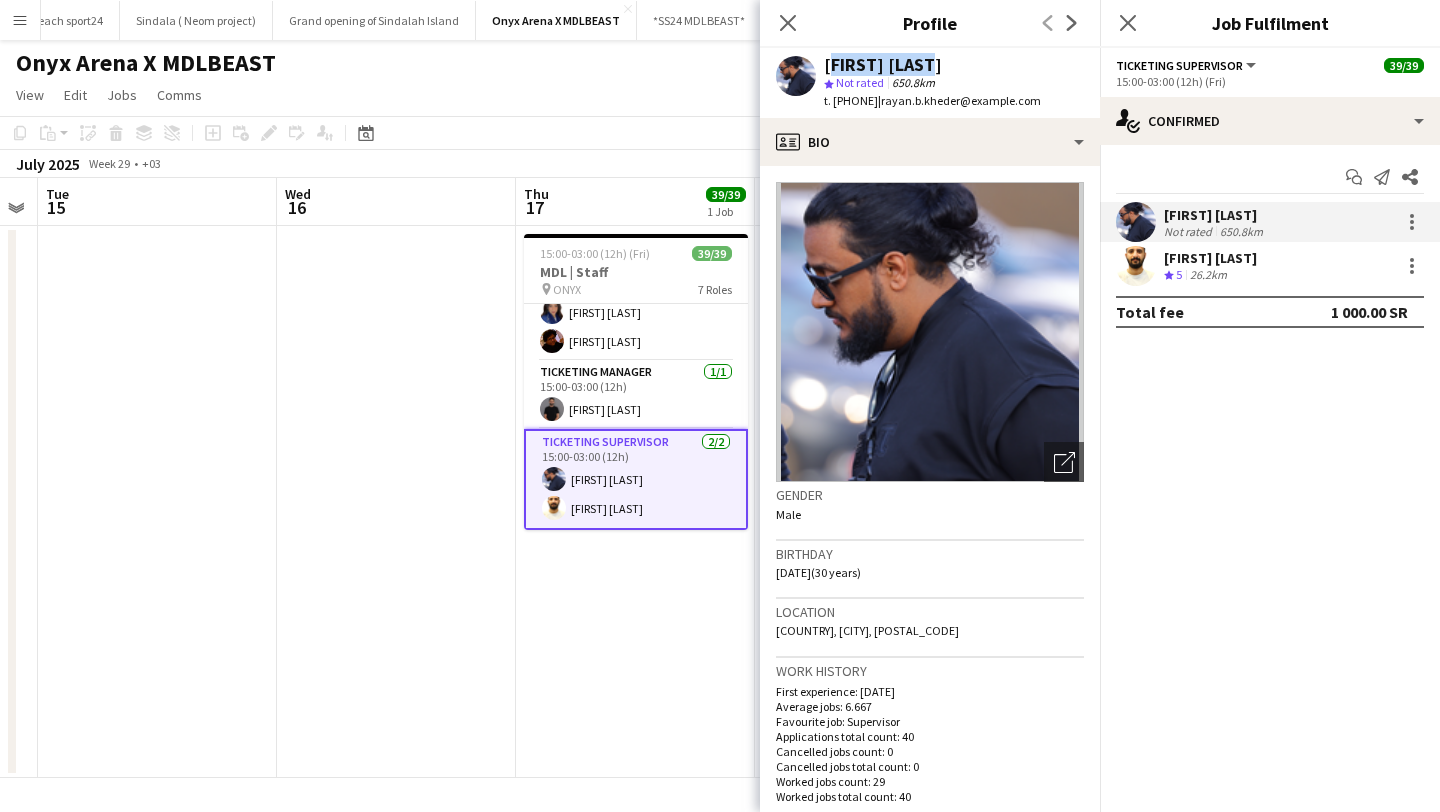 drag, startPoint x: 822, startPoint y: 64, endPoint x: 943, endPoint y: 56, distance: 121.264175 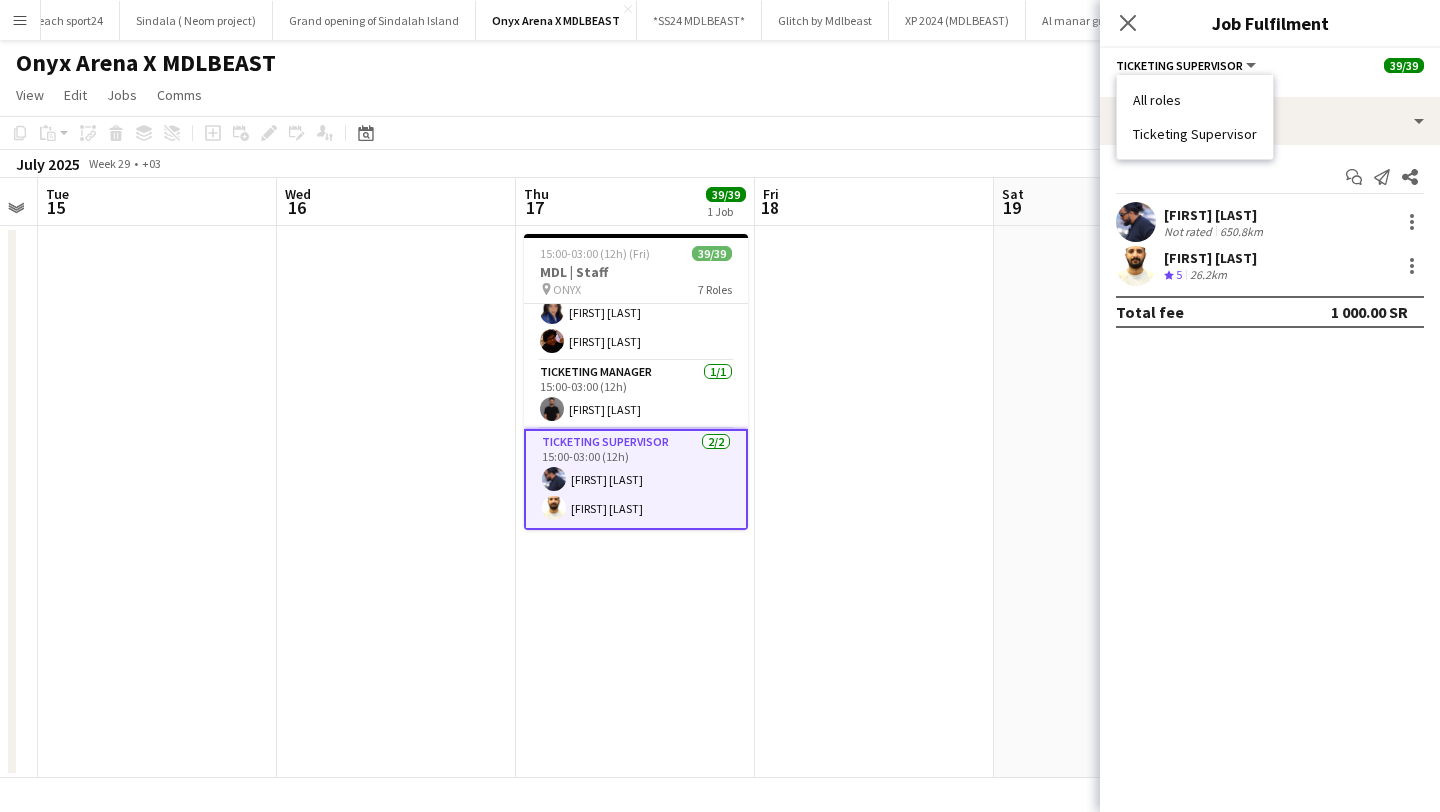 drag, startPoint x: 1131, startPoint y: 133, endPoint x: 1255, endPoint y: 136, distance: 124.036285 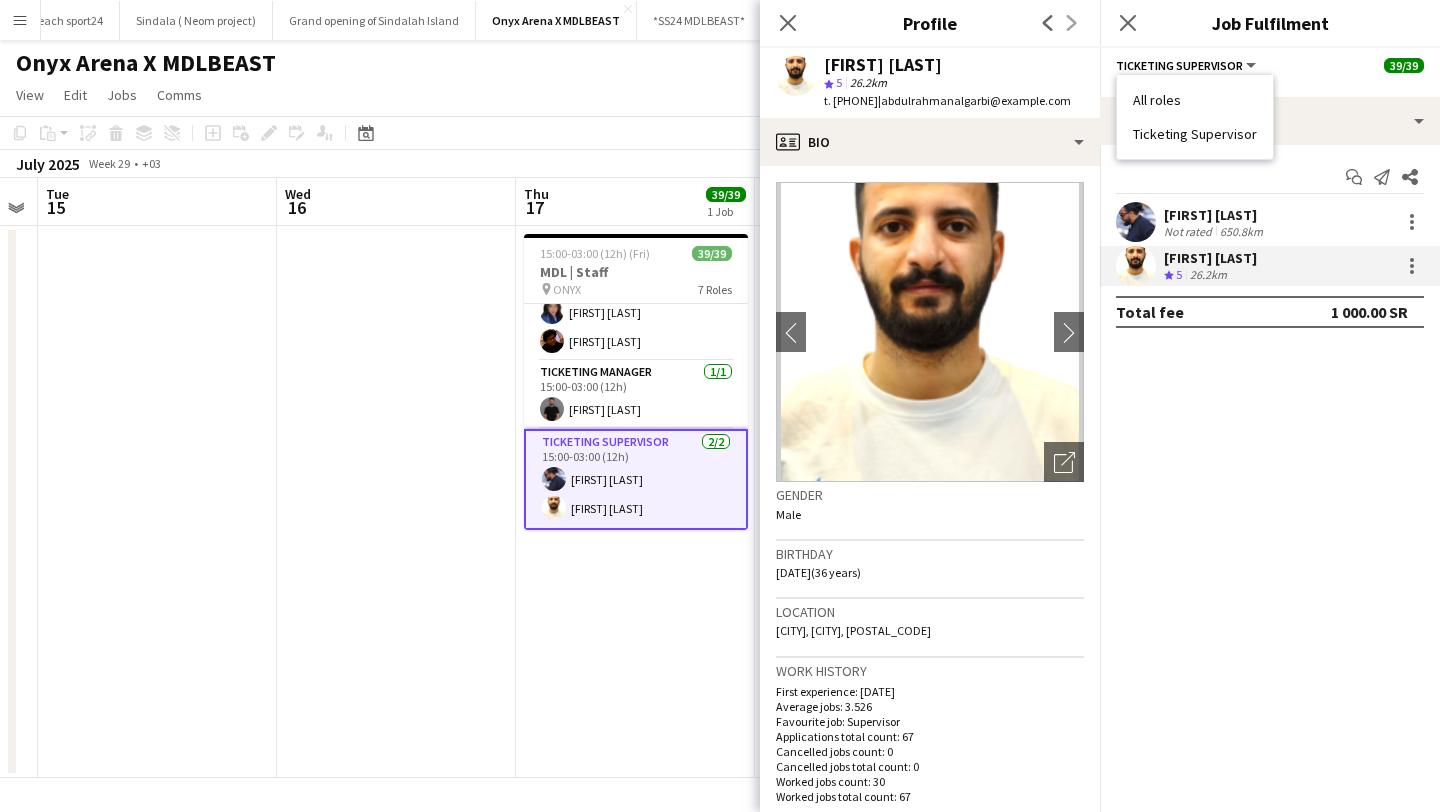 drag, startPoint x: 821, startPoint y: 65, endPoint x: 1010, endPoint y: 69, distance: 189.04233 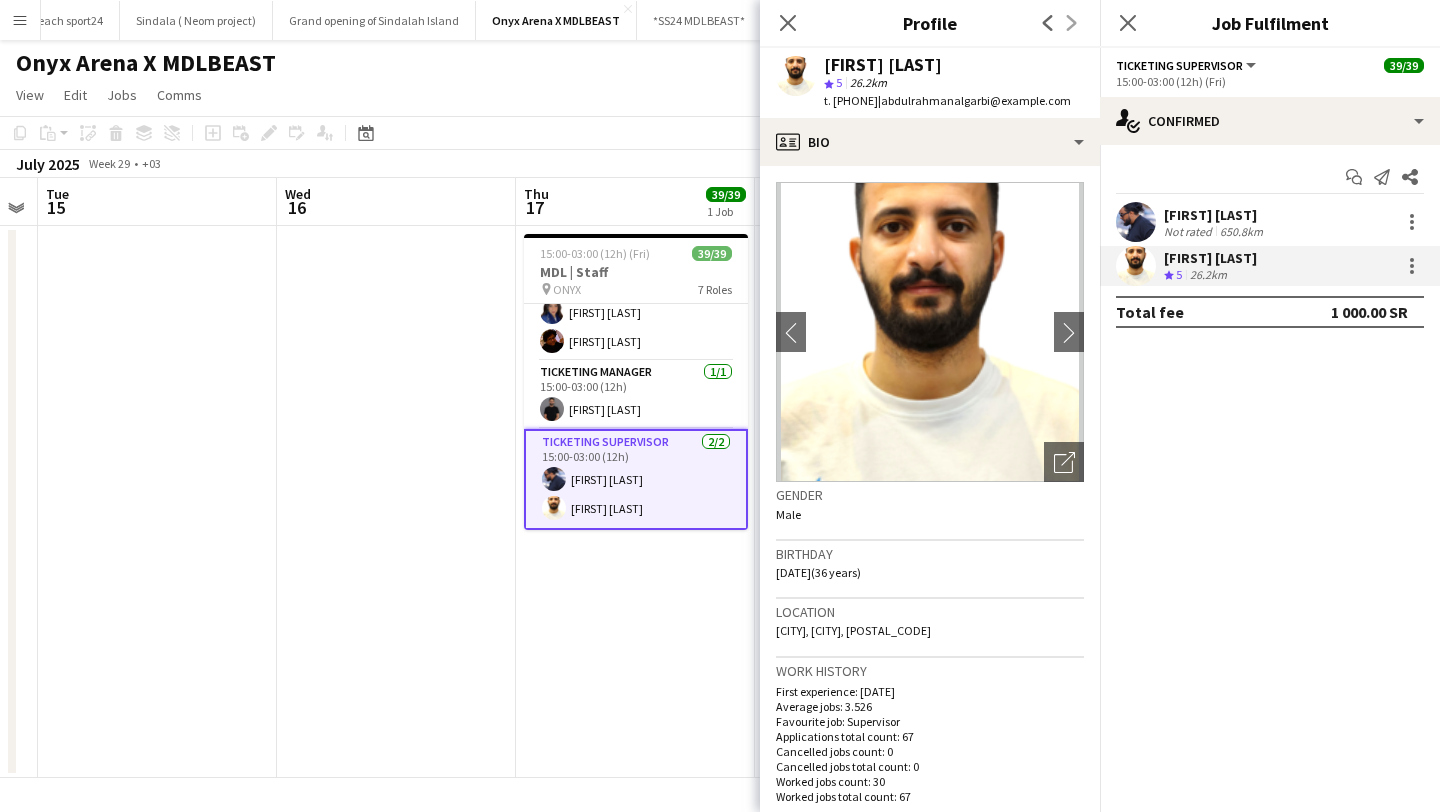 click on "Ticketing Supervisor" 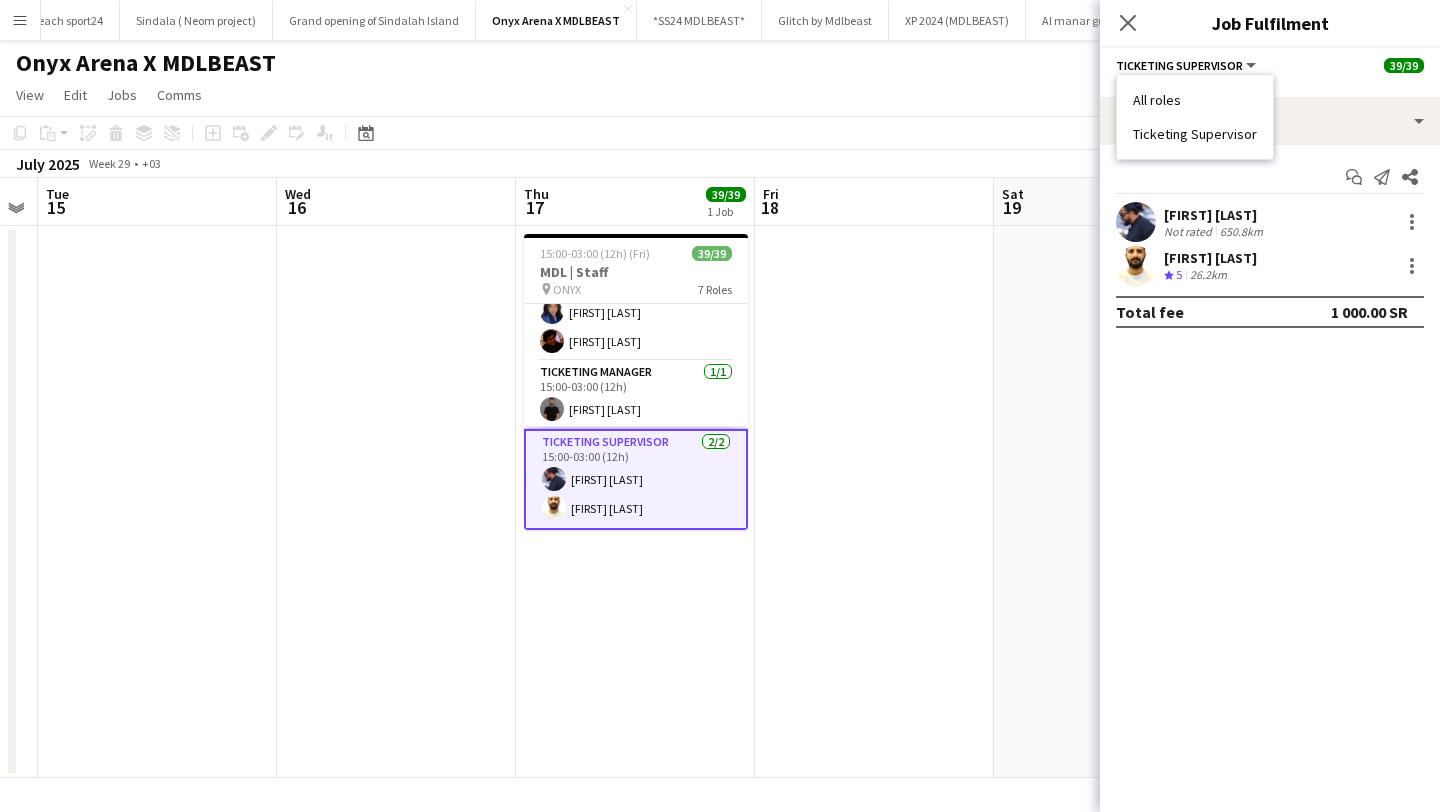 drag, startPoint x: 1132, startPoint y: 132, endPoint x: 1268, endPoint y: 134, distance: 136.01471 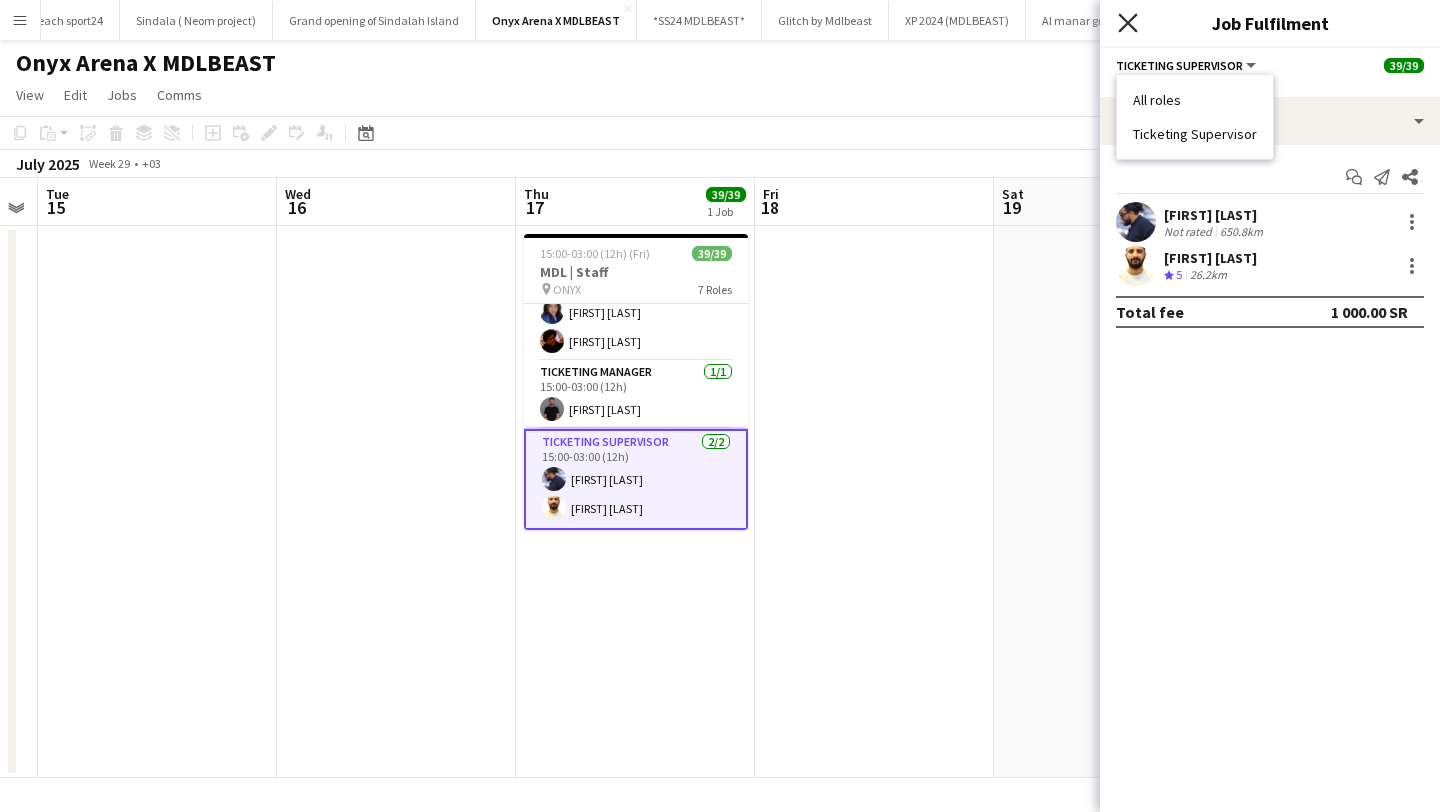click on "Close pop-in" 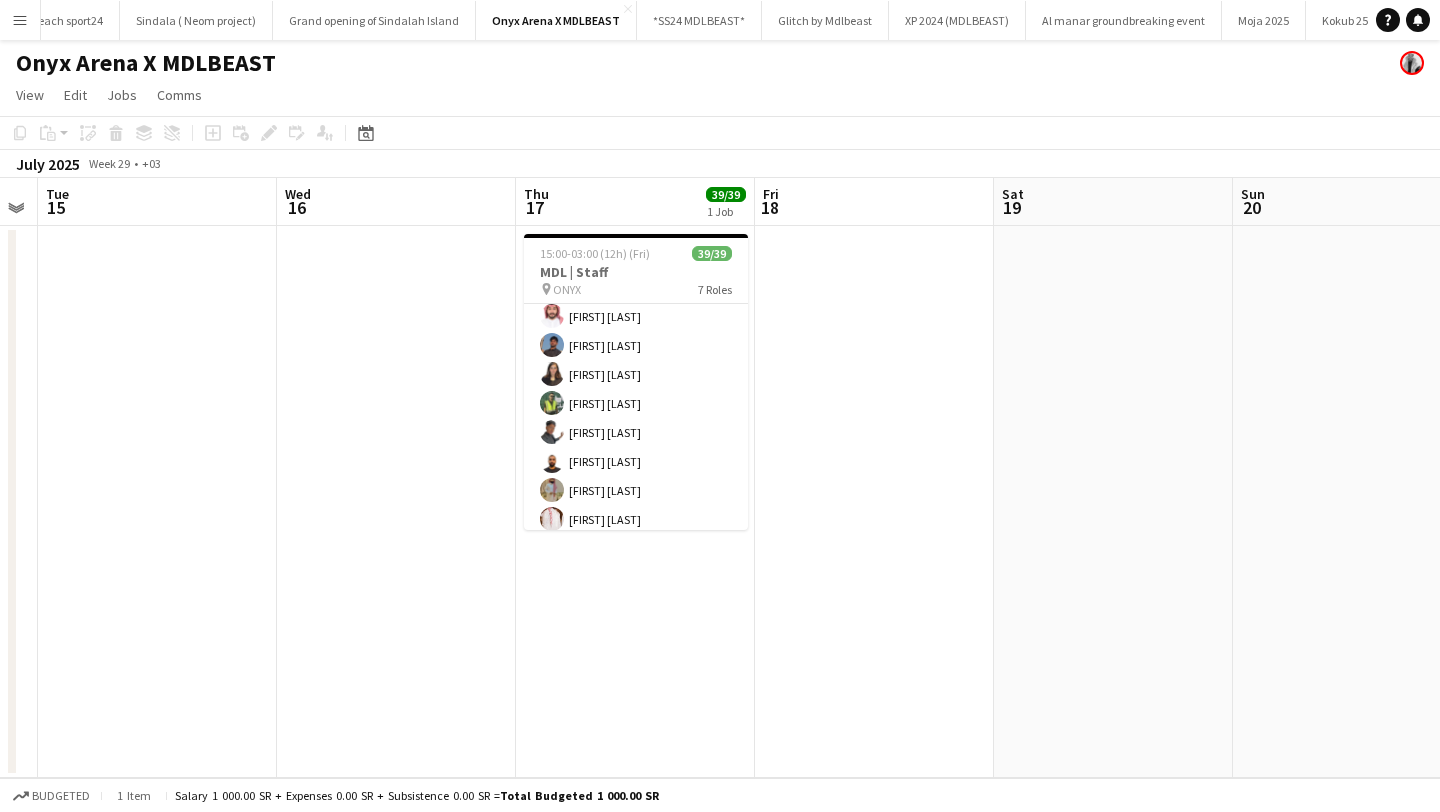 click on "Ticket Scanner 25/25 15:00-03:00 (12h)
‏[FIRST] [LAST] [LAST] [FIRST] [LAST] [FIRST] [LAST] [FIRST] [LAST] [FIRST] [LAST] [FIRST] [LAST] [FIRST] [LAST] [FIRST] [LAST] [FIRST] [LAST] [FIRST] [LAST] [FIRST] [LAST] [FIRST] [LAST] [FIRST] [LAST] [FIRST] [LAST] [FIRST] [LAST] [FIRST] [LAST] [FIRST] [LAST] [FIRST] [LAST] [FIRST] [LAST] [FIRST] [LAST] [FIRST] [LAST] [FIRST] [LAST]" at bounding box center [636, 241] 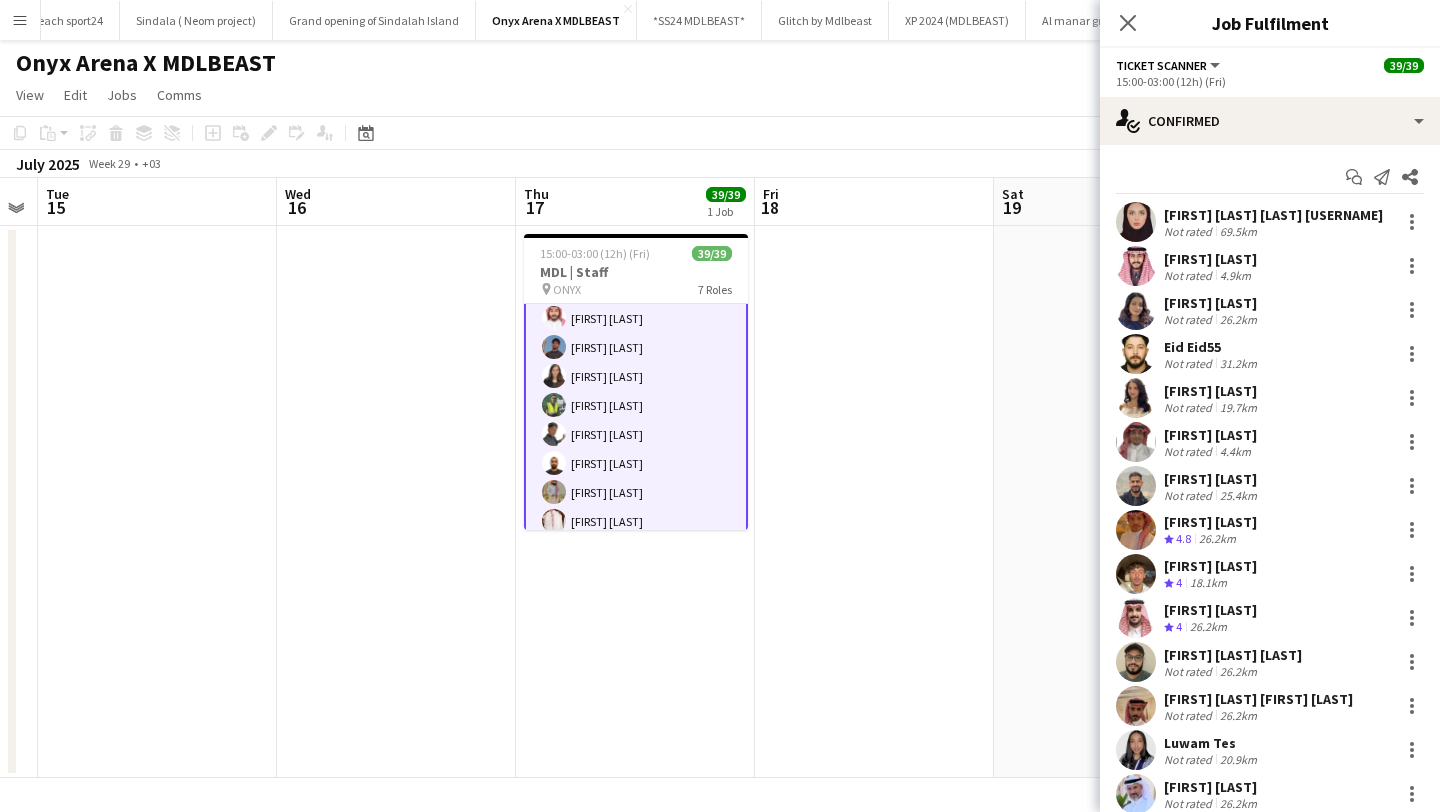 scroll, scrollTop: 925, scrollLeft: 0, axis: vertical 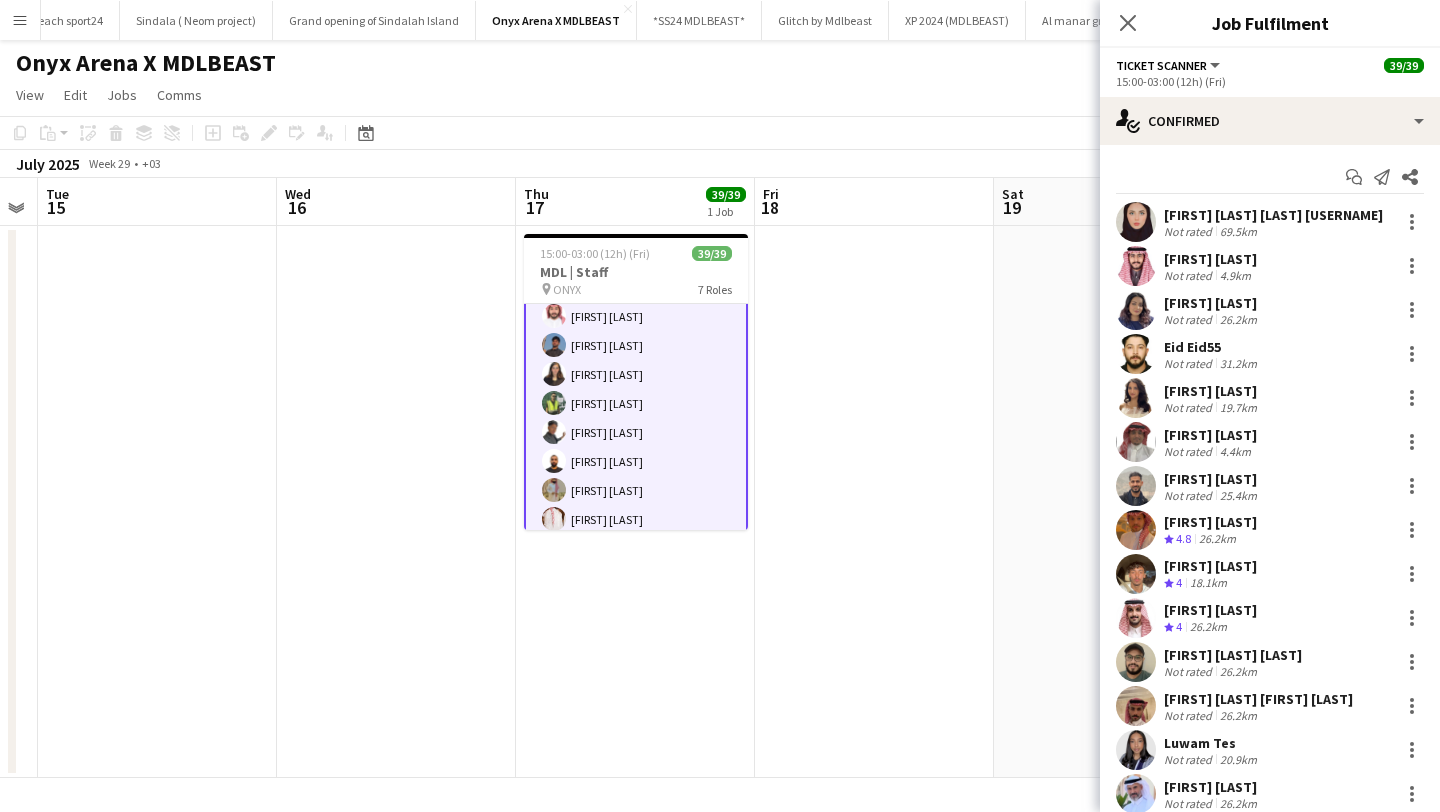 click on "69.5km" at bounding box center [1238, 231] 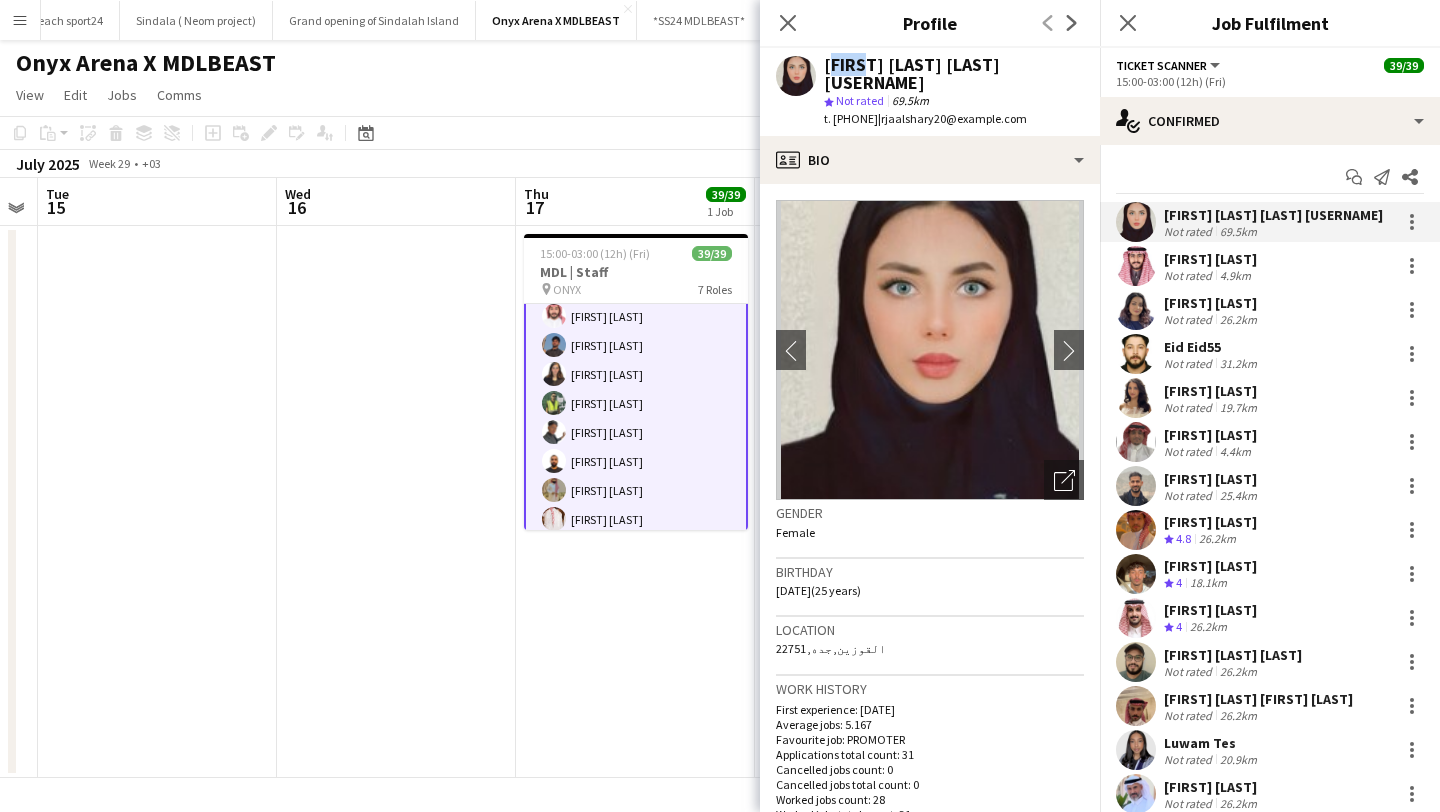 drag, startPoint x: 824, startPoint y: 61, endPoint x: 859, endPoint y: 63, distance: 35.057095 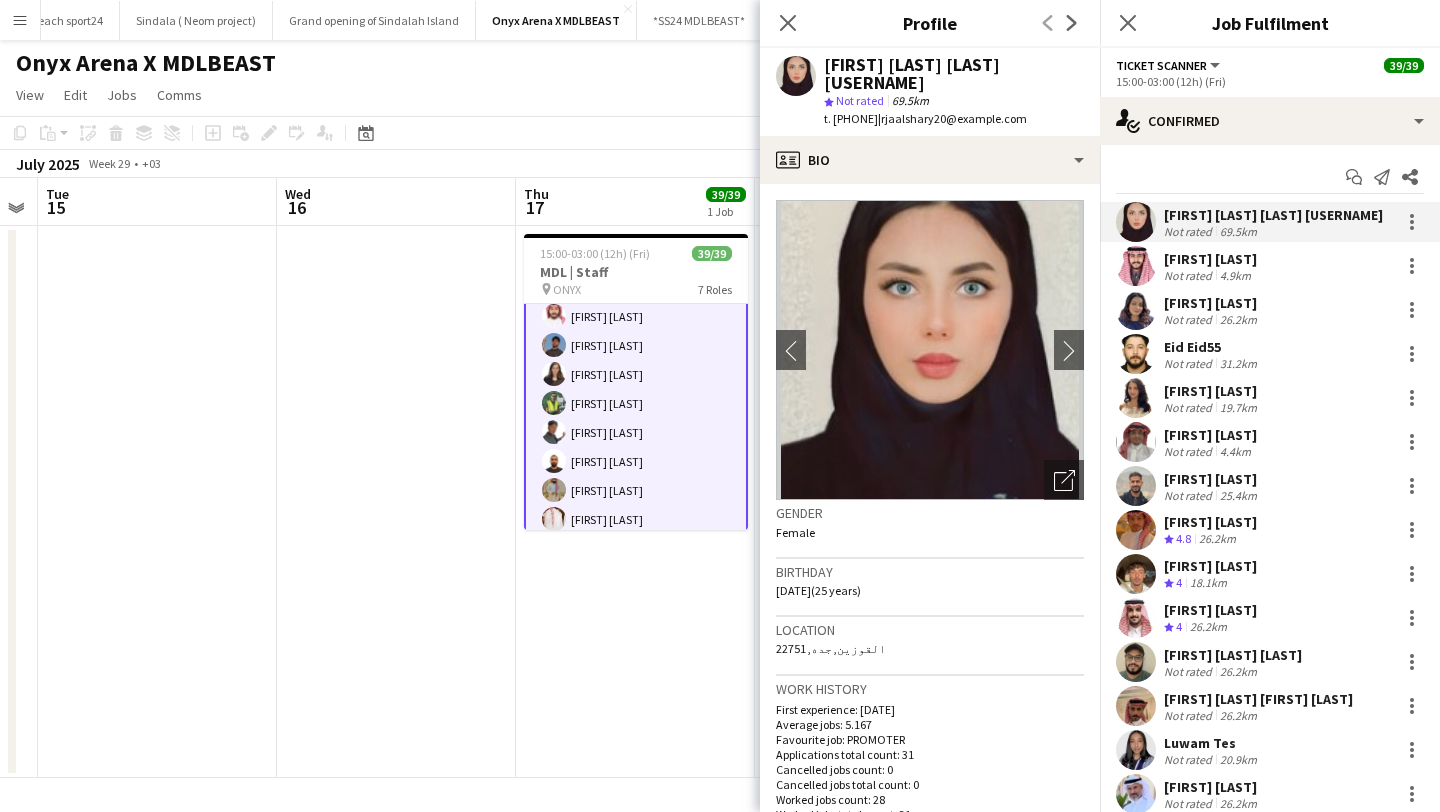 click on "t. [PHONE]" 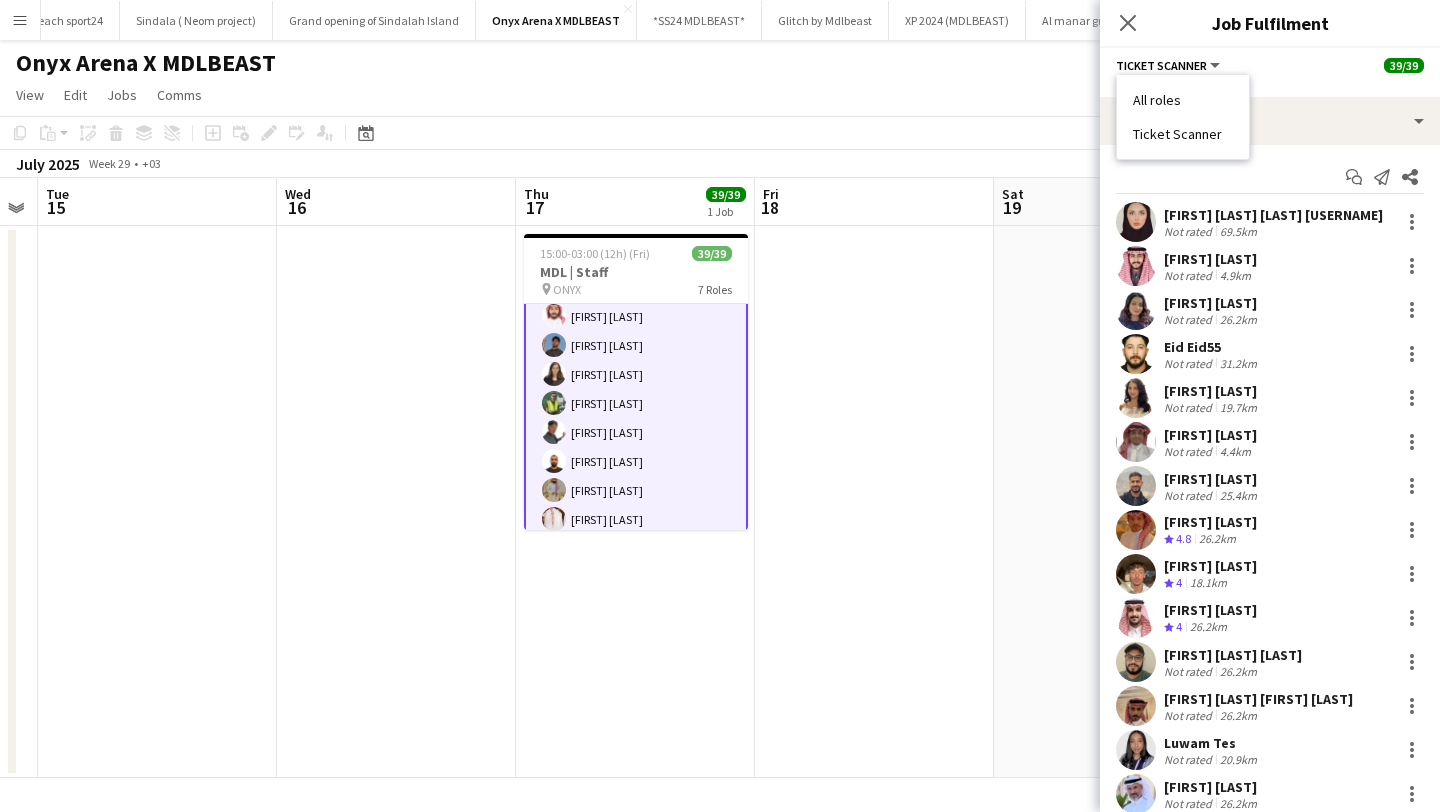 drag, startPoint x: 1133, startPoint y: 132, endPoint x: 1227, endPoint y: 133, distance: 94.00532 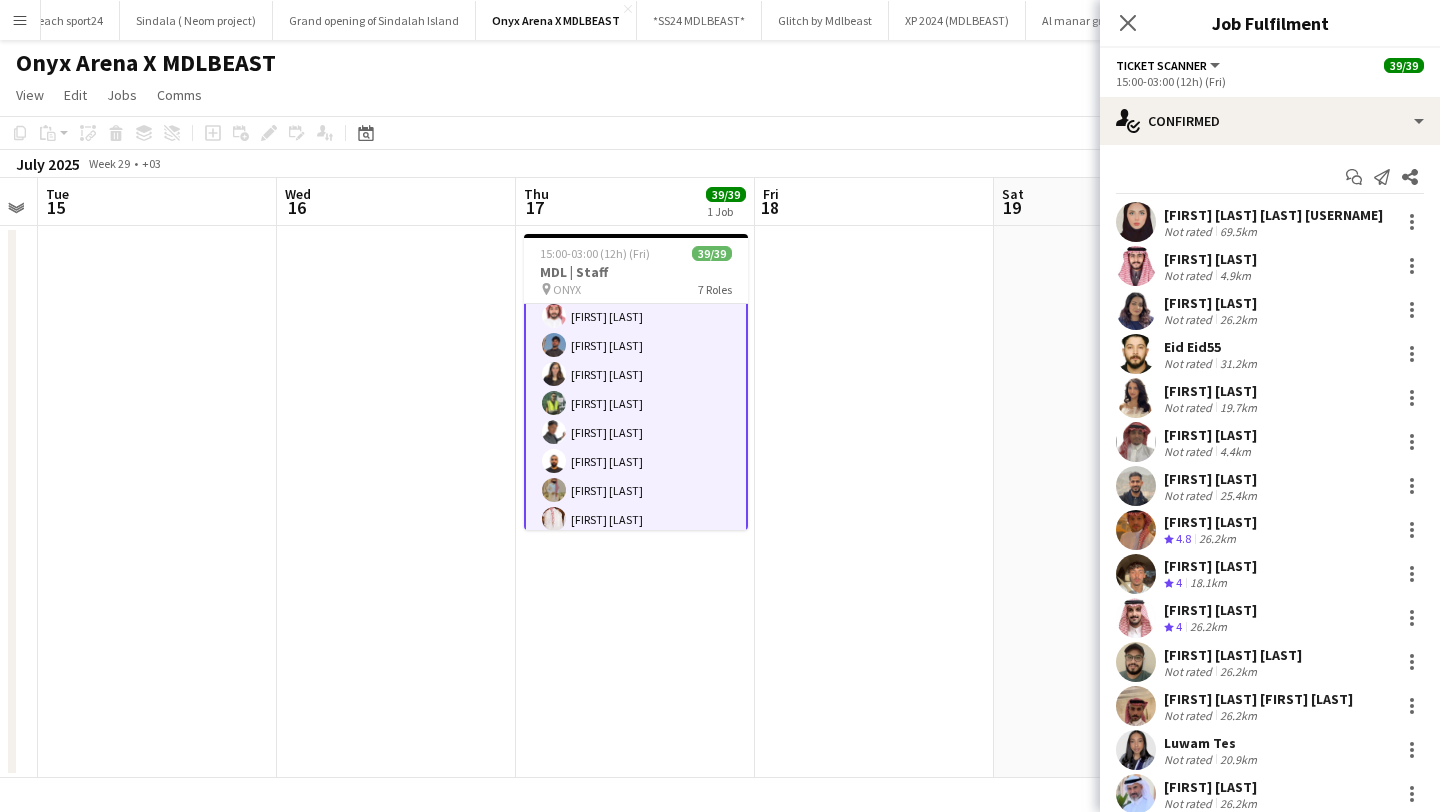 click on "Ticket Scanner" 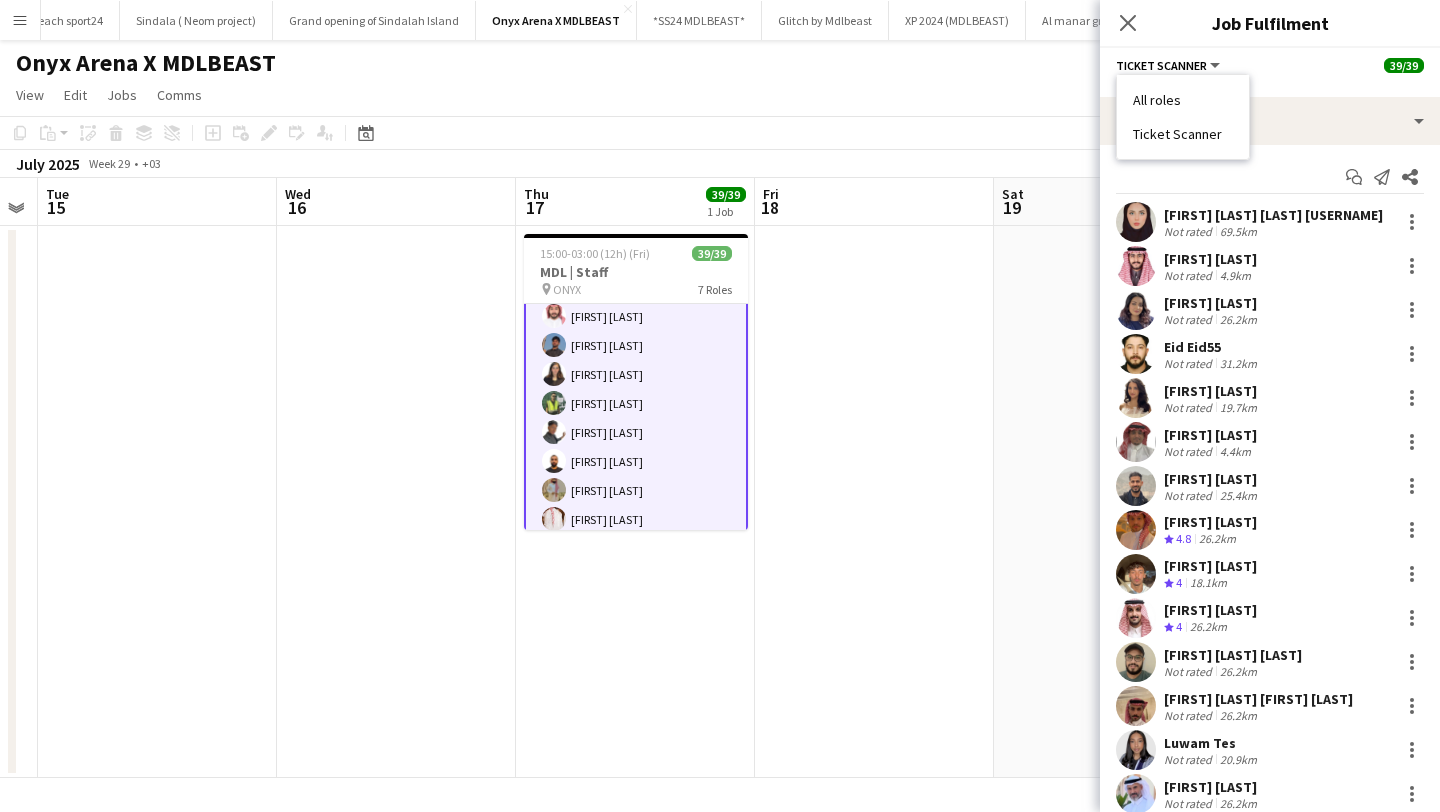 click on "[FIRST] [LAST]" at bounding box center [1210, 259] 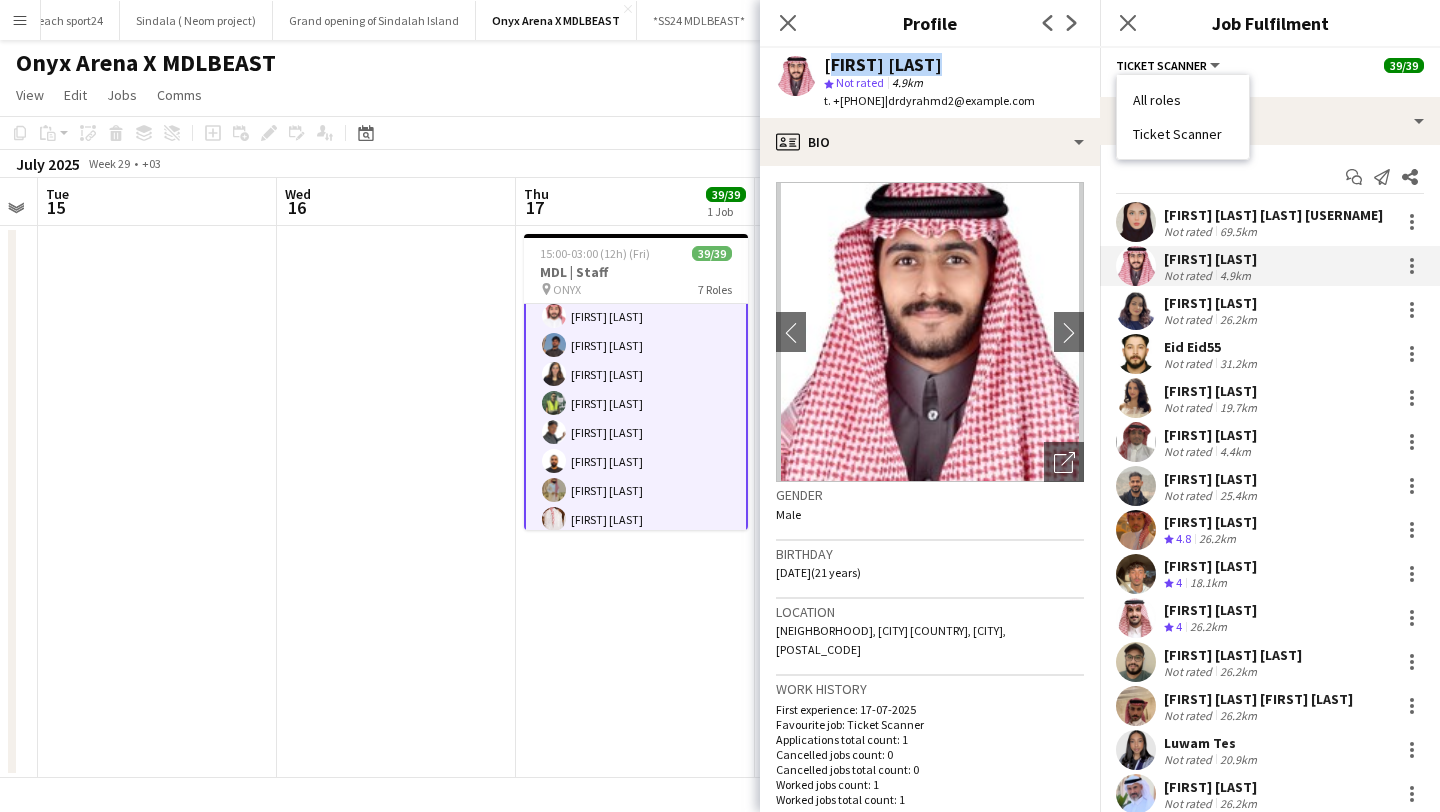 drag, startPoint x: 824, startPoint y: 61, endPoint x: 1009, endPoint y: 59, distance: 185.0108 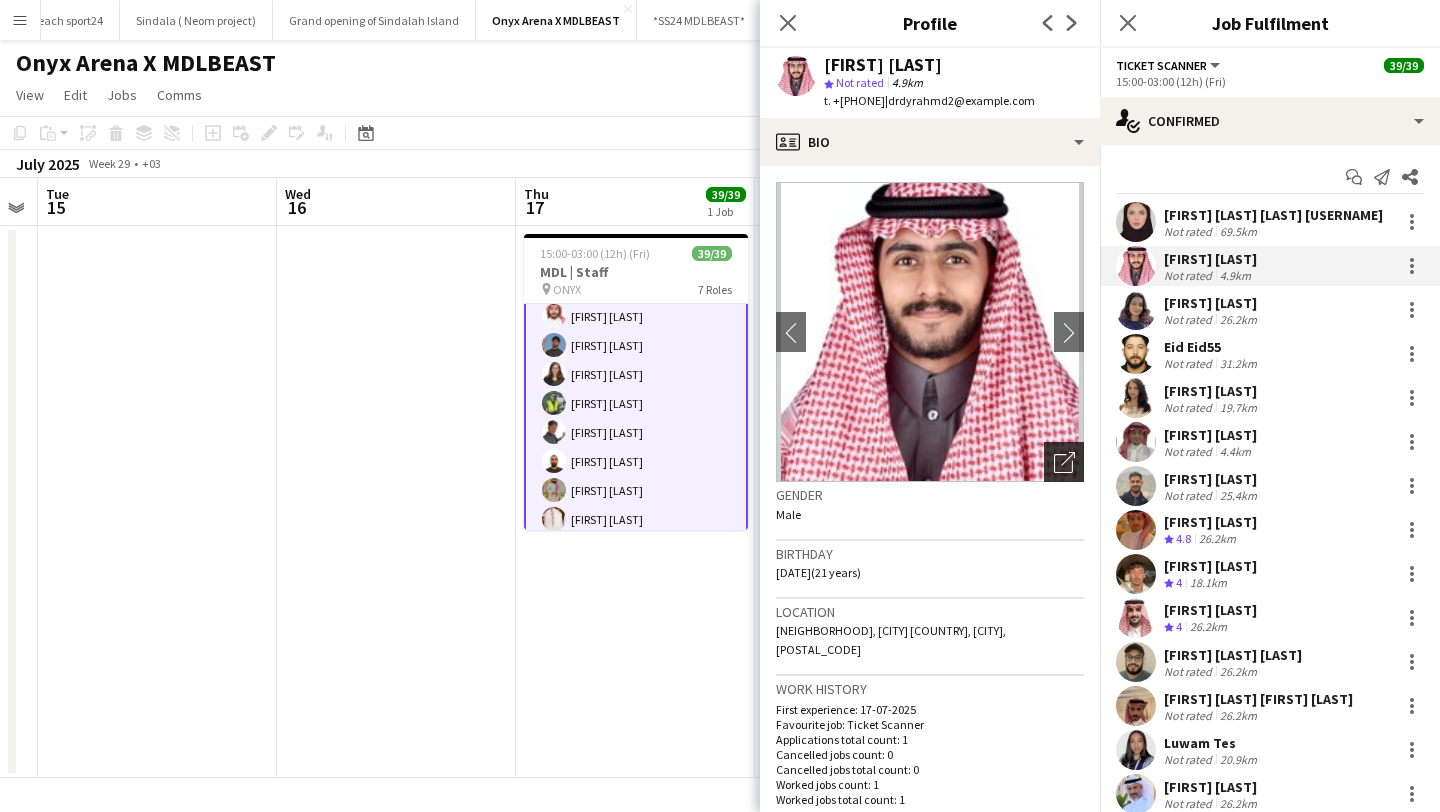 click on "Open photos pop-in" 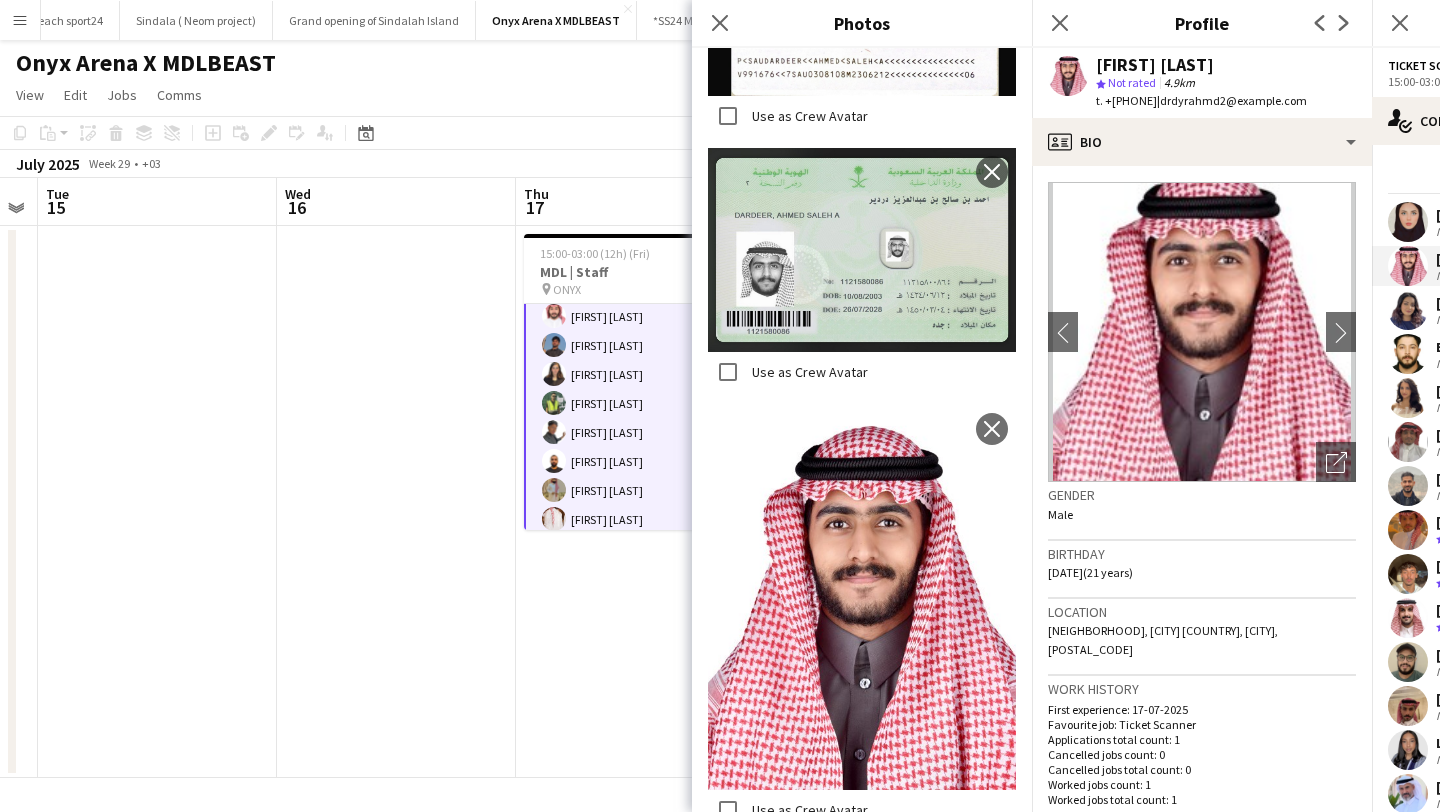 scroll, scrollTop: 594, scrollLeft: 0, axis: vertical 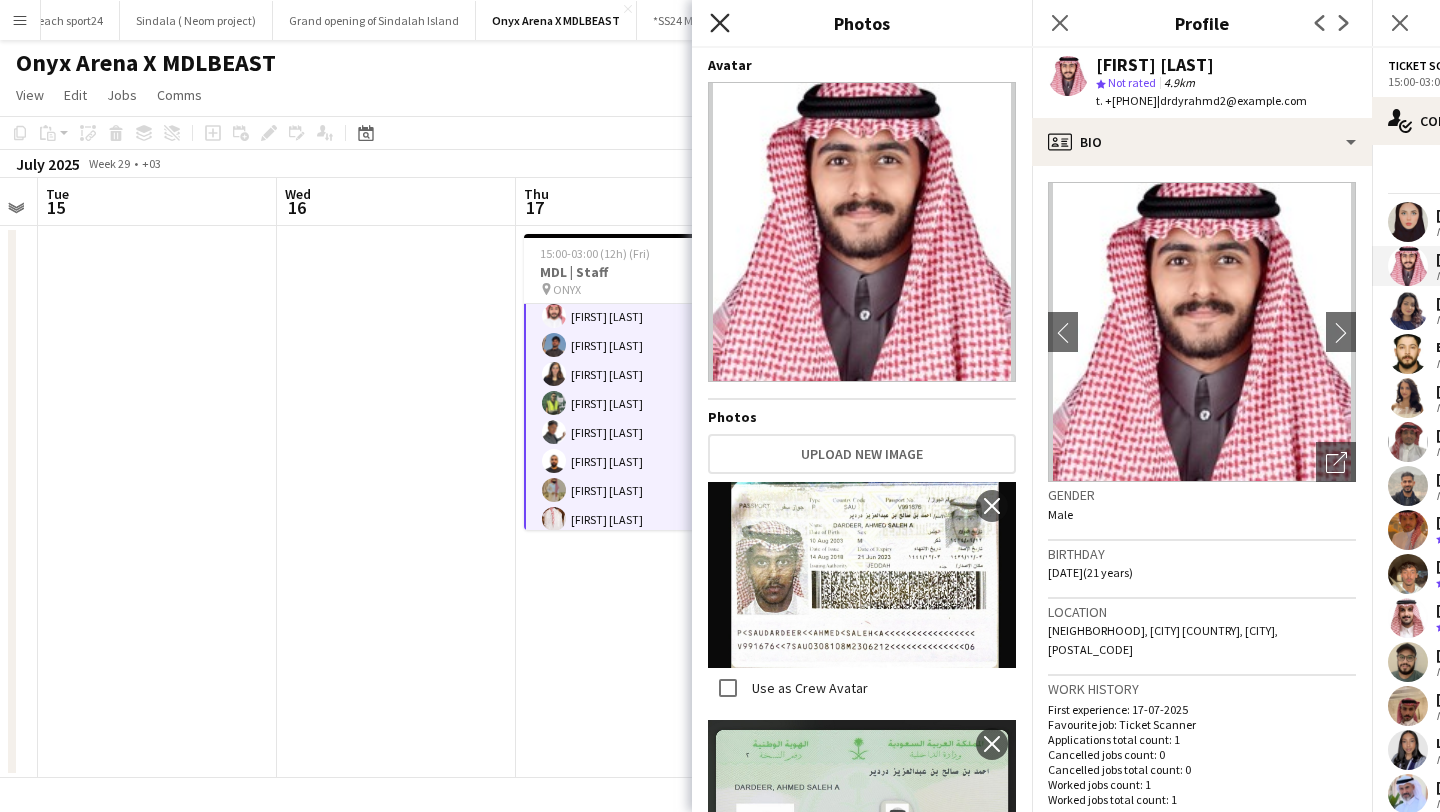 click on "Close pop-in" 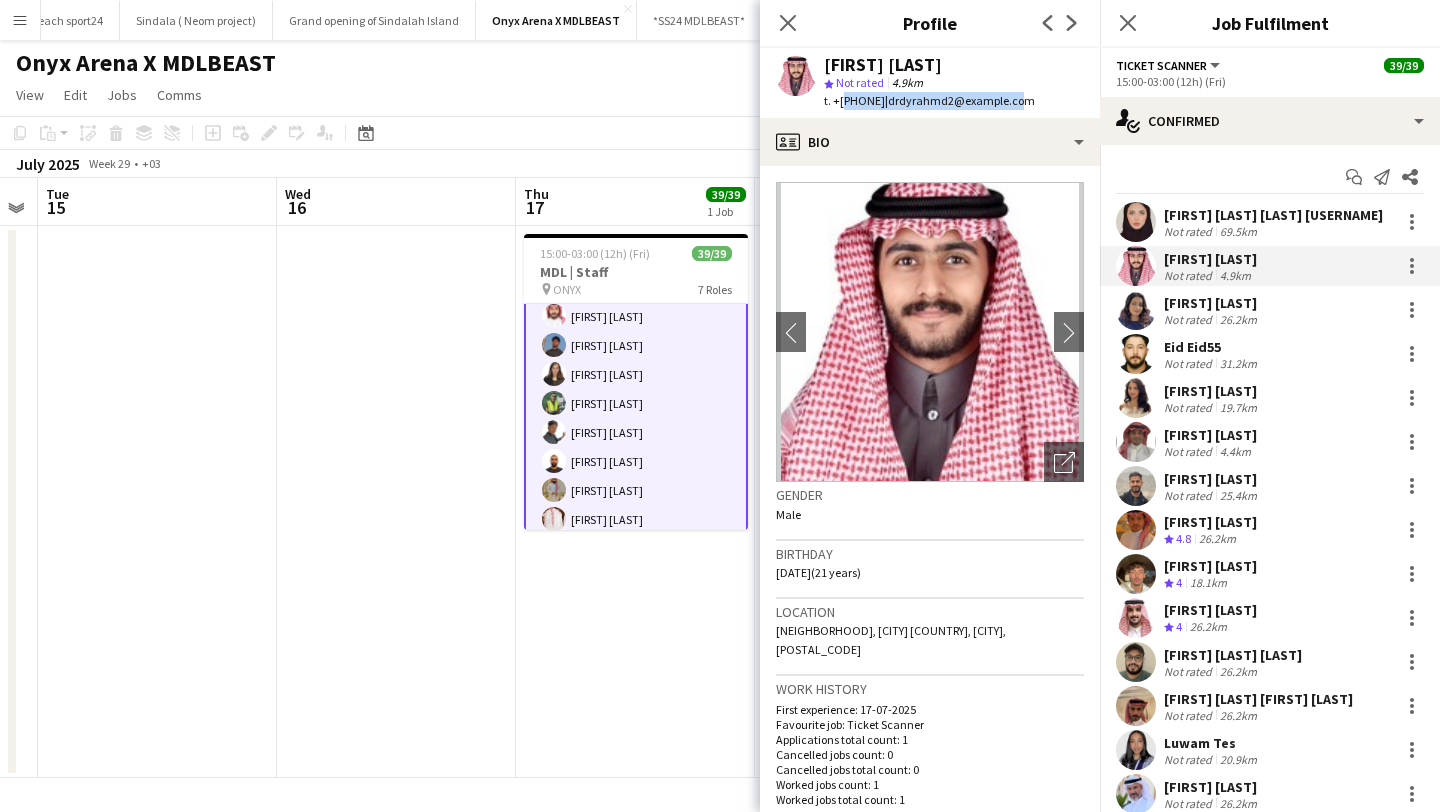 drag, startPoint x: 839, startPoint y: 105, endPoint x: 1044, endPoint y: 112, distance: 205.11948 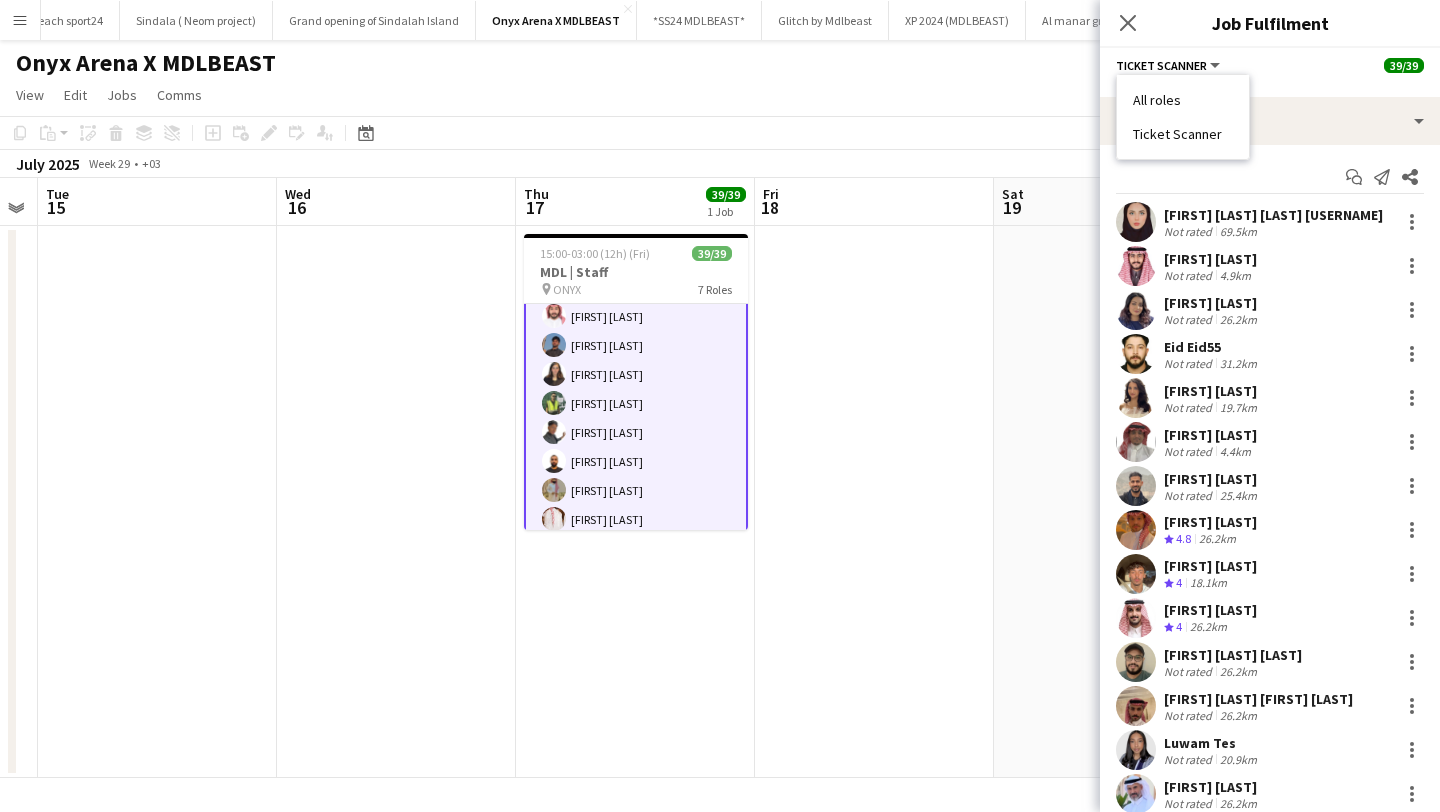 drag, startPoint x: 1131, startPoint y: 134, endPoint x: 1225, endPoint y: 127, distance: 94.26028 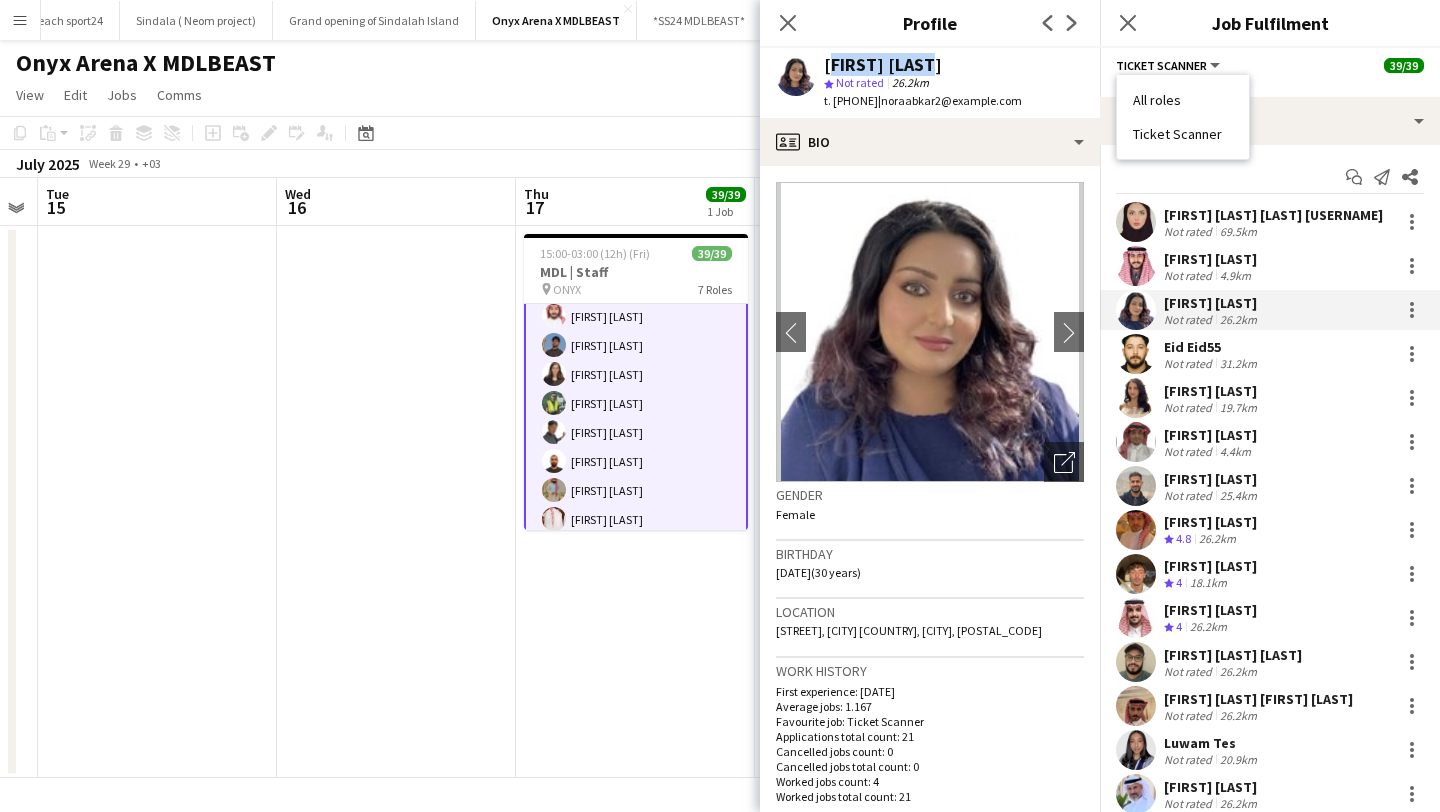 drag, startPoint x: 825, startPoint y: 61, endPoint x: 964, endPoint y: 62, distance: 139.0036 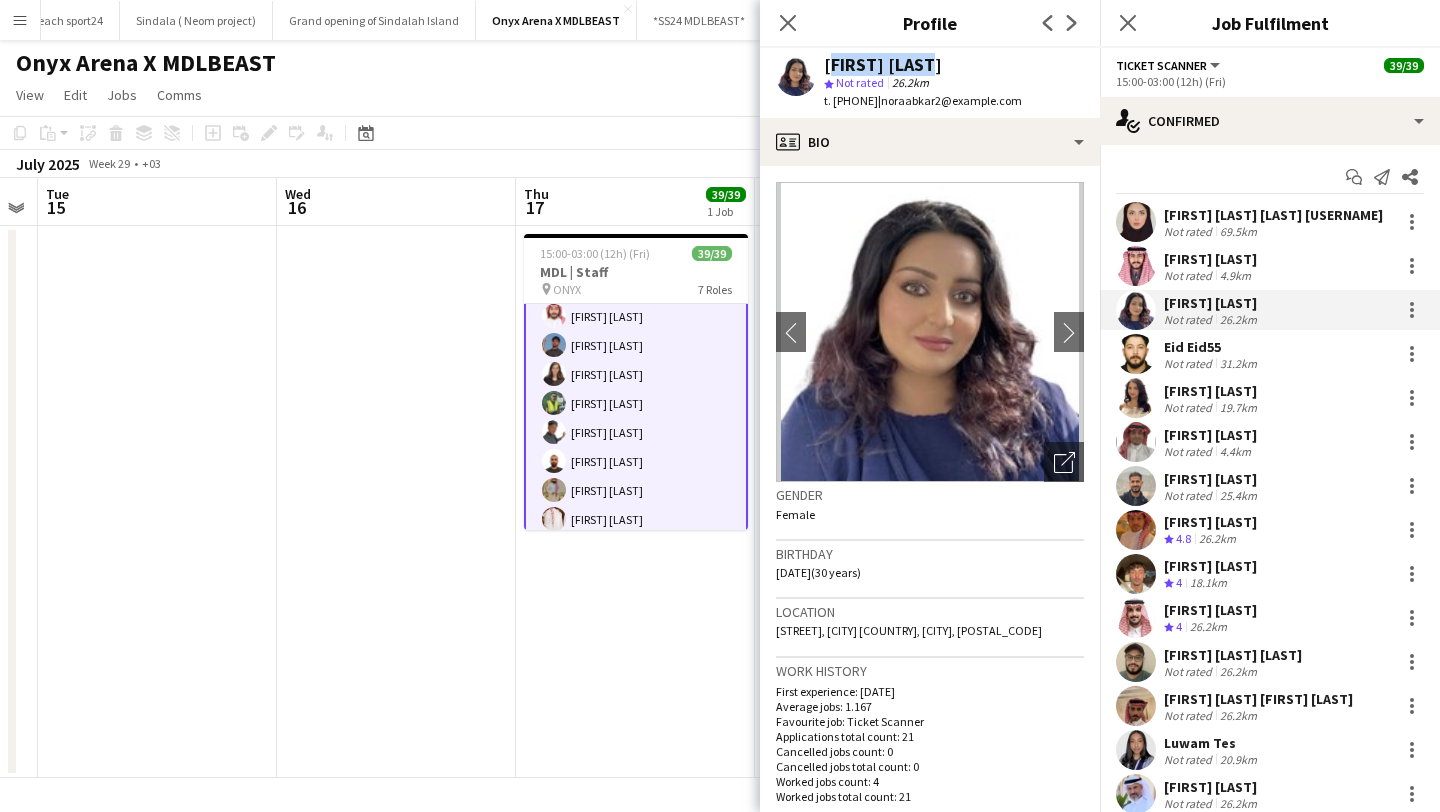 click on "Ticket Scanner" 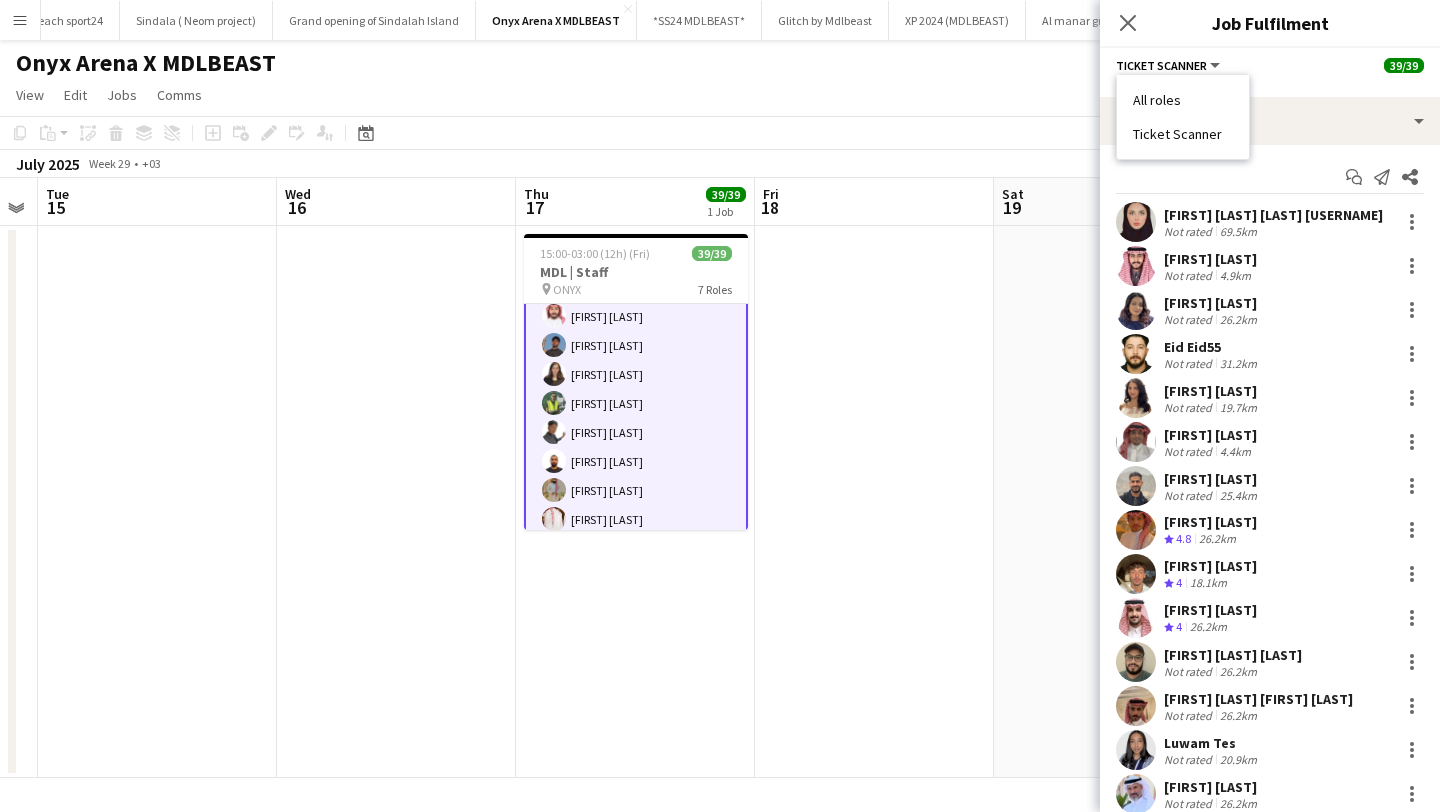 drag, startPoint x: 1133, startPoint y: 136, endPoint x: 1229, endPoint y: 143, distance: 96.25487 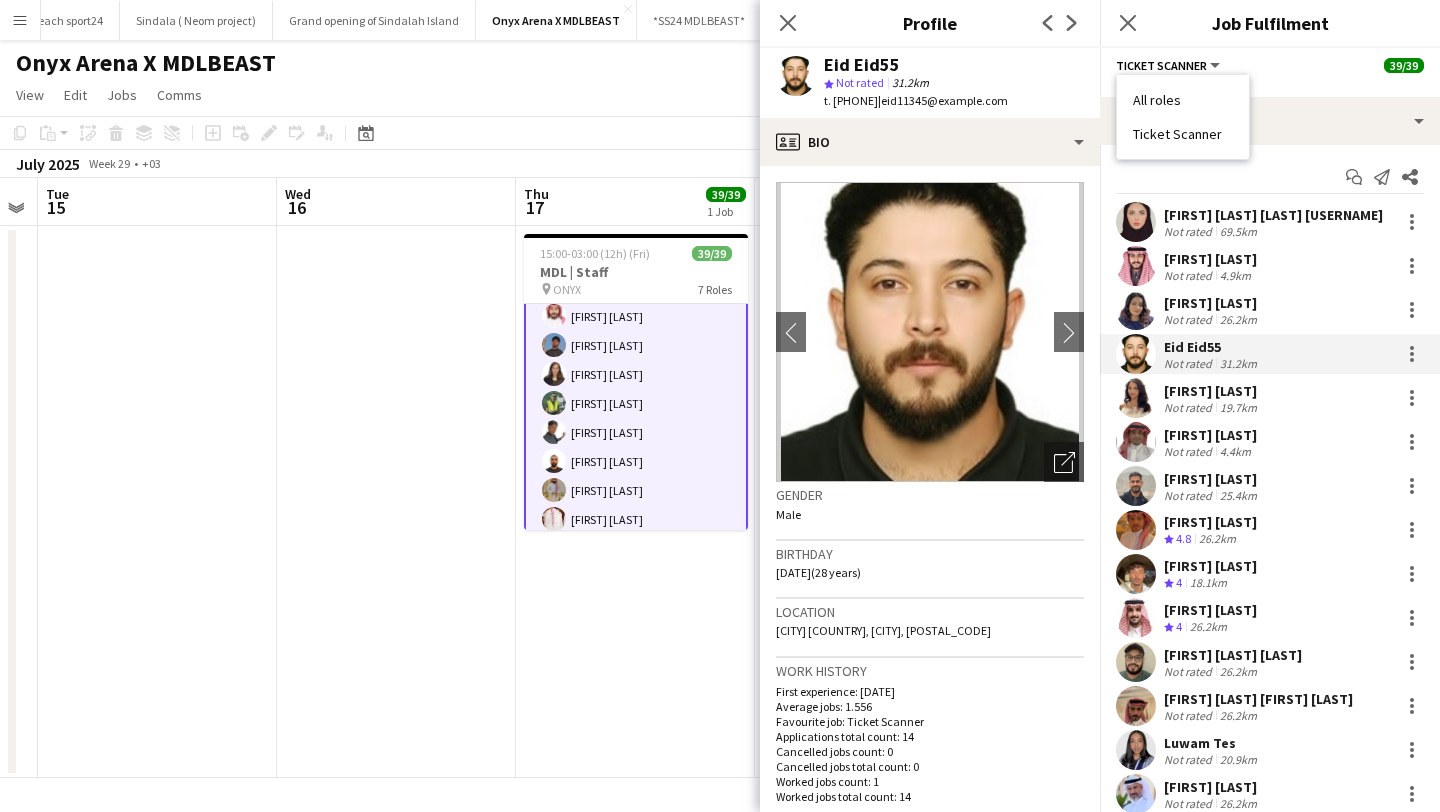 drag, startPoint x: 840, startPoint y: 103, endPoint x: 909, endPoint y: 107, distance: 69.115845 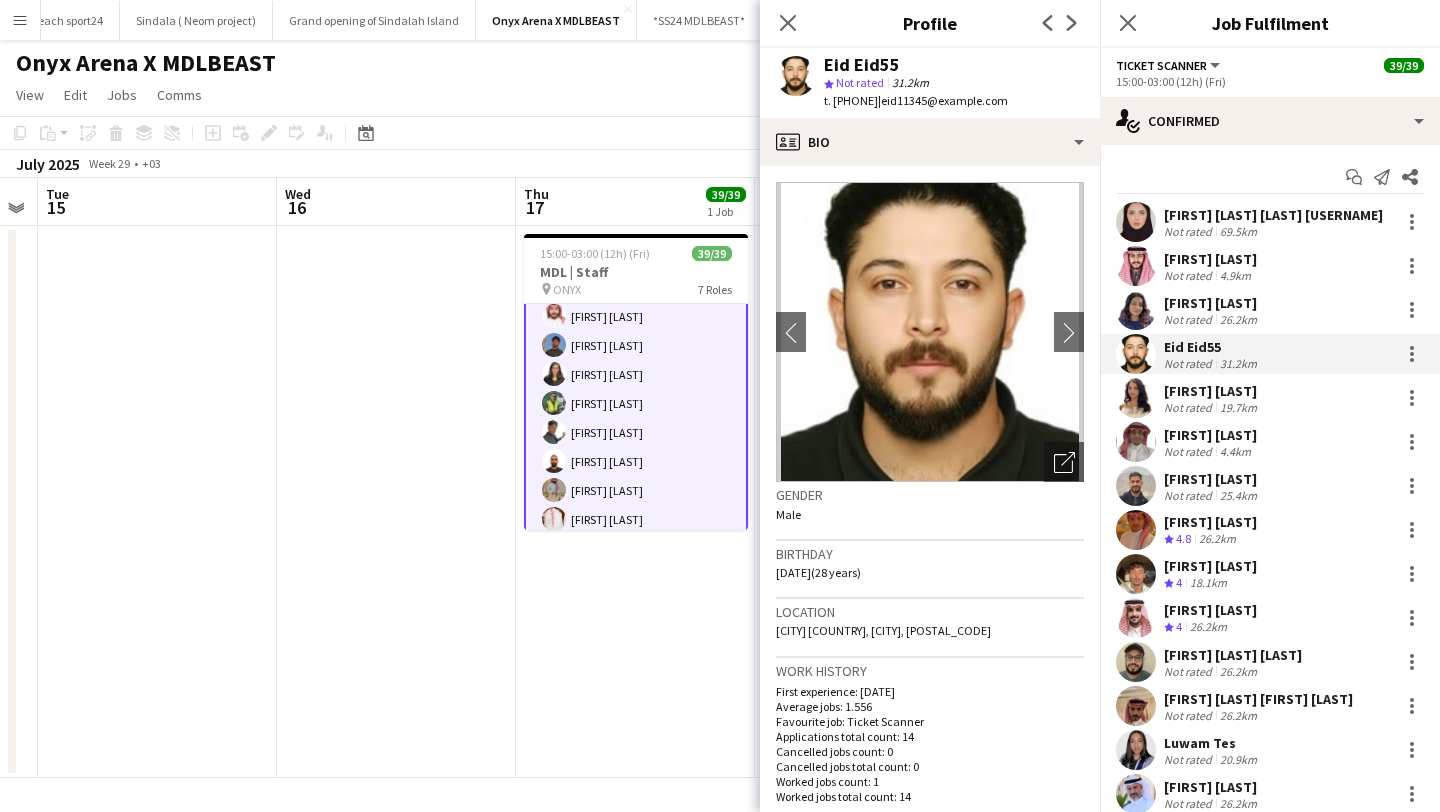 click on "Ticket Scanner" 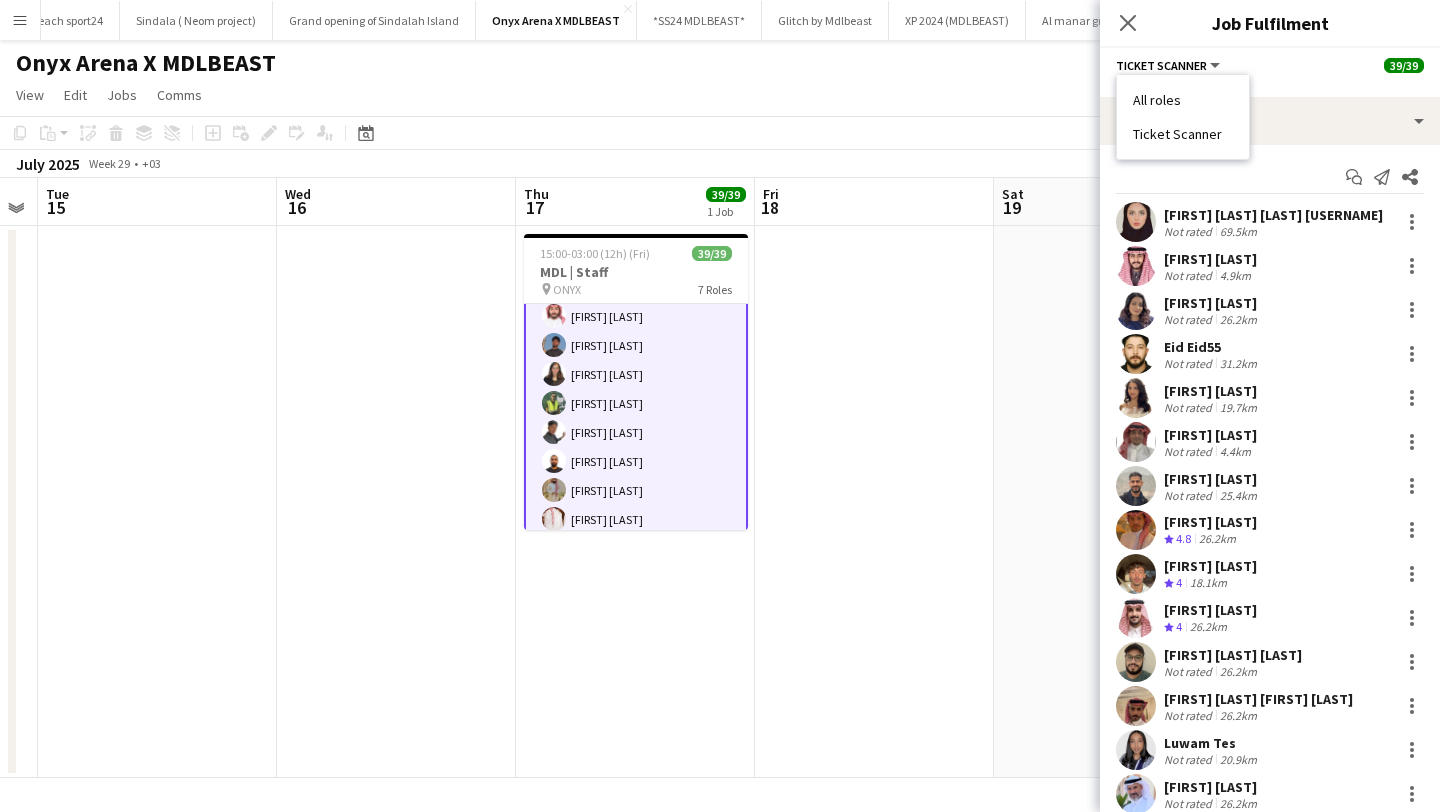 drag, startPoint x: 1133, startPoint y: 131, endPoint x: 1219, endPoint y: 132, distance: 86.00581 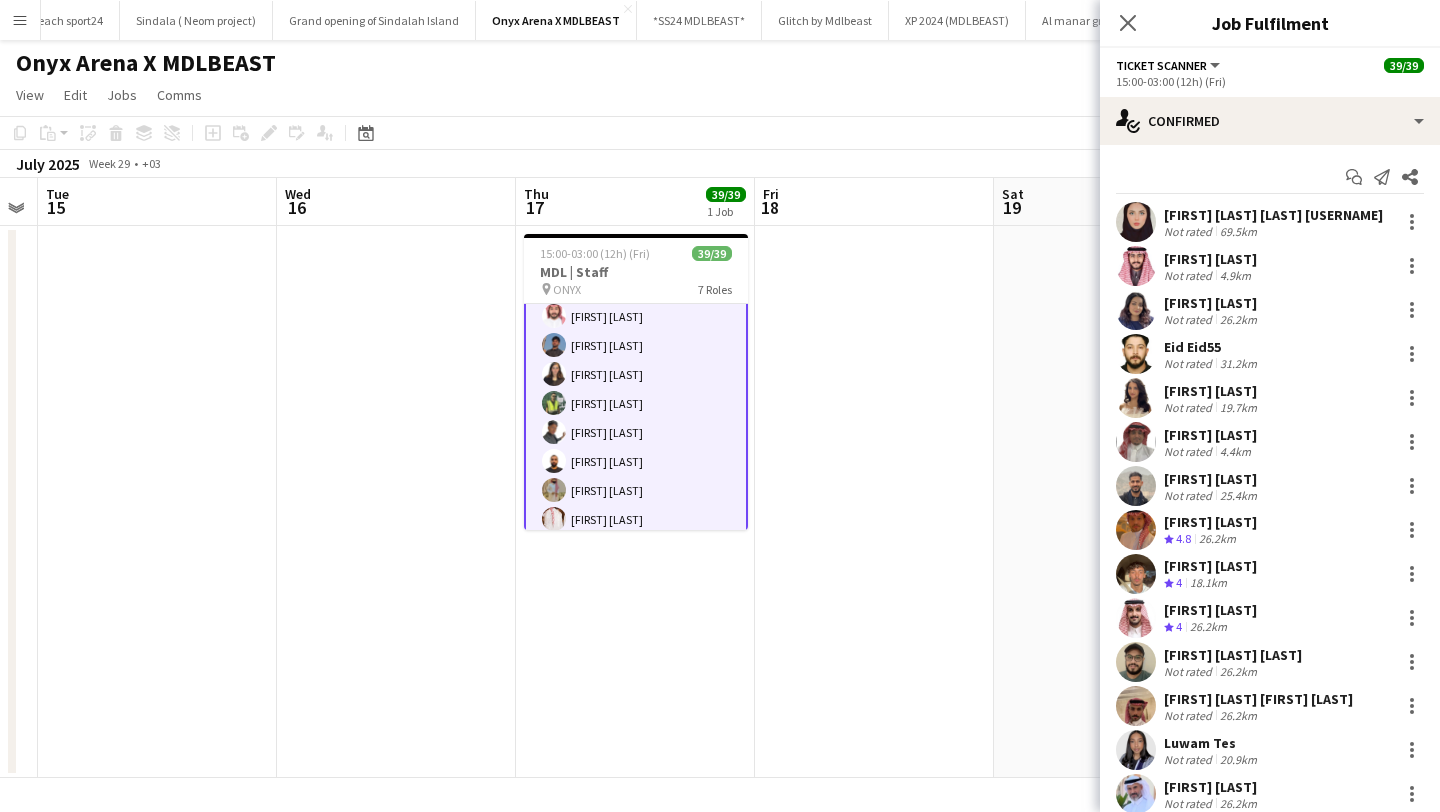 click on "Ticket Scanner" 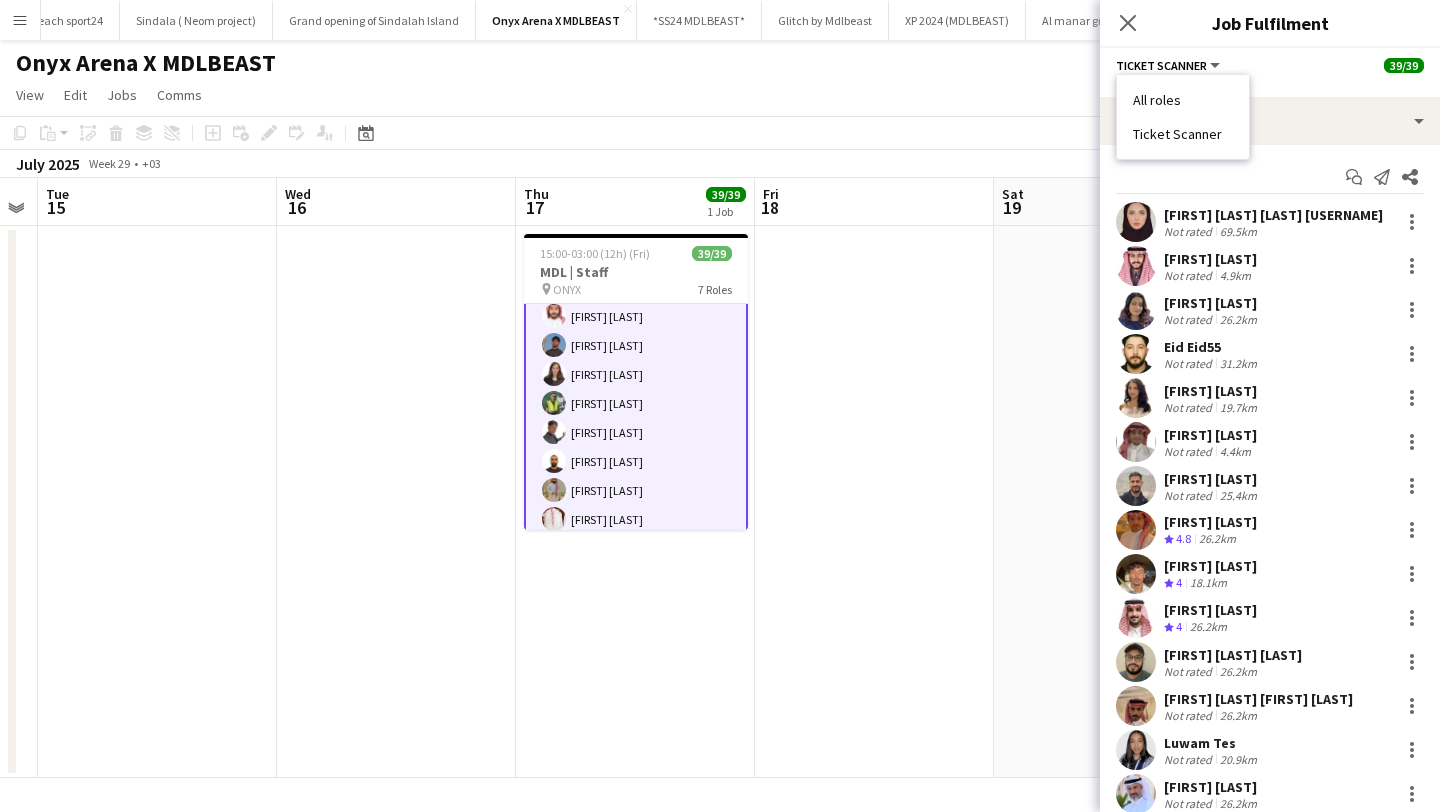 type 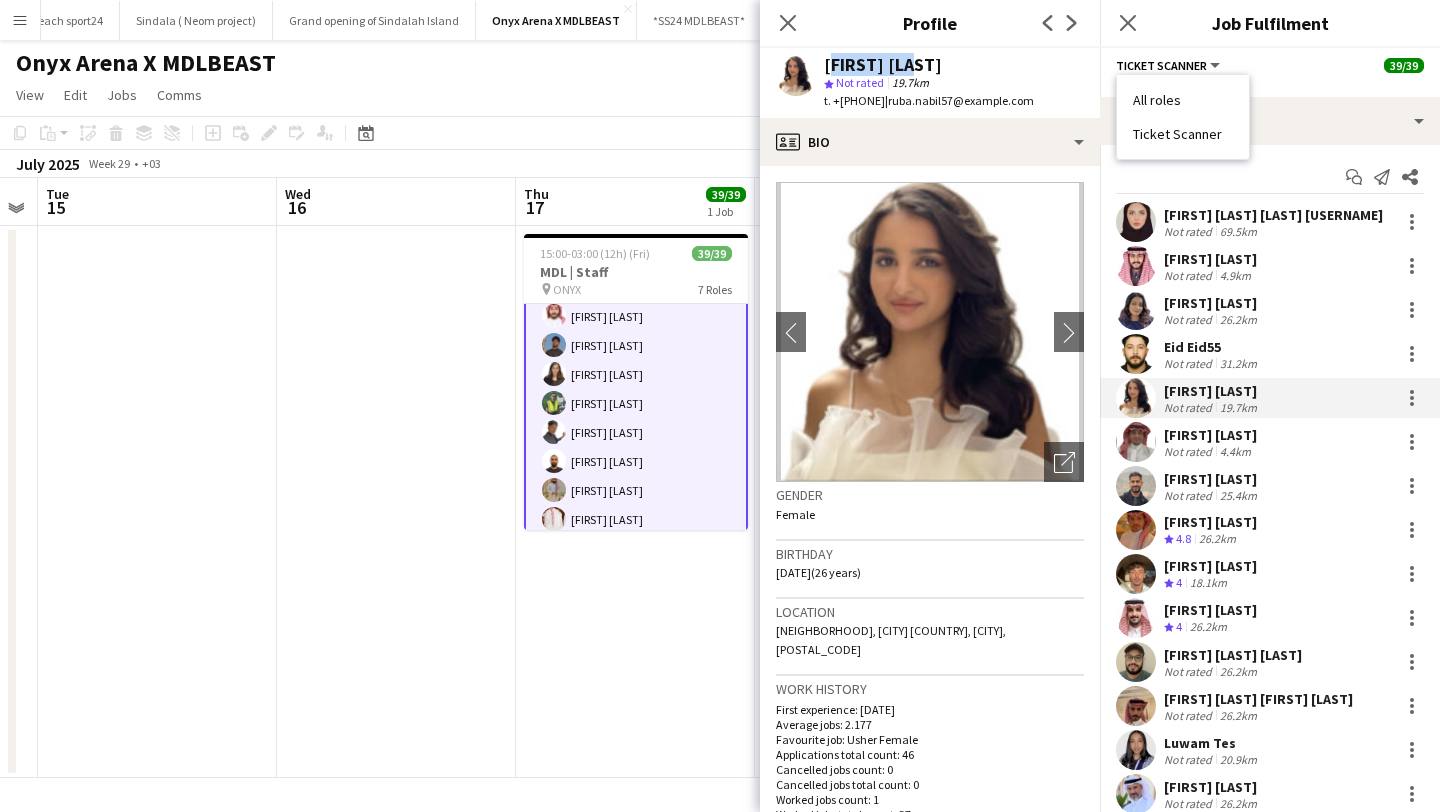 drag, startPoint x: 824, startPoint y: 65, endPoint x: 932, endPoint y: 65, distance: 108 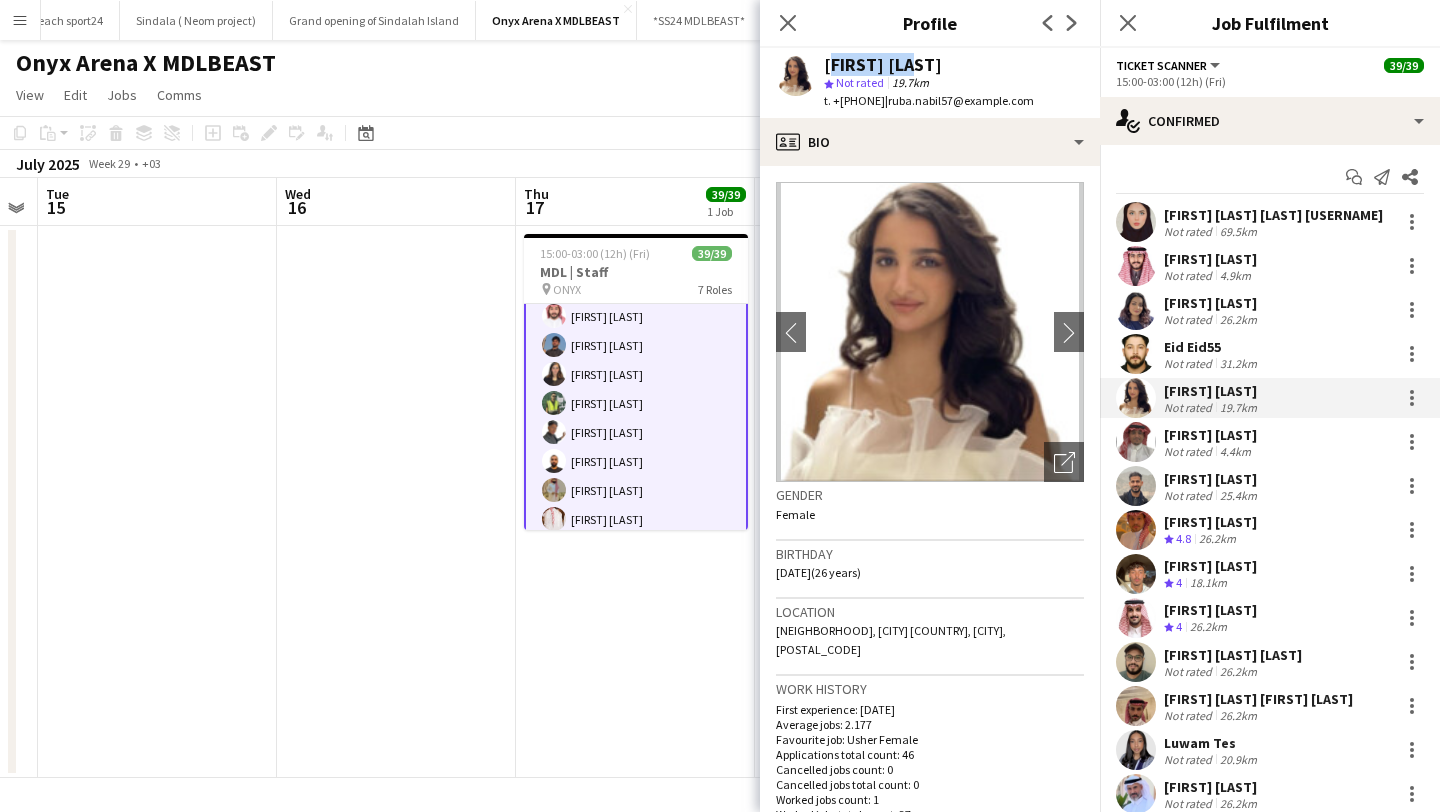 click on "Ticket Scanner" 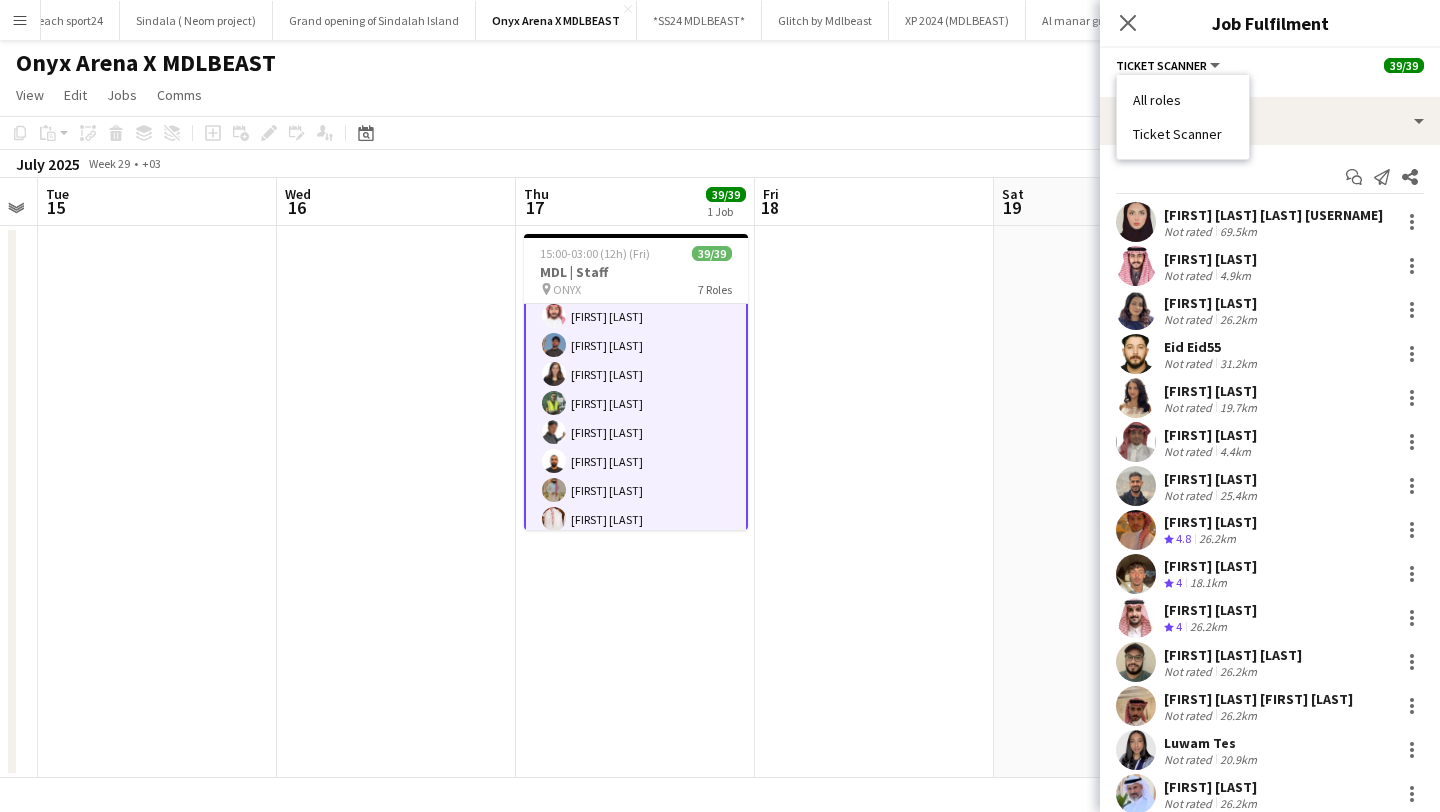 drag, startPoint x: 1131, startPoint y: 134, endPoint x: 1221, endPoint y: 134, distance: 90 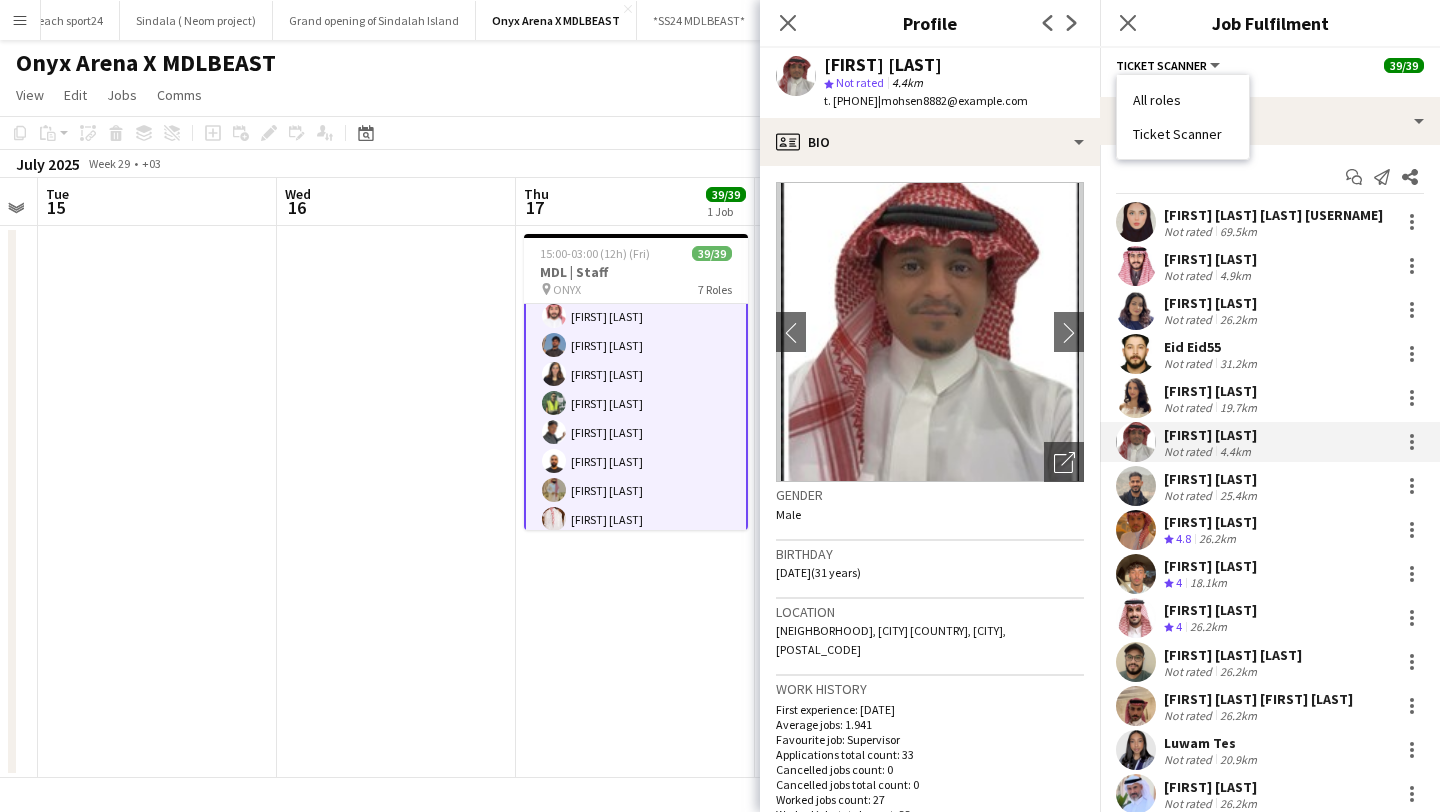 drag, startPoint x: 824, startPoint y: 65, endPoint x: 1009, endPoint y: 63, distance: 185.0108 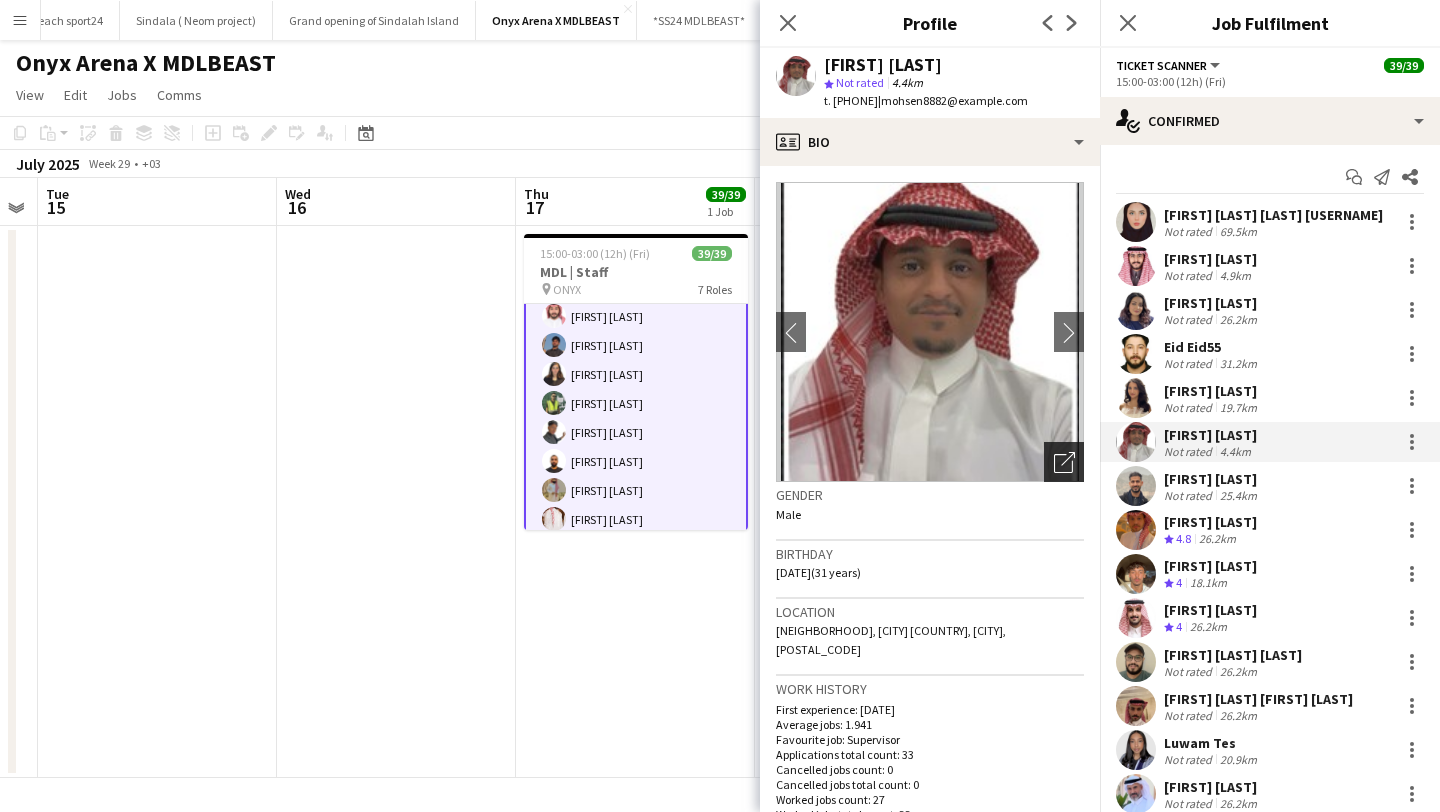 click on "Open photos pop-in" 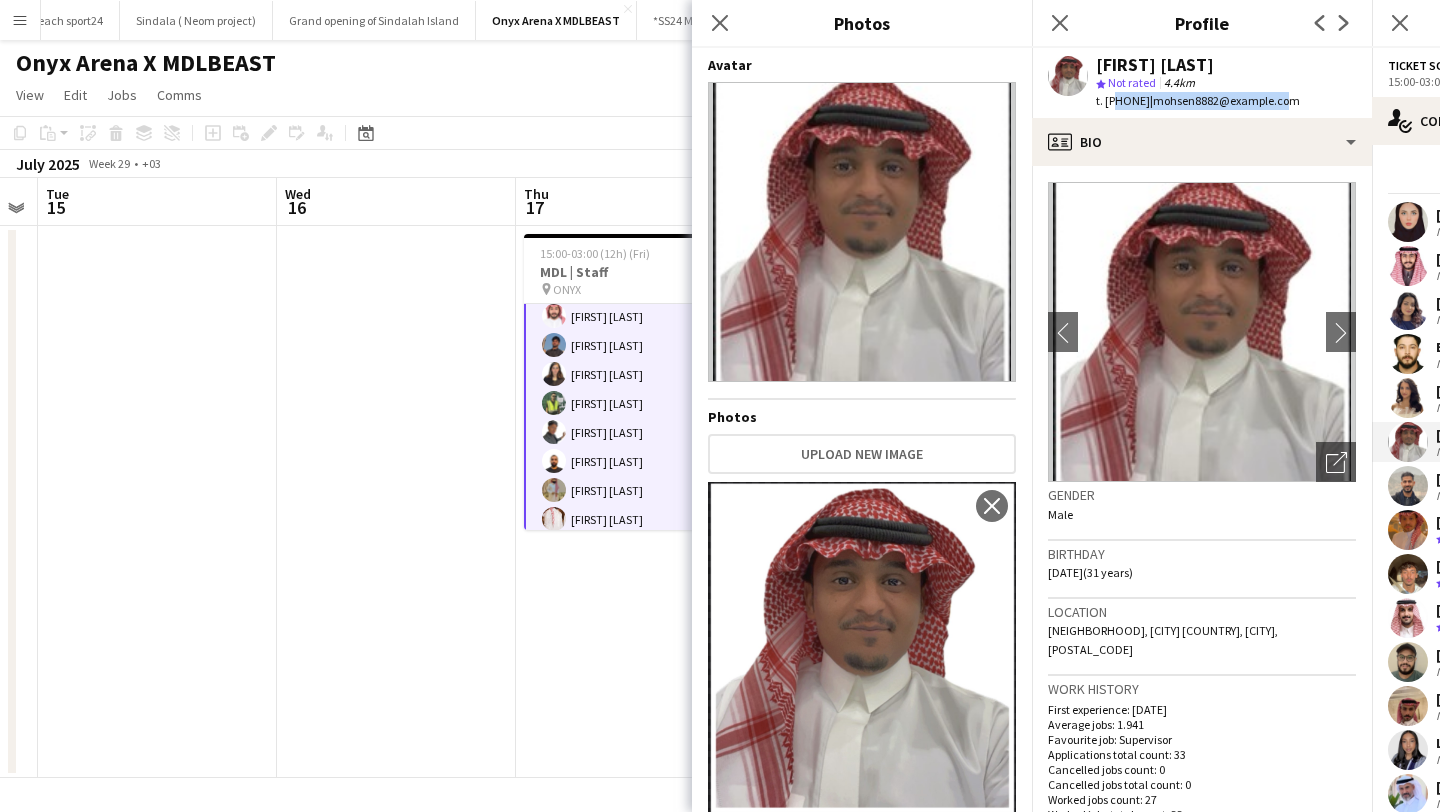 drag, startPoint x: 1113, startPoint y: 103, endPoint x: 1339, endPoint y: 106, distance: 226.01991 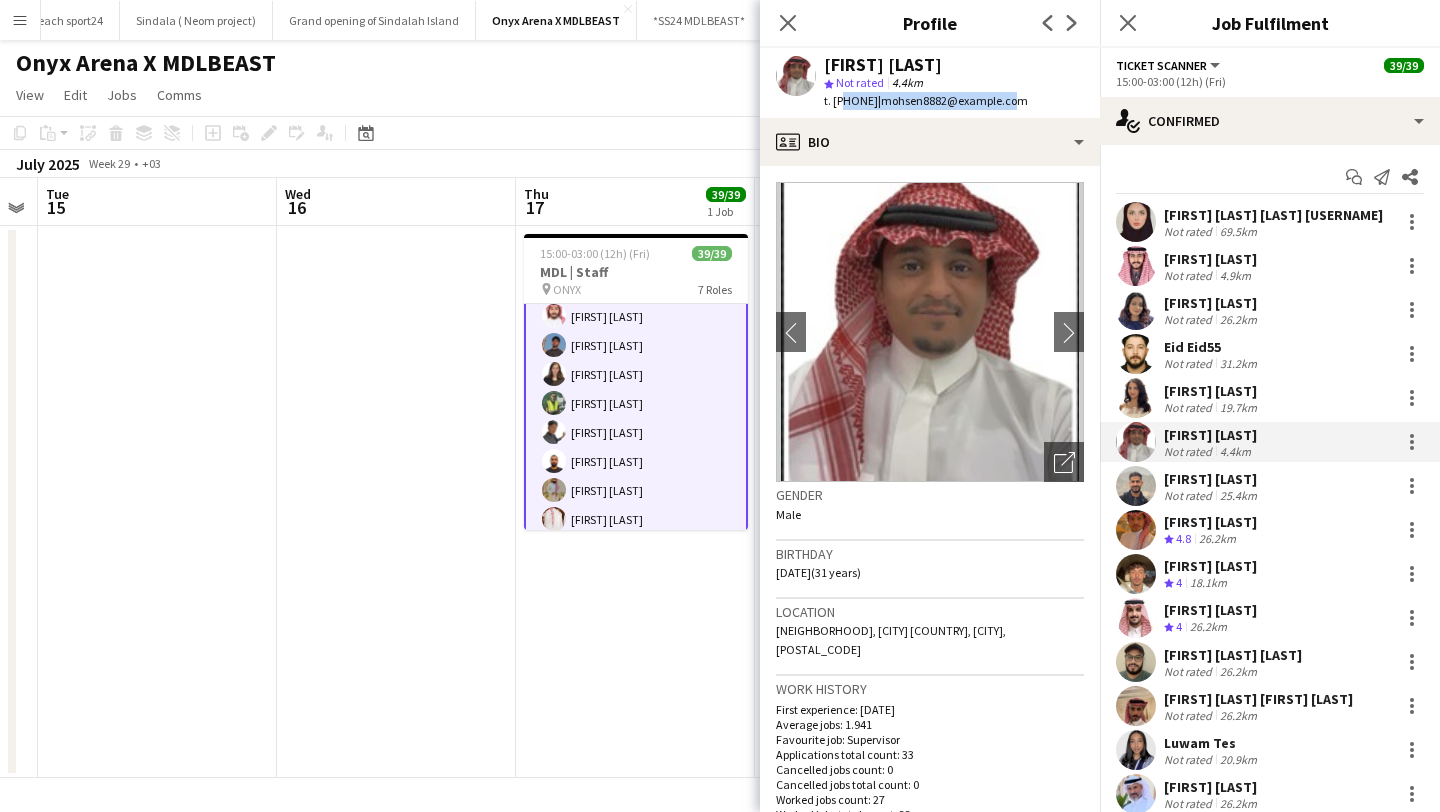 click on "Ticket Scanner" 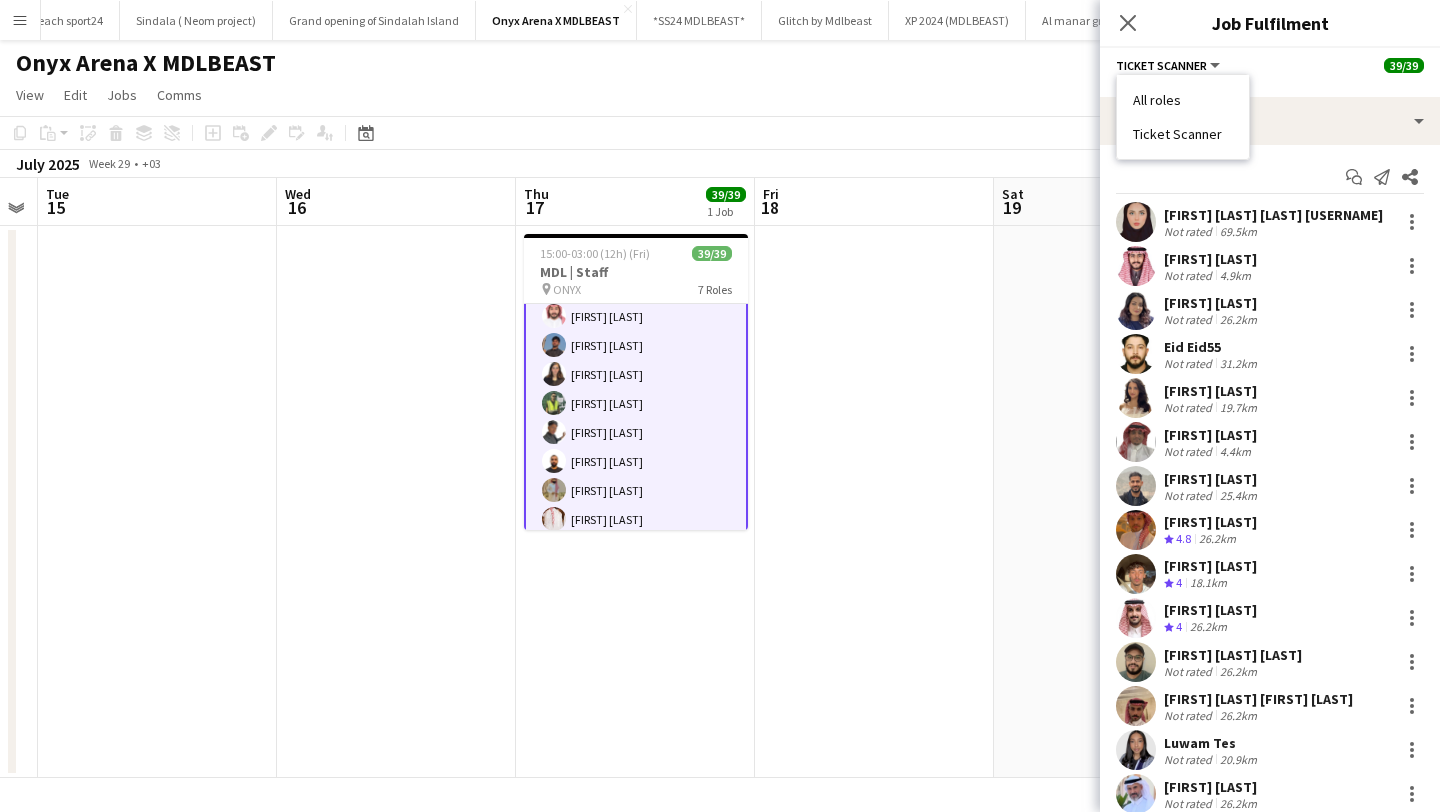 drag, startPoint x: 1133, startPoint y: 133, endPoint x: 1224, endPoint y: 137, distance: 91.08787 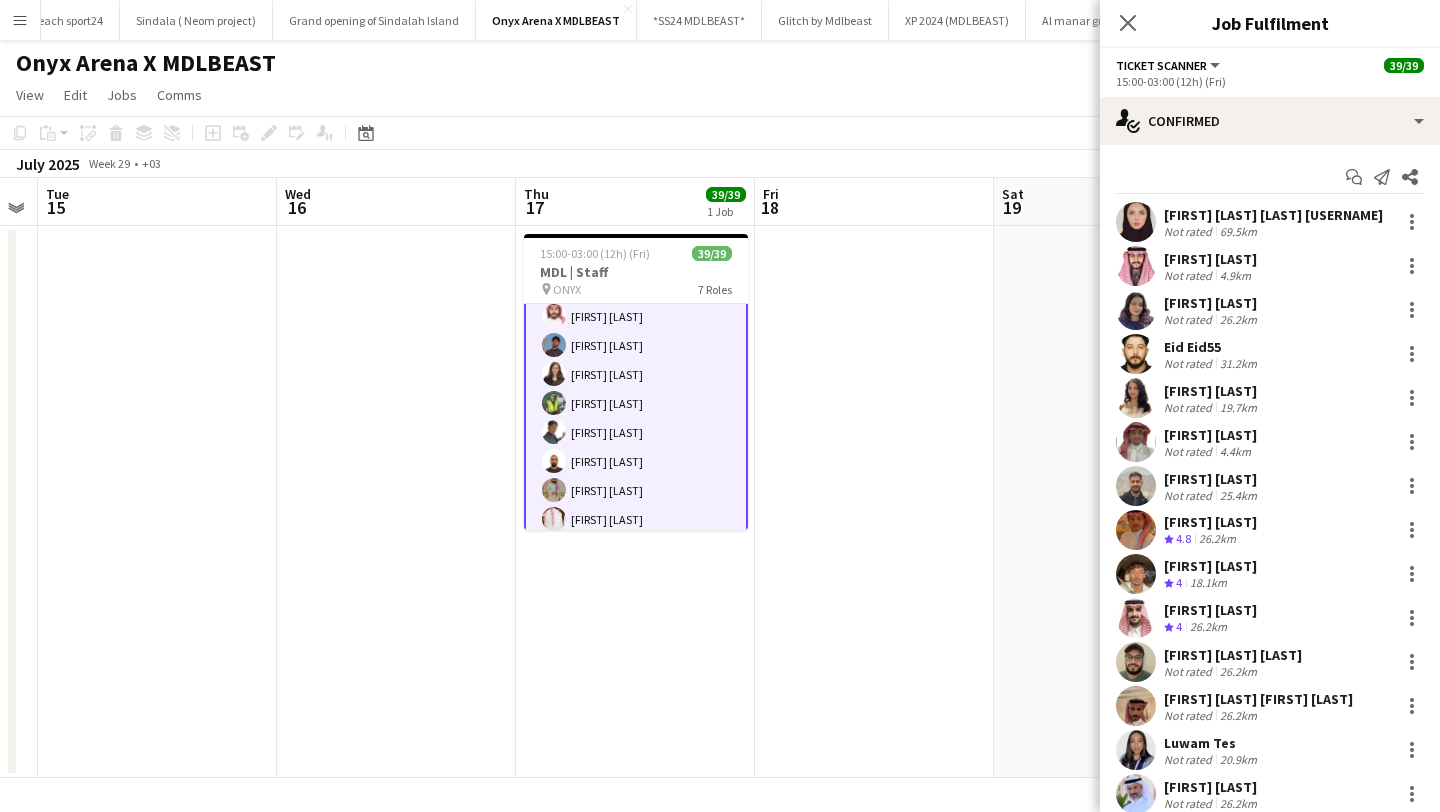 click on "Ticket Scanner" 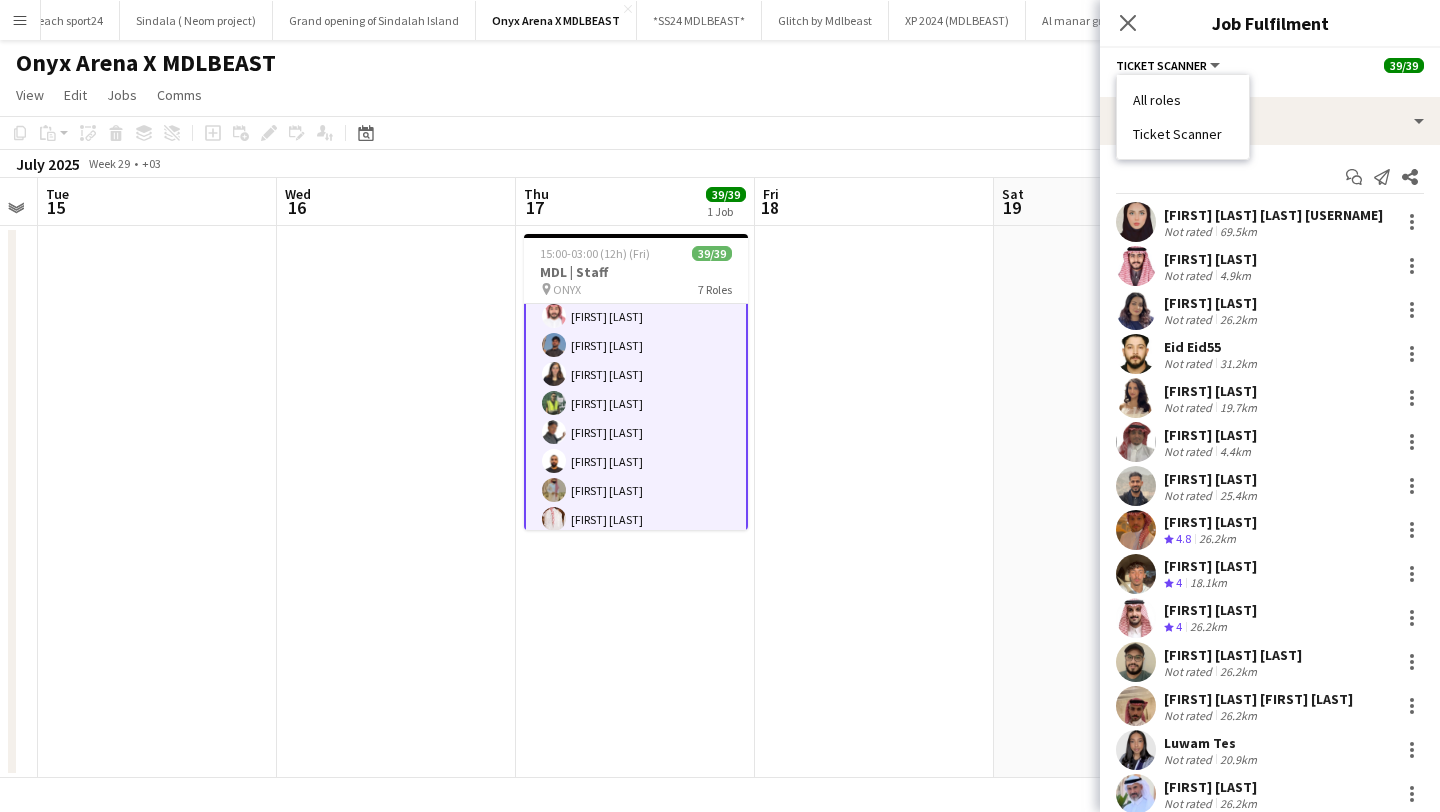 click on "[FIRST] [LAST]" at bounding box center [1212, 479] 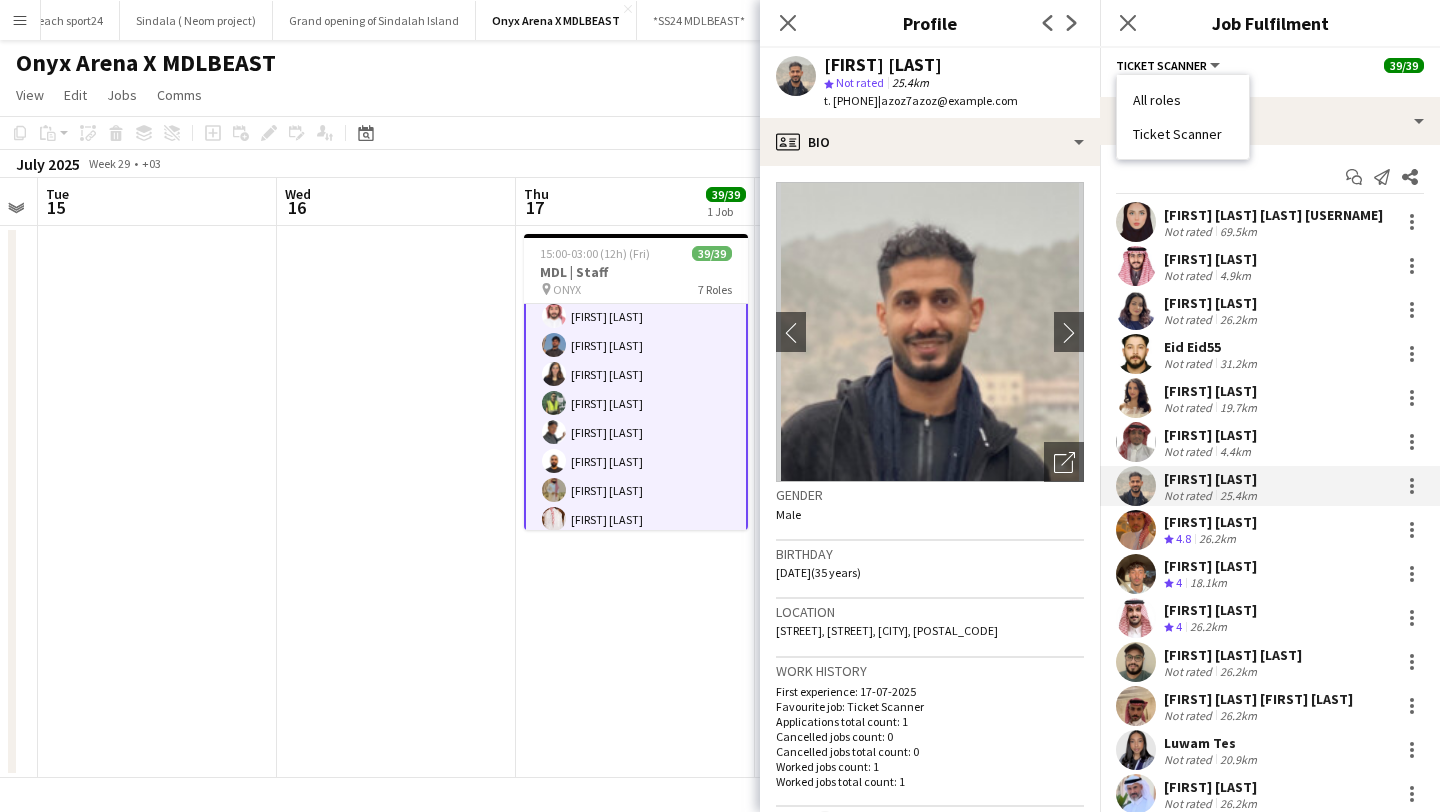 drag, startPoint x: 823, startPoint y: 63, endPoint x: 992, endPoint y: 68, distance: 169.07394 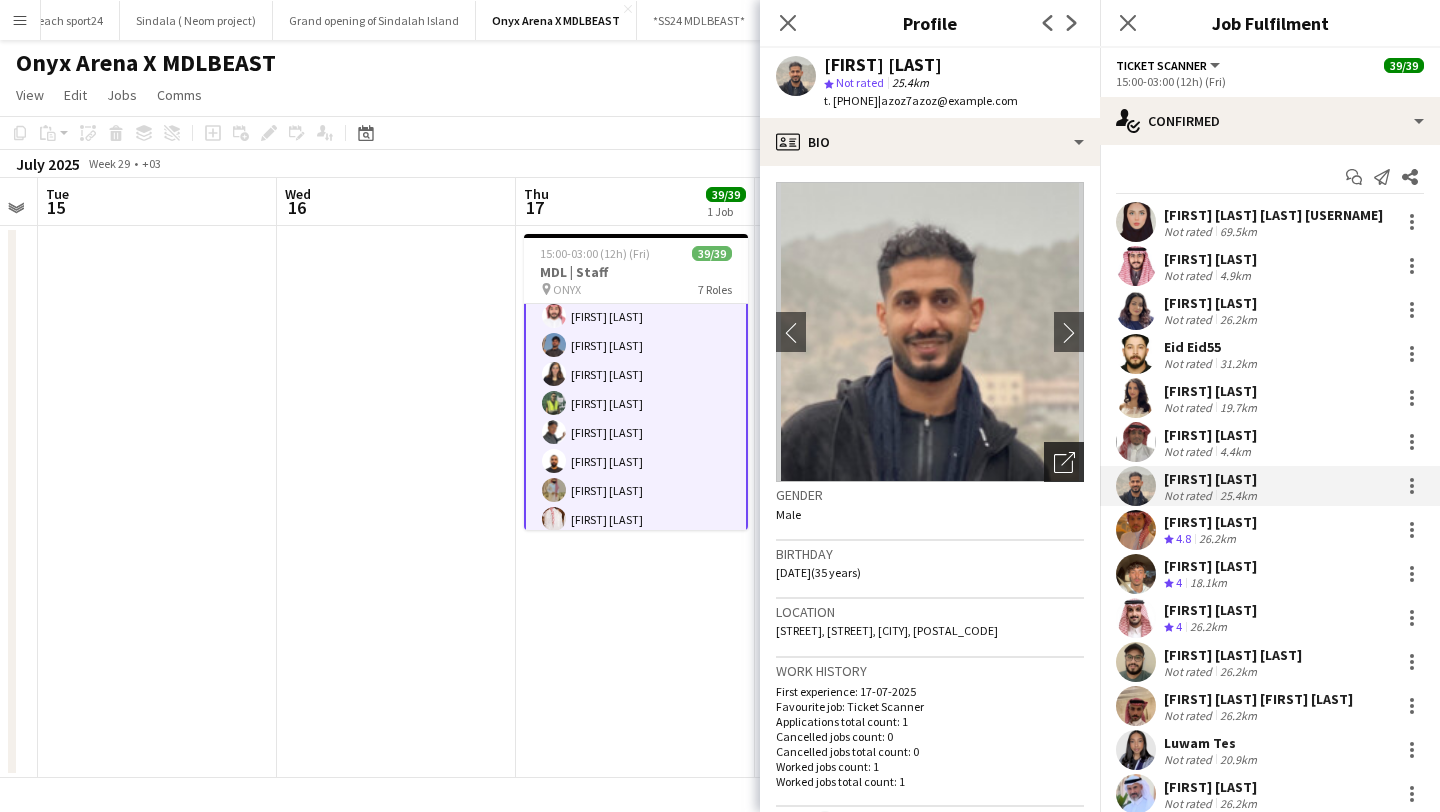 click on "Open photos pop-in" 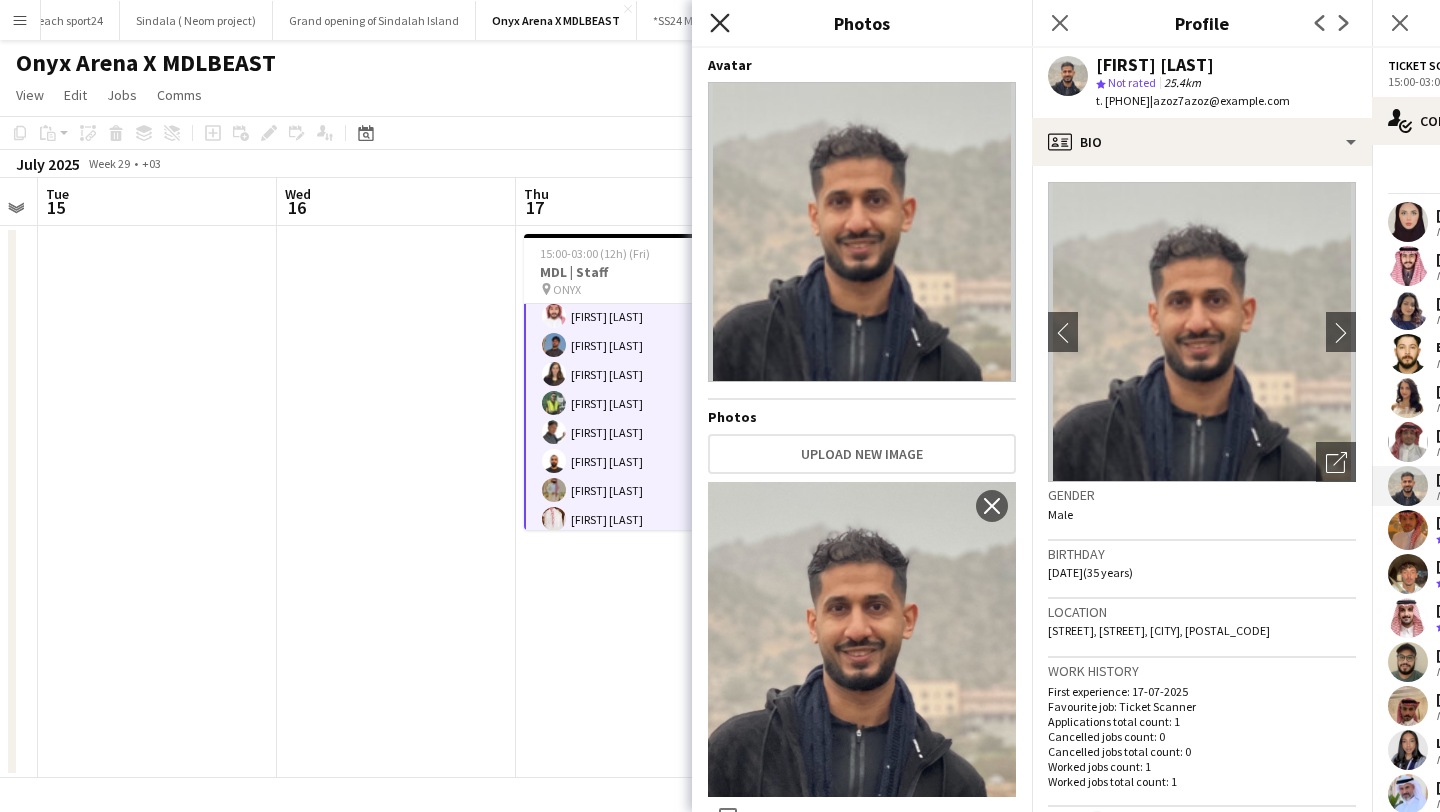 click 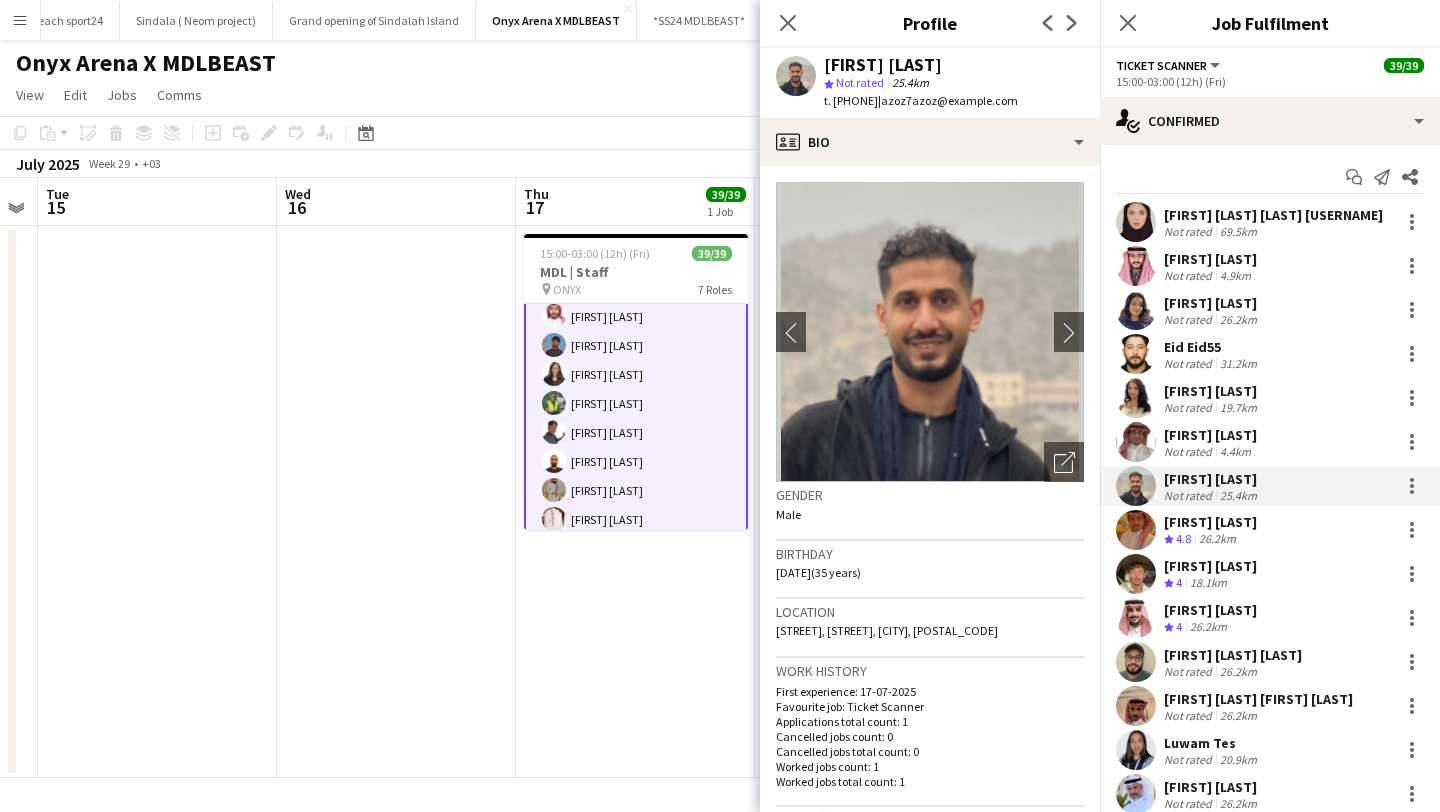 drag, startPoint x: 824, startPoint y: 65, endPoint x: 981, endPoint y: 67, distance: 157.01274 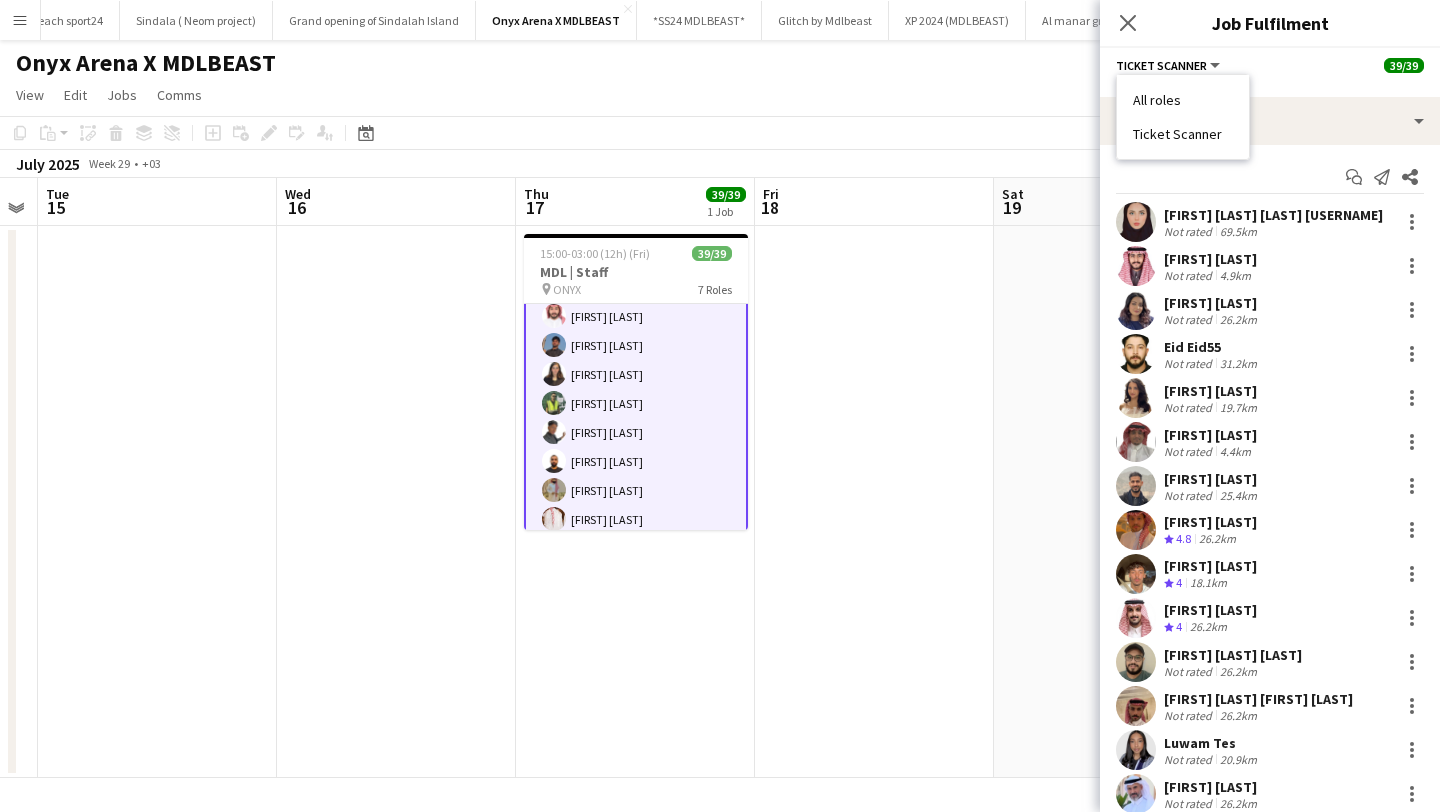 drag, startPoint x: 1134, startPoint y: 134, endPoint x: 1223, endPoint y: 142, distance: 89.358826 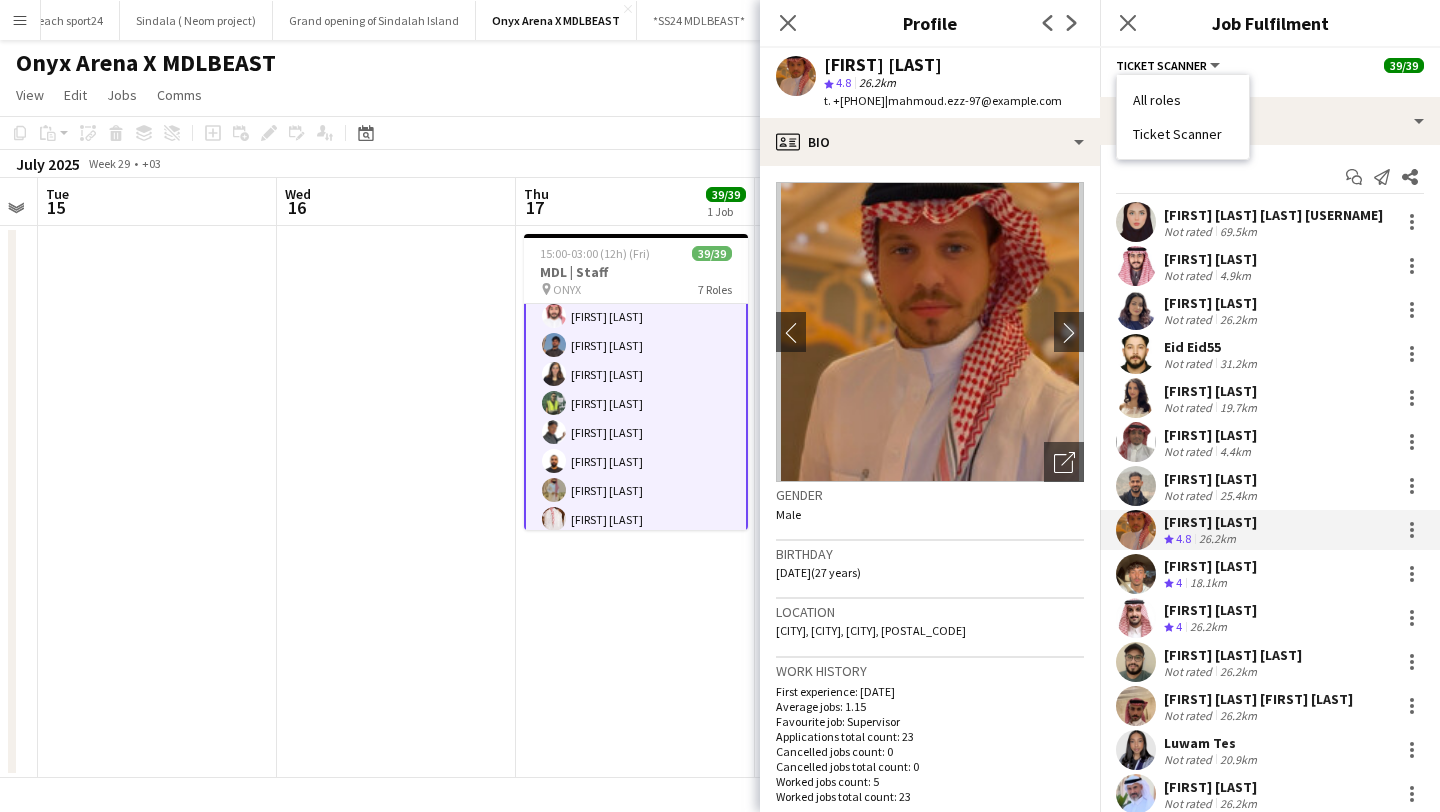 drag, startPoint x: 825, startPoint y: 64, endPoint x: 996, endPoint y: 66, distance: 171.01169 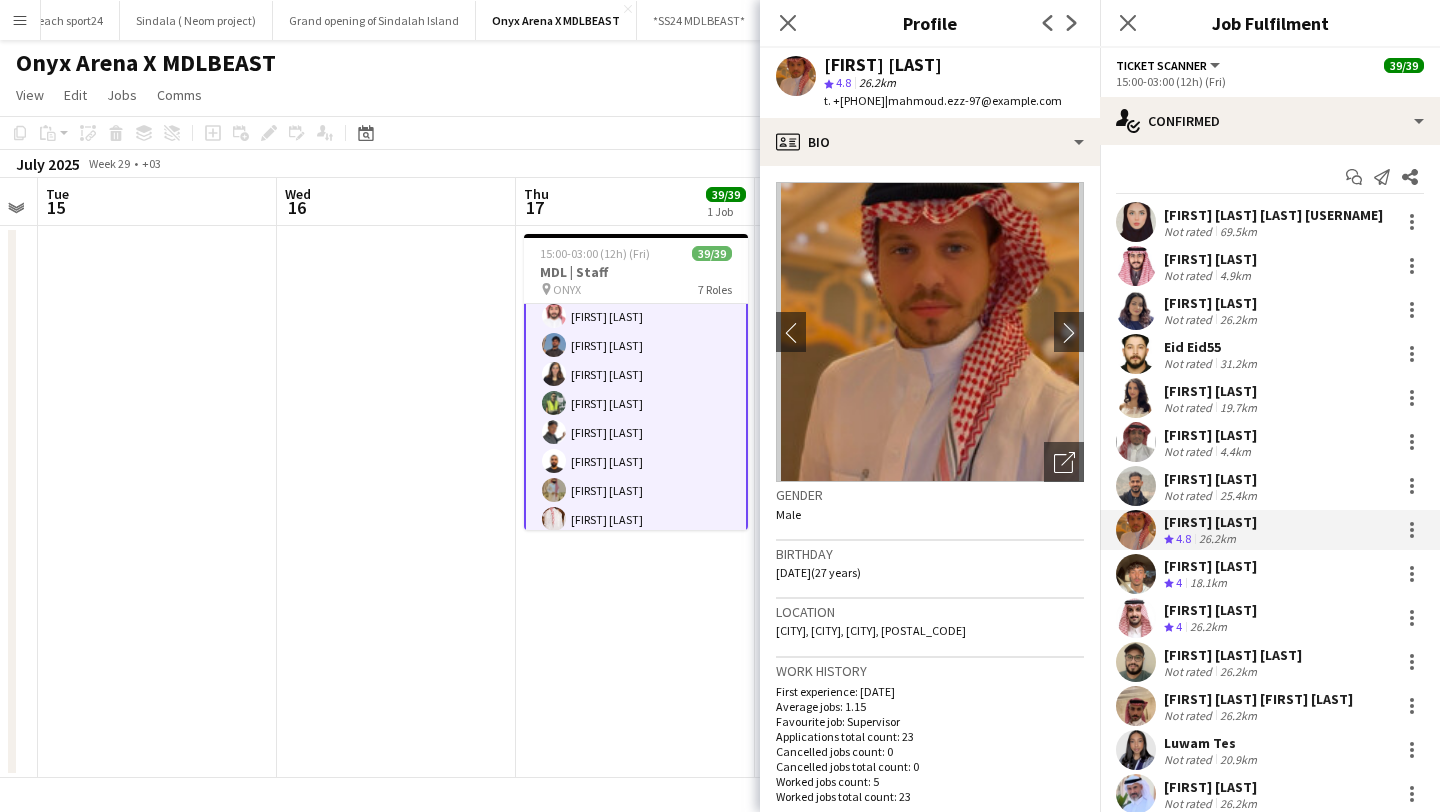 click on "Ticket Scanner" 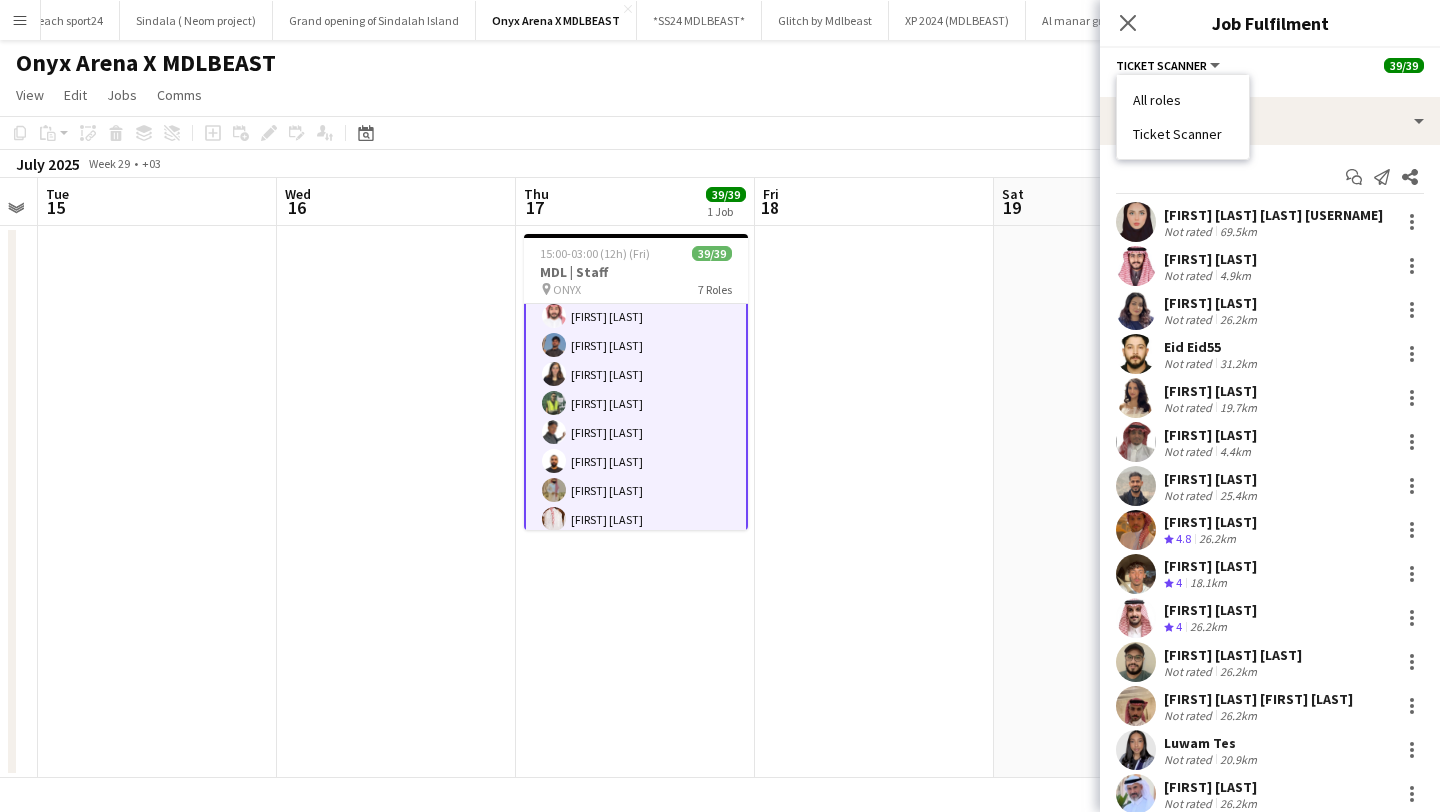 drag, startPoint x: 1132, startPoint y: 134, endPoint x: 1224, endPoint y: 135, distance: 92.00543 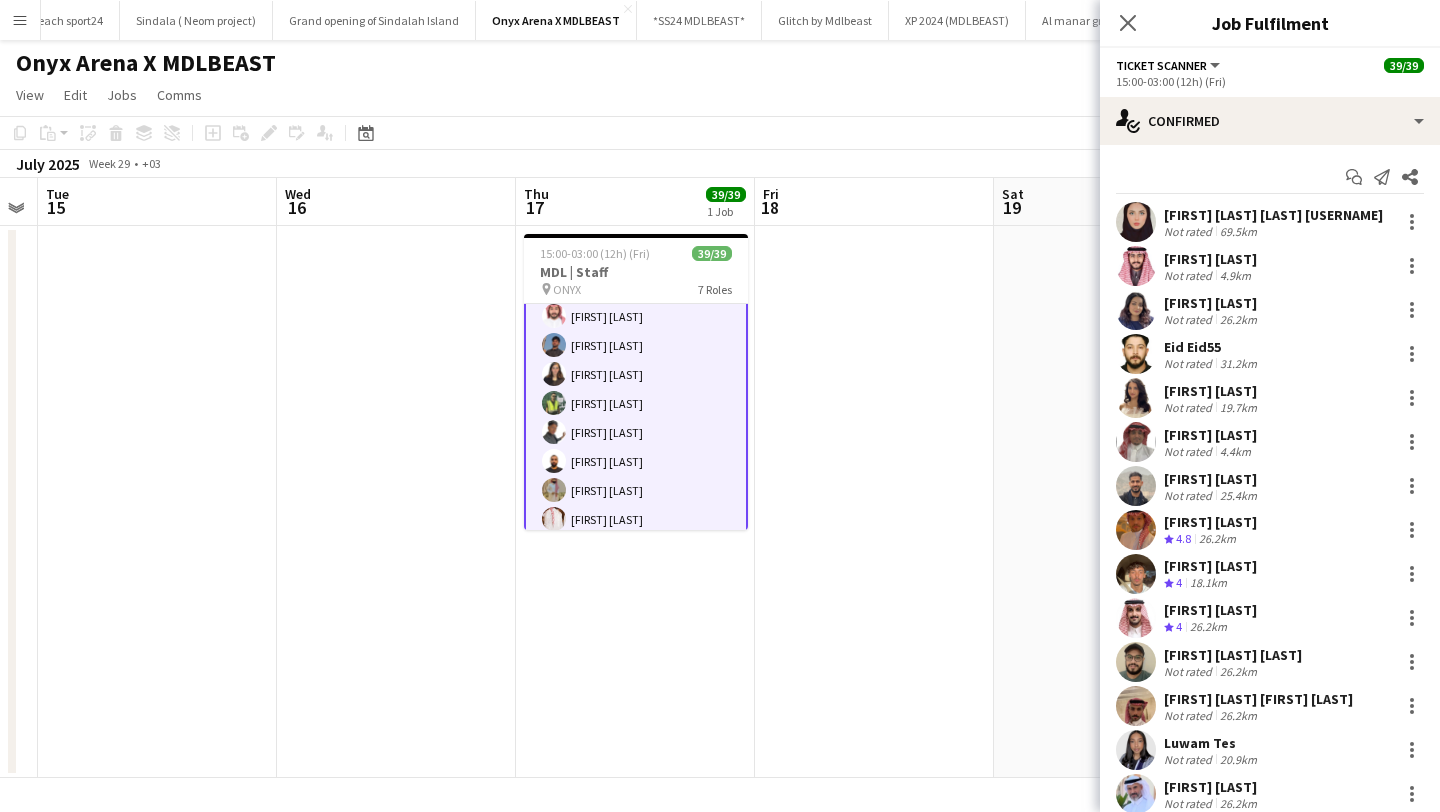 click on "Ticket Scanner" 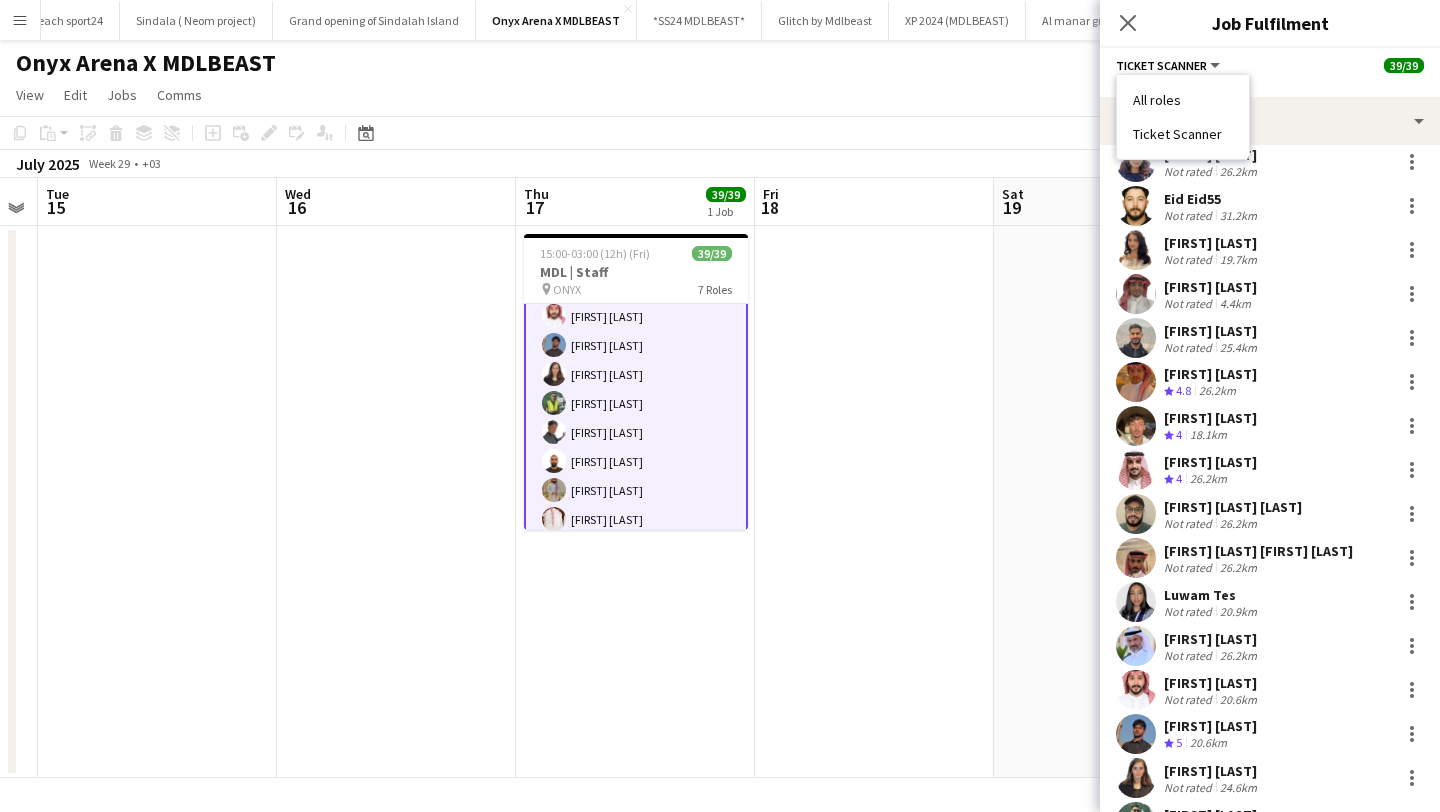 scroll, scrollTop: 156, scrollLeft: 0, axis: vertical 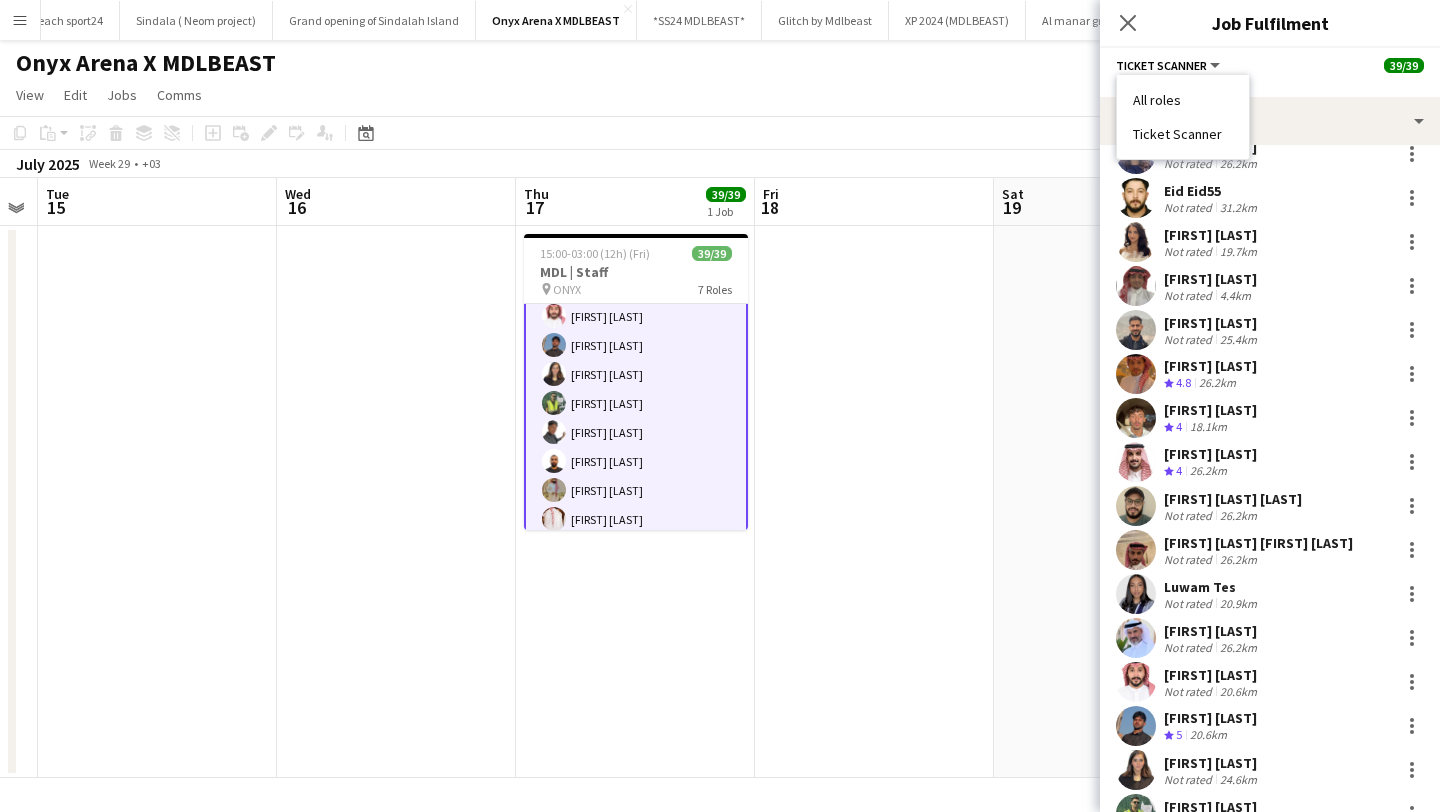 click on "[FIRST] [LAST]" at bounding box center (1210, 410) 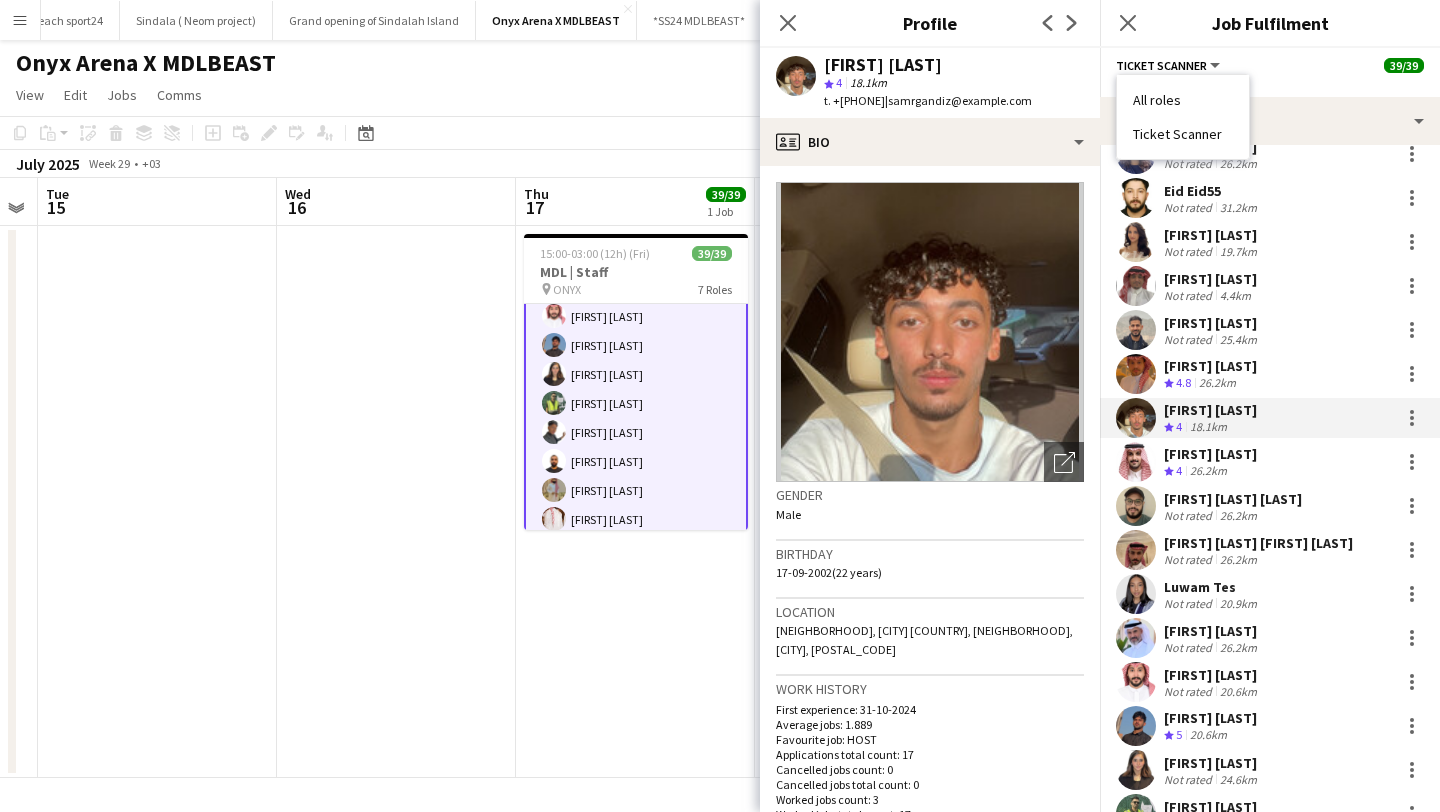 drag, startPoint x: 826, startPoint y: 67, endPoint x: 987, endPoint y: 64, distance: 161.02795 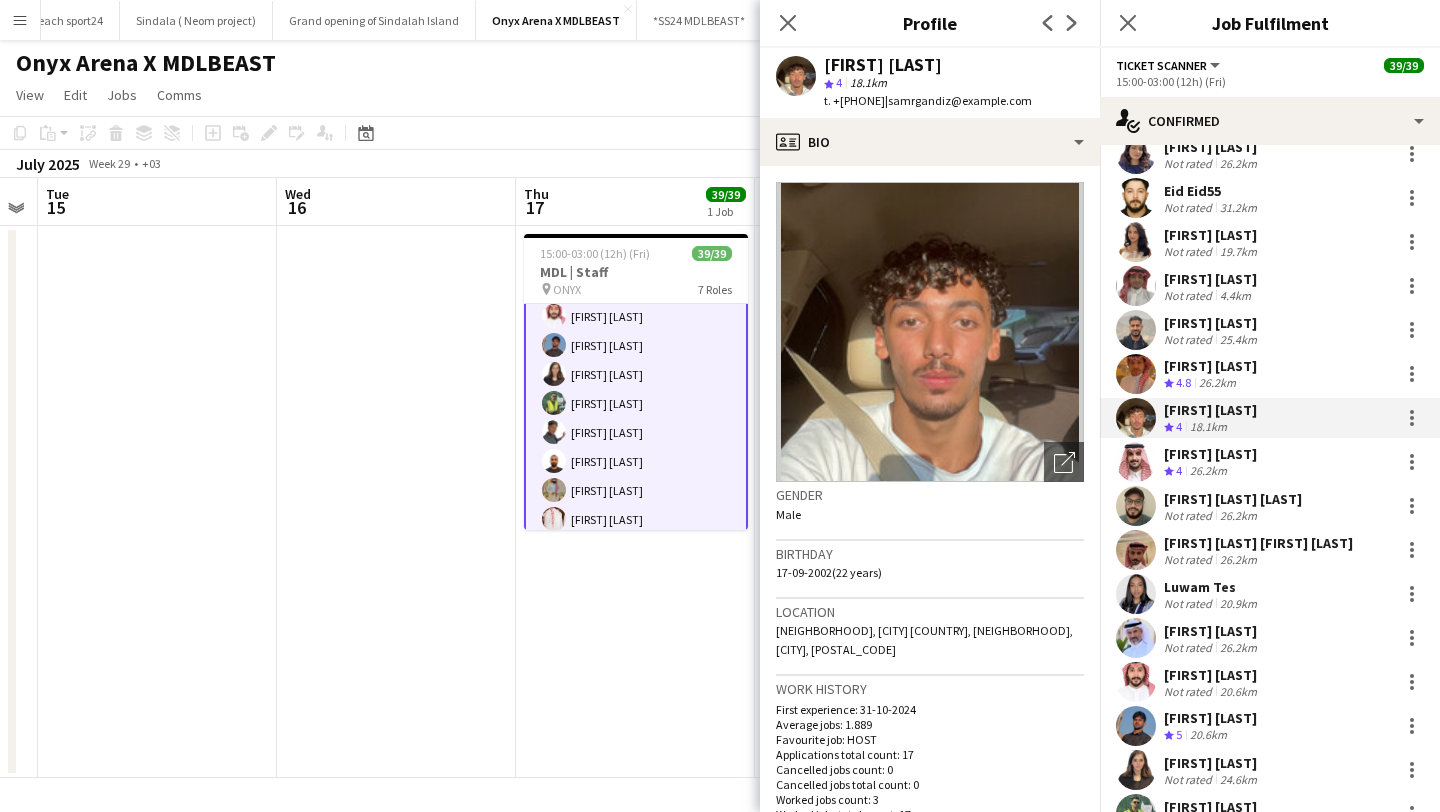 click on "Ticket Scanner" 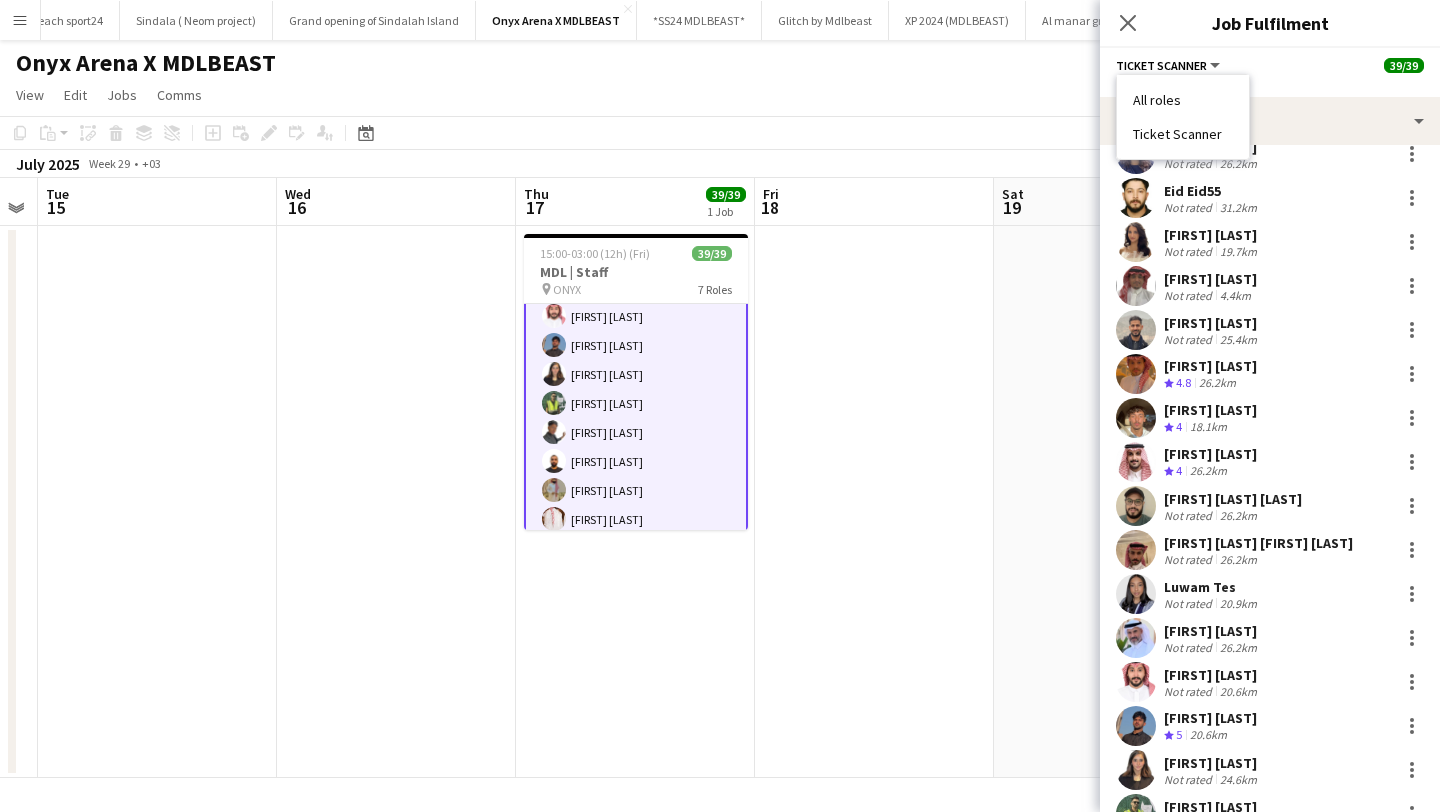 drag, startPoint x: 1130, startPoint y: 138, endPoint x: 1219, endPoint y: 140, distance: 89.02247 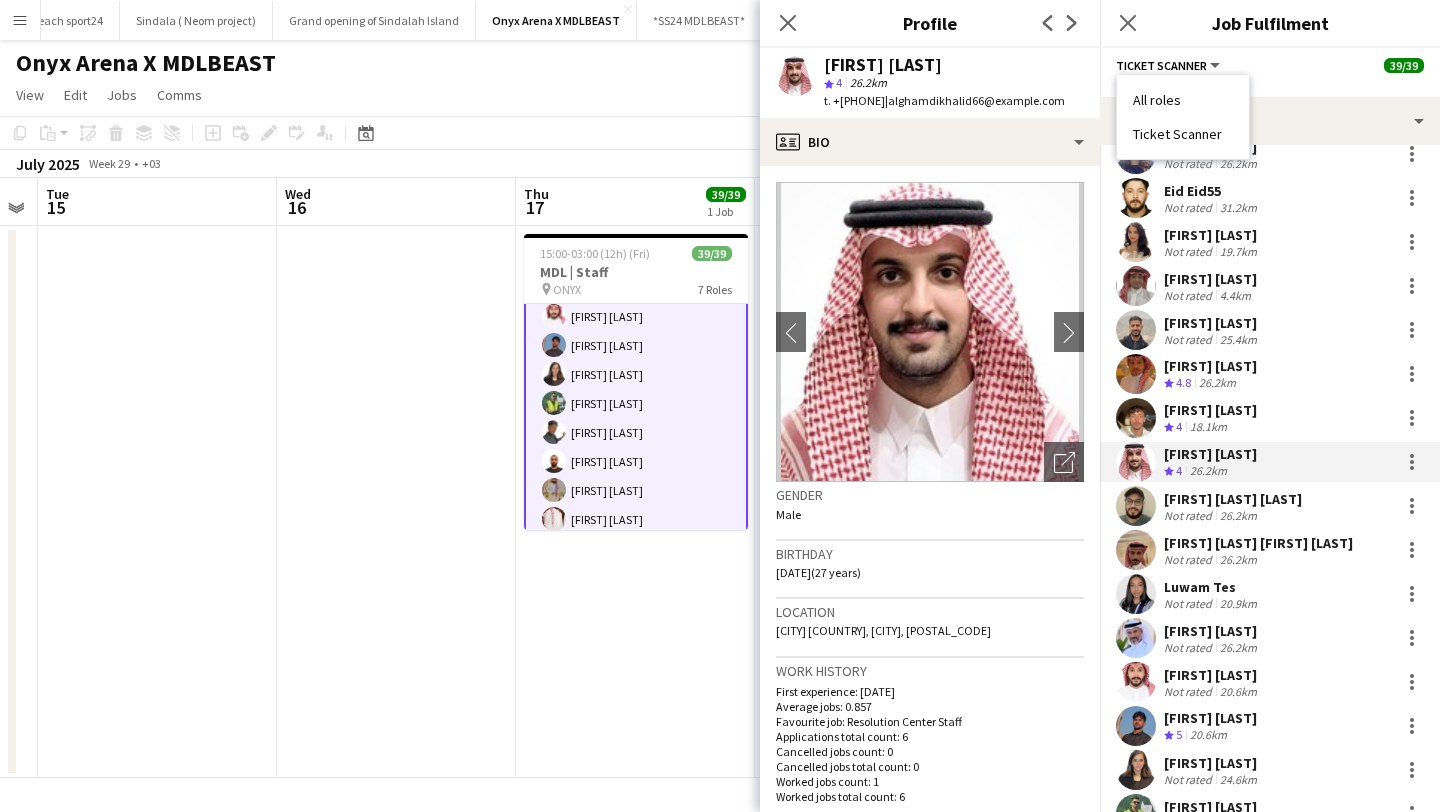 drag, startPoint x: 824, startPoint y: 68, endPoint x: 966, endPoint y: 68, distance: 142 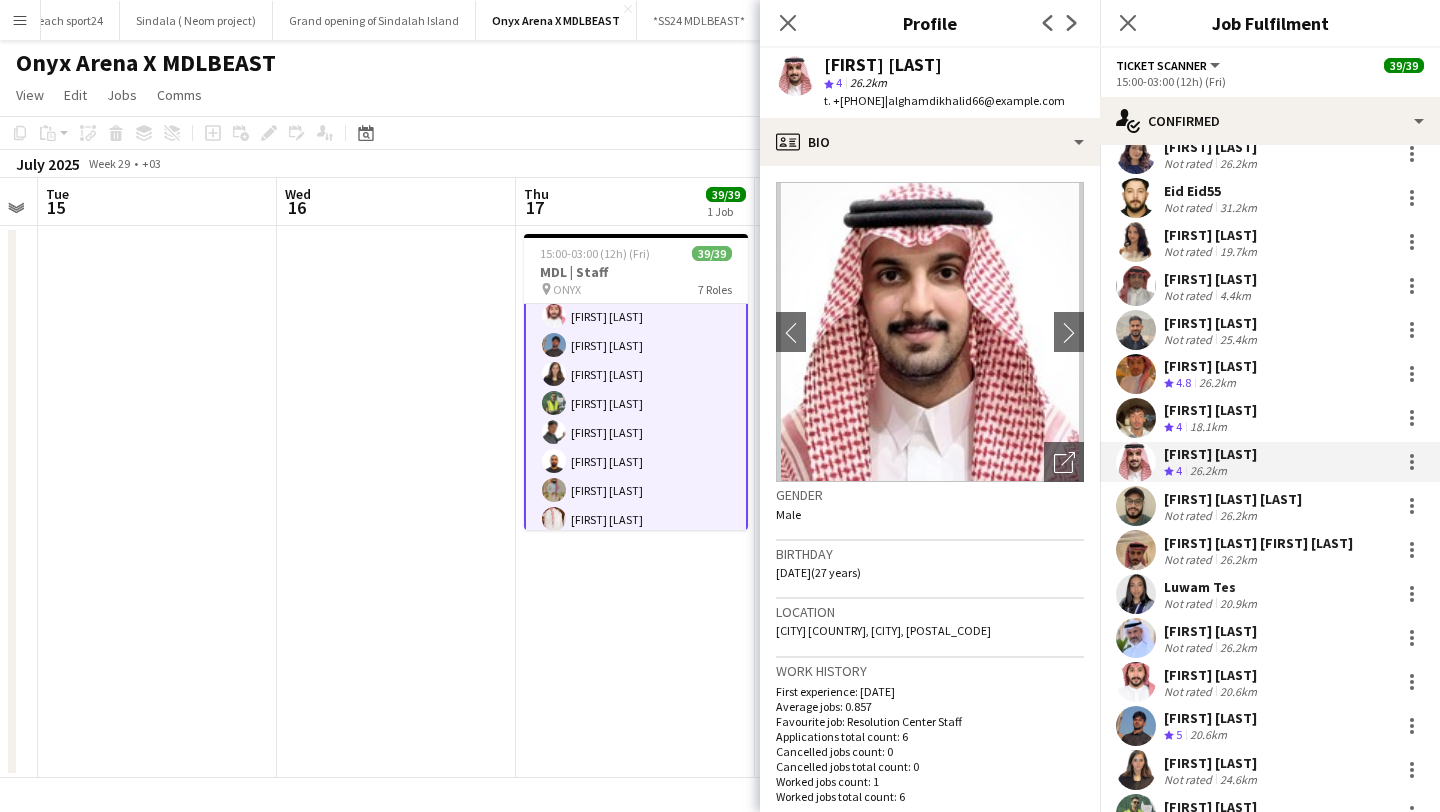 click on "Ticket Scanner" 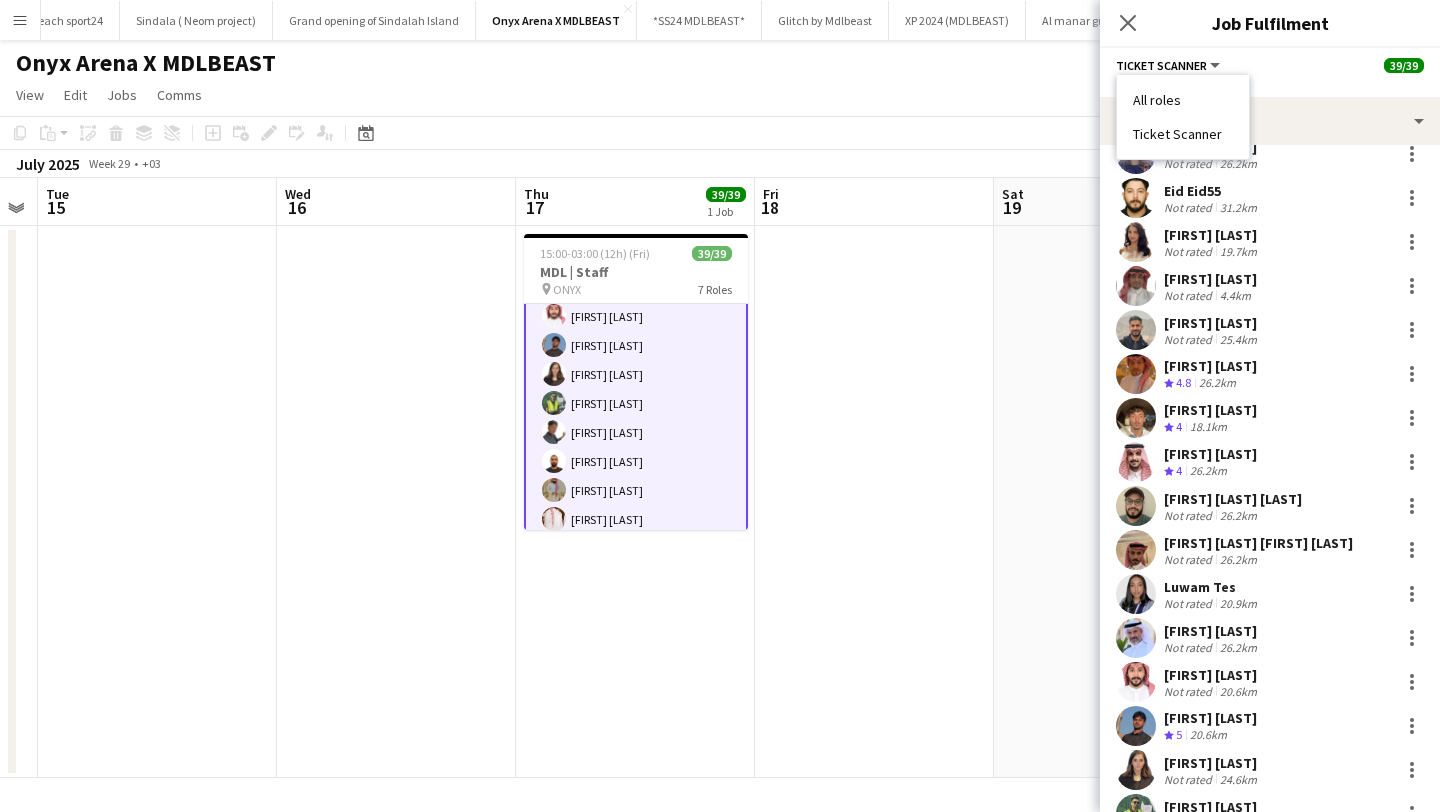 drag, startPoint x: 1133, startPoint y: 135, endPoint x: 1231, endPoint y: 139, distance: 98.0816 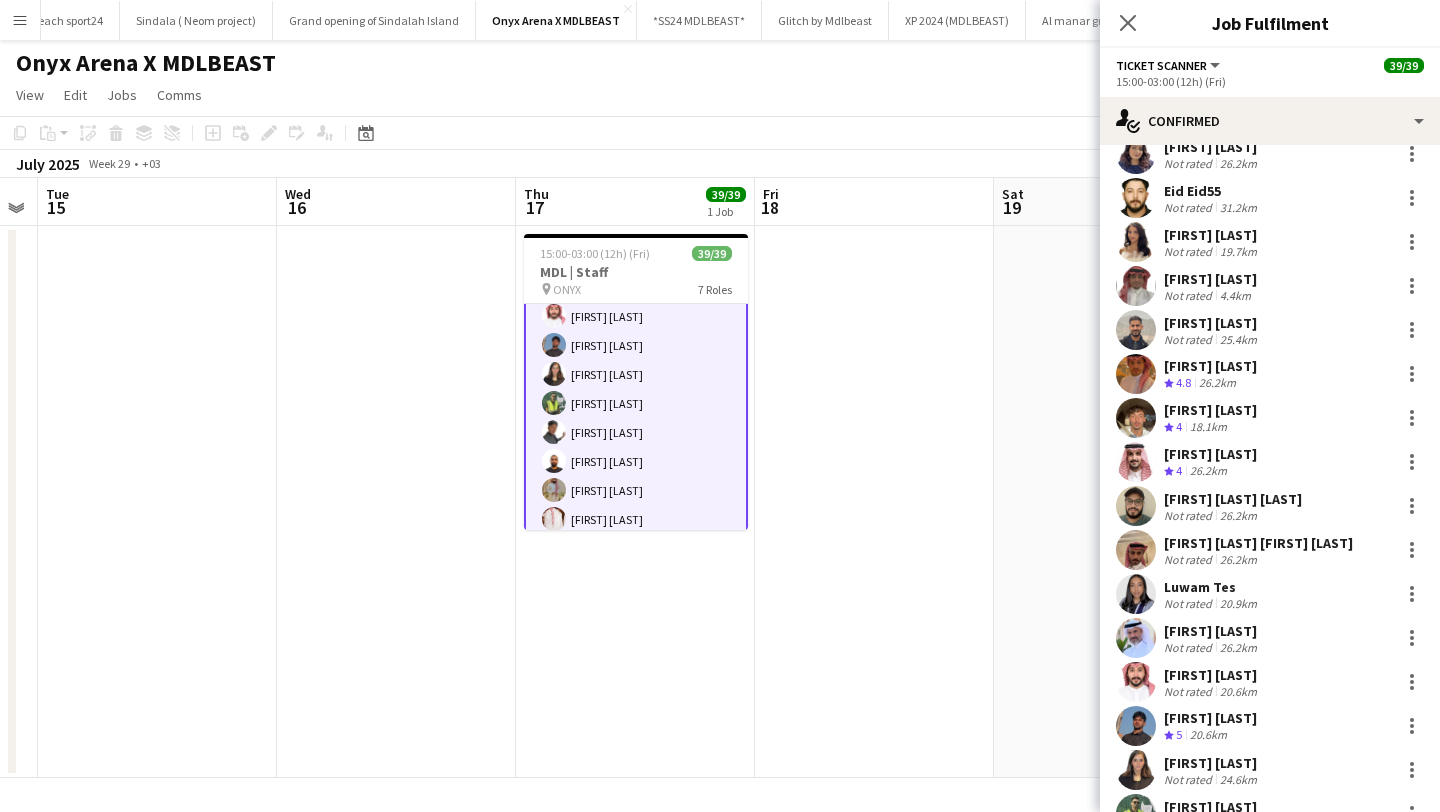 click on "Ticket Scanner" 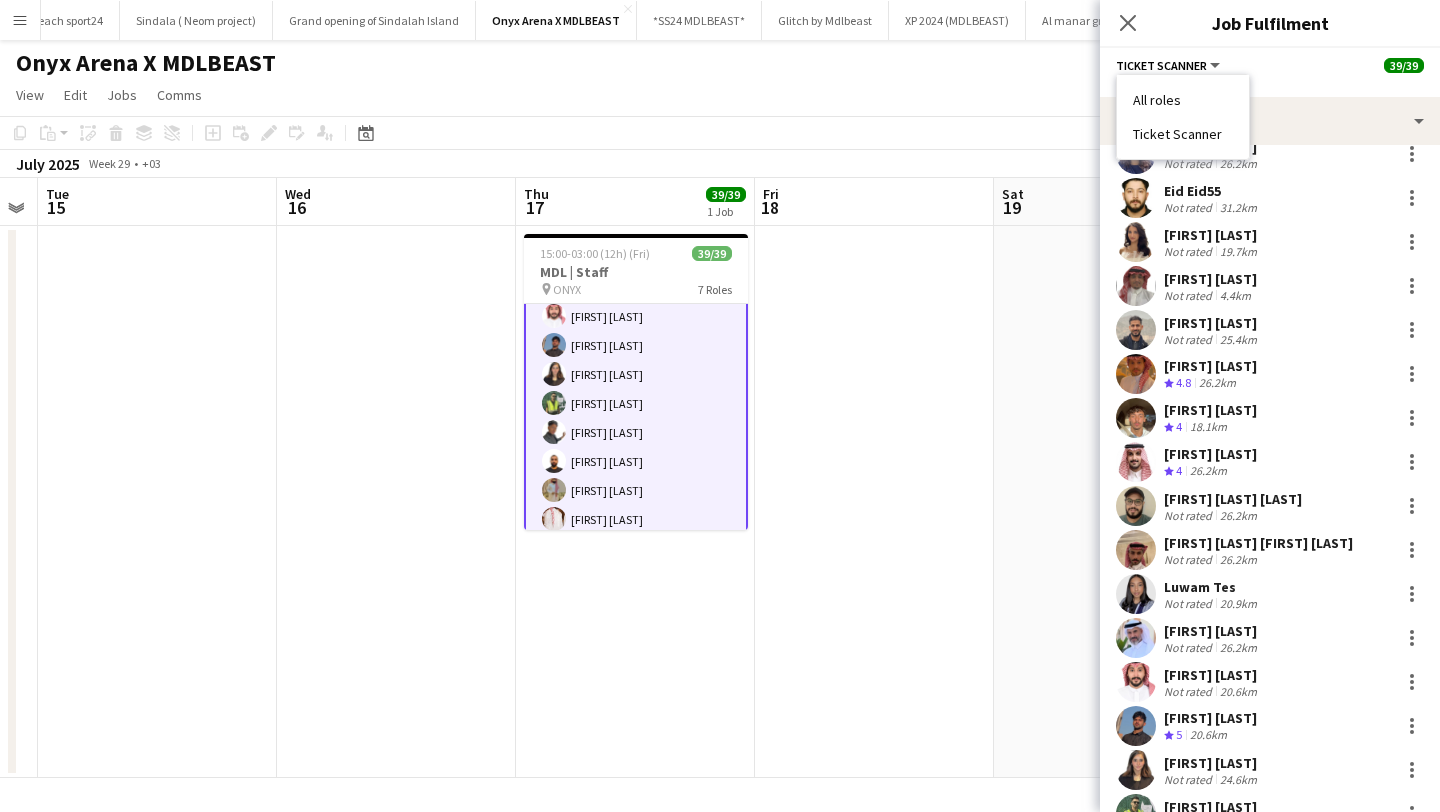 click on "[FIRST] [LAST] [LAST]" at bounding box center [1233, 499] 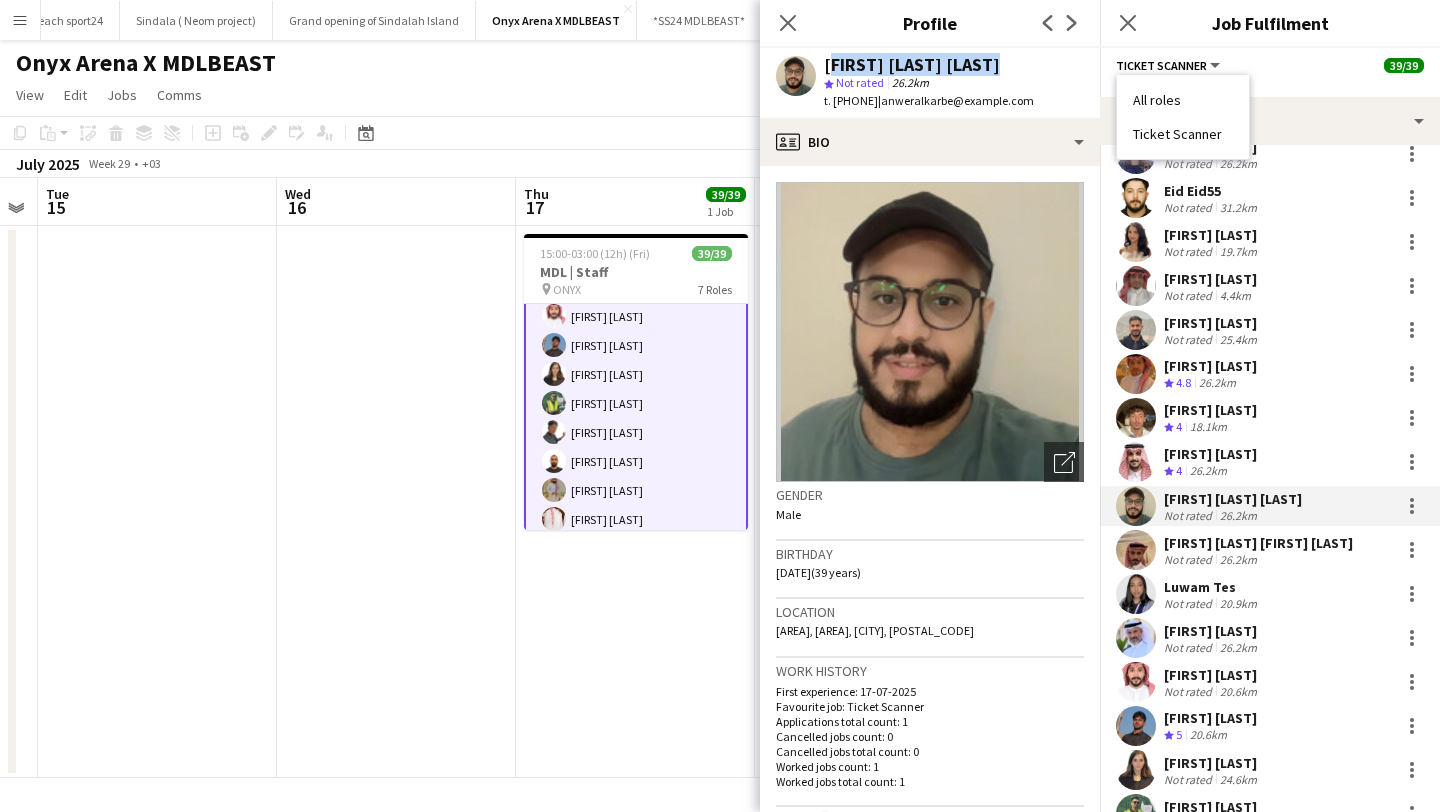 drag, startPoint x: 825, startPoint y: 63, endPoint x: 997, endPoint y: 70, distance: 172.14238 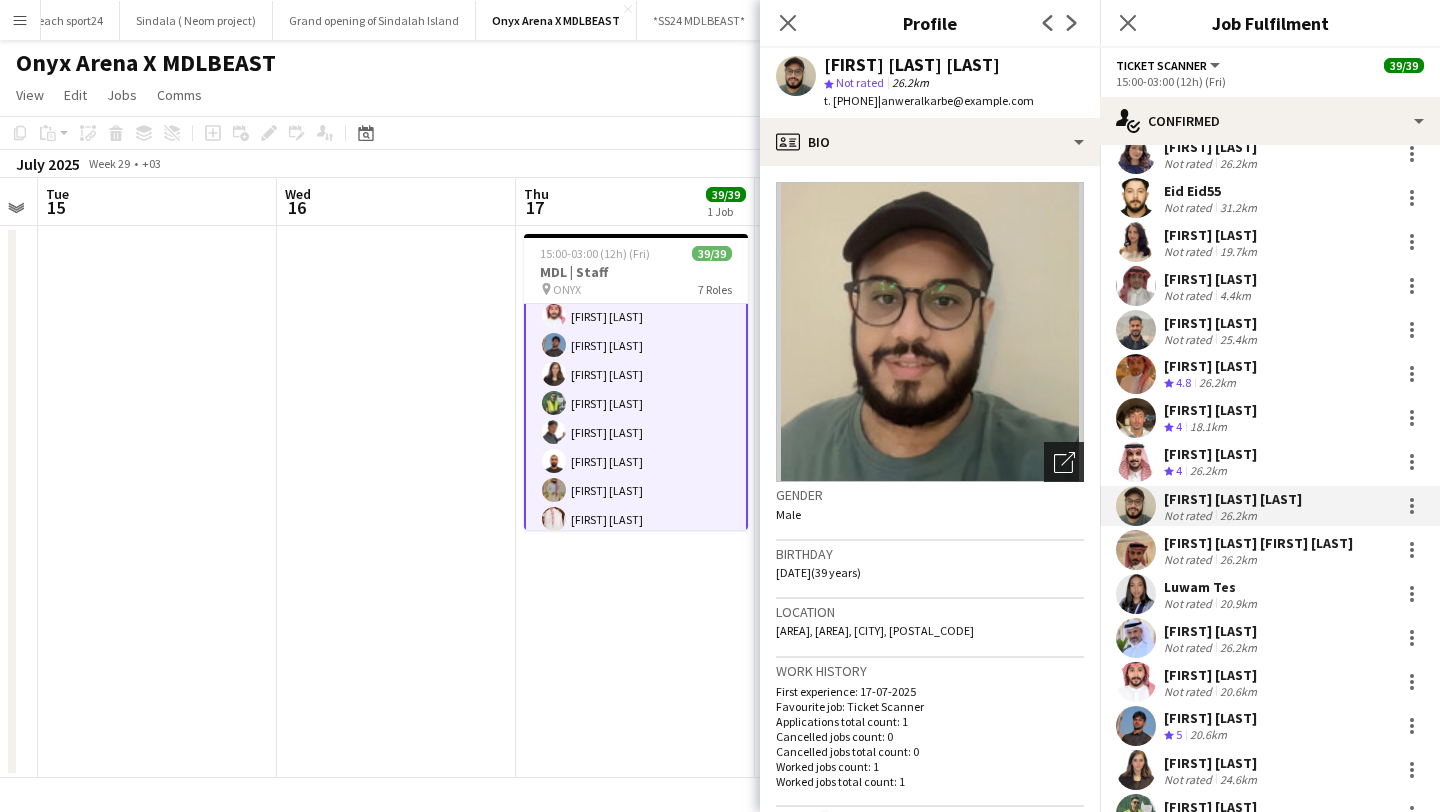 click on "Open photos pop-in" 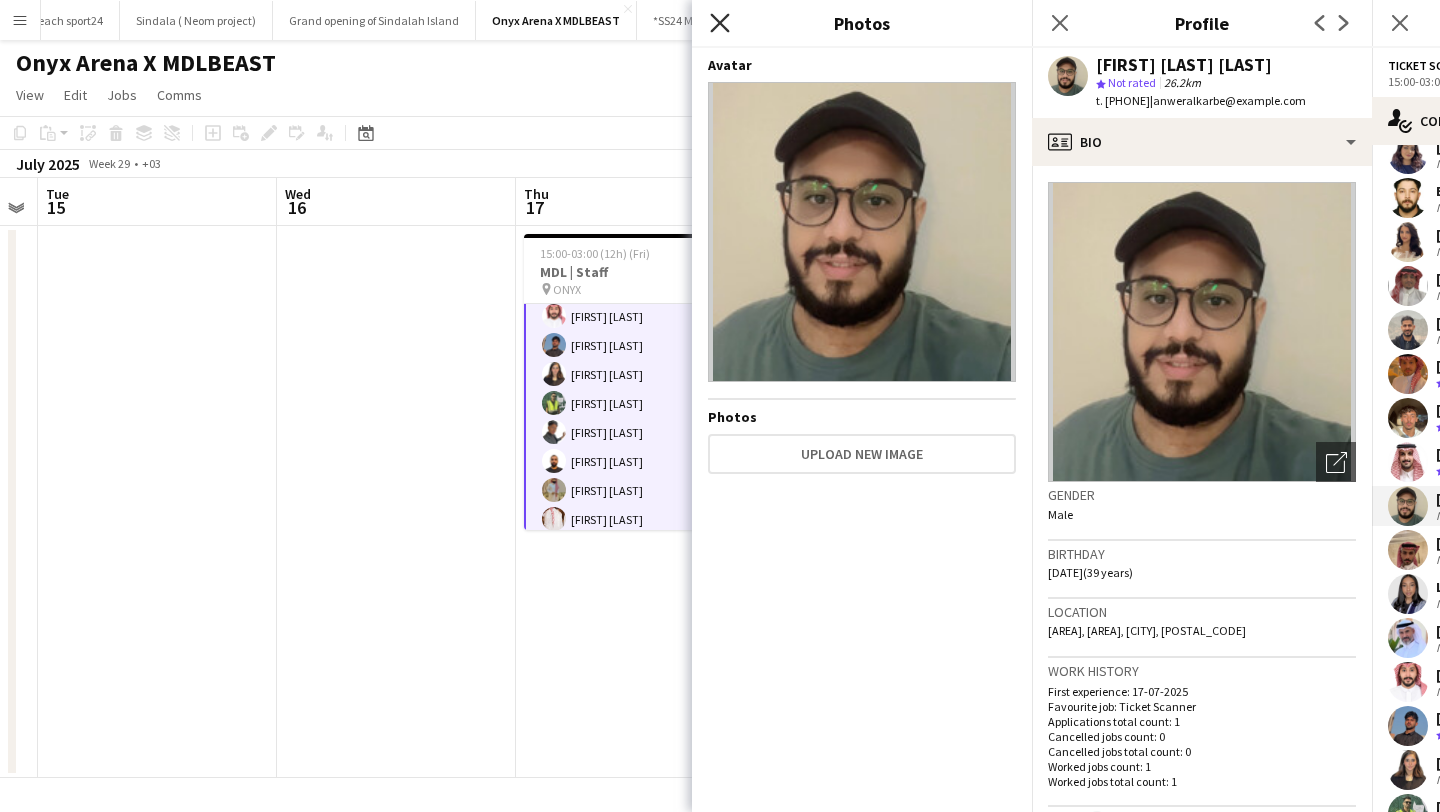 click on "Close pop-in" 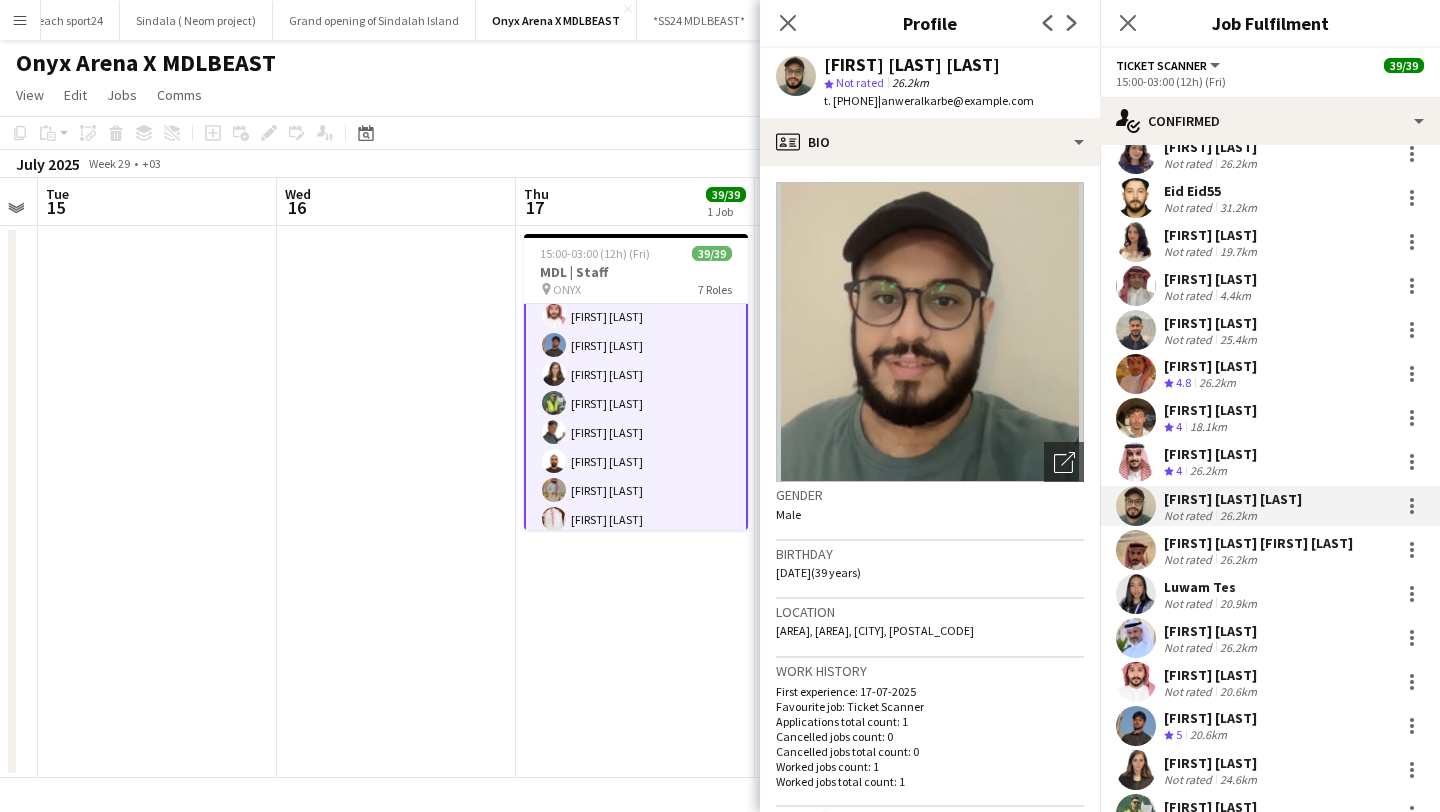 drag, startPoint x: 842, startPoint y: 99, endPoint x: 891, endPoint y: 98, distance: 49.010204 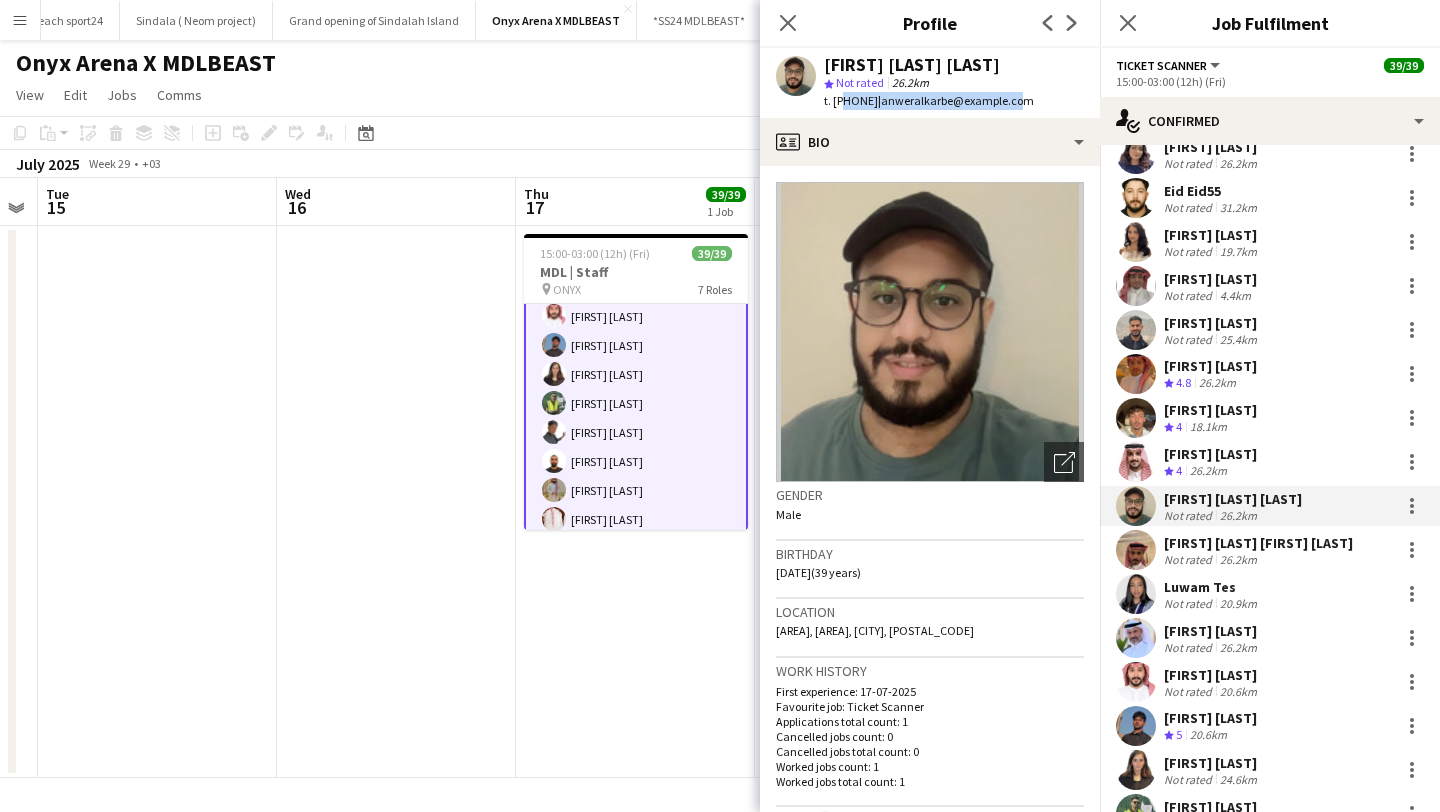 drag, startPoint x: 839, startPoint y: 104, endPoint x: 1051, endPoint y: 104, distance: 212 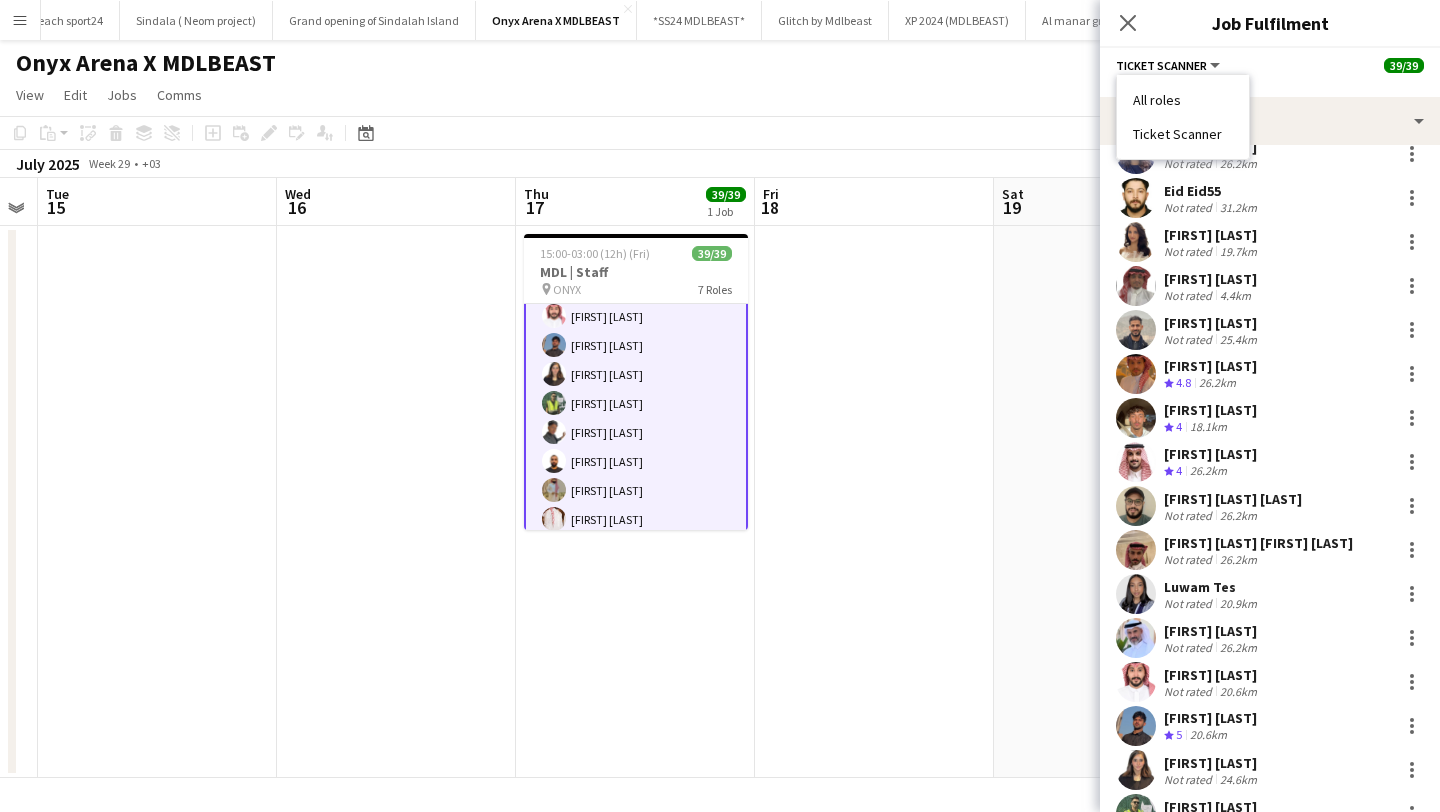 drag, startPoint x: 1134, startPoint y: 133, endPoint x: 1228, endPoint y: 138, distance: 94.13288 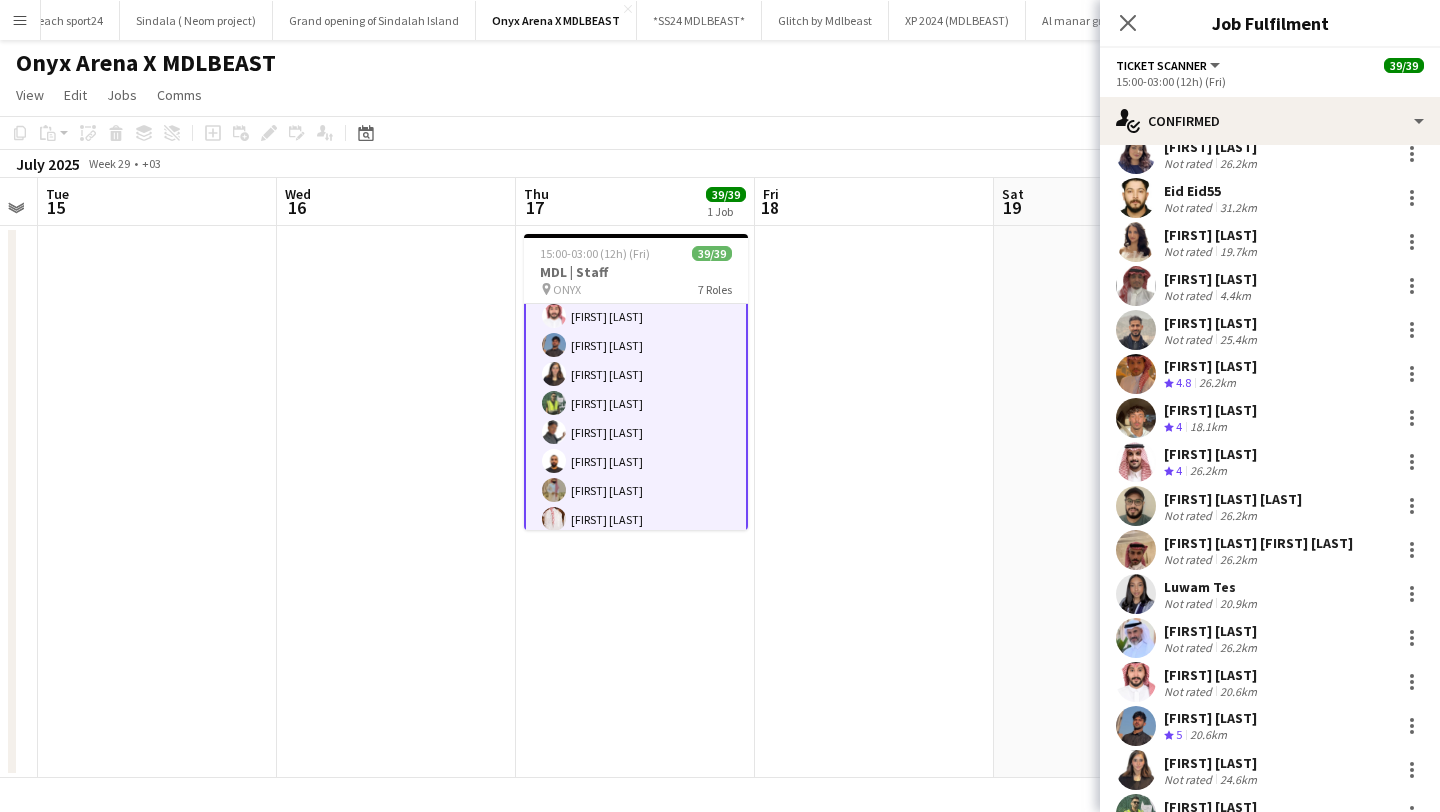click on "Ticket Scanner" 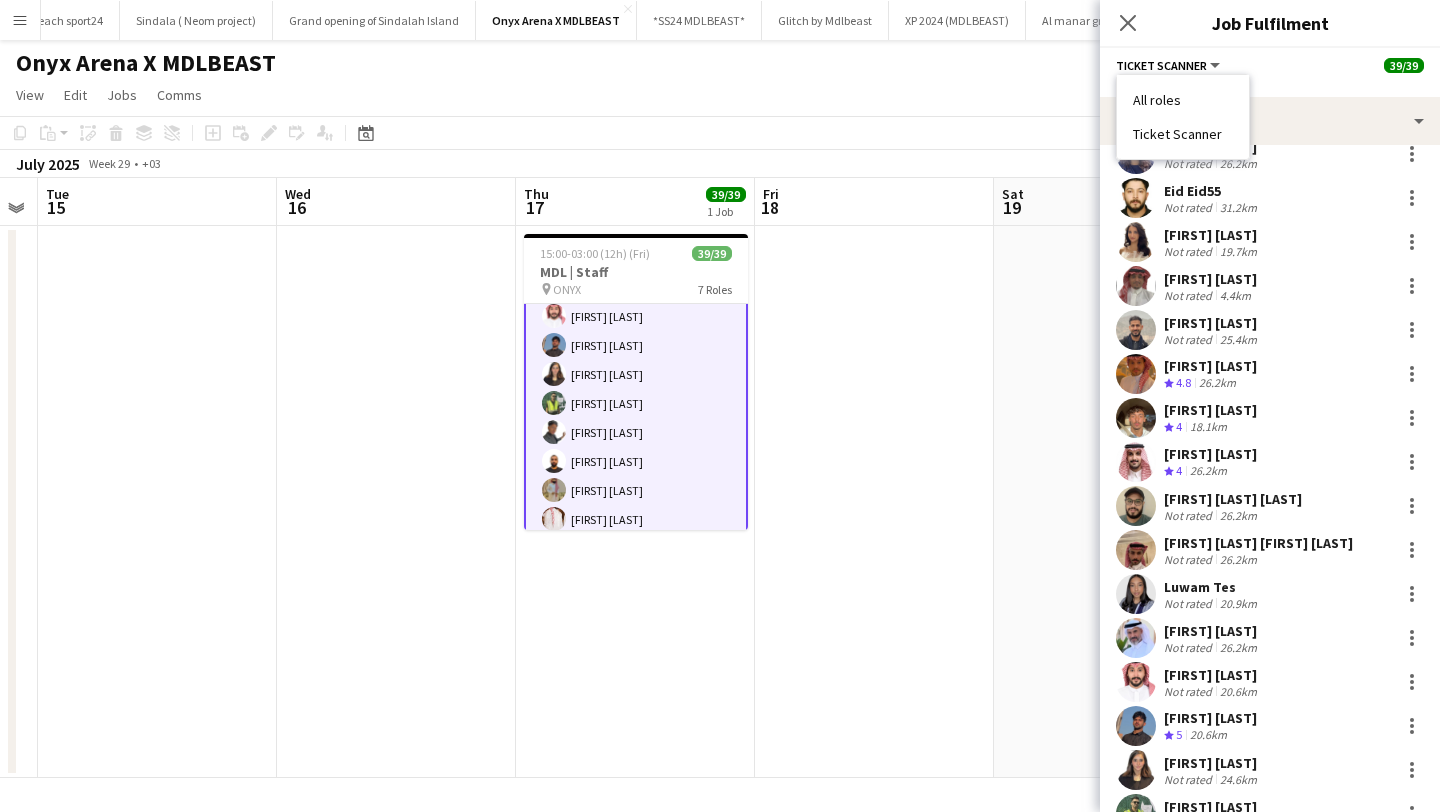 click on "[FIRST] [LAST] [FIRST] [LAST]" at bounding box center (1258, 543) 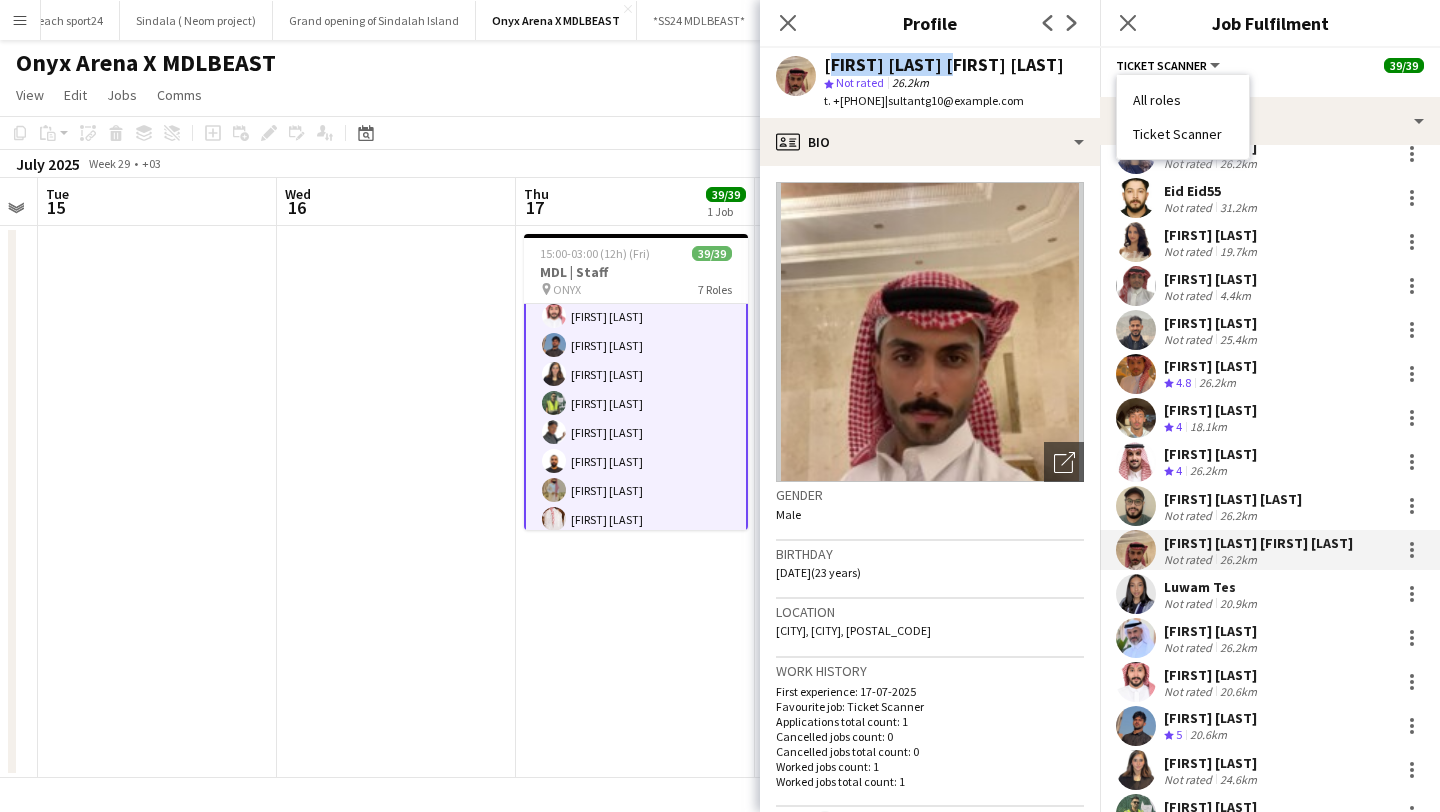 drag, startPoint x: 826, startPoint y: 60, endPoint x: 952, endPoint y: 65, distance: 126.09917 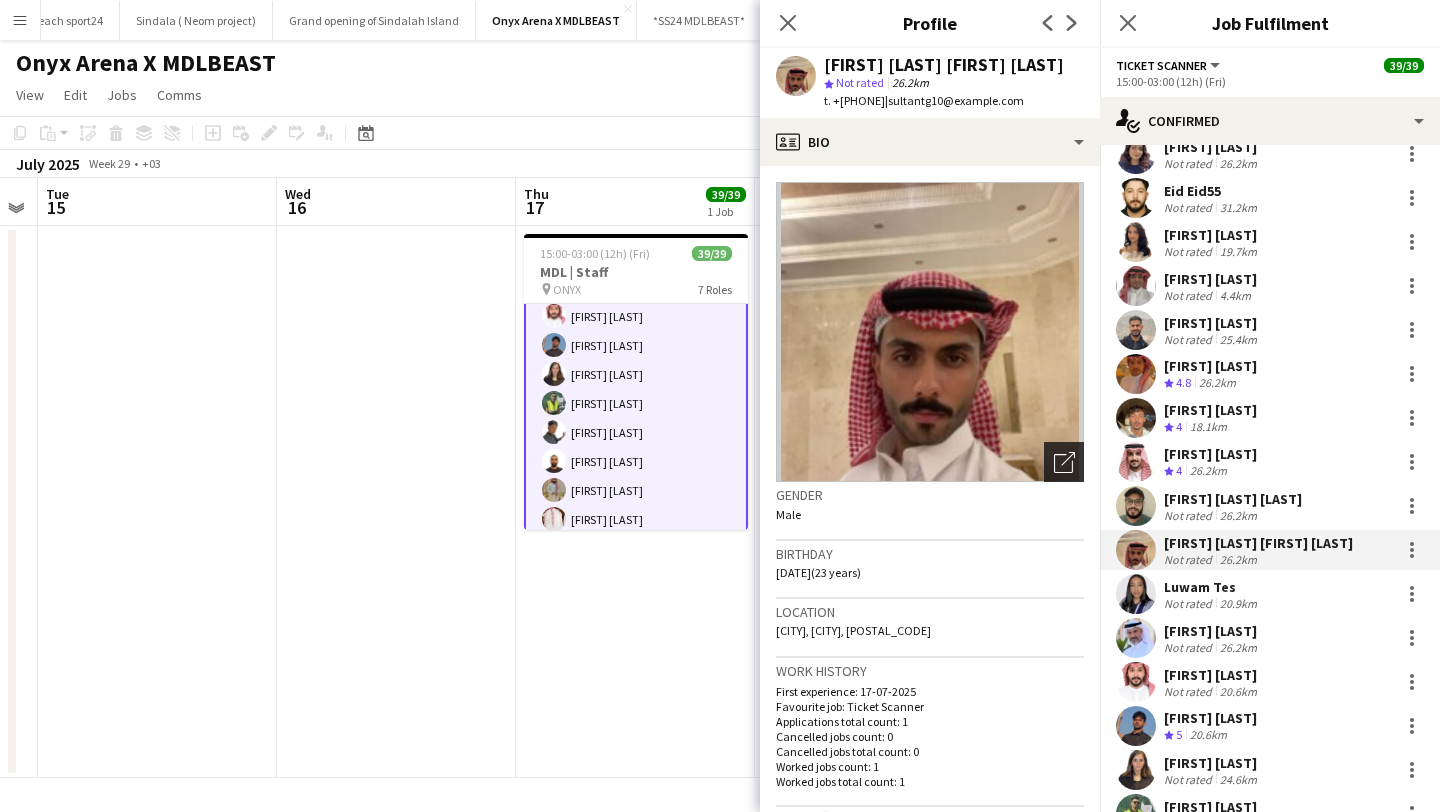 click on "Open photos pop-in" 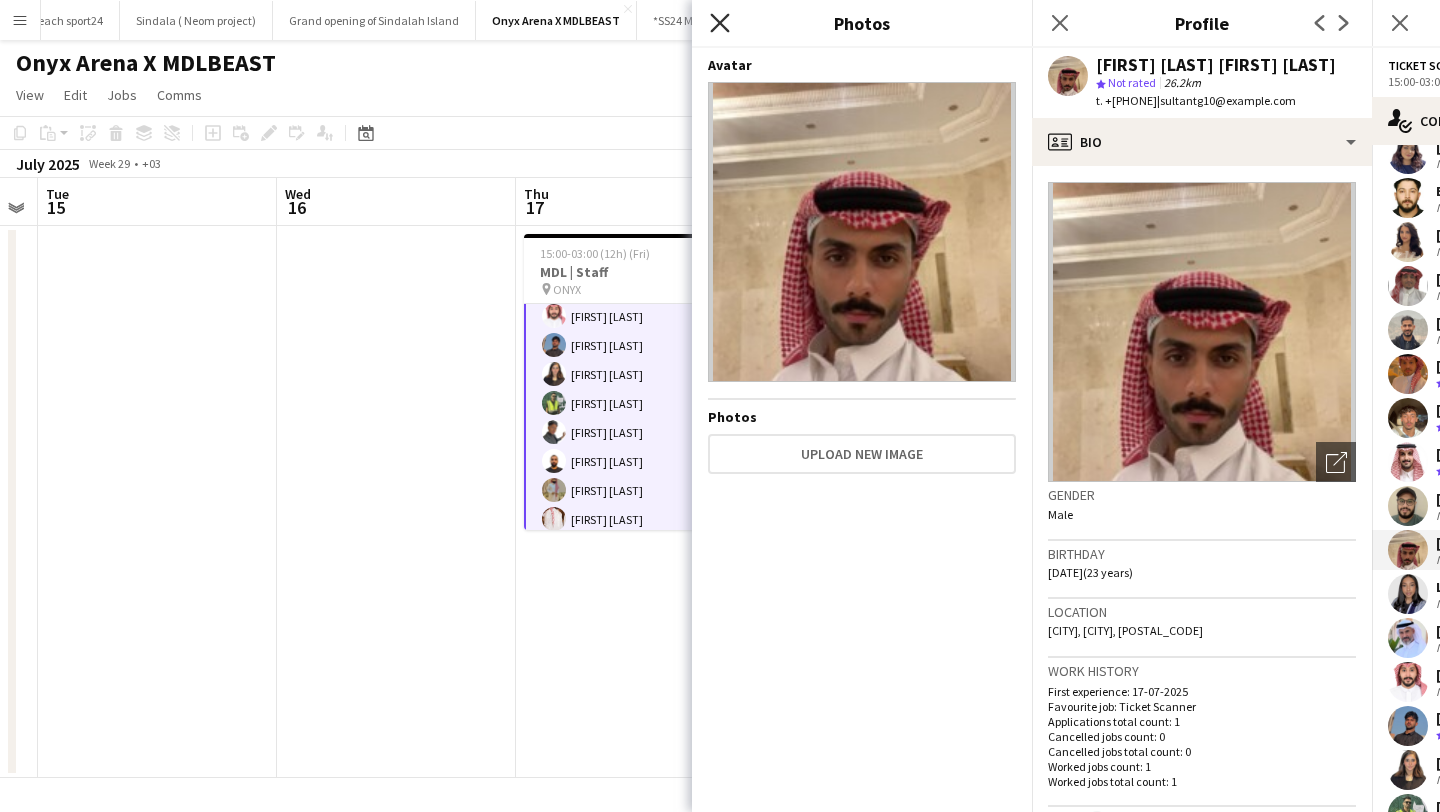 click 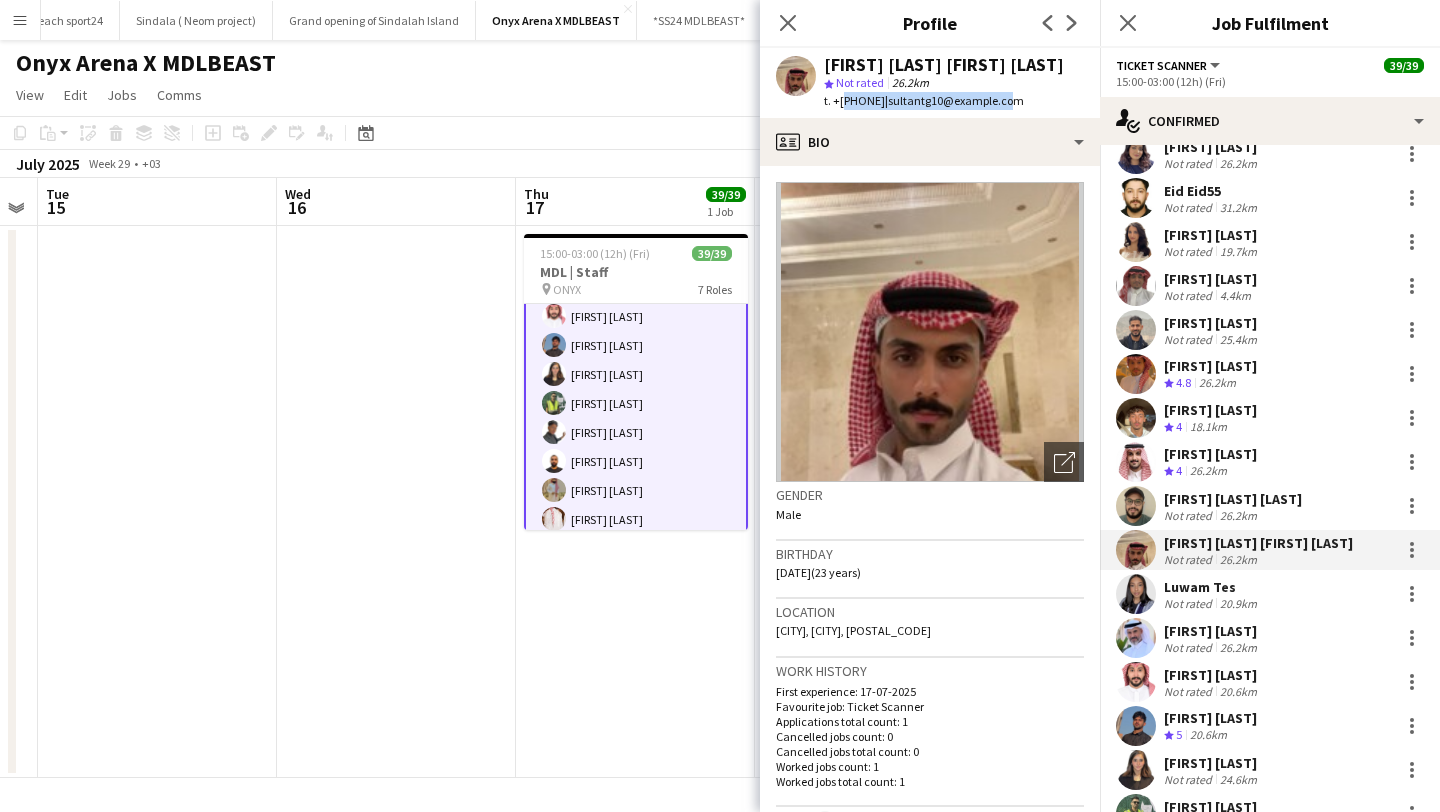 drag, startPoint x: 840, startPoint y: 120, endPoint x: 1038, endPoint y: 123, distance: 198.02272 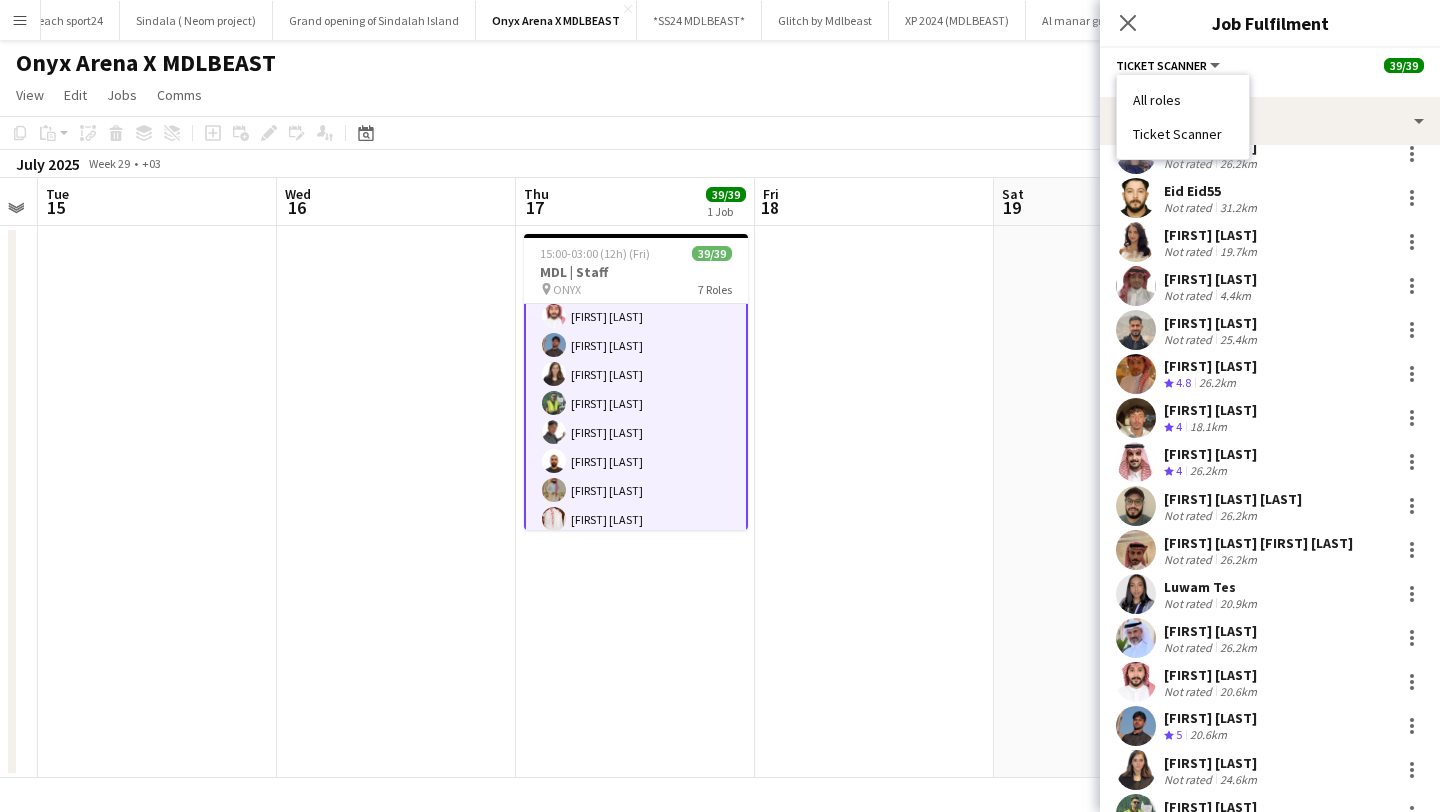 drag, startPoint x: 1133, startPoint y: 133, endPoint x: 1222, endPoint y: 134, distance: 89.005615 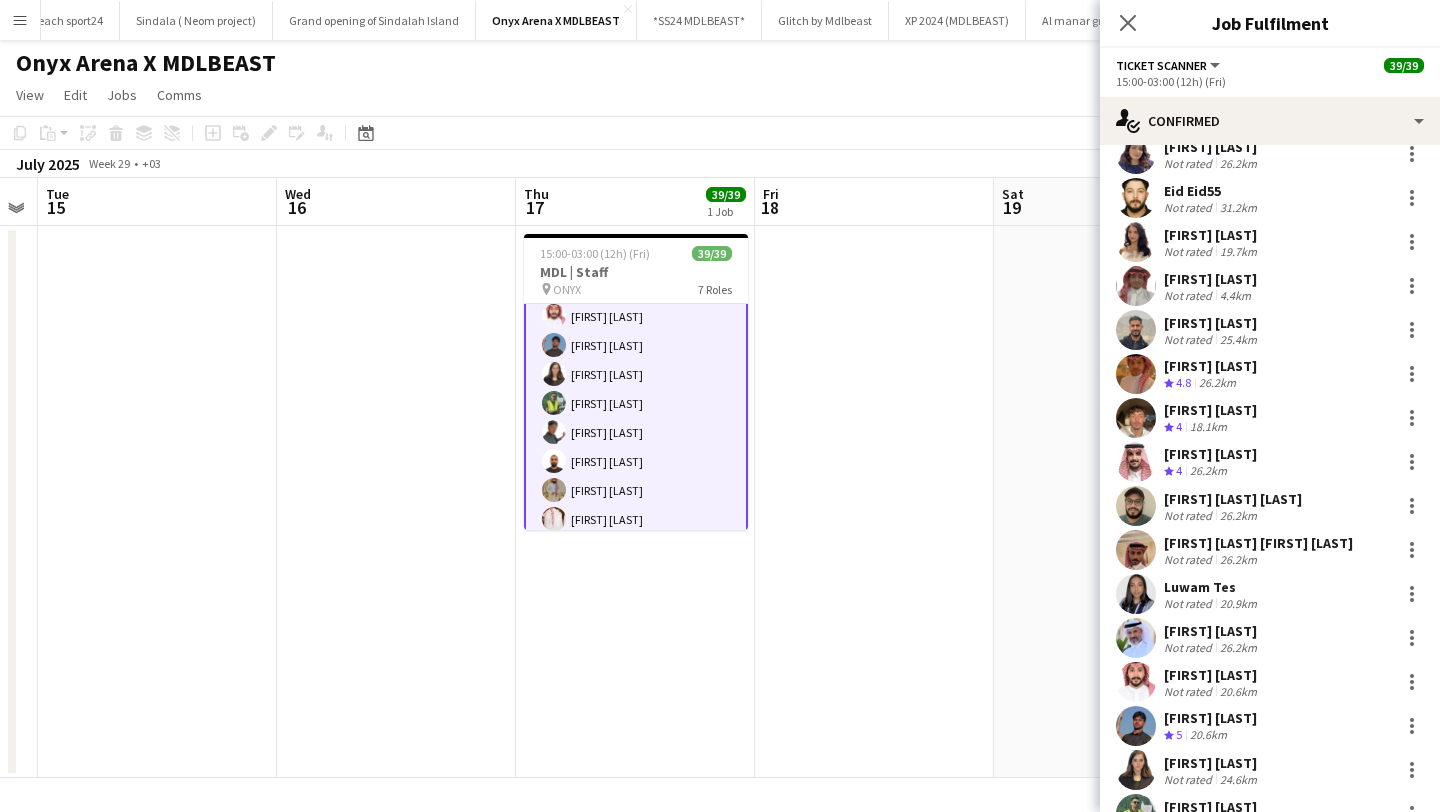 click on "Ticket Scanner" 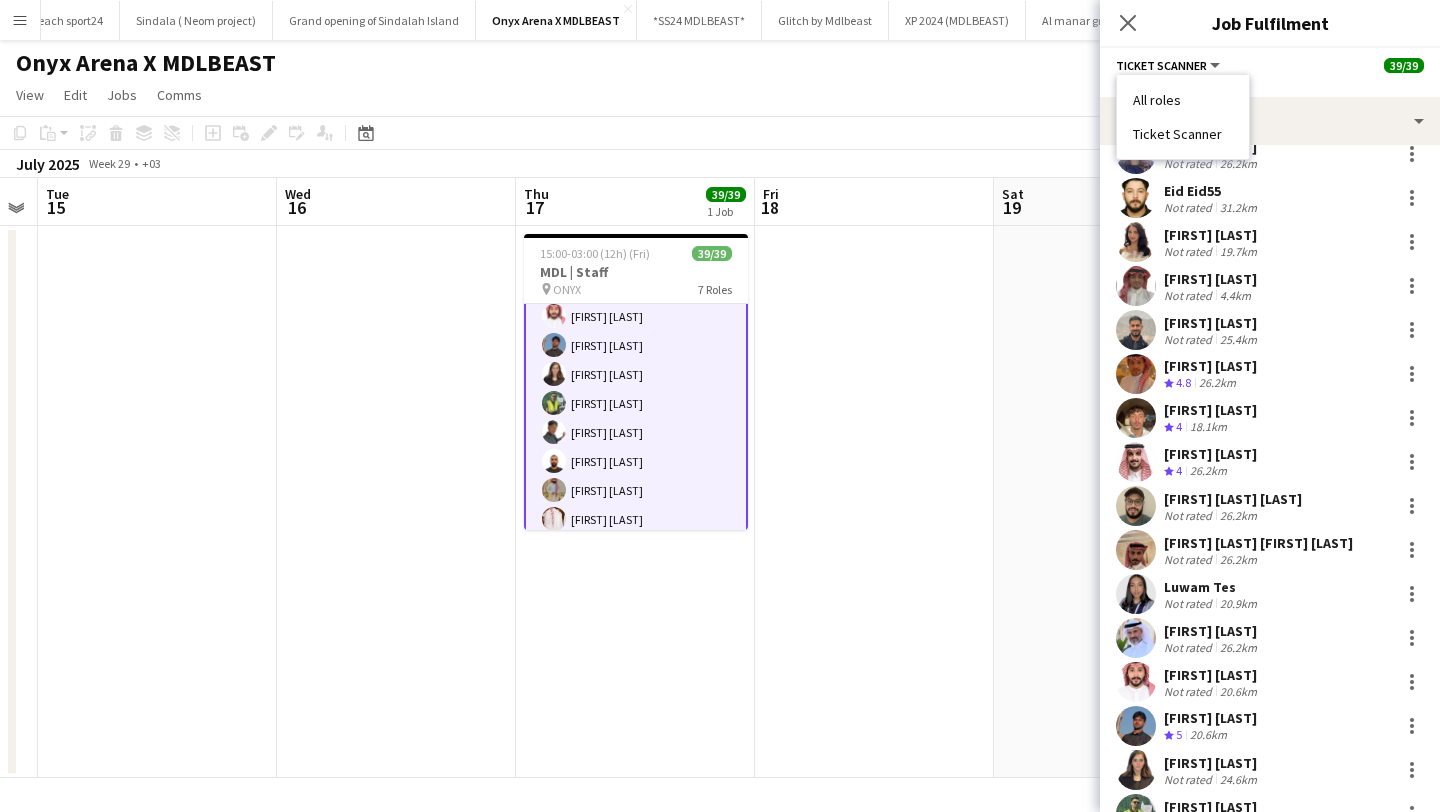 click on "Luwam Tes" at bounding box center [1212, 587] 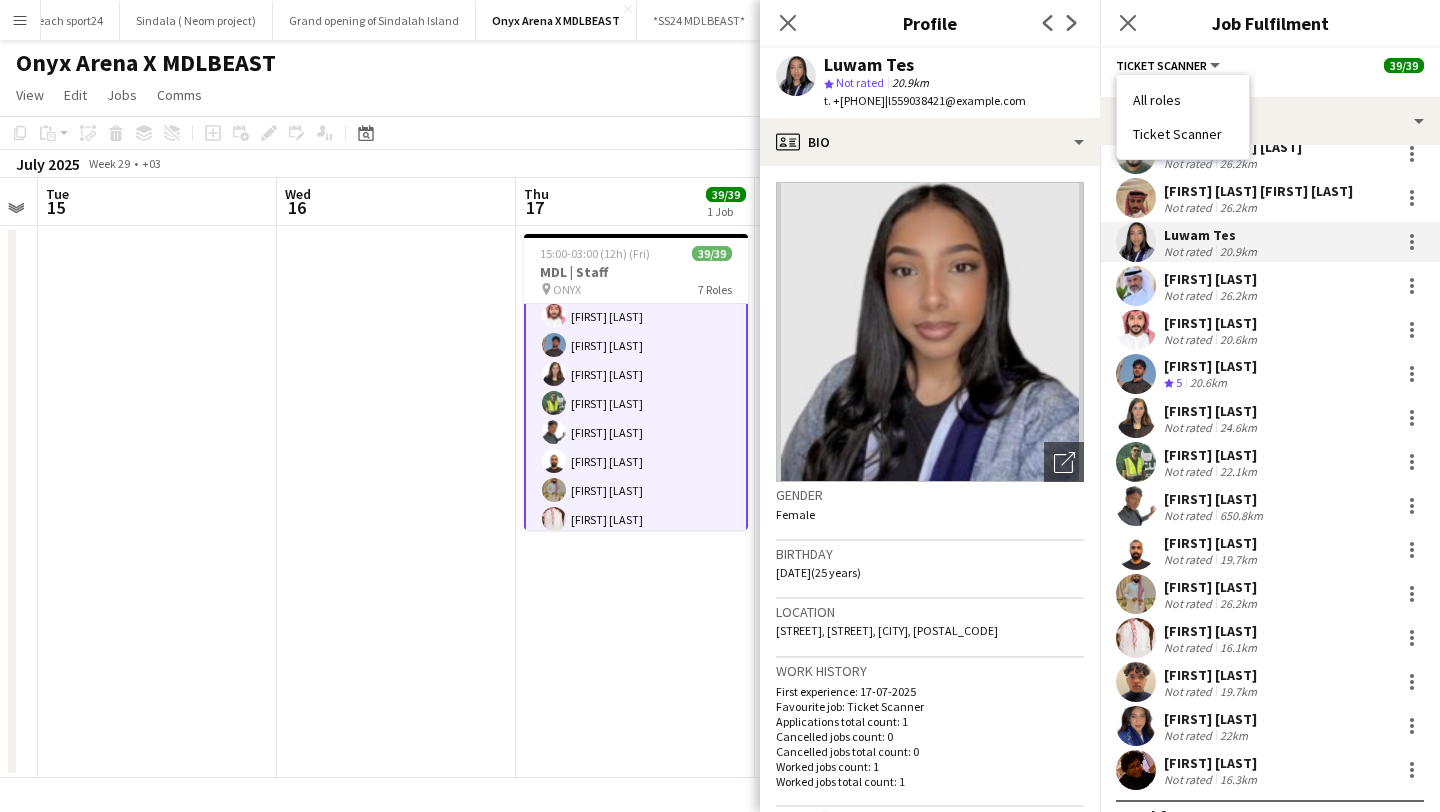scroll, scrollTop: 481, scrollLeft: 0, axis: vertical 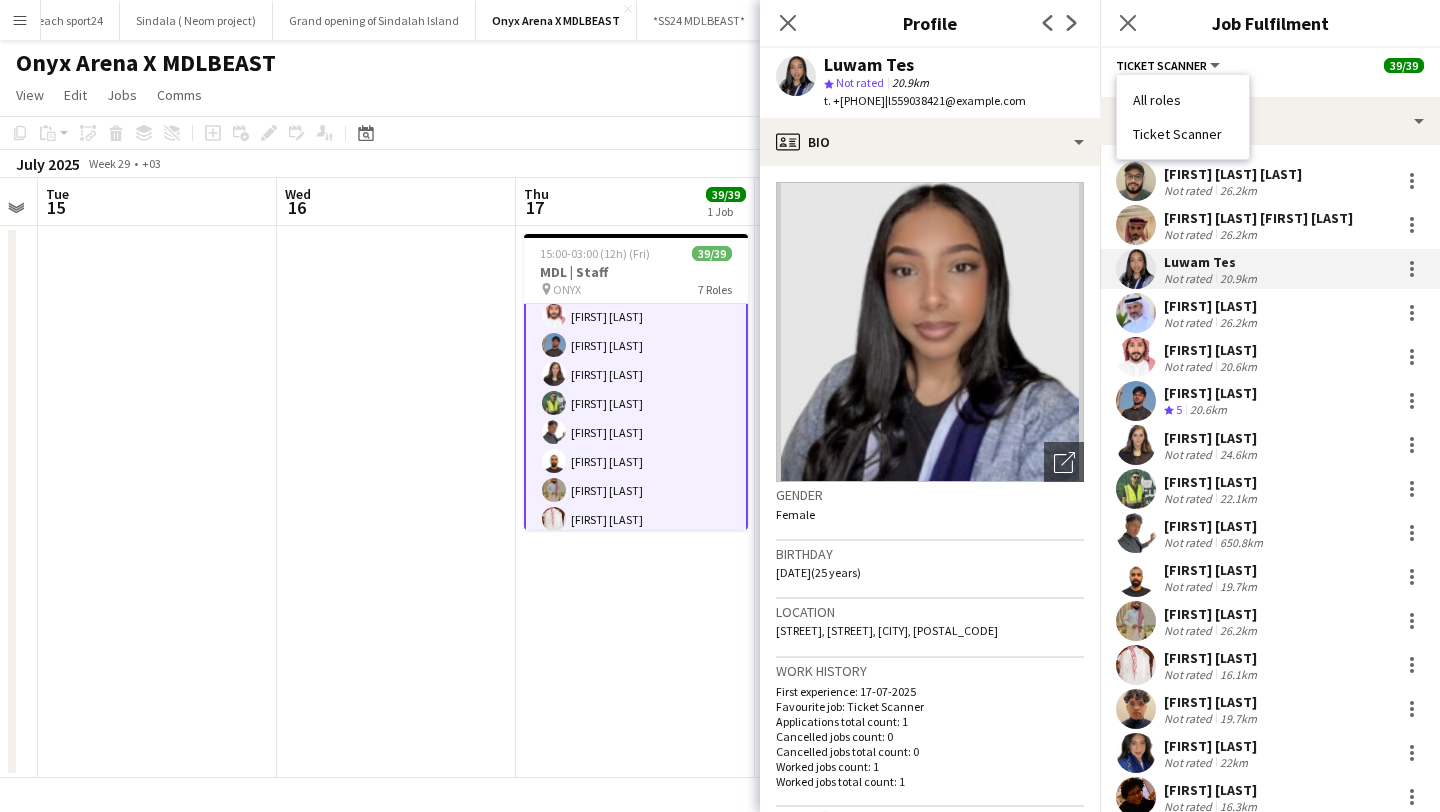 drag, startPoint x: 821, startPoint y: 64, endPoint x: 923, endPoint y: 64, distance: 102 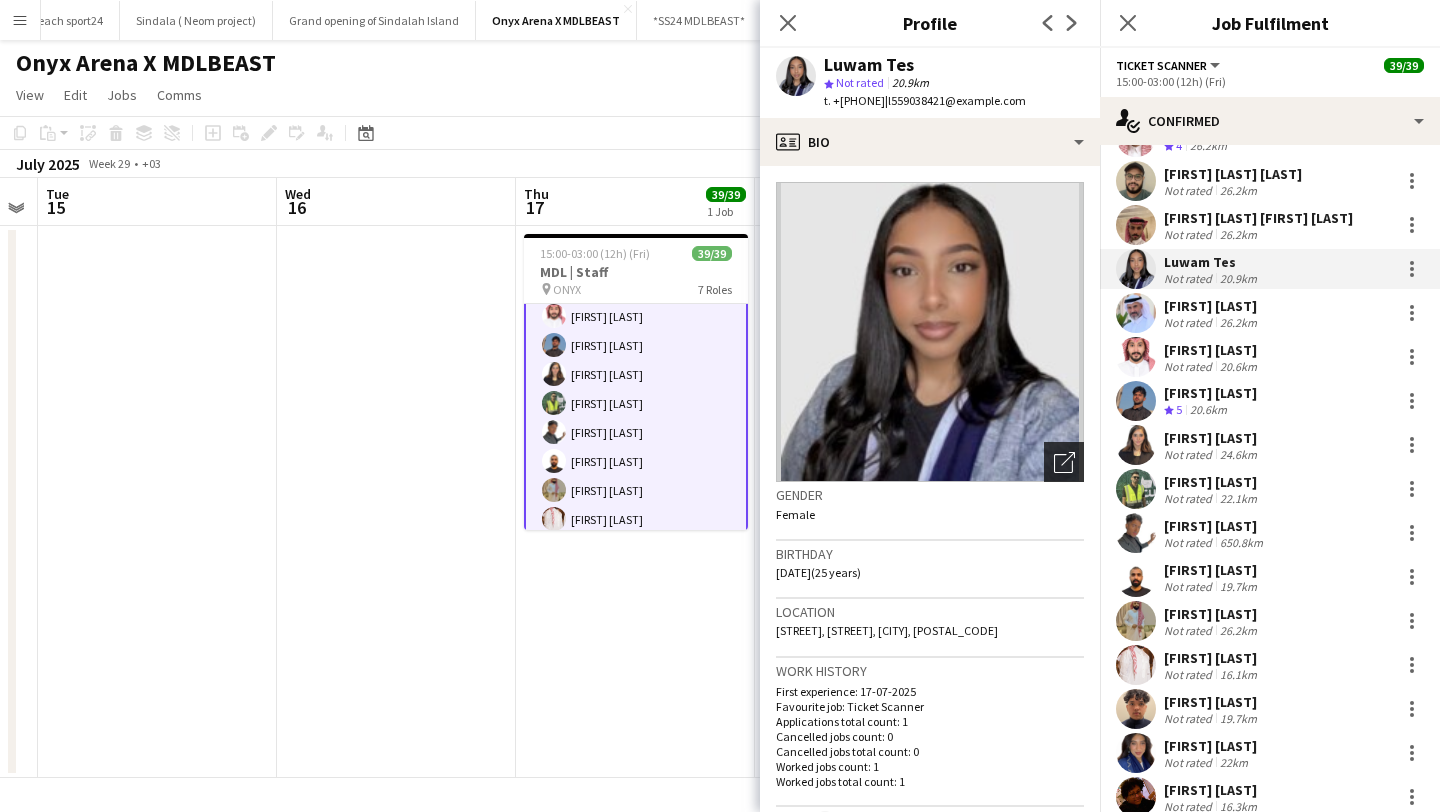 click on "Open photos pop-in" 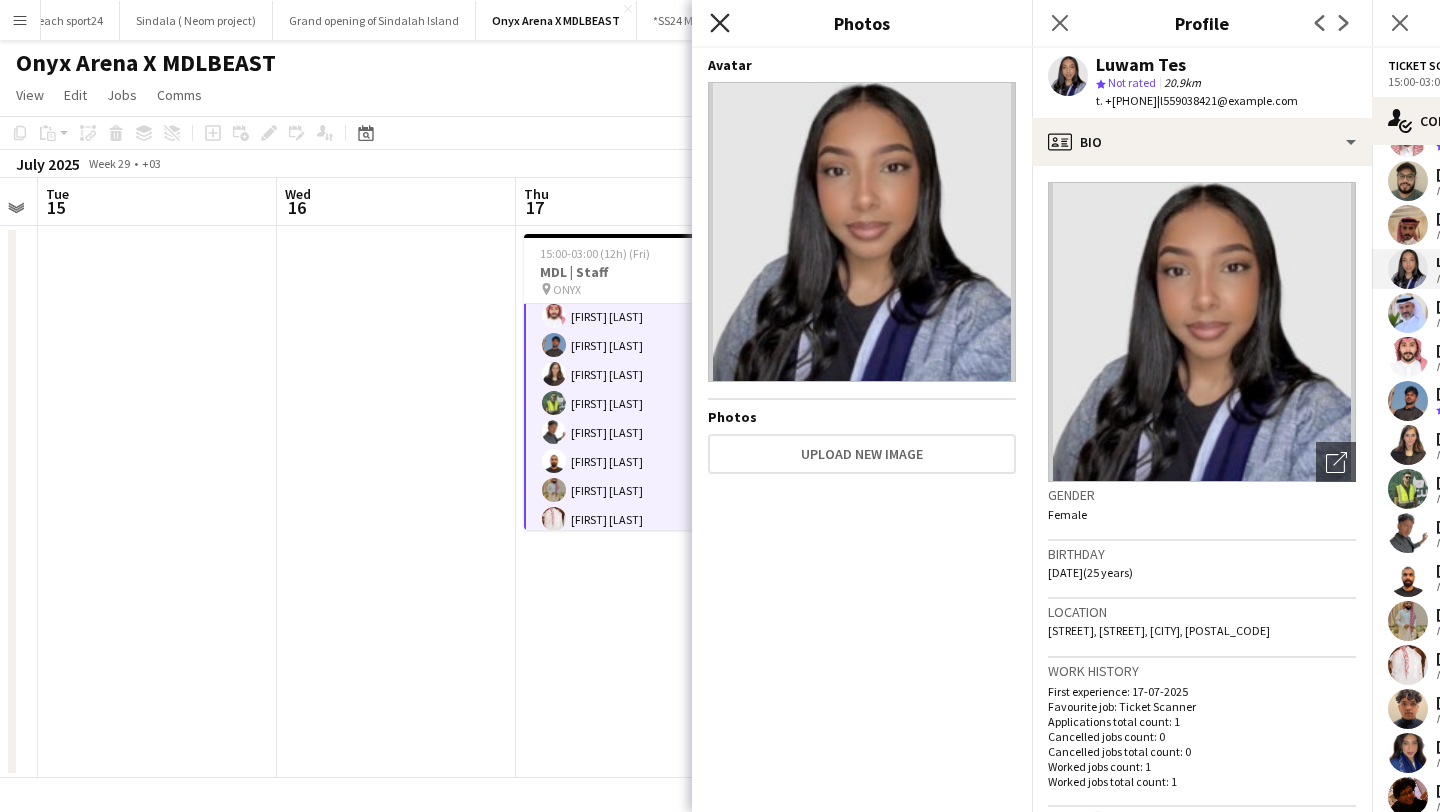click on "Close pop-in" 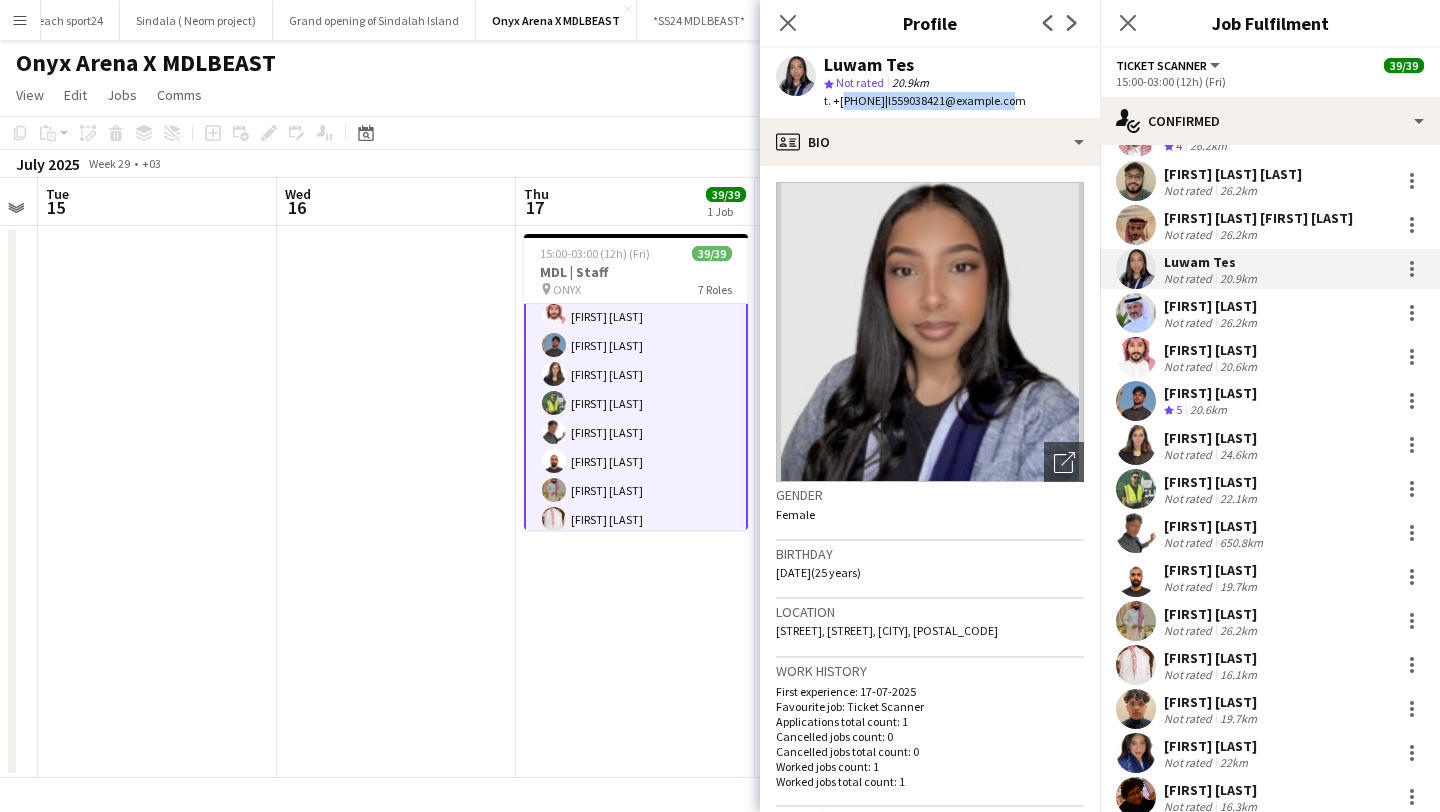 drag, startPoint x: 838, startPoint y: 103, endPoint x: 1043, endPoint y: 102, distance: 205.00244 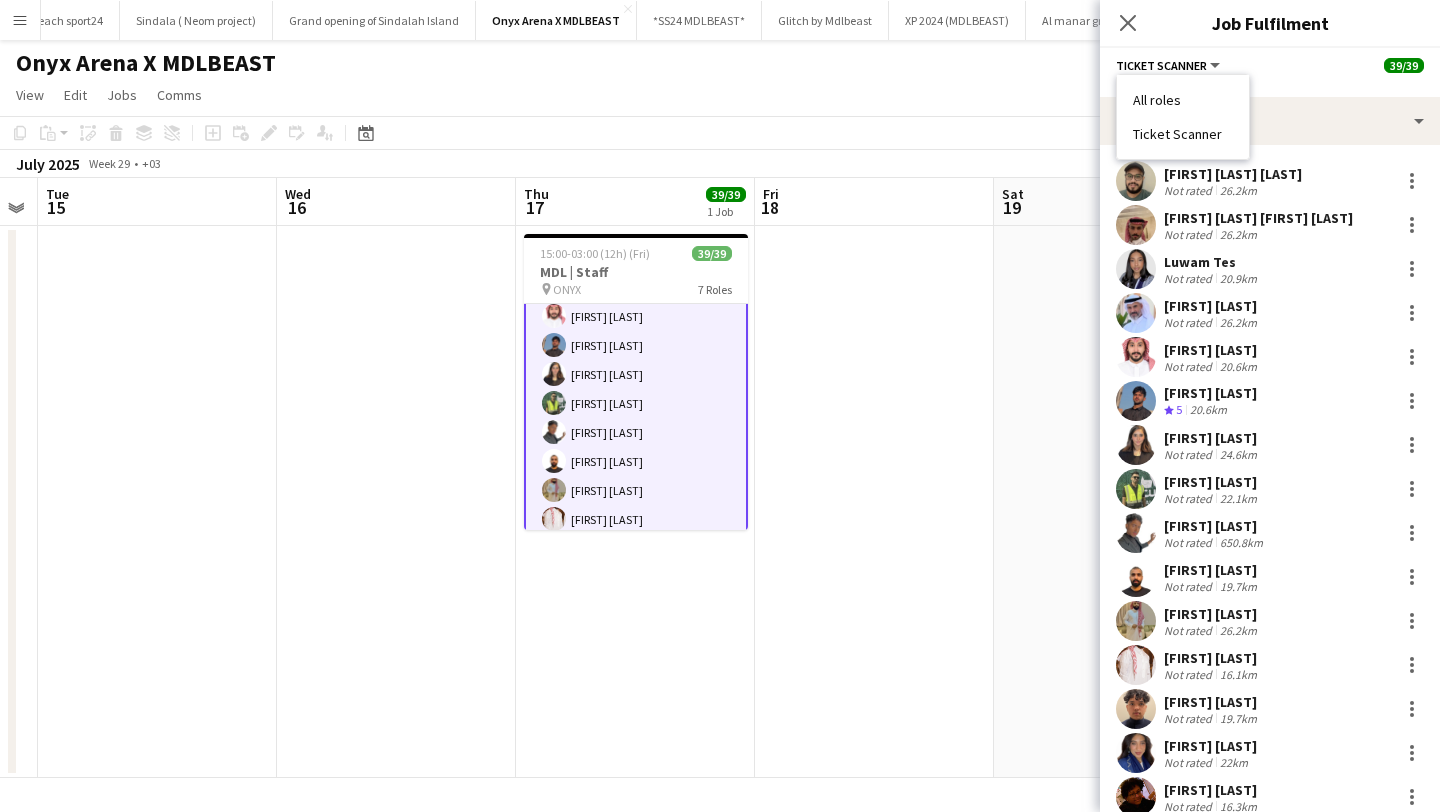 drag, startPoint x: 1128, startPoint y: 130, endPoint x: 1233, endPoint y: 130, distance: 105 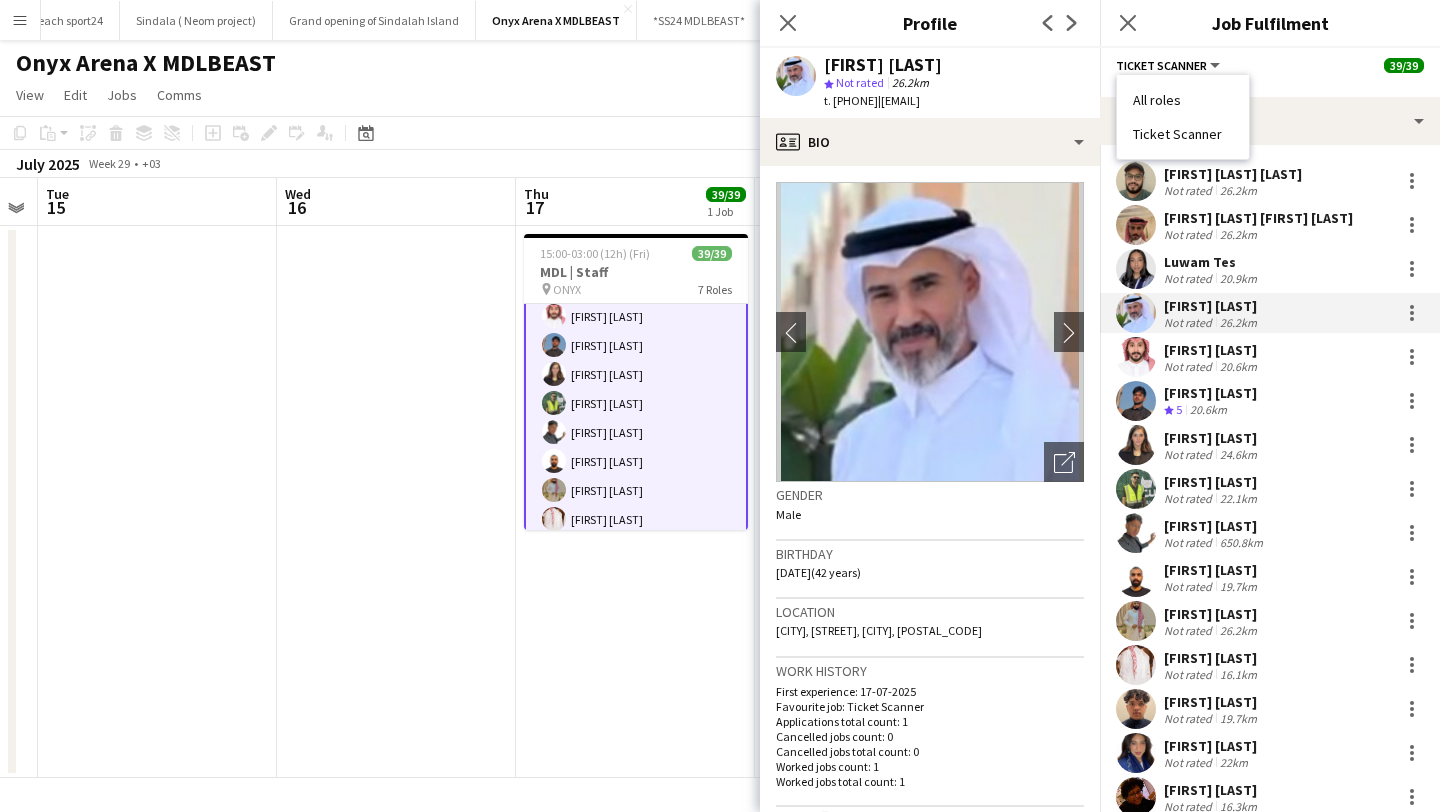 drag, startPoint x: 825, startPoint y: 65, endPoint x: 1028, endPoint y: 70, distance: 203.06157 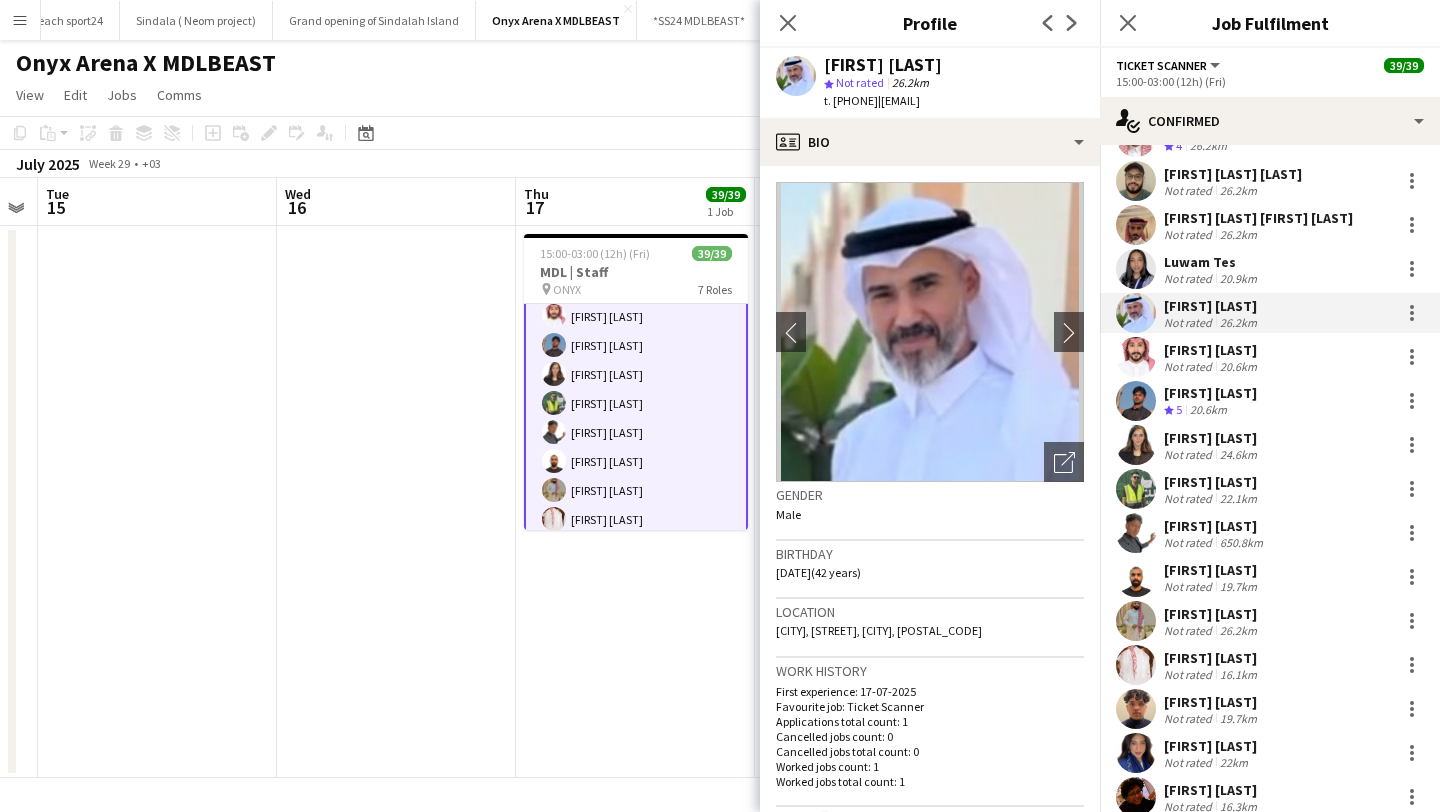 drag, startPoint x: 840, startPoint y: 101, endPoint x: 1062, endPoint y: 106, distance: 222.0563 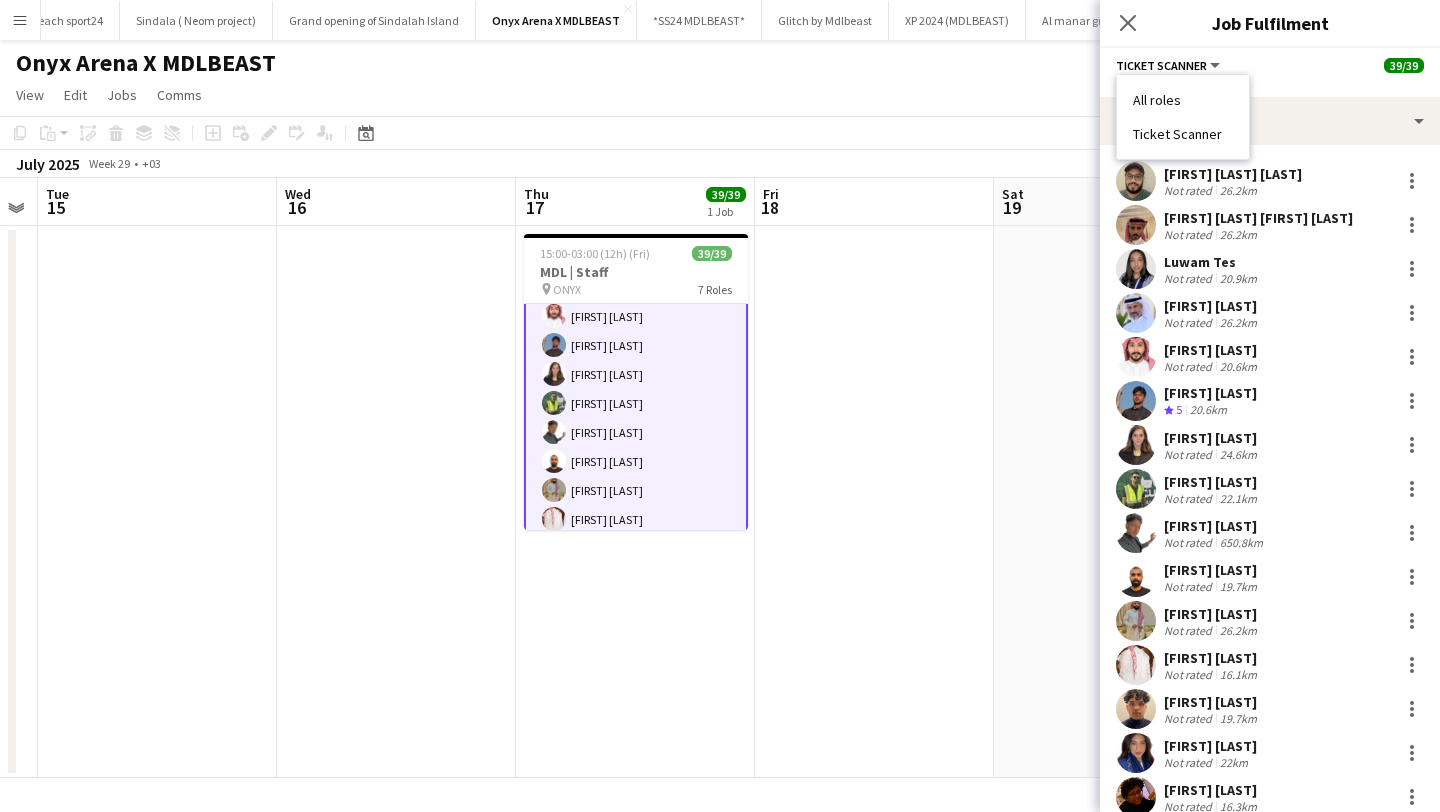 drag, startPoint x: 1133, startPoint y: 128, endPoint x: 1242, endPoint y: 128, distance: 109 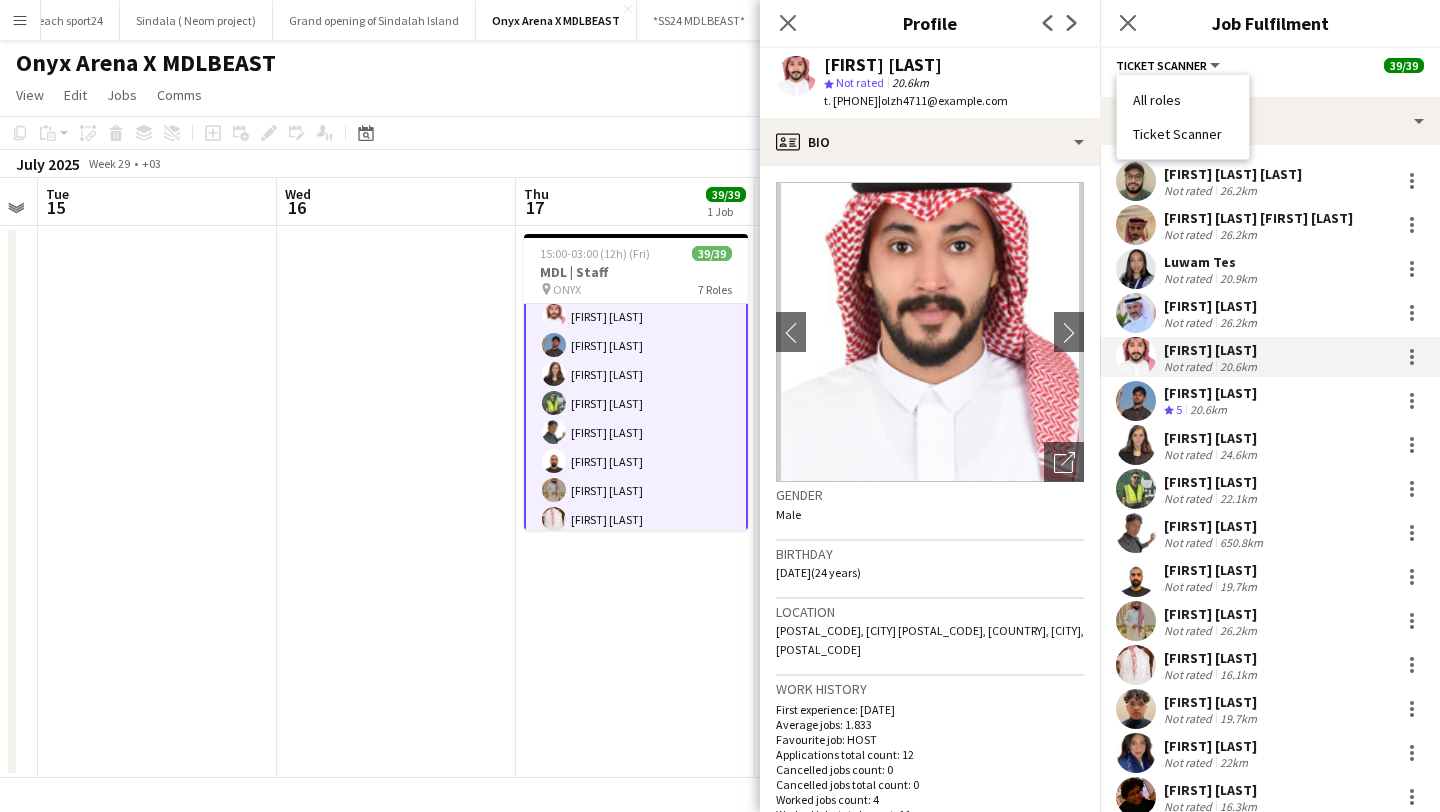 drag, startPoint x: 824, startPoint y: 66, endPoint x: 963, endPoint y: 70, distance: 139.05754 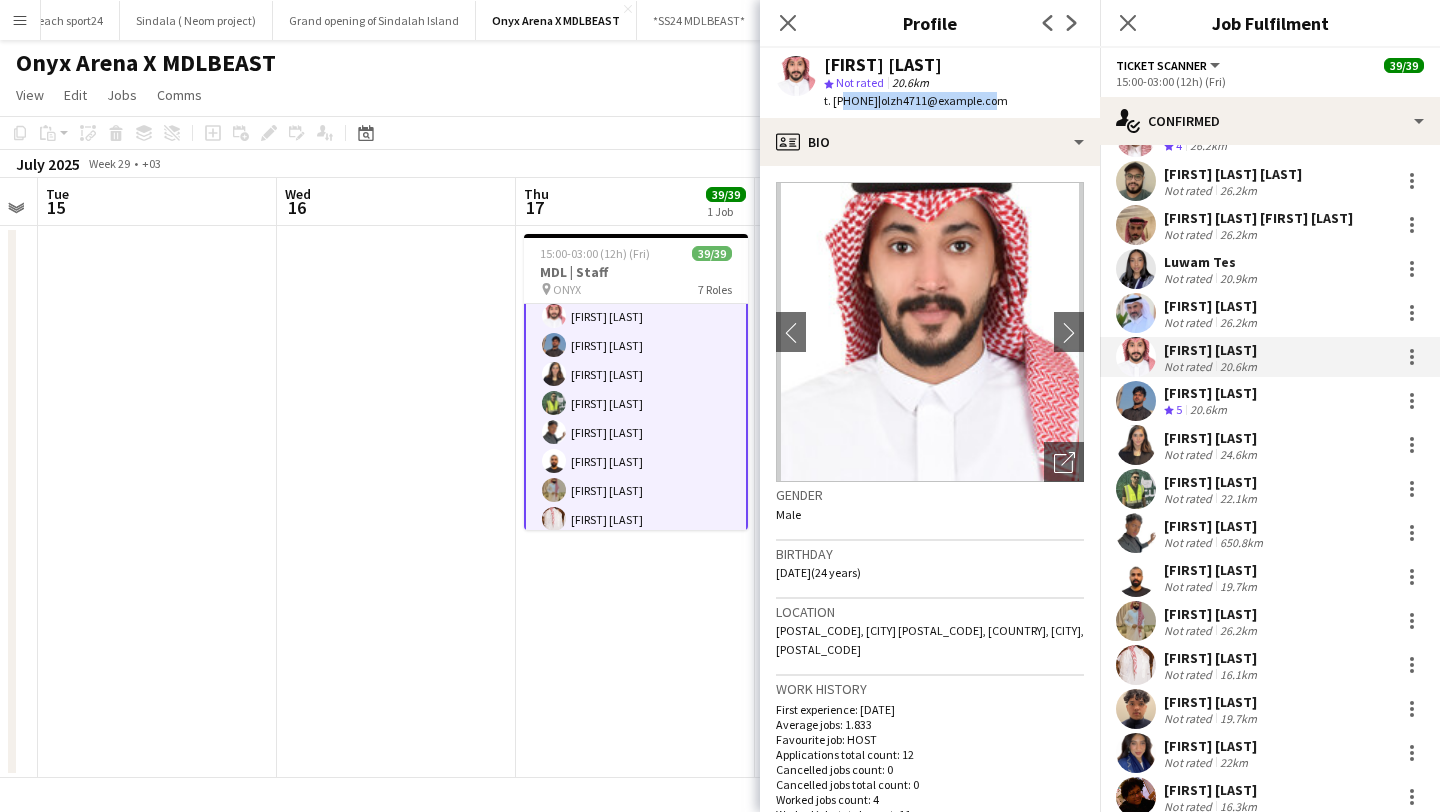 drag, startPoint x: 839, startPoint y: 105, endPoint x: 1025, endPoint y: 114, distance: 186.21762 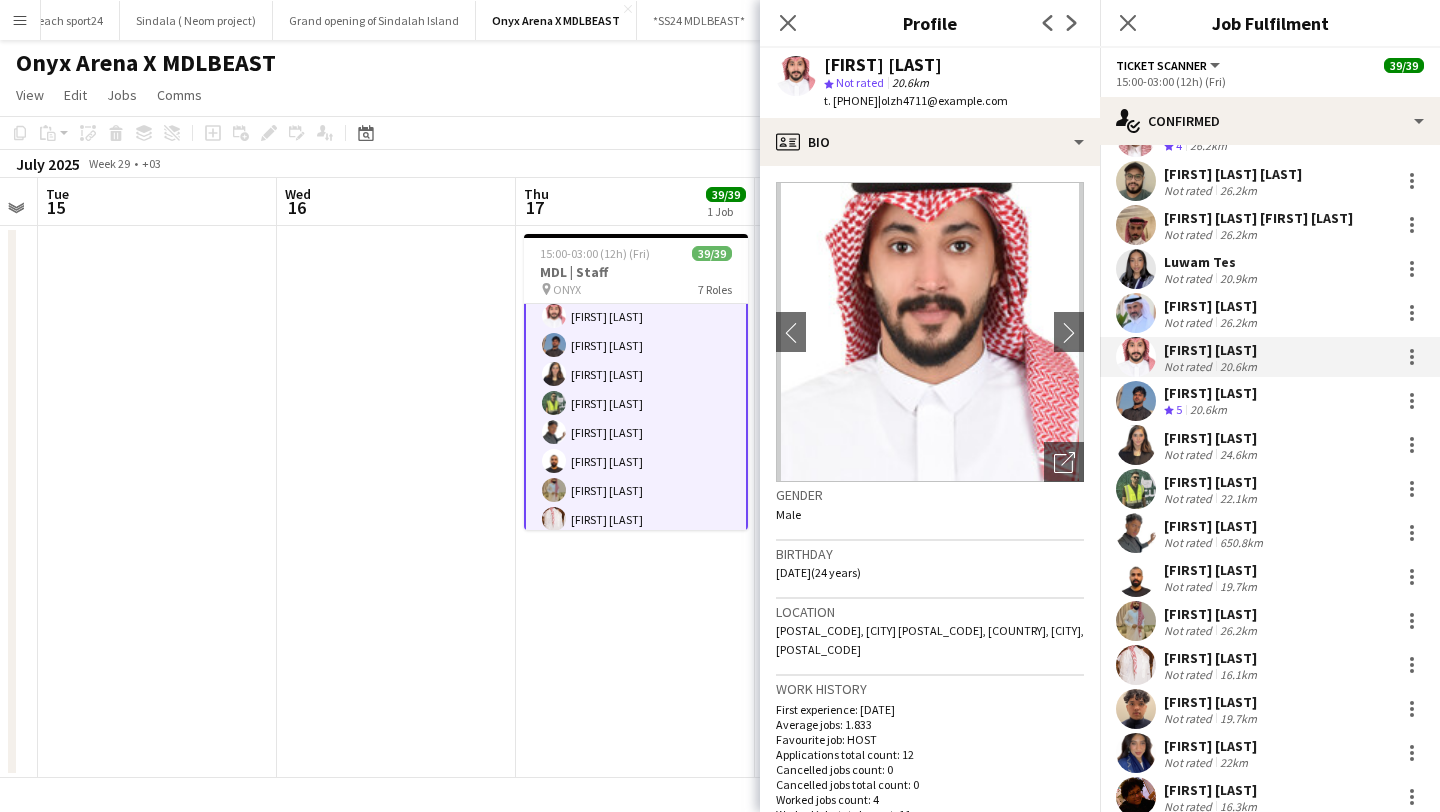 drag, startPoint x: 838, startPoint y: 105, endPoint x: 909, endPoint y: 106, distance: 71.00704 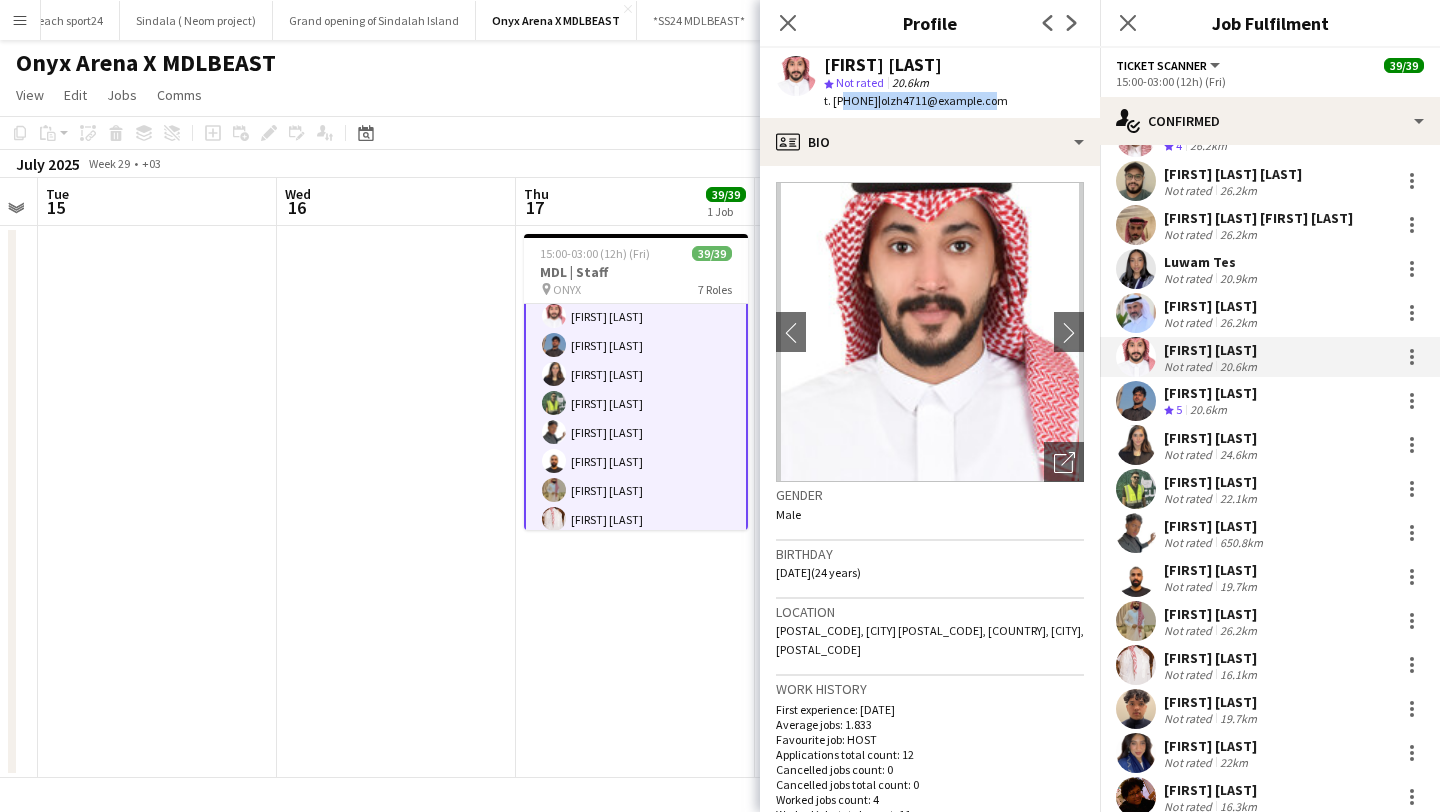 drag, startPoint x: 842, startPoint y: 102, endPoint x: 1039, endPoint y: 112, distance: 197.25365 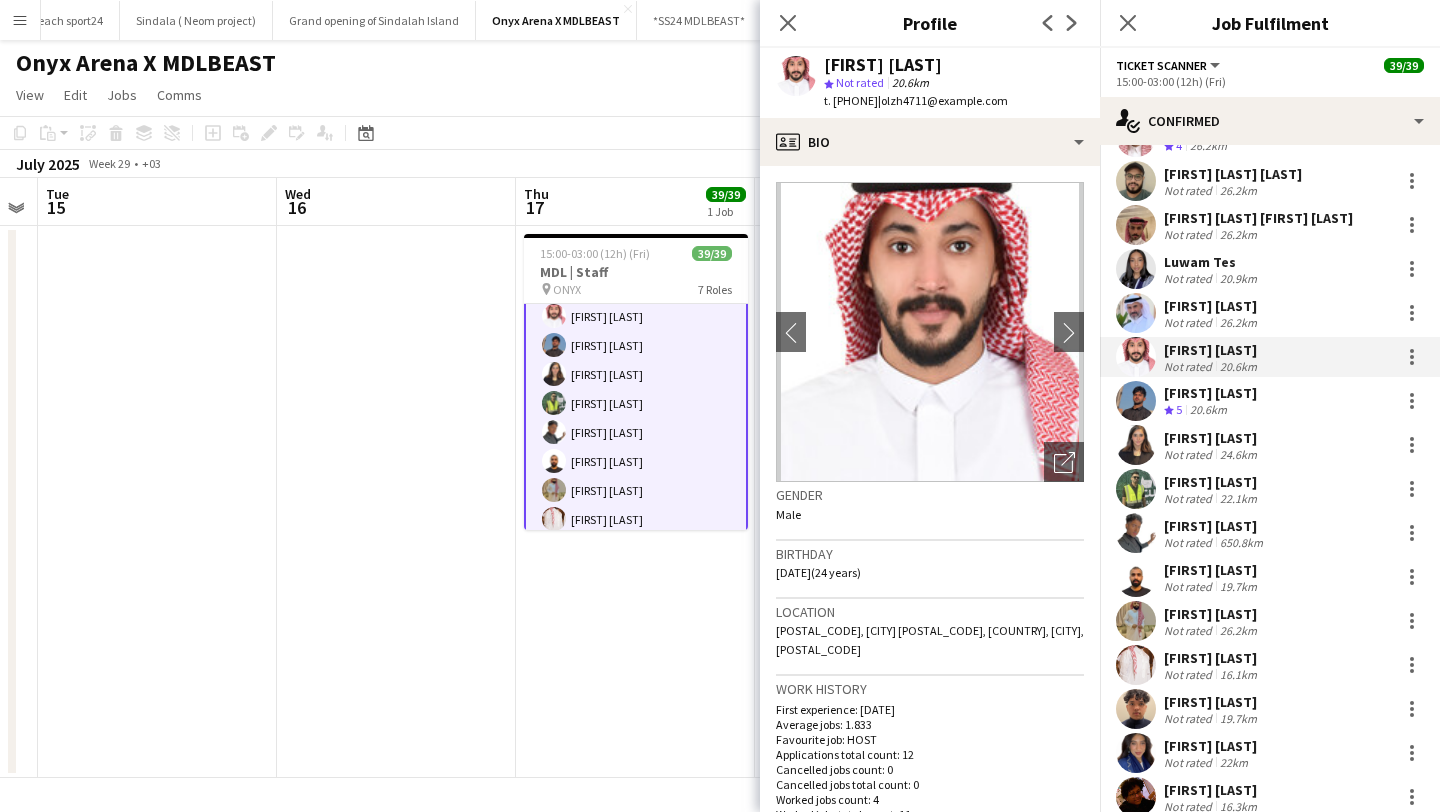 click on "20.6km" at bounding box center (1208, 410) 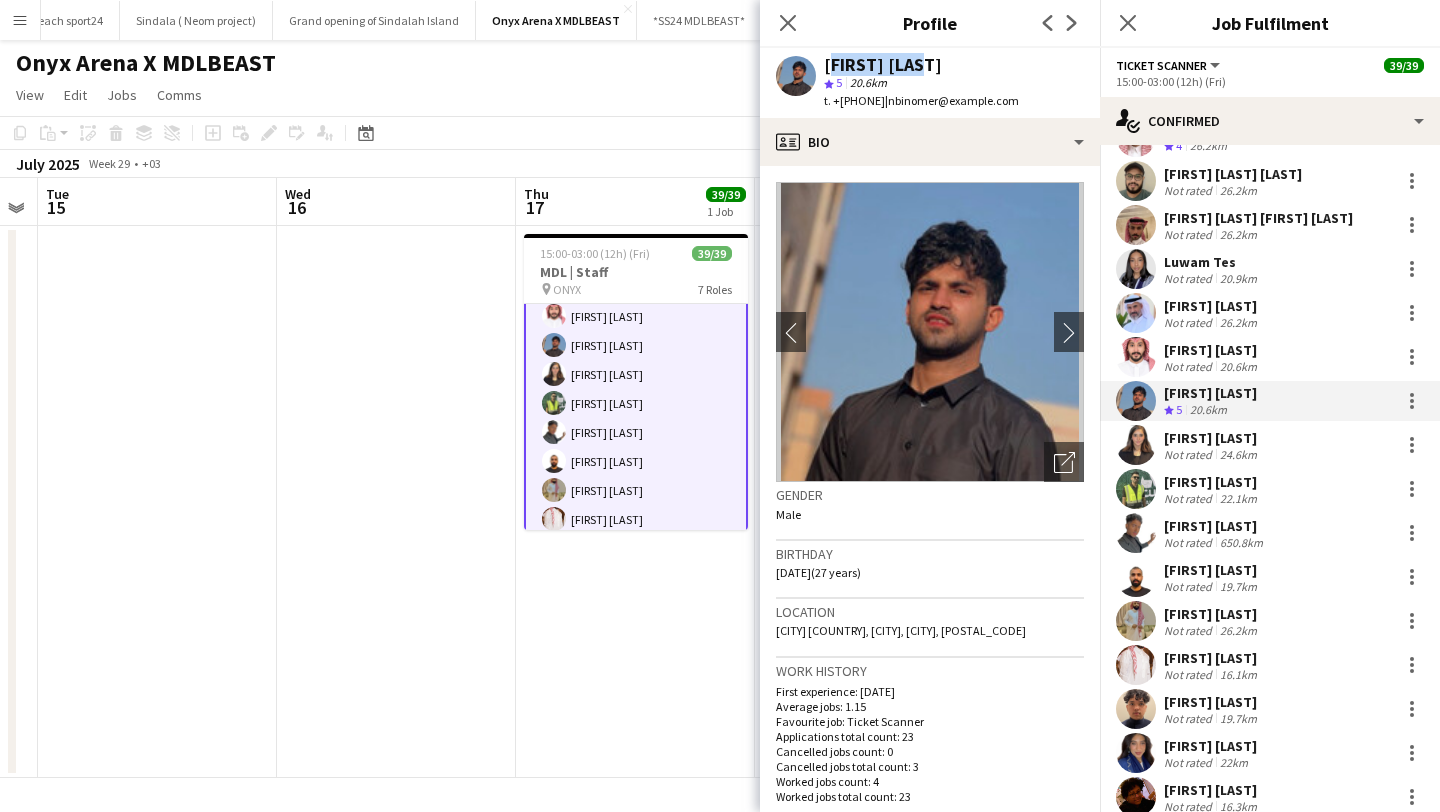 drag, startPoint x: 827, startPoint y: 69, endPoint x: 951, endPoint y: 65, distance: 124.0645 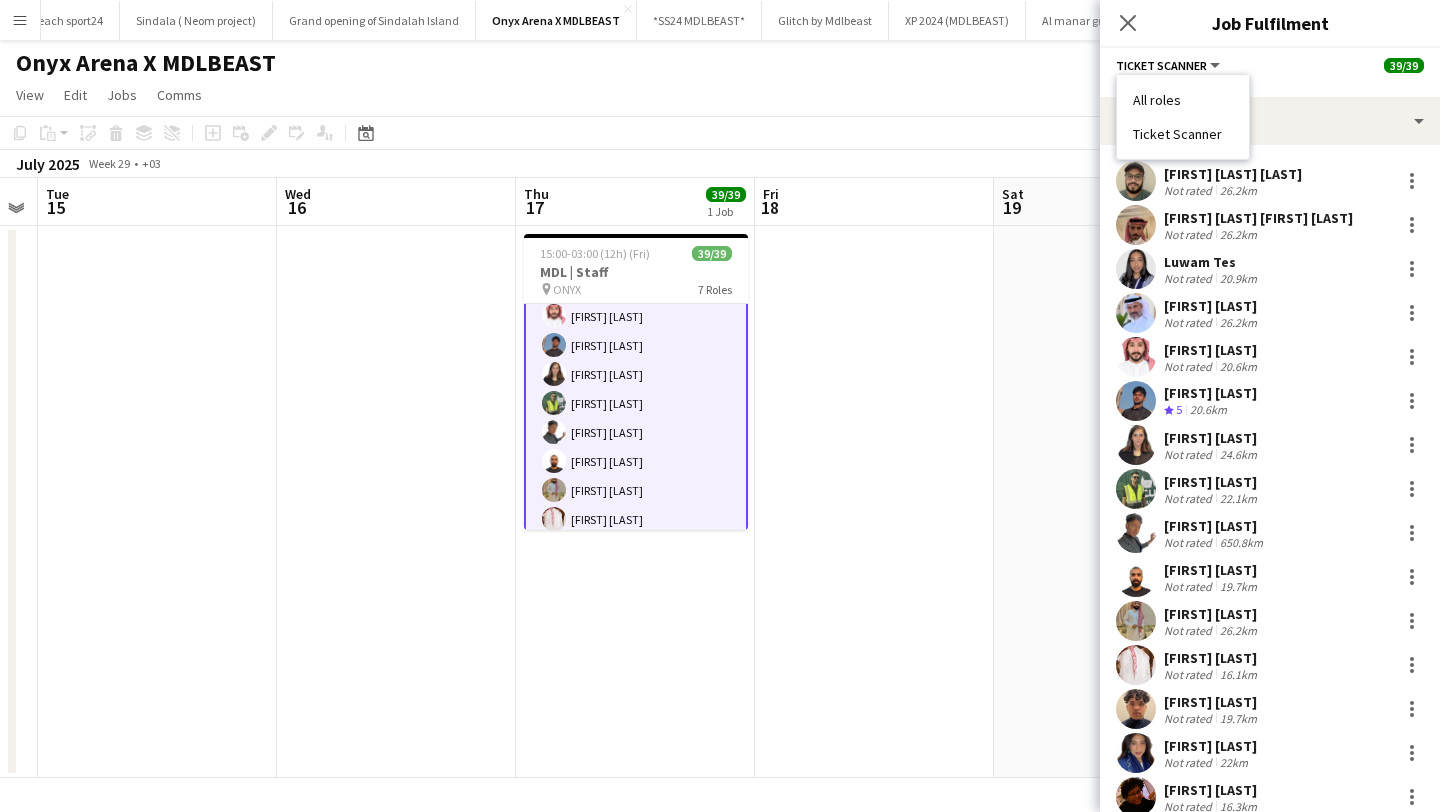 drag, startPoint x: 1132, startPoint y: 134, endPoint x: 1221, endPoint y: 138, distance: 89.08984 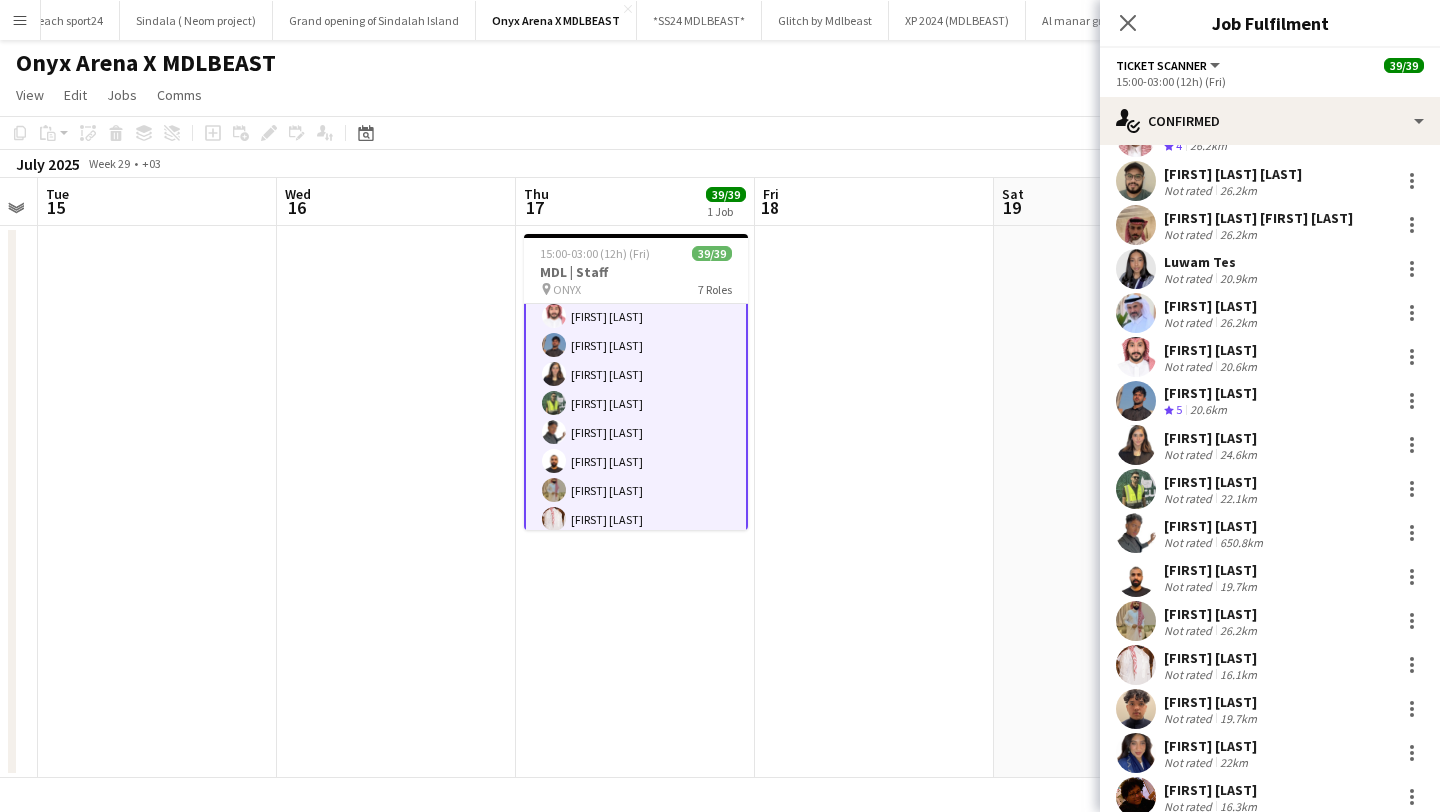 click on "15:00-03:00 (12h) (Fri)" 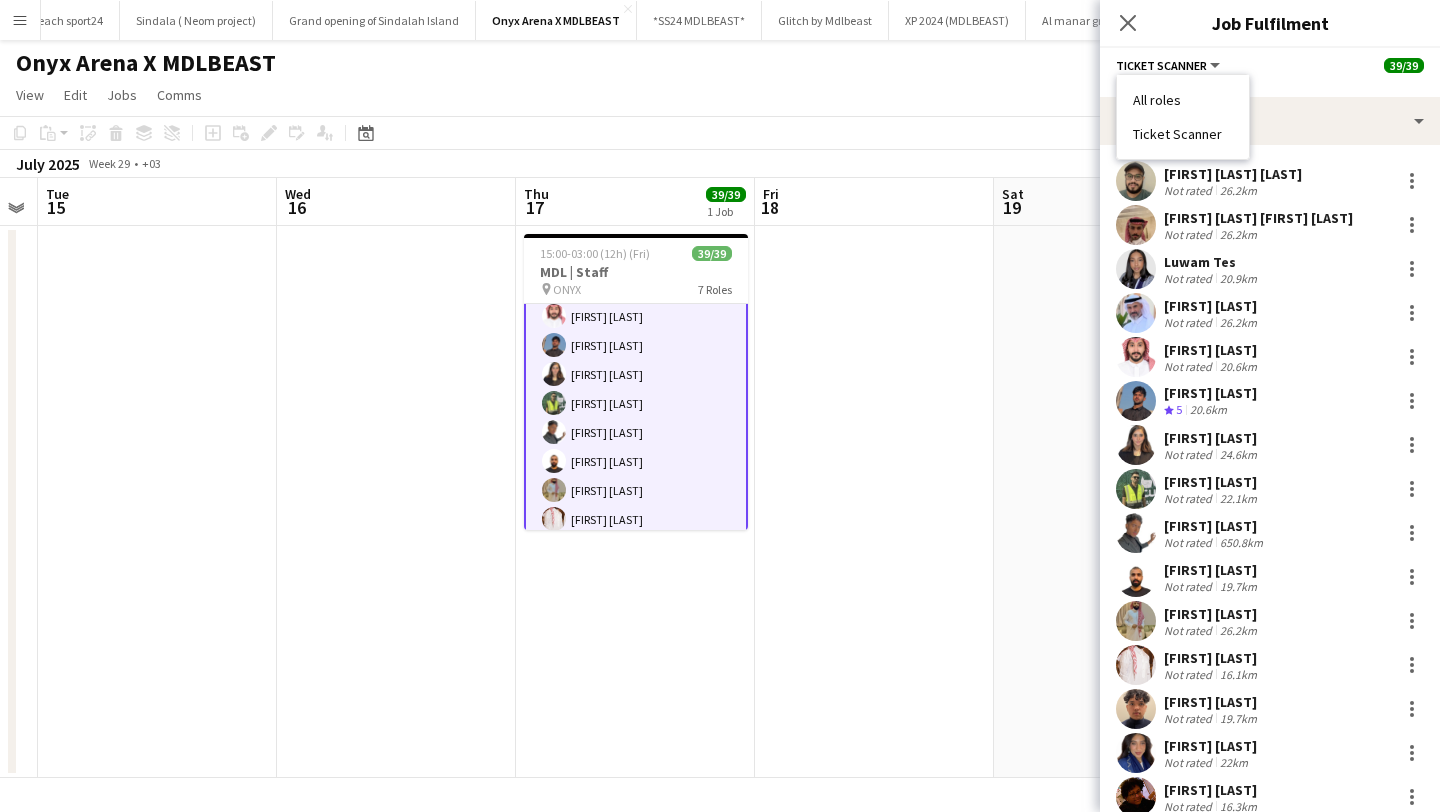 drag, startPoint x: 1131, startPoint y: 131, endPoint x: 1219, endPoint y: 137, distance: 88.20431 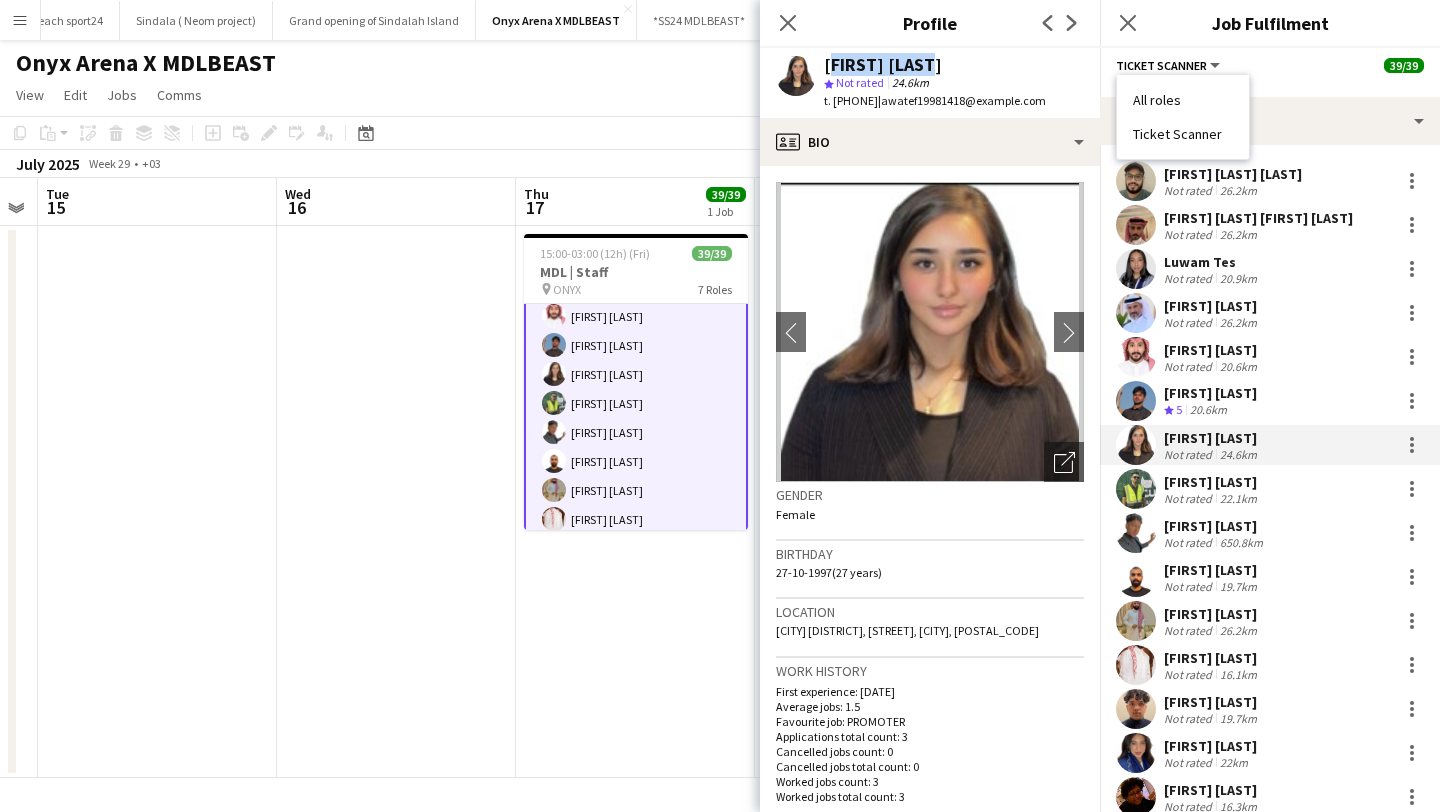 drag, startPoint x: 824, startPoint y: 64, endPoint x: 954, endPoint y: 67, distance: 130.0346 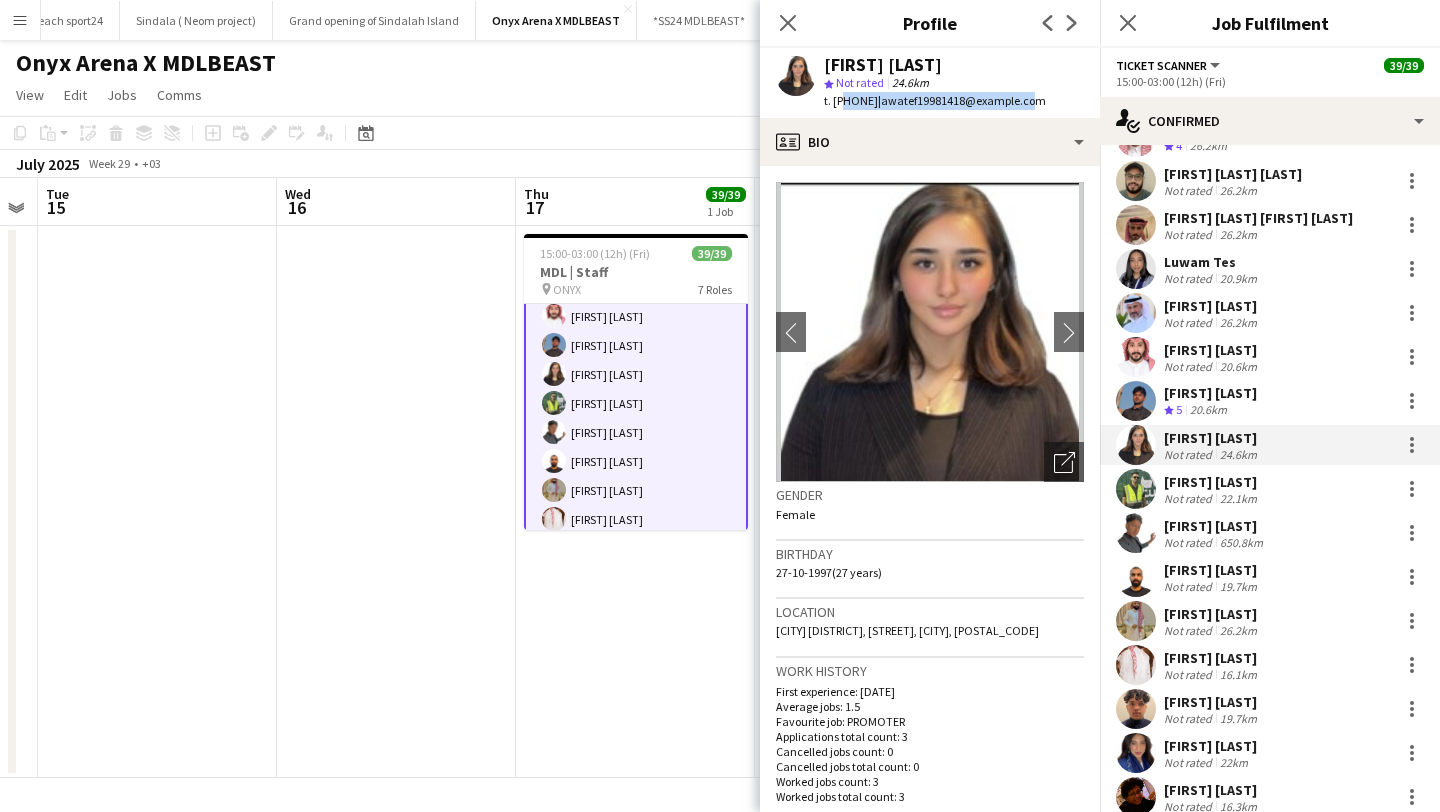 drag, startPoint x: 839, startPoint y: 106, endPoint x: 1033, endPoint y: 110, distance: 194.04123 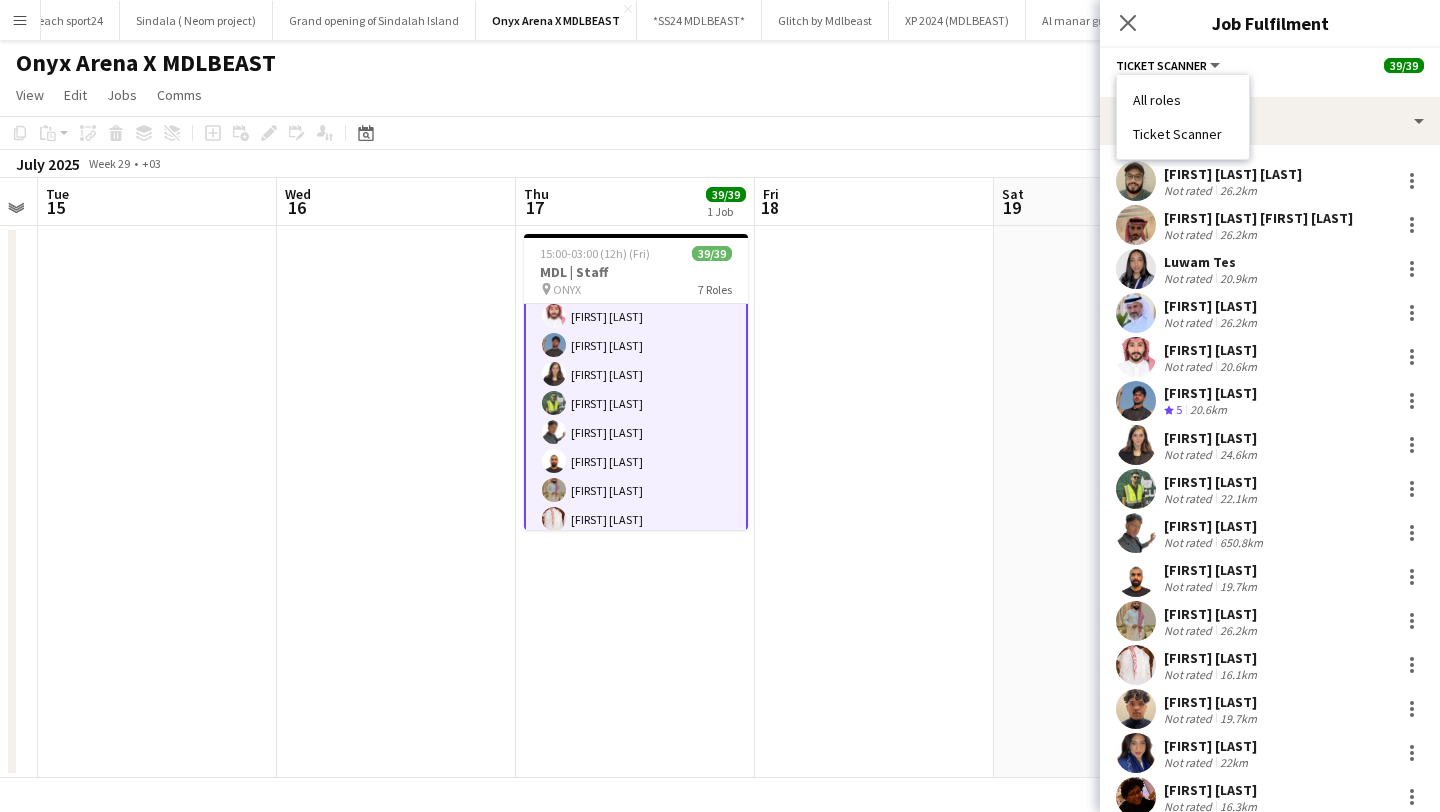 drag, startPoint x: 1134, startPoint y: 130, endPoint x: 1223, endPoint y: 130, distance: 89 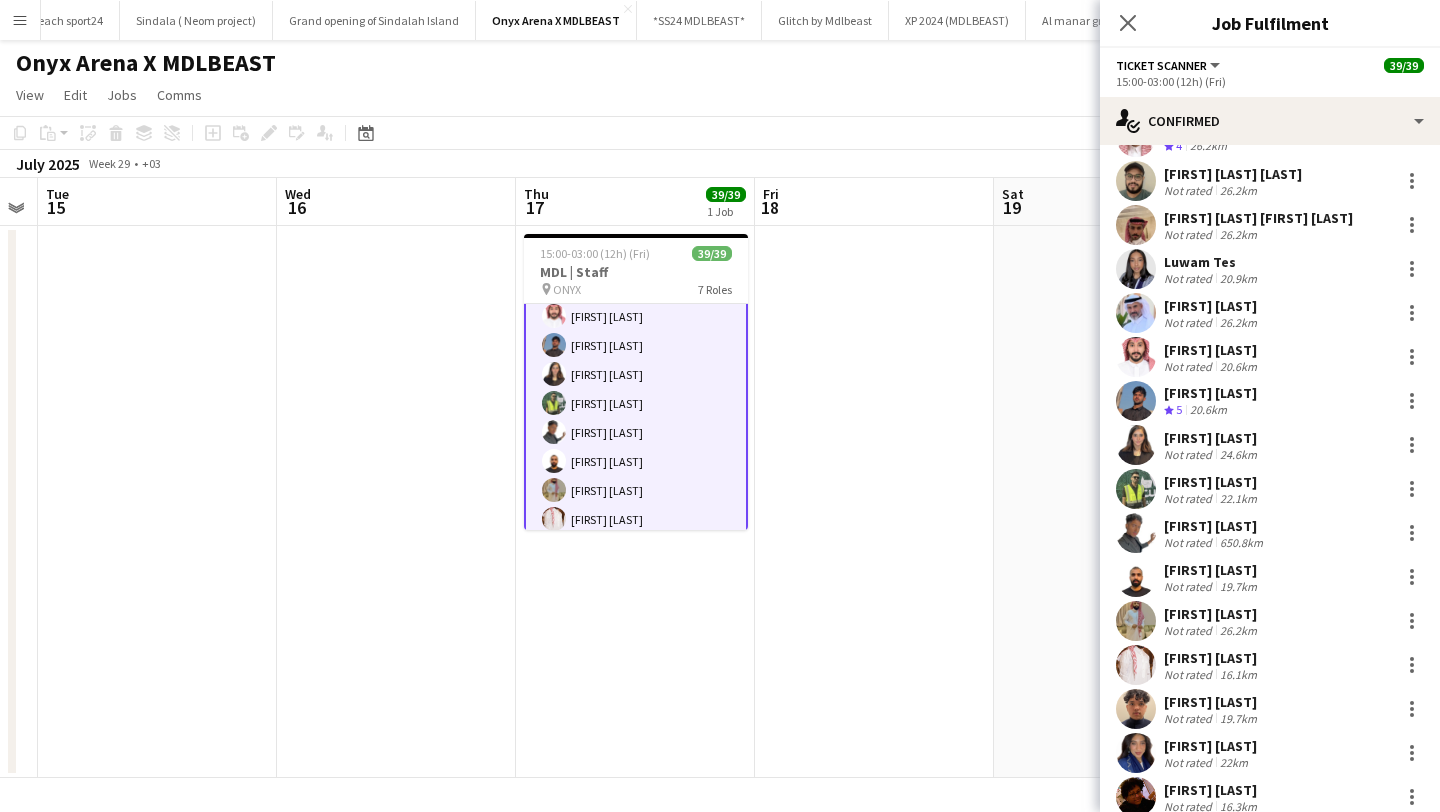 click on "Ticket Scanner" 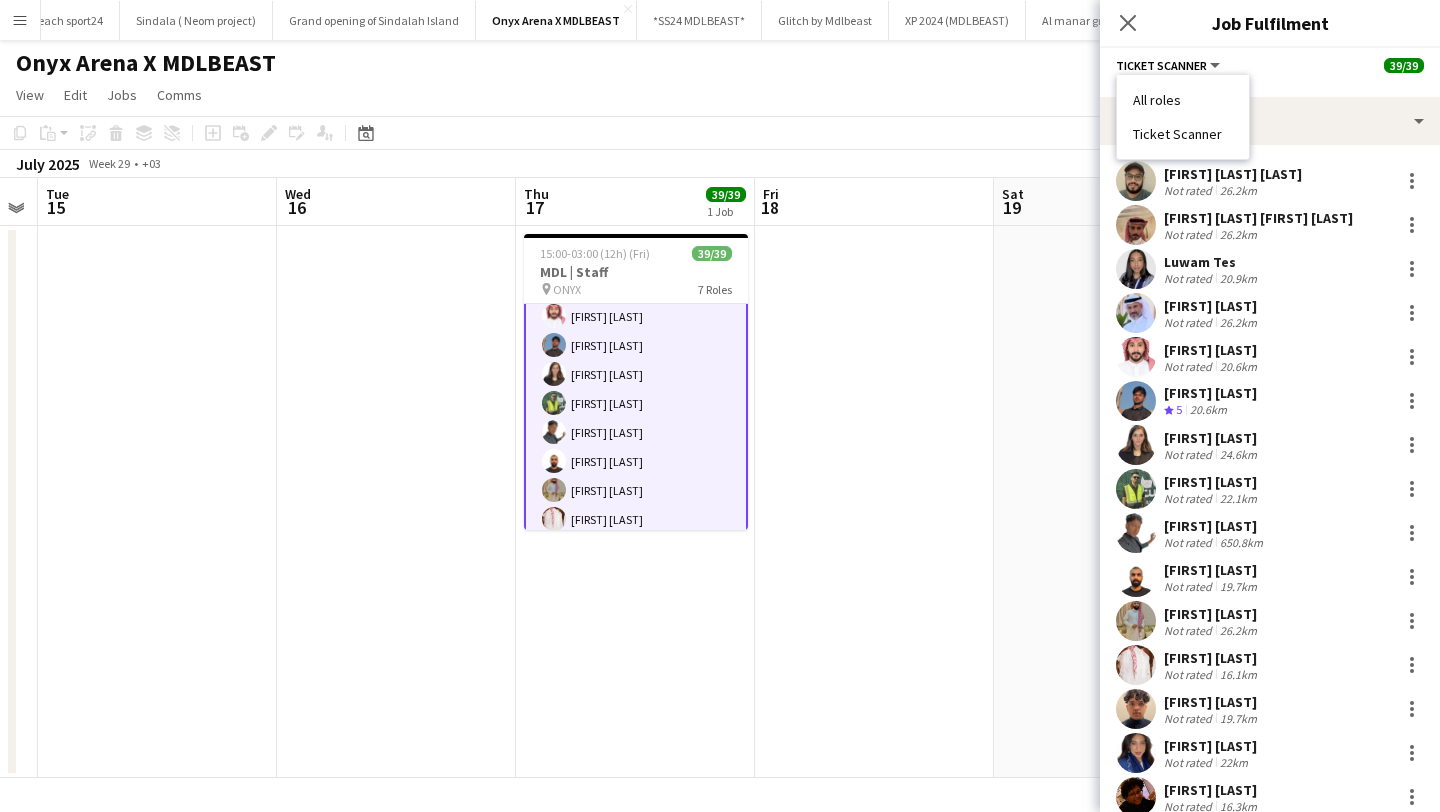 click on "[FIRST] [LAST]" at bounding box center (1212, 482) 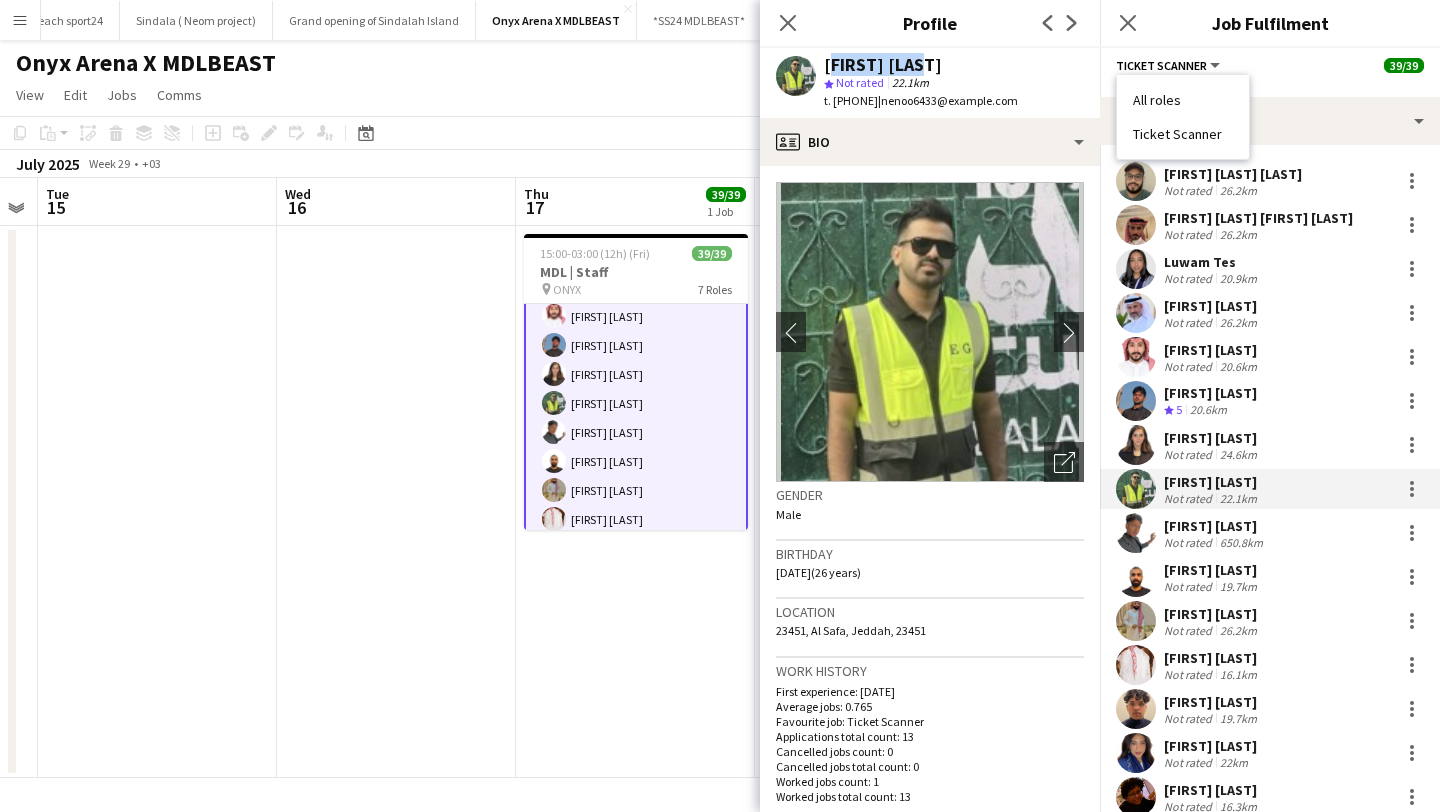 drag, startPoint x: 825, startPoint y: 66, endPoint x: 929, endPoint y: 69, distance: 104.04326 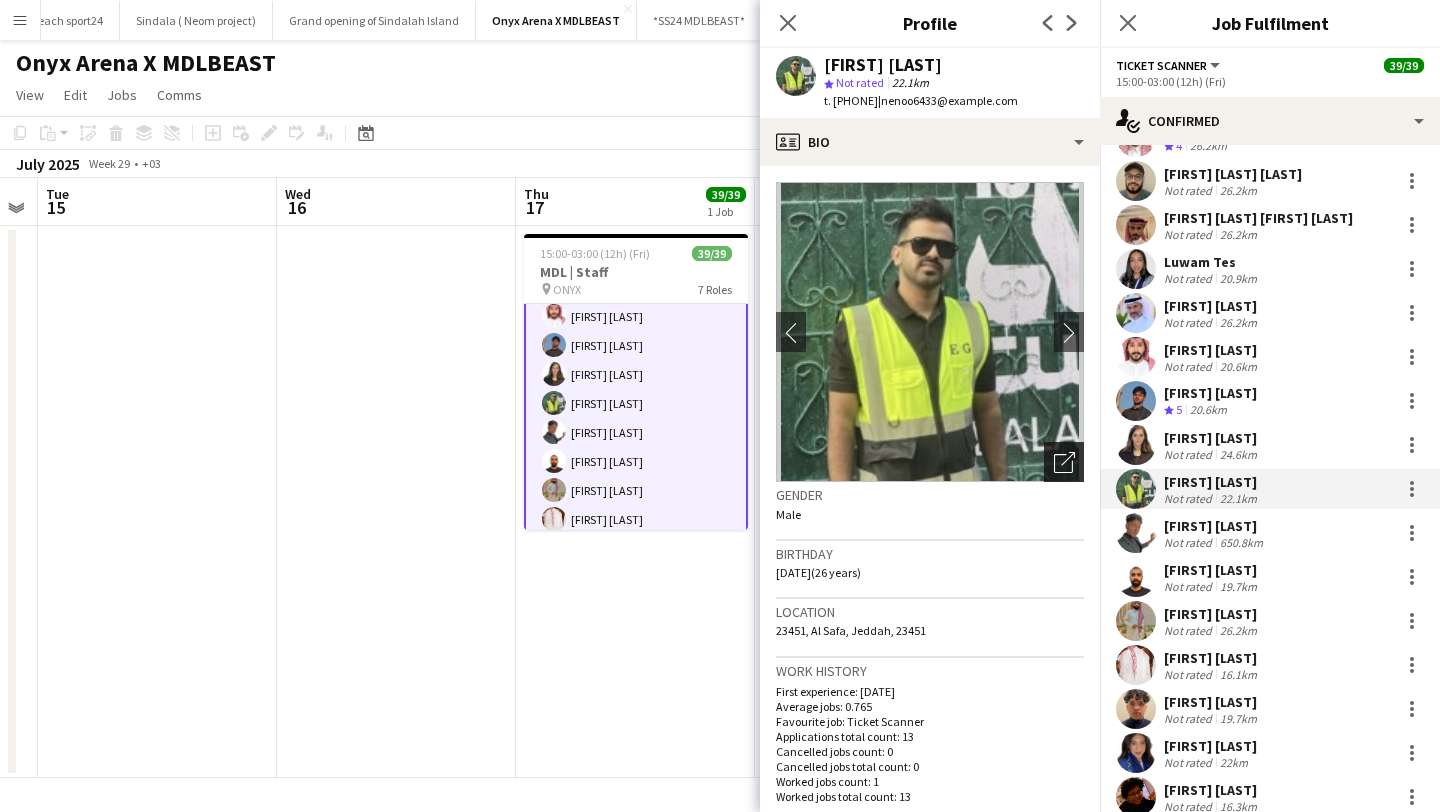 click 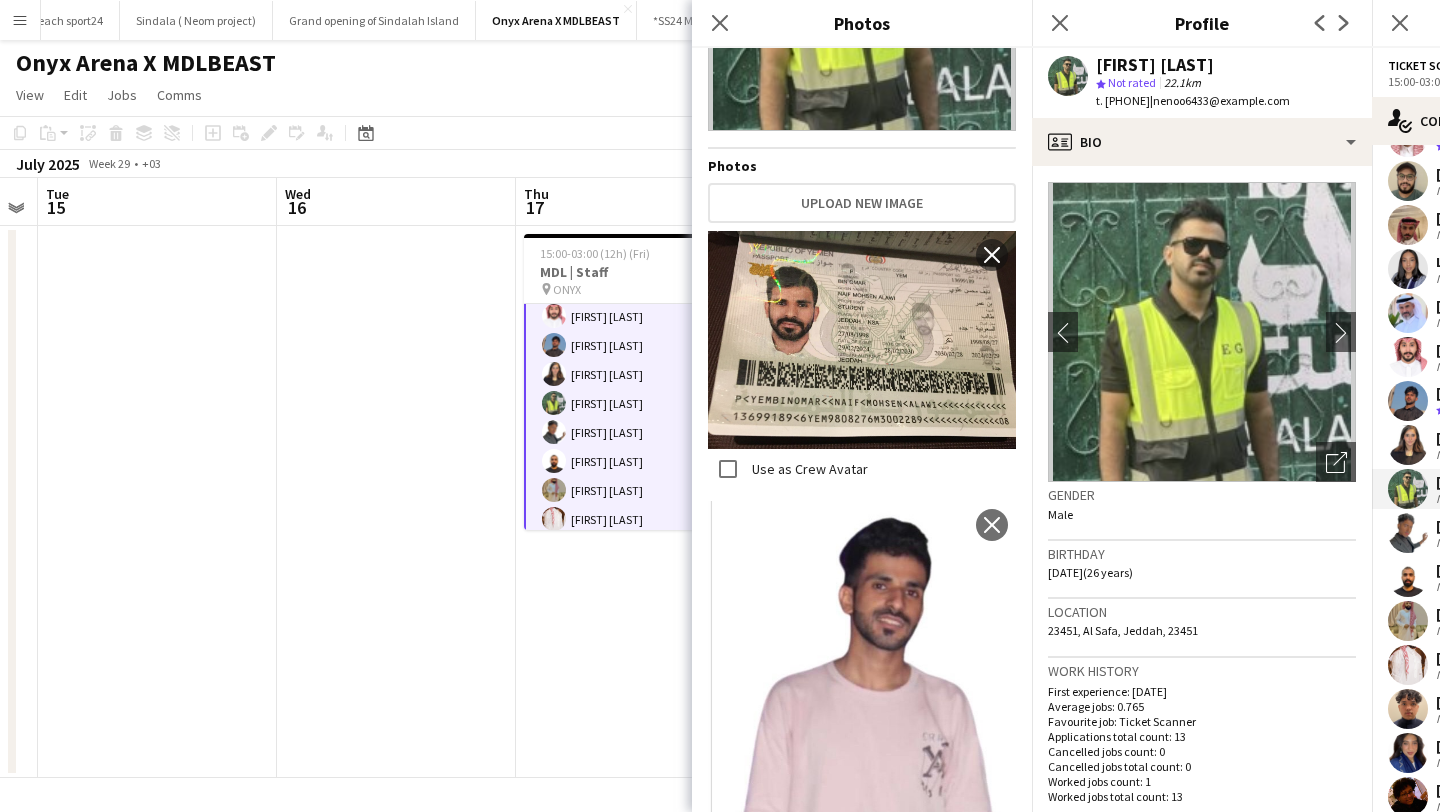 scroll, scrollTop: 275, scrollLeft: 0, axis: vertical 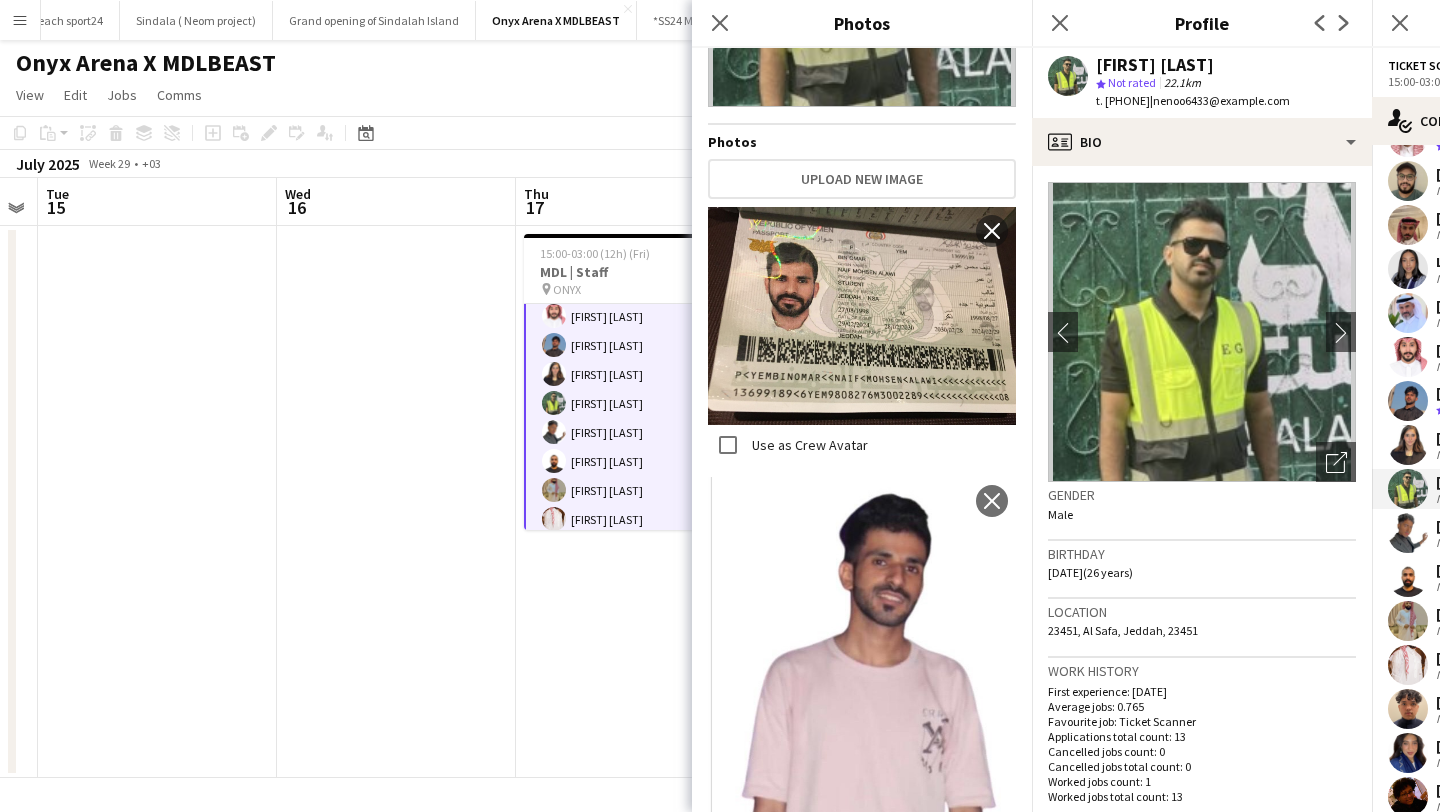 click on "Gender" 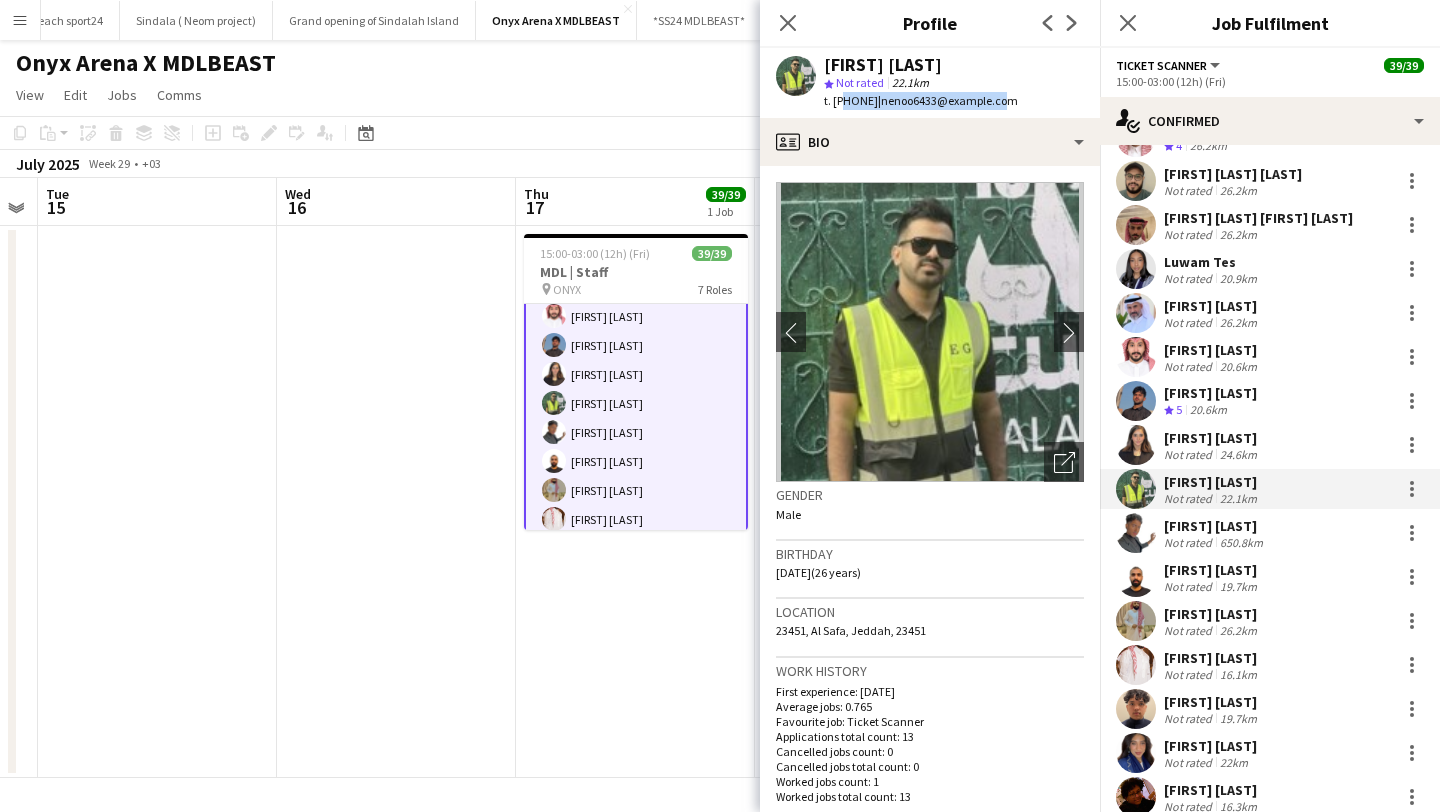 drag, startPoint x: 841, startPoint y: 98, endPoint x: 1034, endPoint y: 106, distance: 193.16573 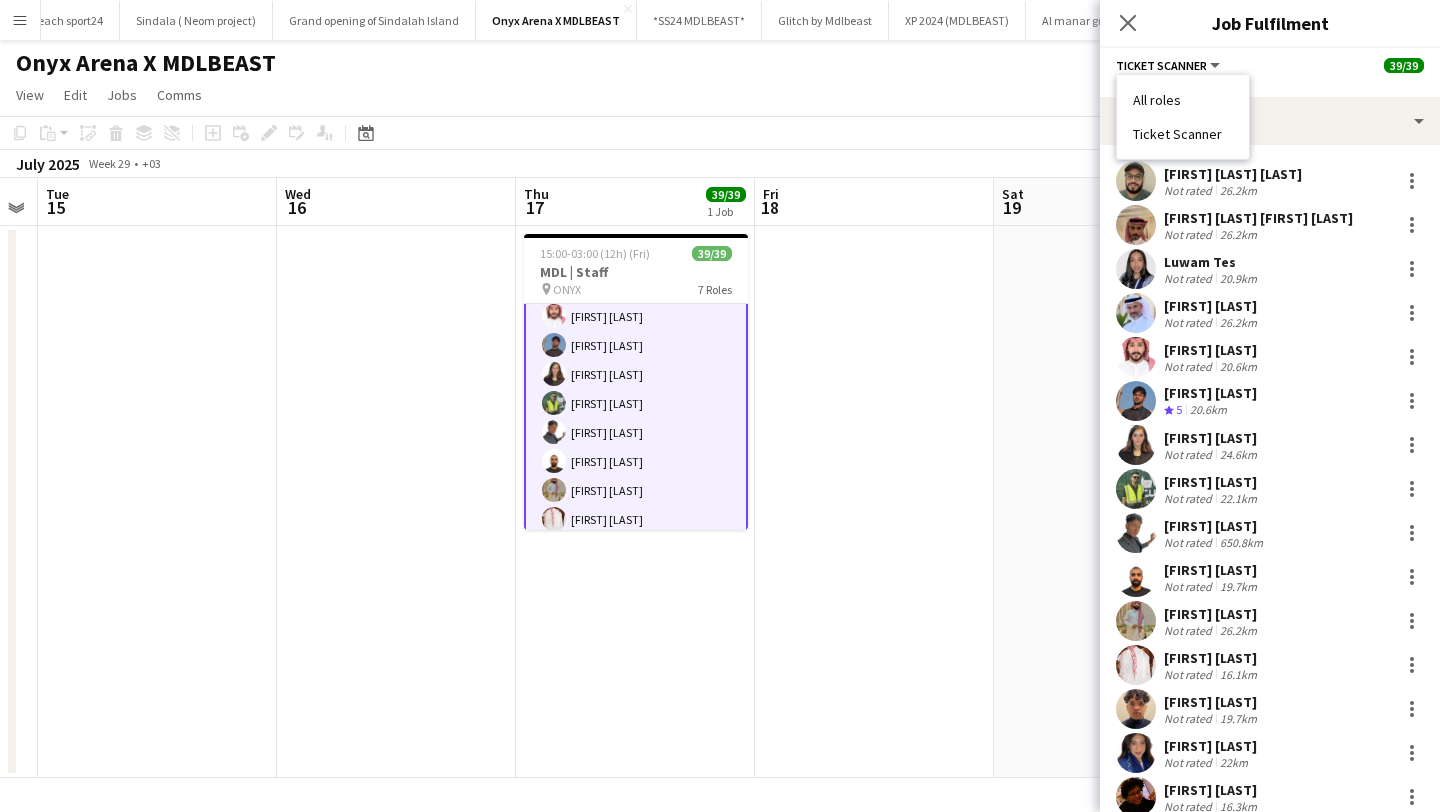 drag, startPoint x: 1132, startPoint y: 132, endPoint x: 1218, endPoint y: 141, distance: 86.46965 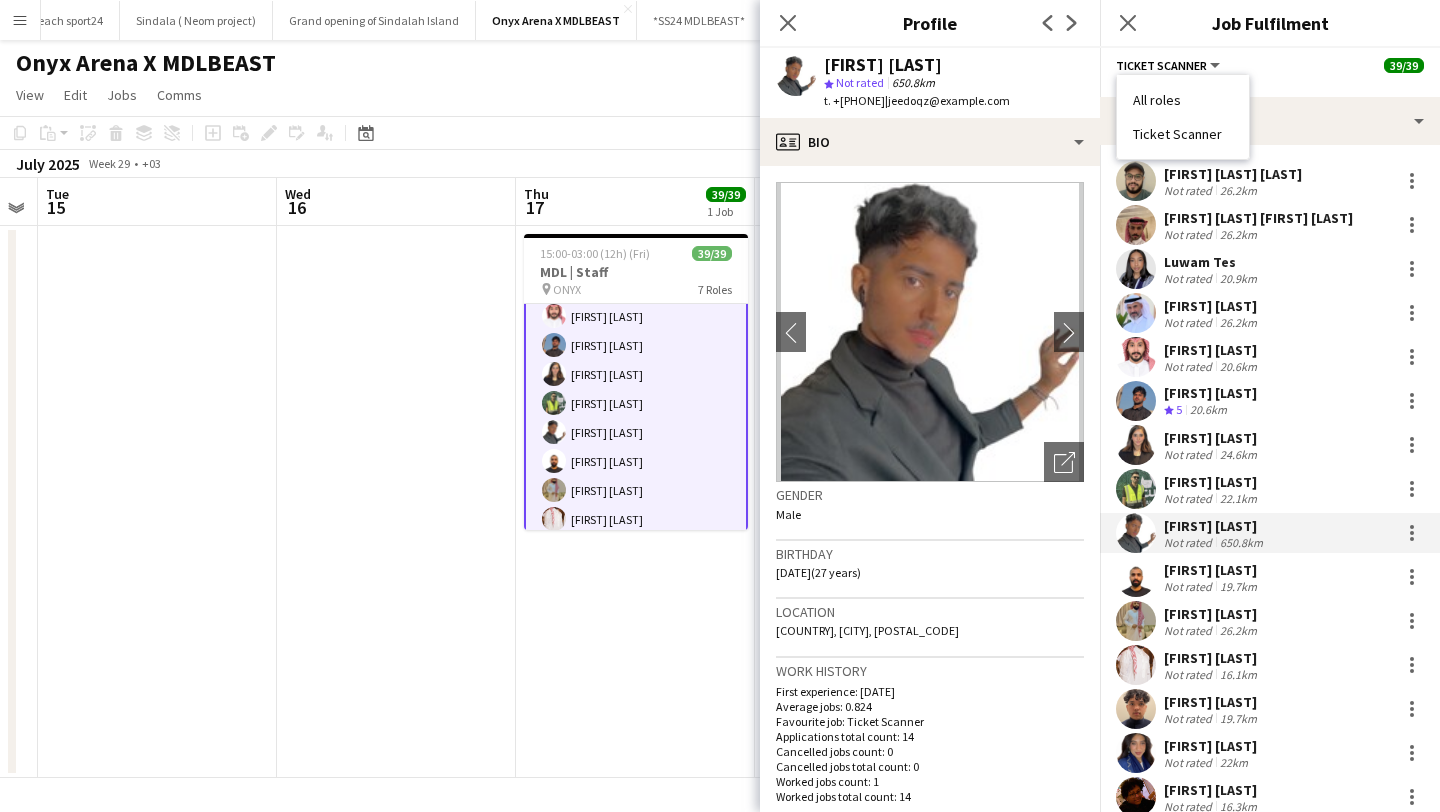 drag, startPoint x: 823, startPoint y: 66, endPoint x: 980, endPoint y: 80, distance: 157.62297 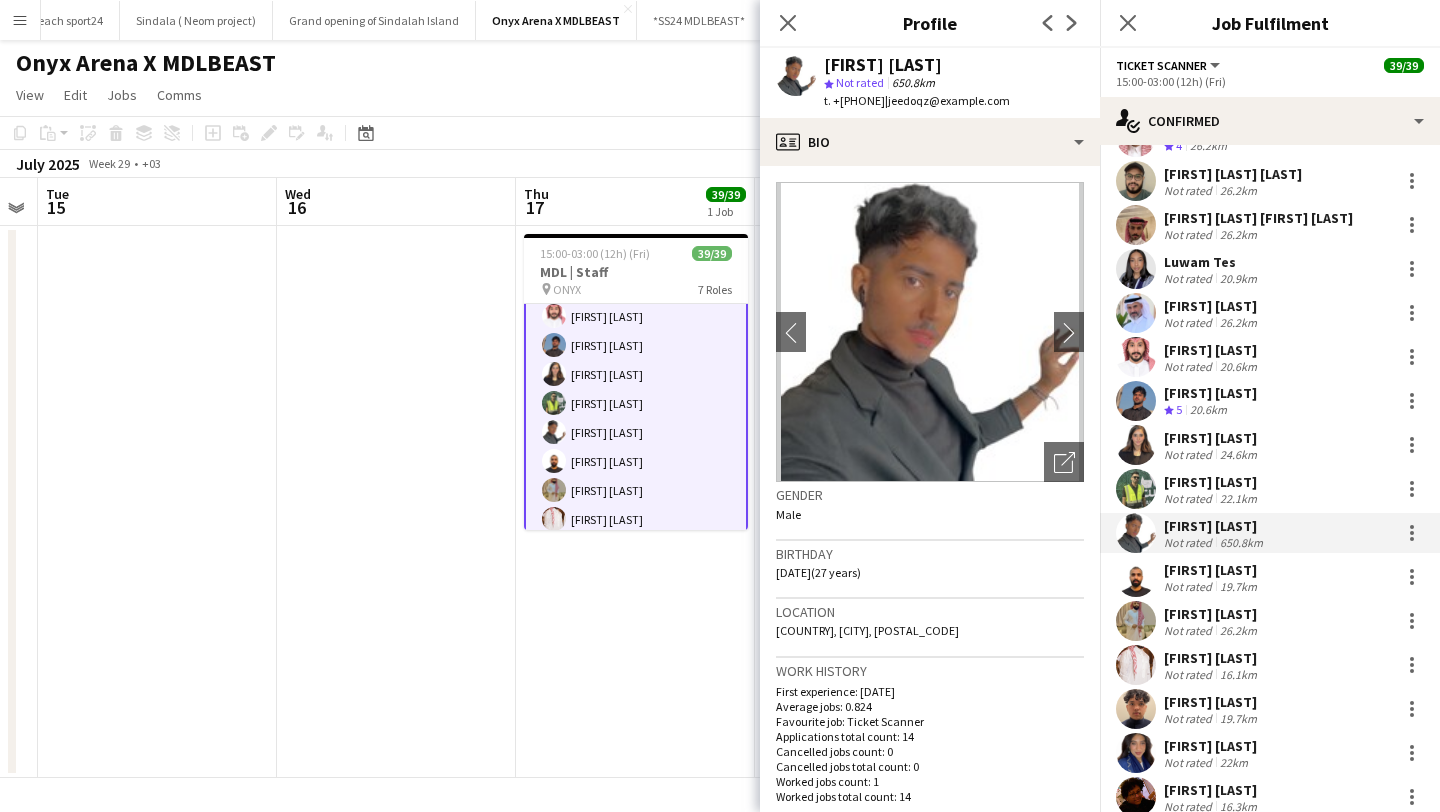 click on "[FIRST] [LAST]" 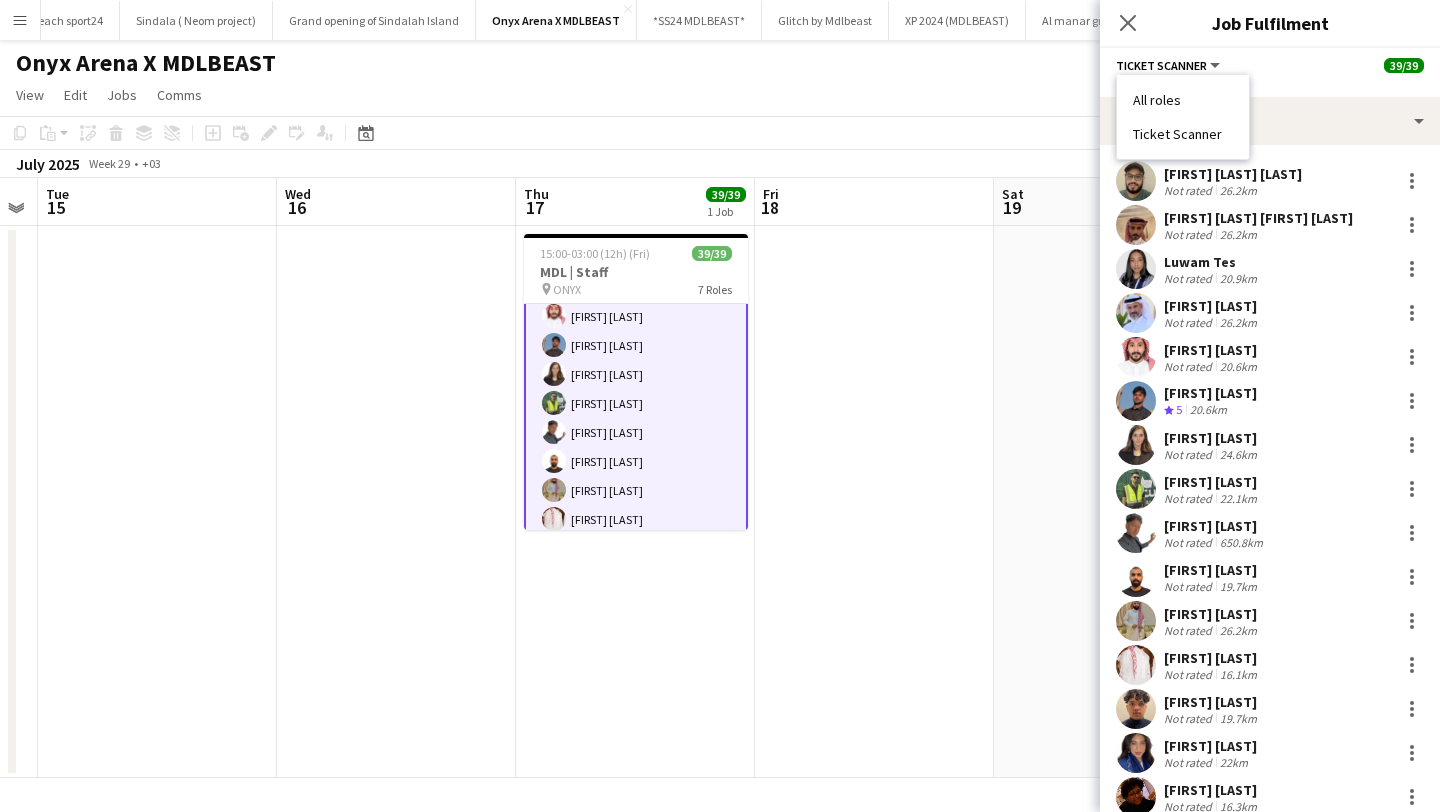 drag, startPoint x: 1134, startPoint y: 128, endPoint x: 1219, endPoint y: 126, distance: 85.02353 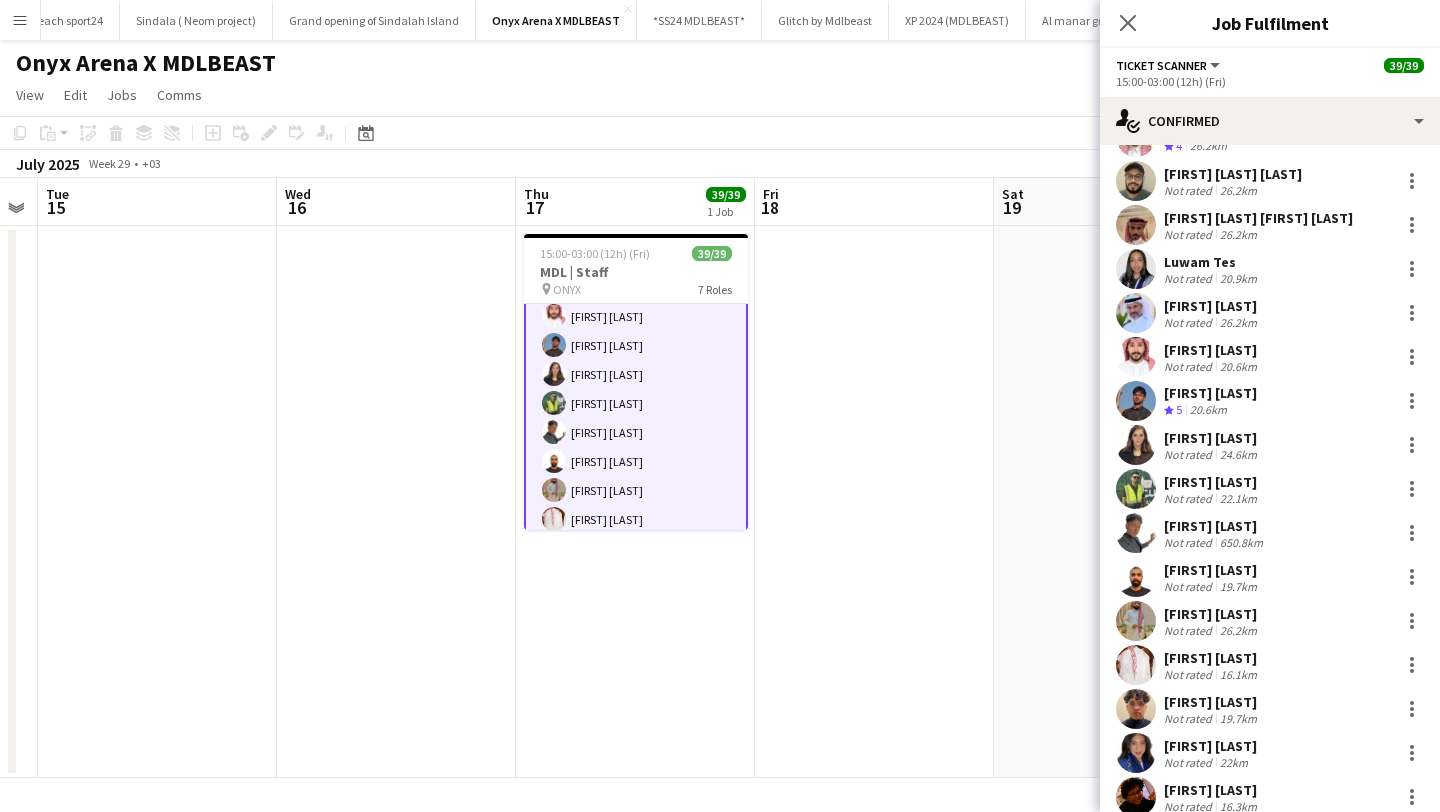 click on "15:00-03:00 (12h) (Fri)" 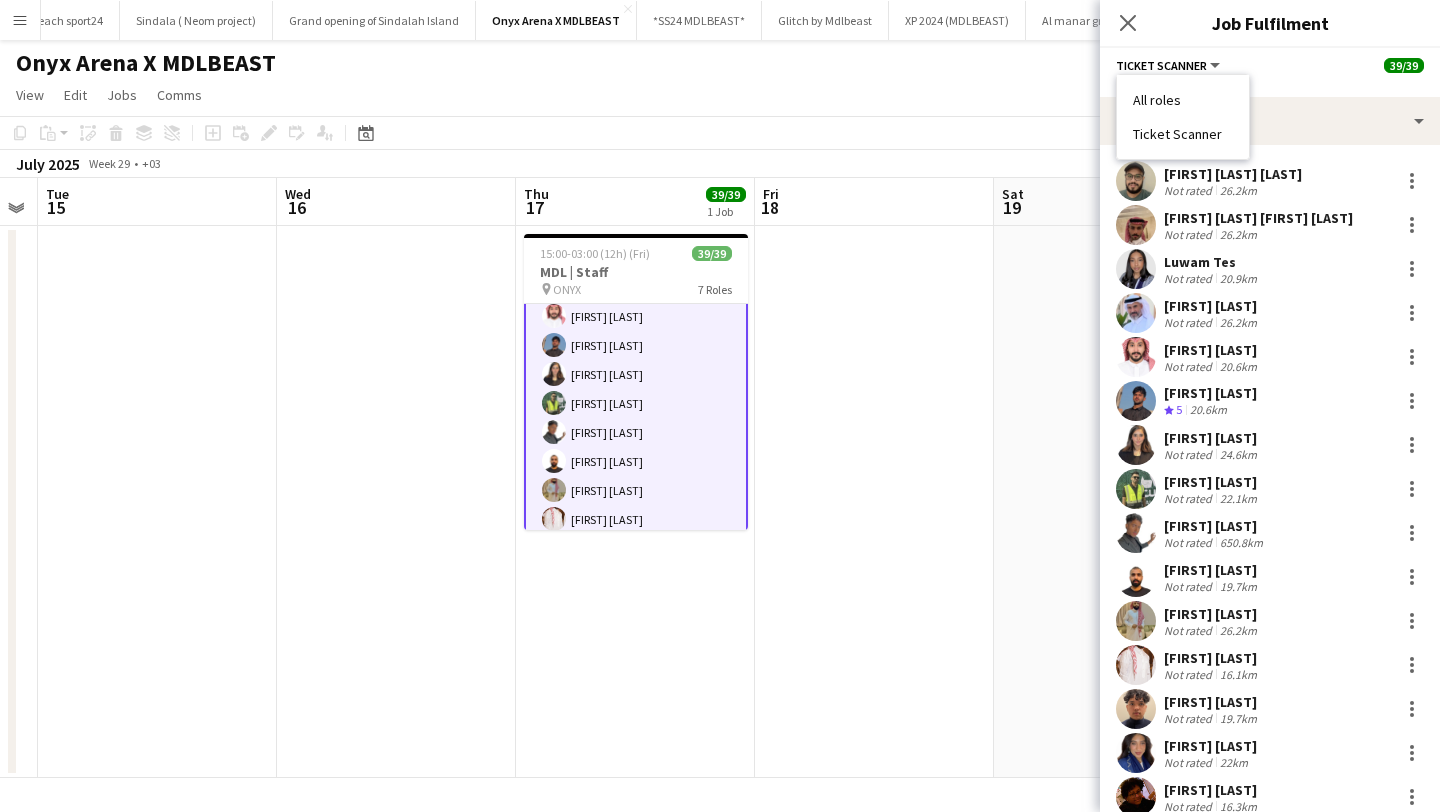 drag, startPoint x: 1134, startPoint y: 130, endPoint x: 1217, endPoint y: 133, distance: 83.0542 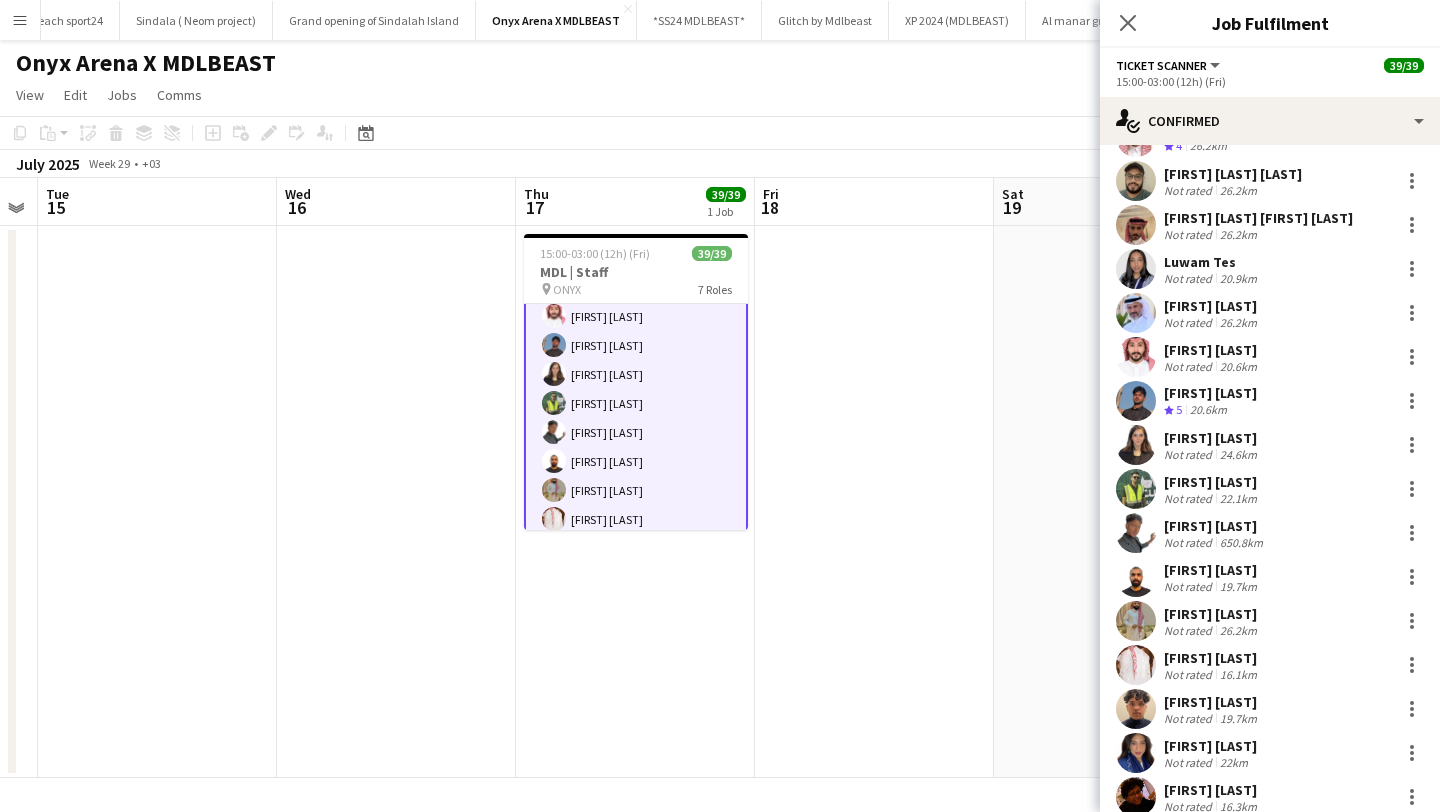 click on "Ticket Scanner" 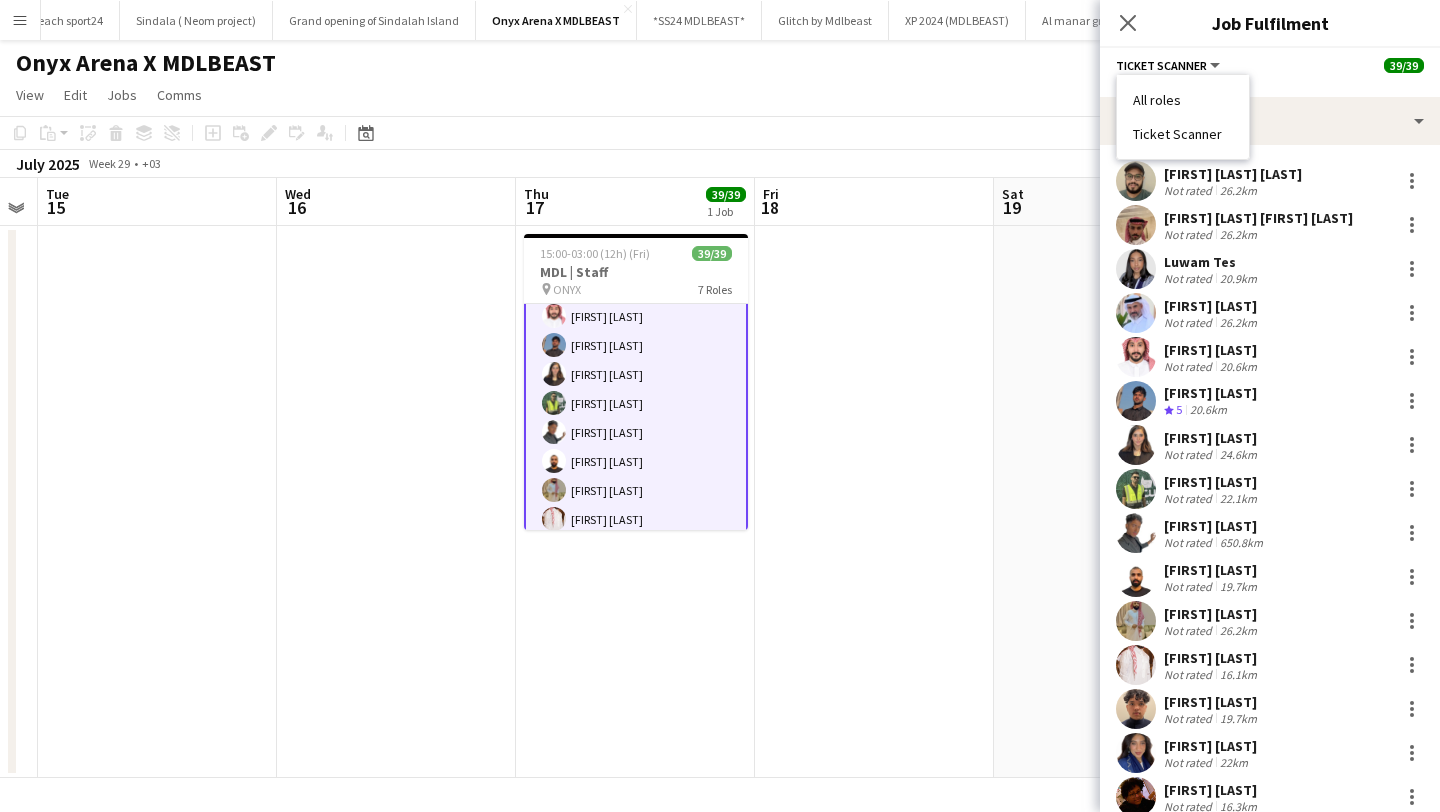 click on "[FIRST] [LAST]" at bounding box center (1212, 570) 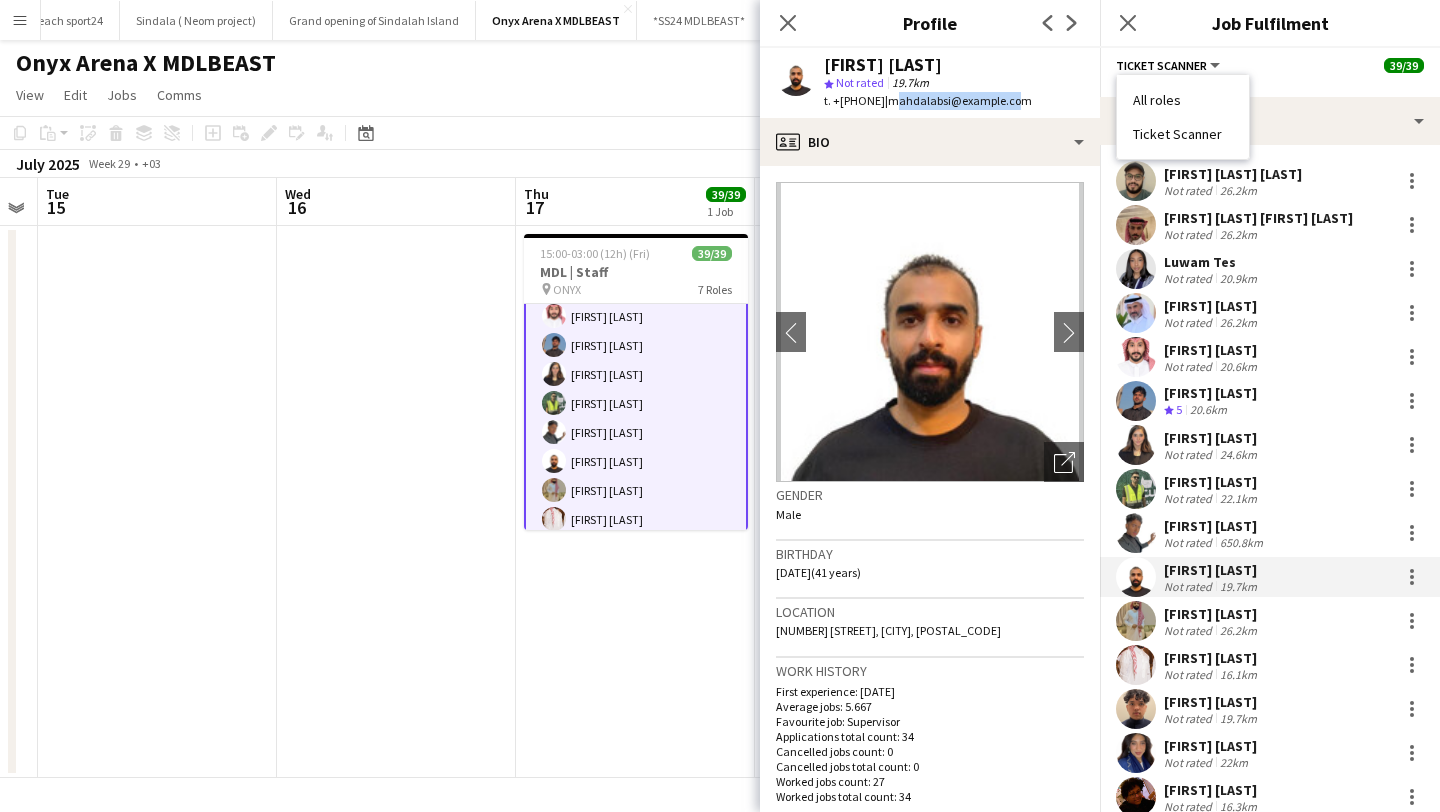 drag, startPoint x: 918, startPoint y: 103, endPoint x: 1051, endPoint y: 104, distance: 133.00375 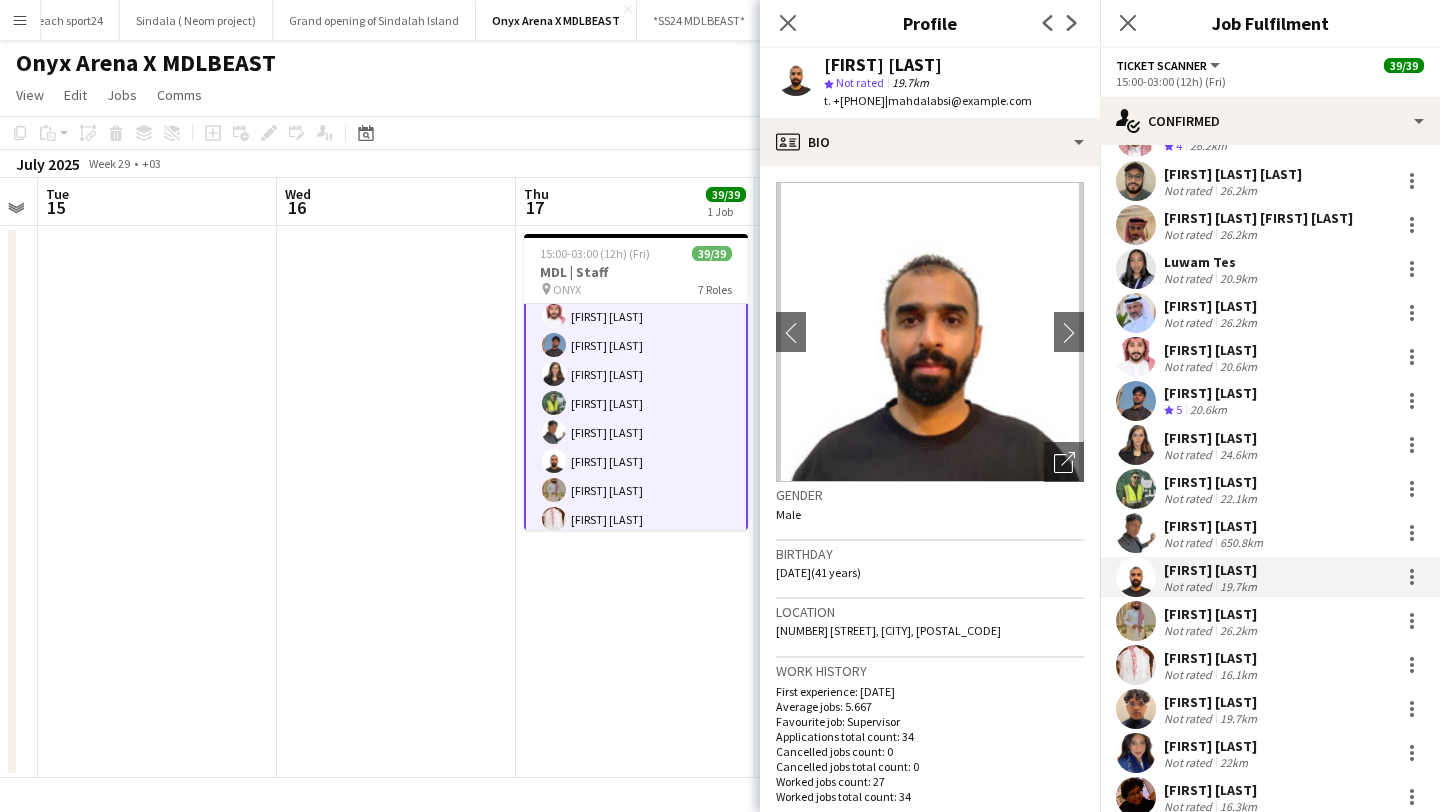 click on "t. +[PHONE]" 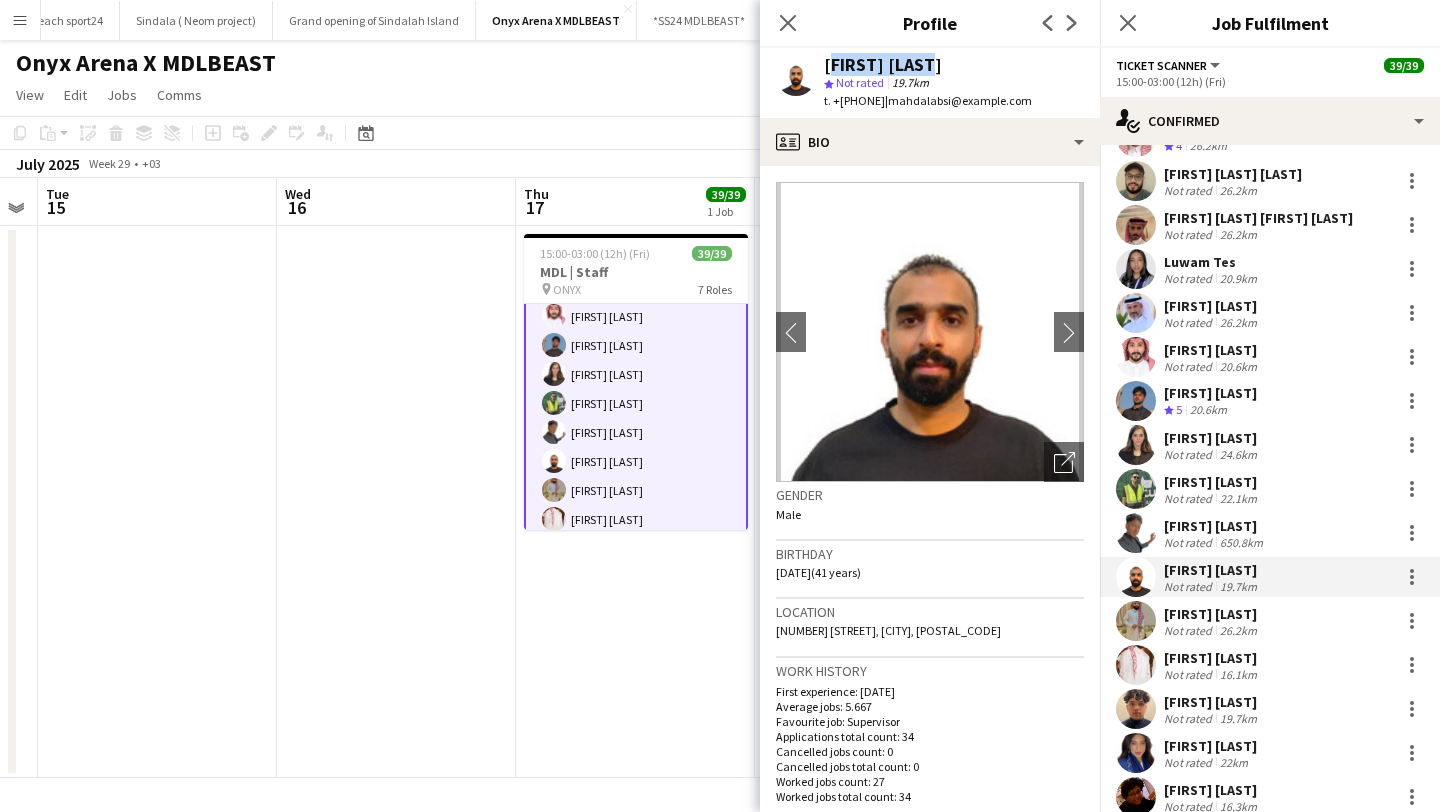drag, startPoint x: 820, startPoint y: 64, endPoint x: 938, endPoint y: 62, distance: 118.016945 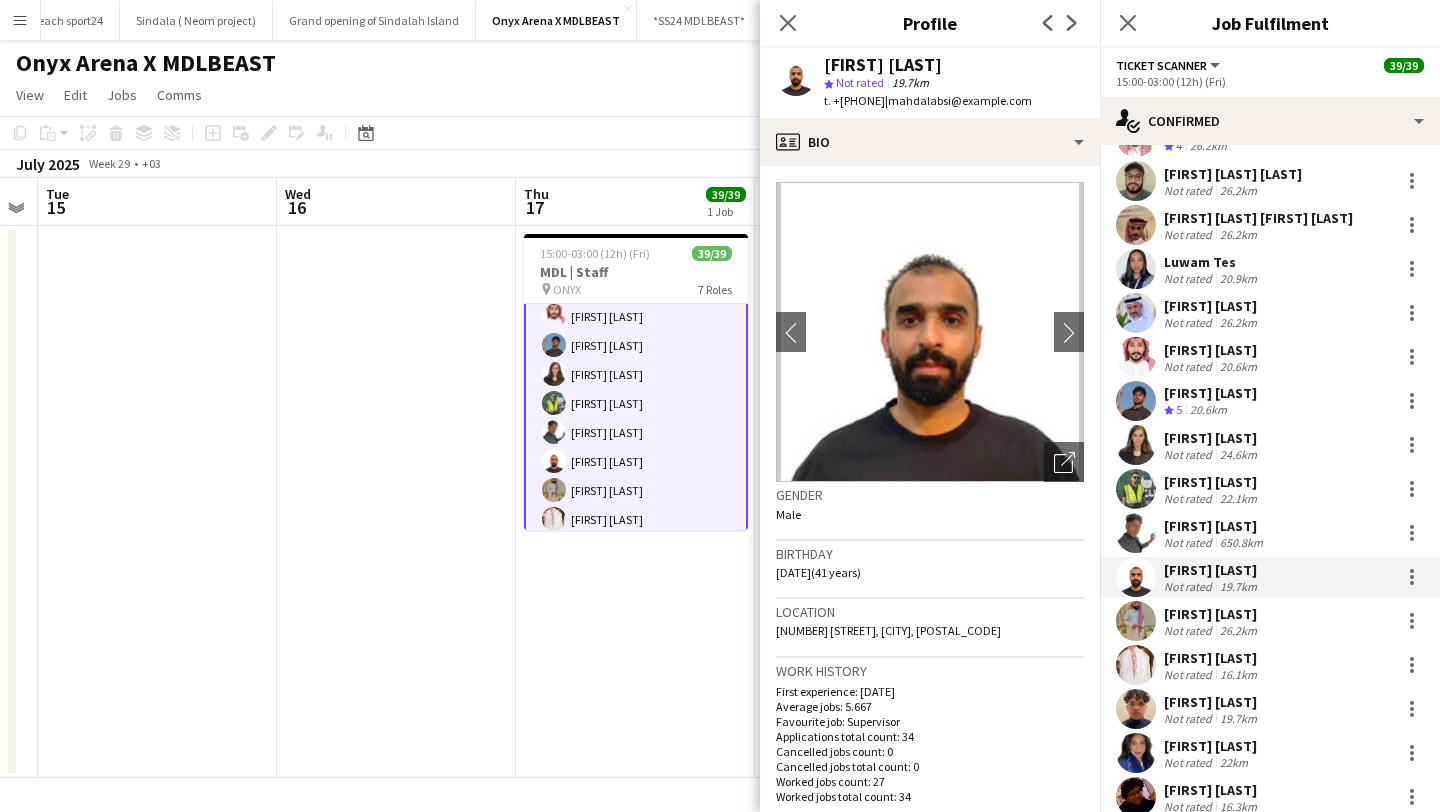 click on "Ticket Scanner   All roles   Ticket Scanner" 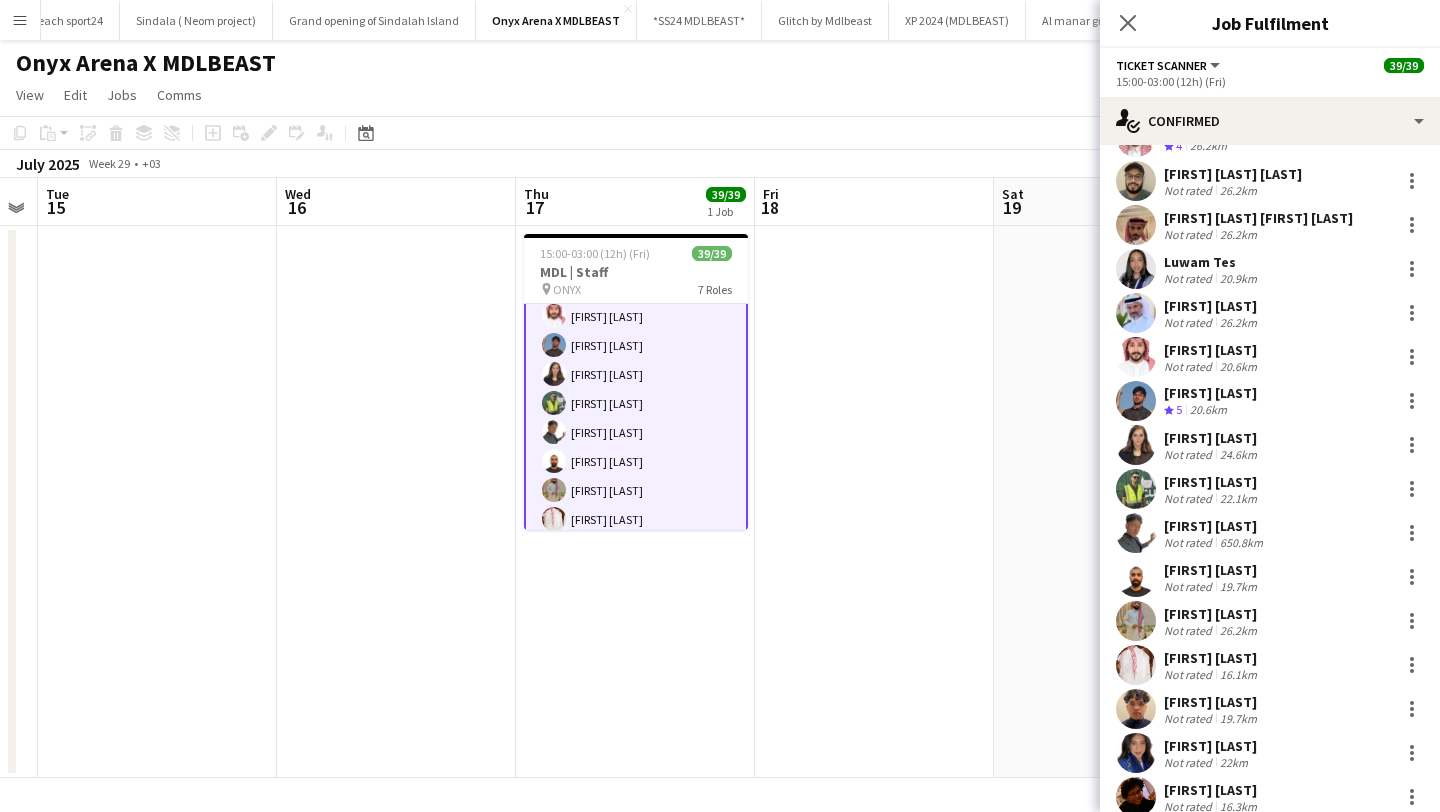 click on "Ticket Scanner" 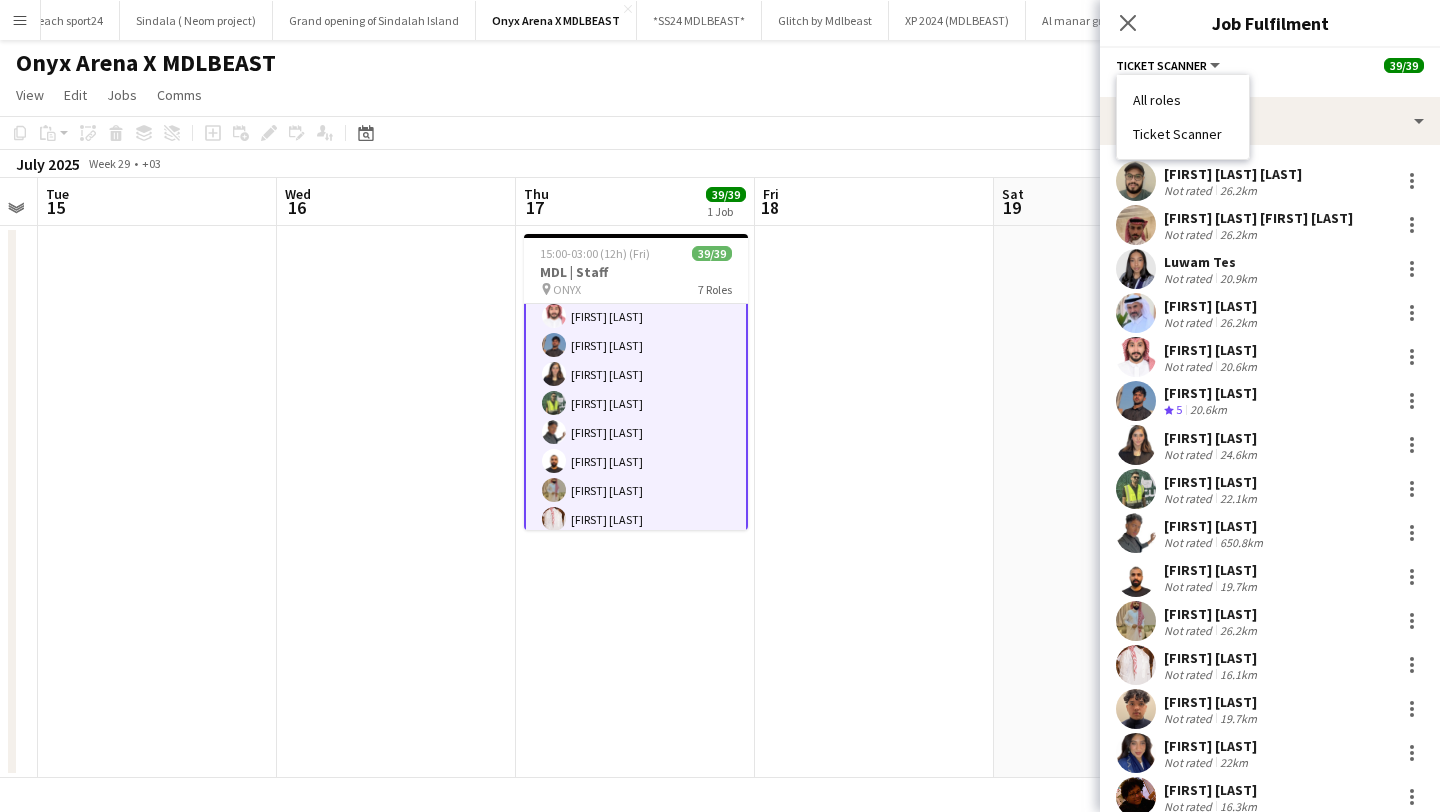 drag, startPoint x: 1134, startPoint y: 131, endPoint x: 1220, endPoint y: 140, distance: 86.46965 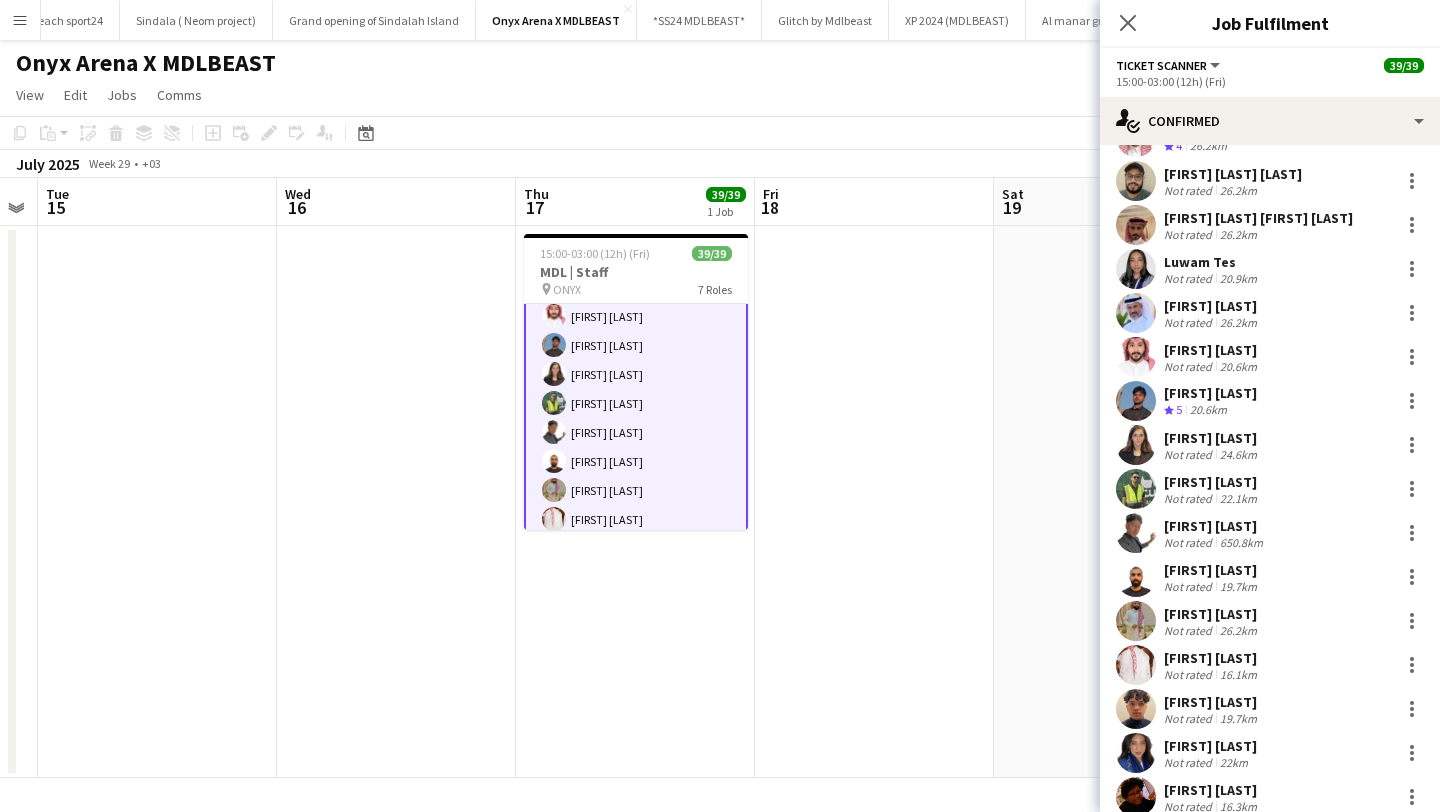 click on "Ticket Scanner" 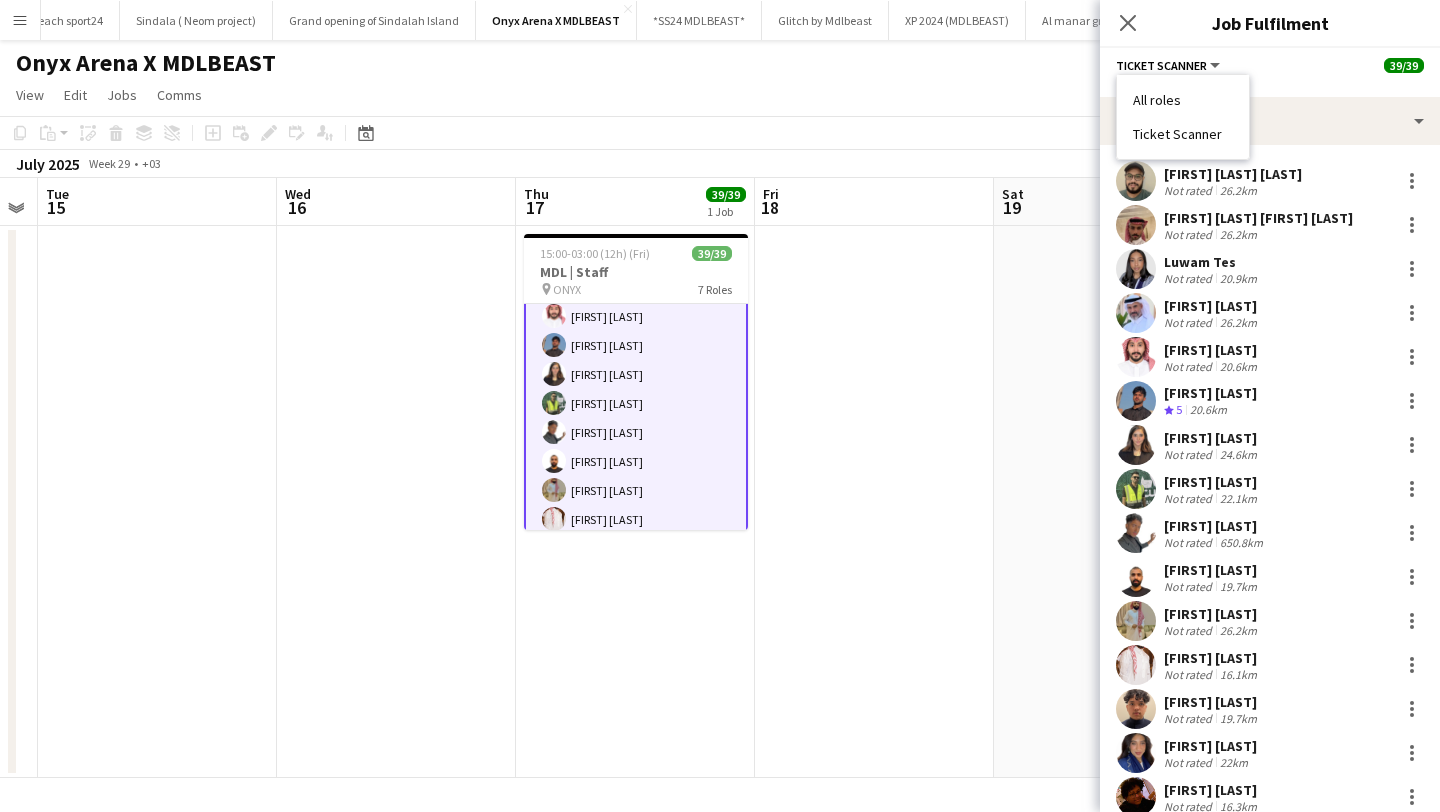 click on "[FIRST] [LAST]" at bounding box center [1212, 614] 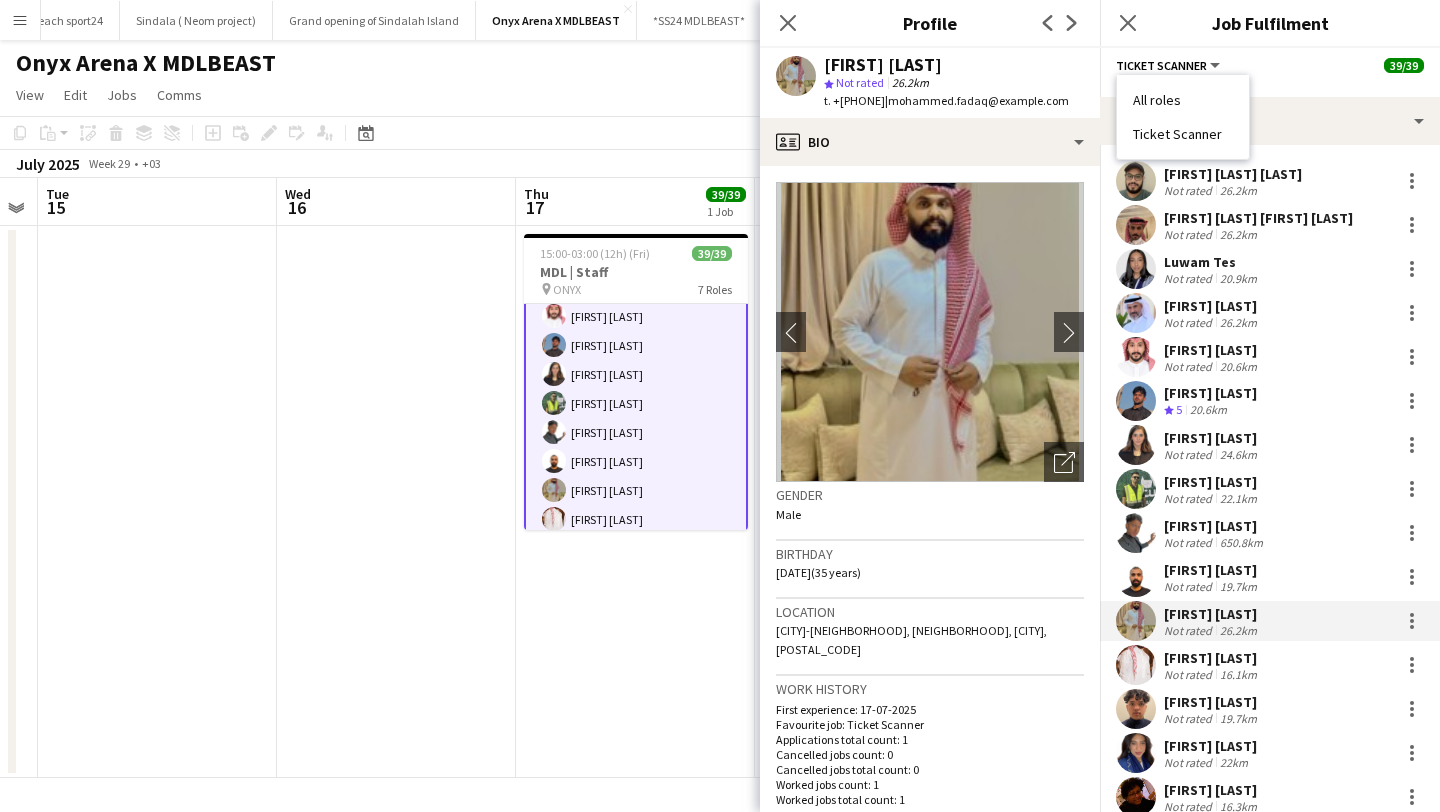 drag, startPoint x: 823, startPoint y: 66, endPoint x: 983, endPoint y: 72, distance: 160.11246 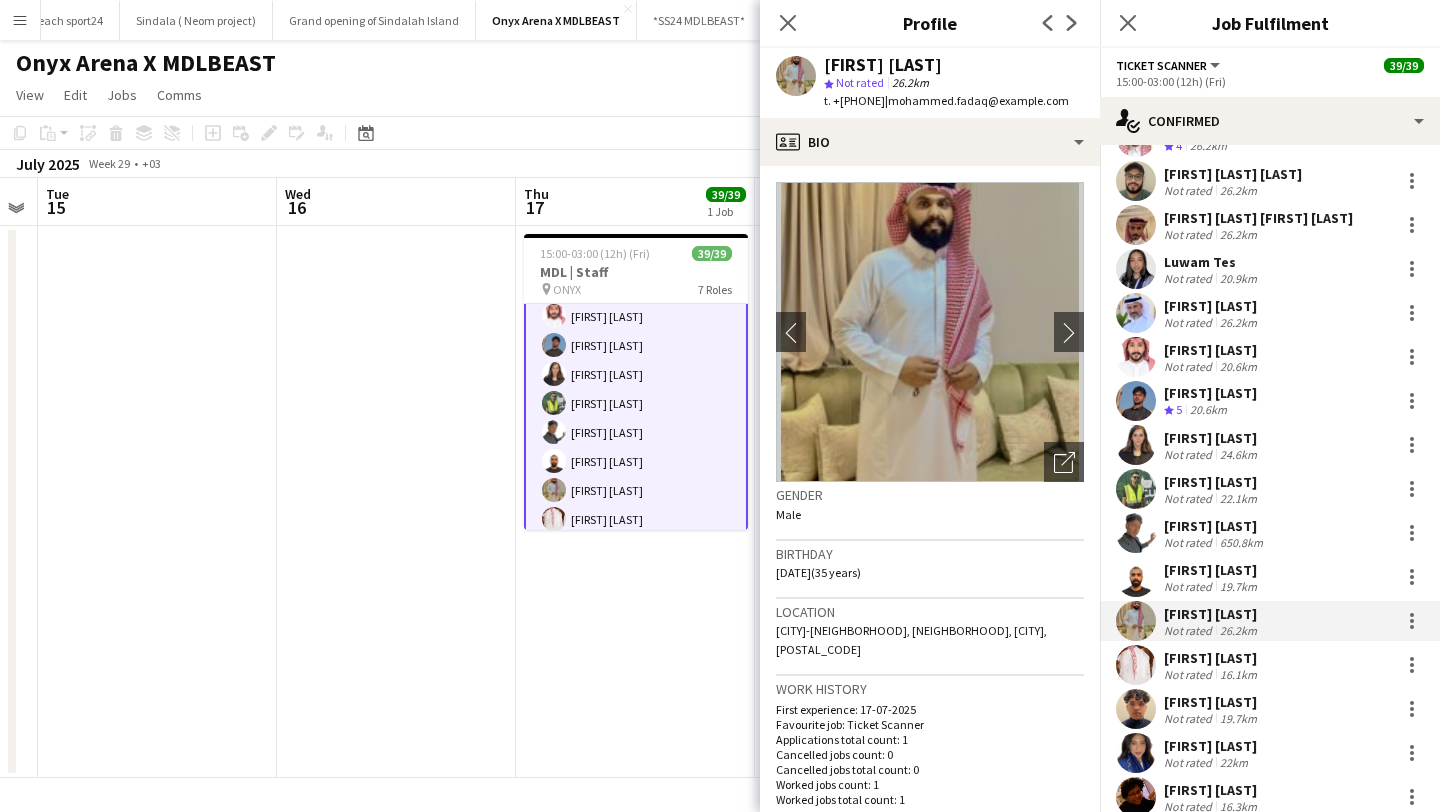 click on "t. +[PHONE]" 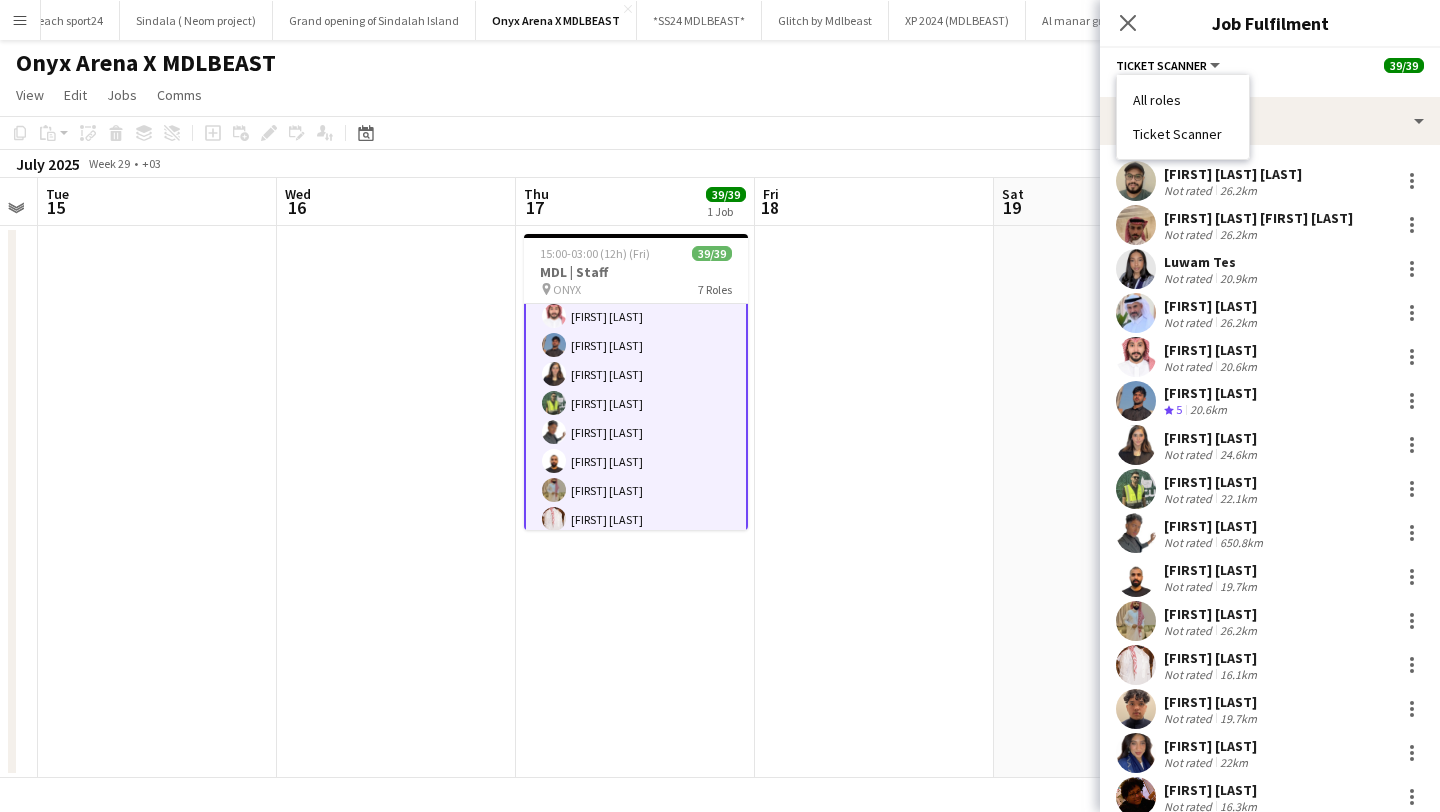 drag, startPoint x: 1130, startPoint y: 133, endPoint x: 1220, endPoint y: 137, distance: 90.088844 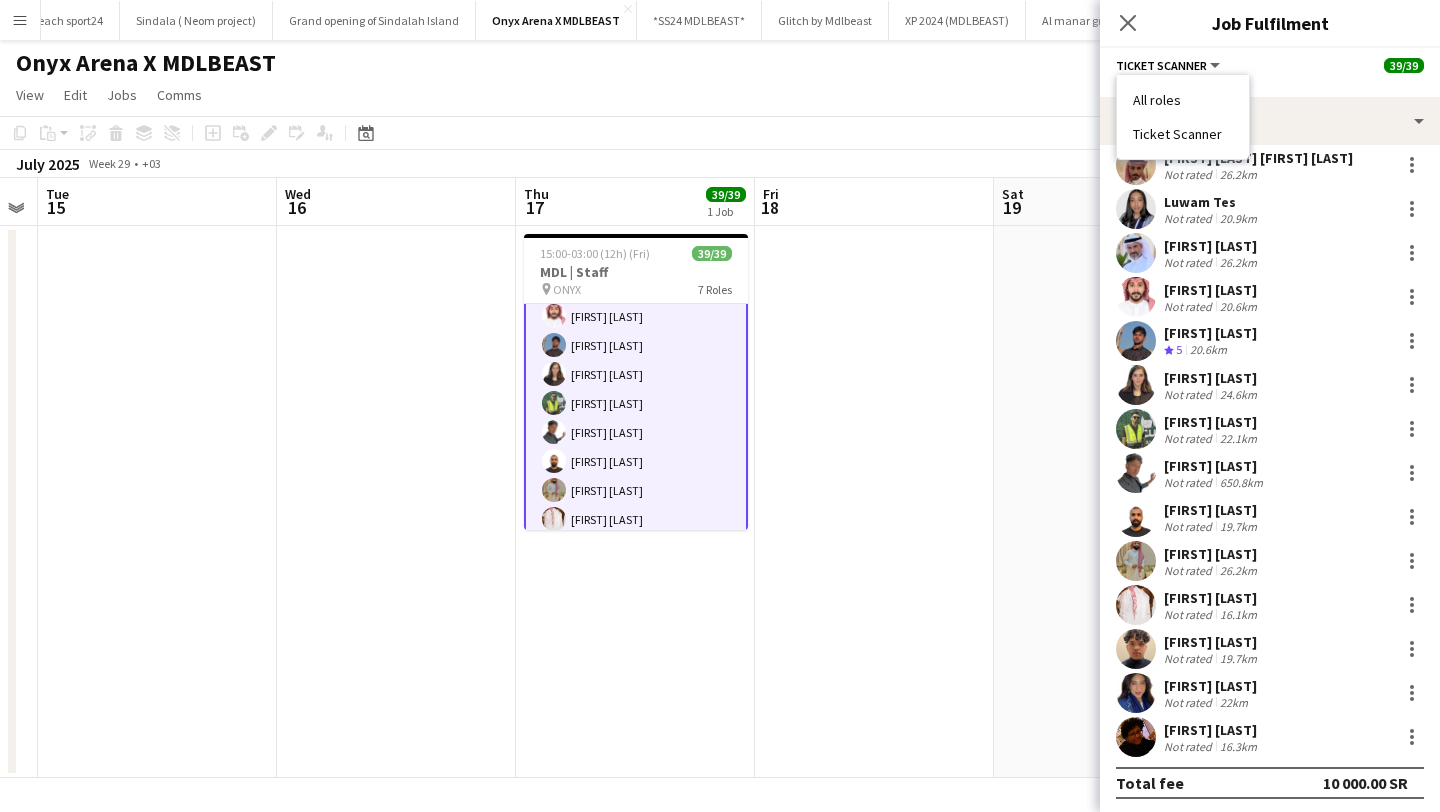 scroll, scrollTop: 544, scrollLeft: 0, axis: vertical 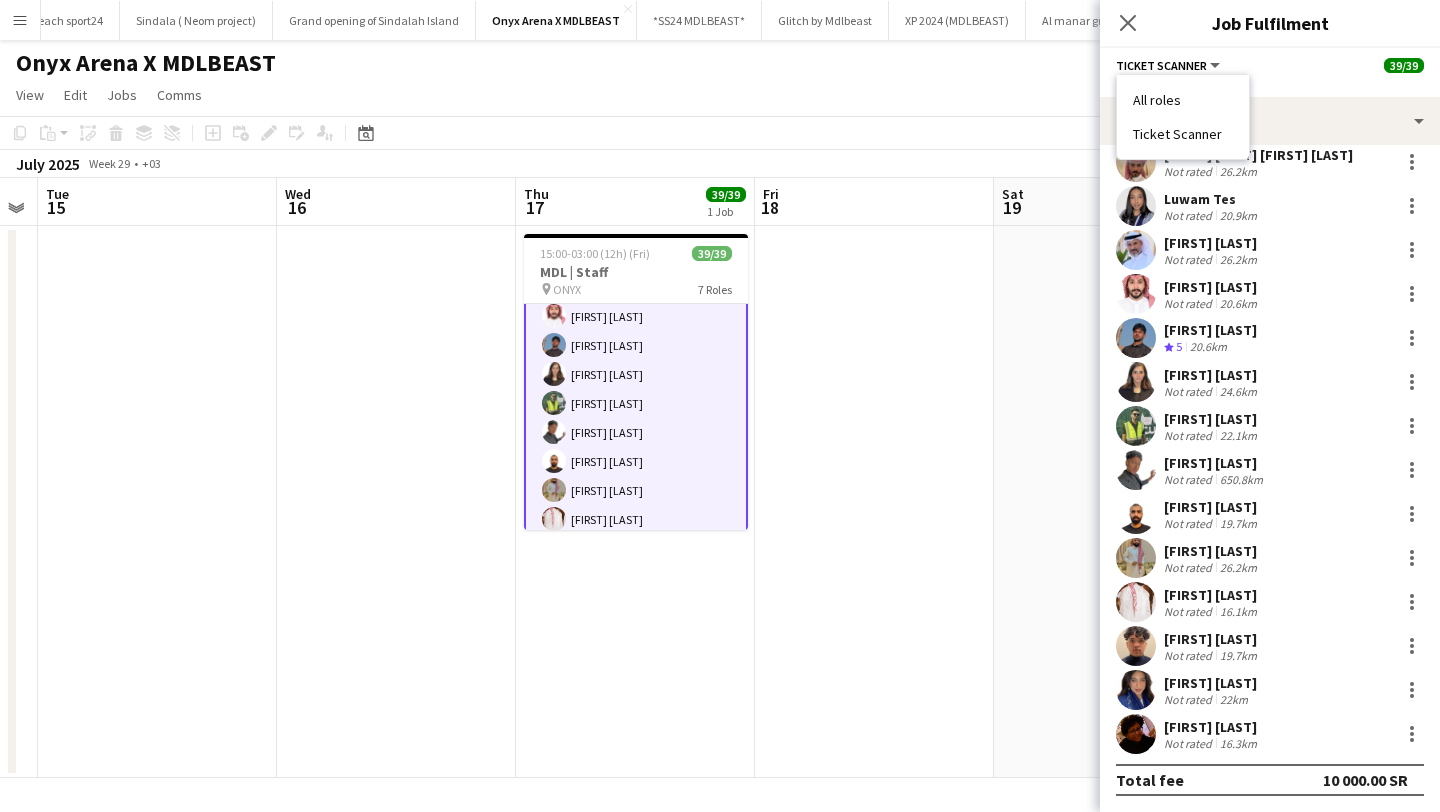 click on "[FIRST] [LAST]" at bounding box center (1212, 595) 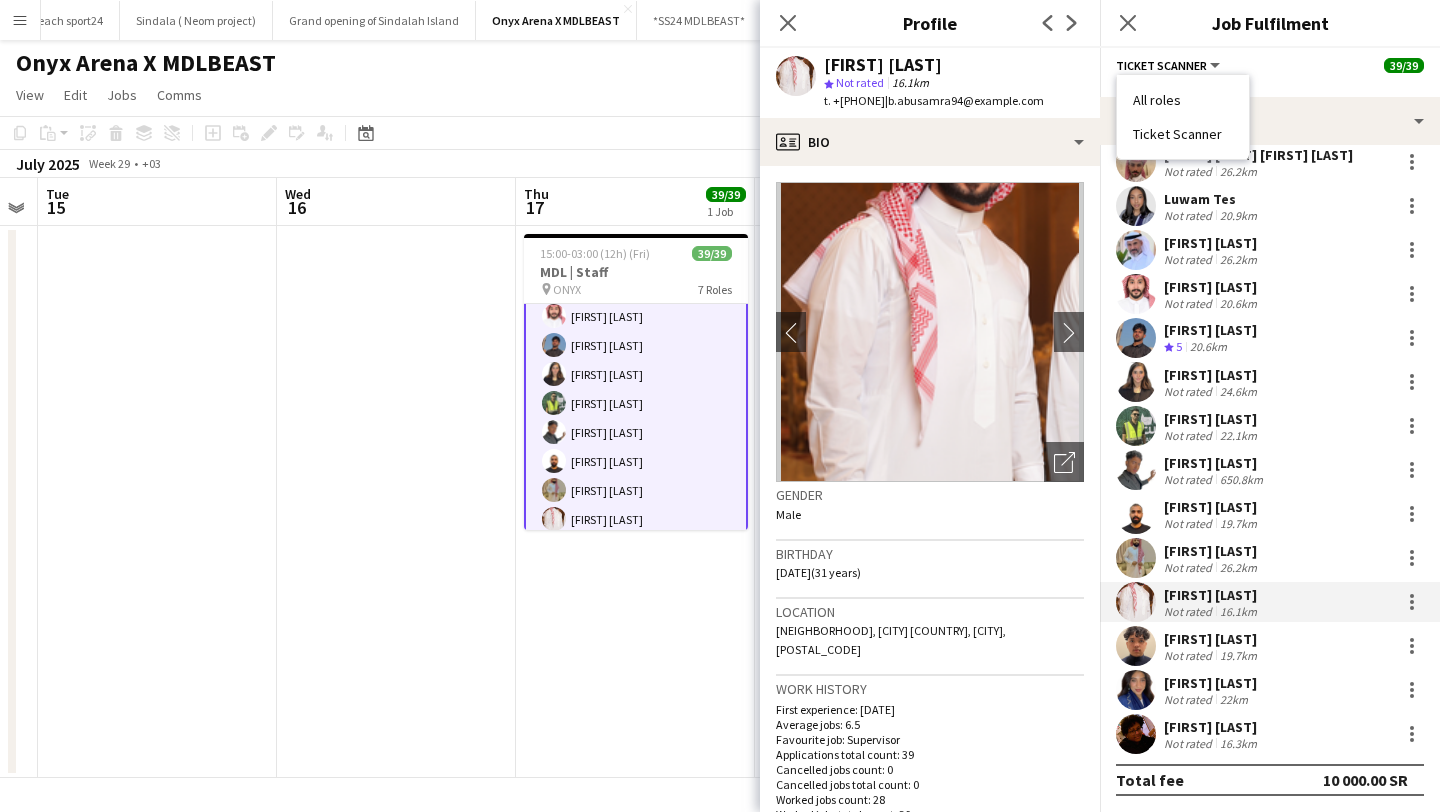 drag, startPoint x: 820, startPoint y: 62, endPoint x: 985, endPoint y: 71, distance: 165.24527 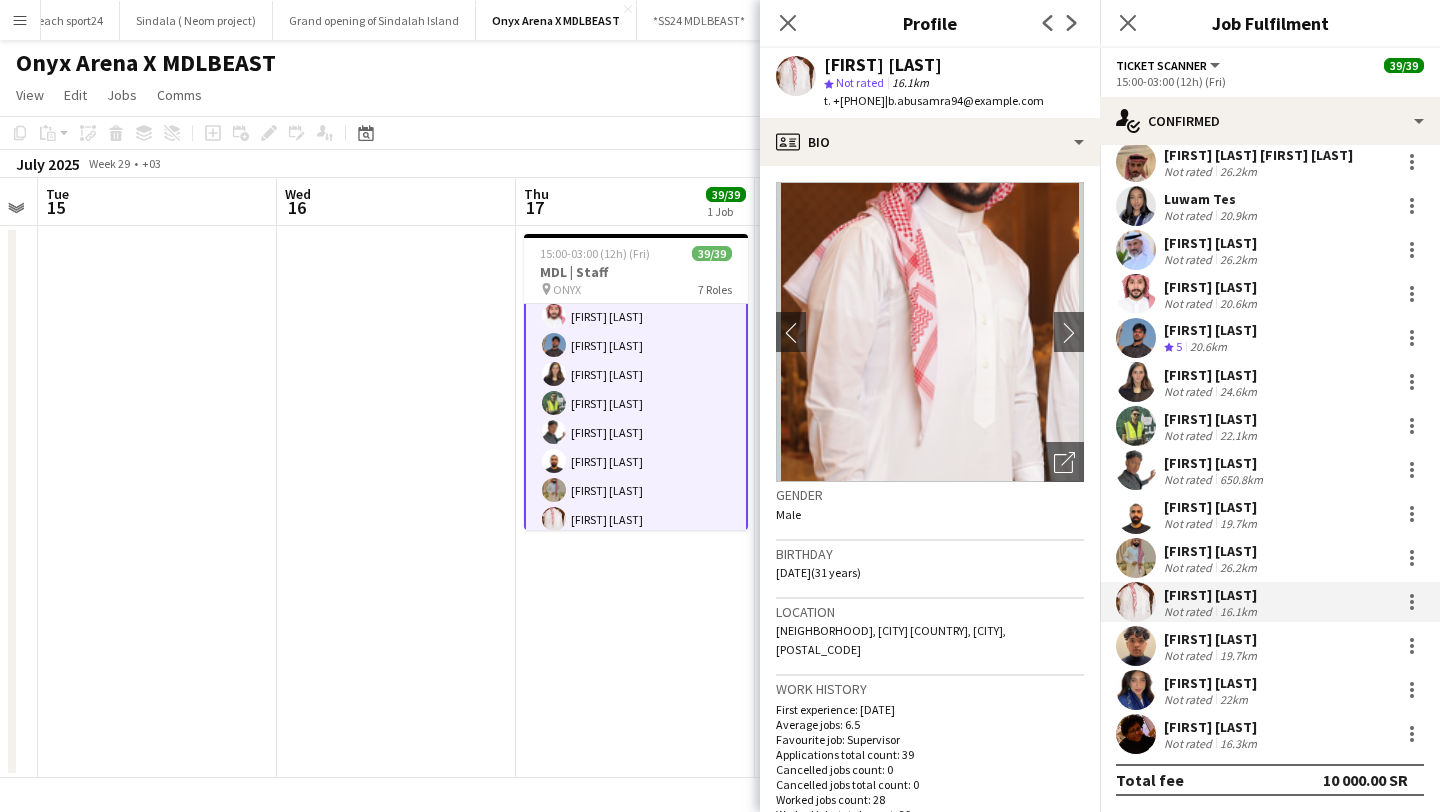 click on "Ticket Scanner" 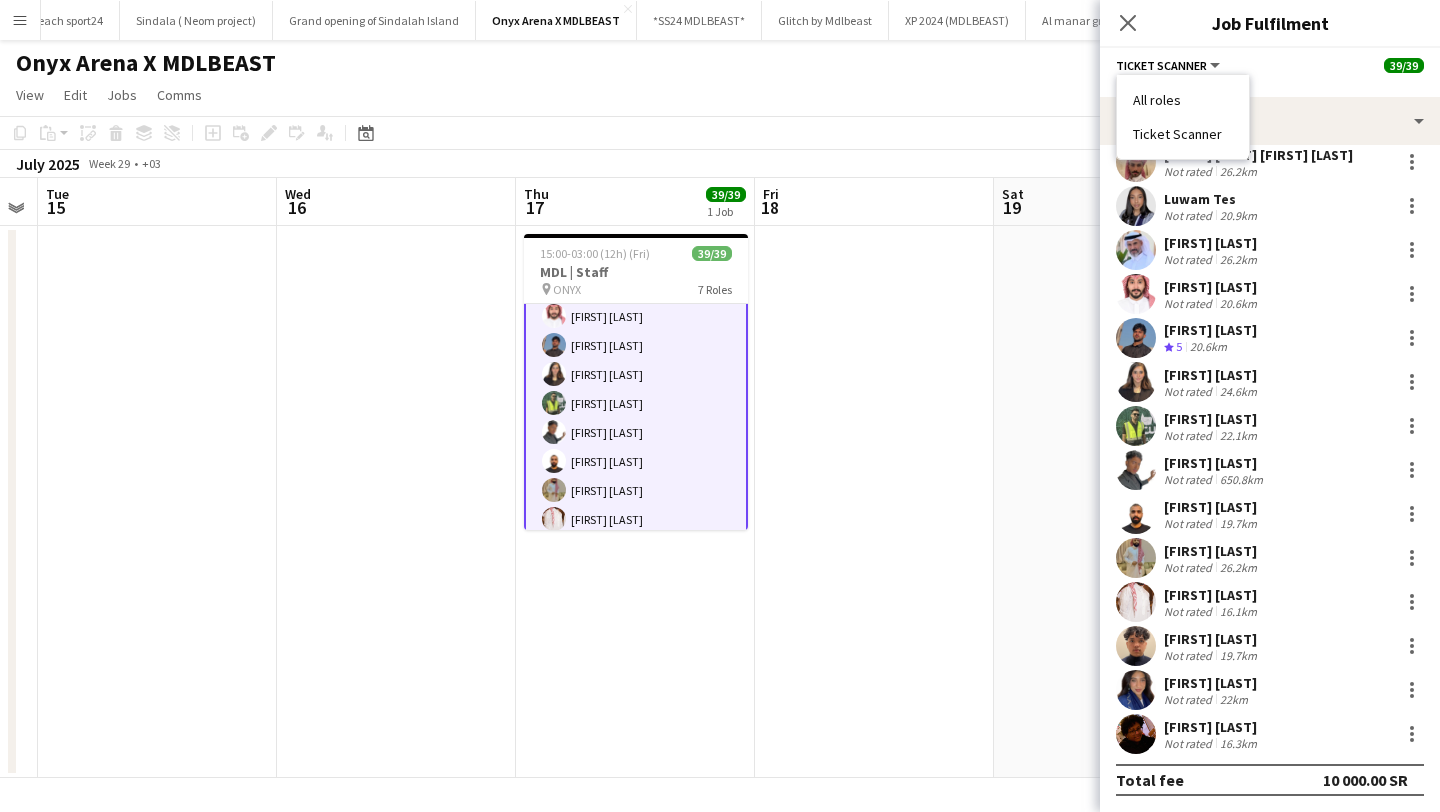 drag, startPoint x: 1135, startPoint y: 135, endPoint x: 1224, endPoint y: 138, distance: 89.050545 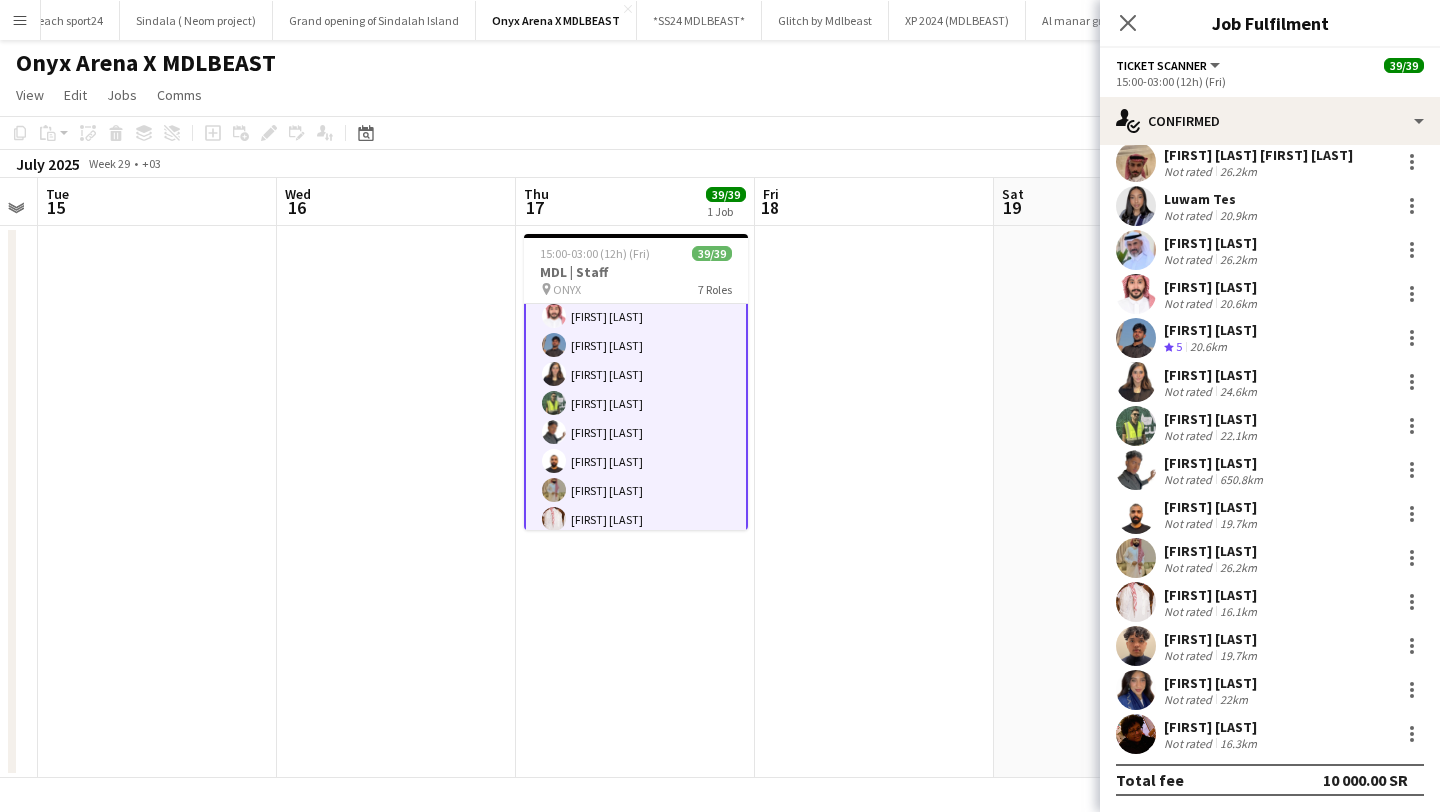 click on "Ticket Scanner" 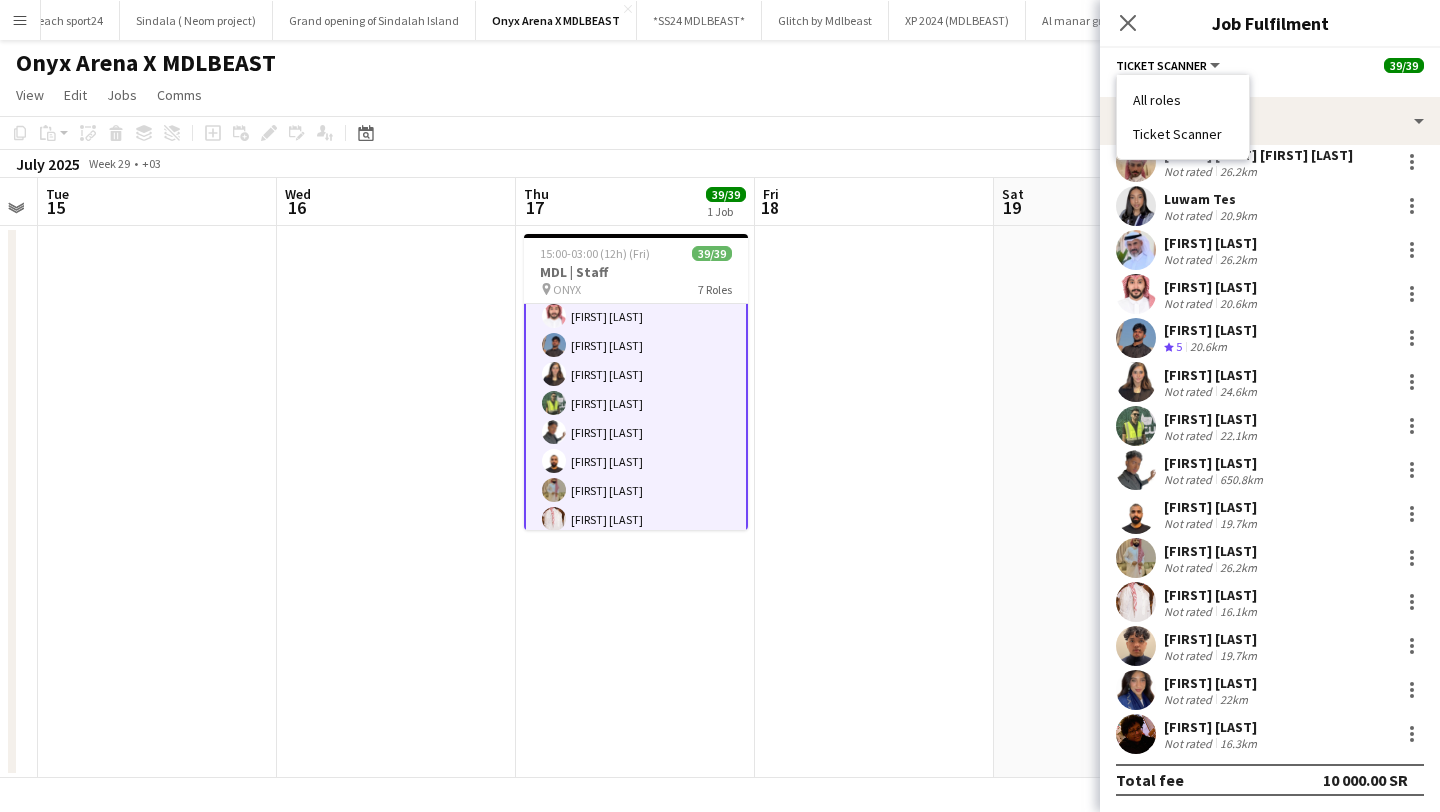 click on "[FIRST] [LAST]" at bounding box center (1212, 639) 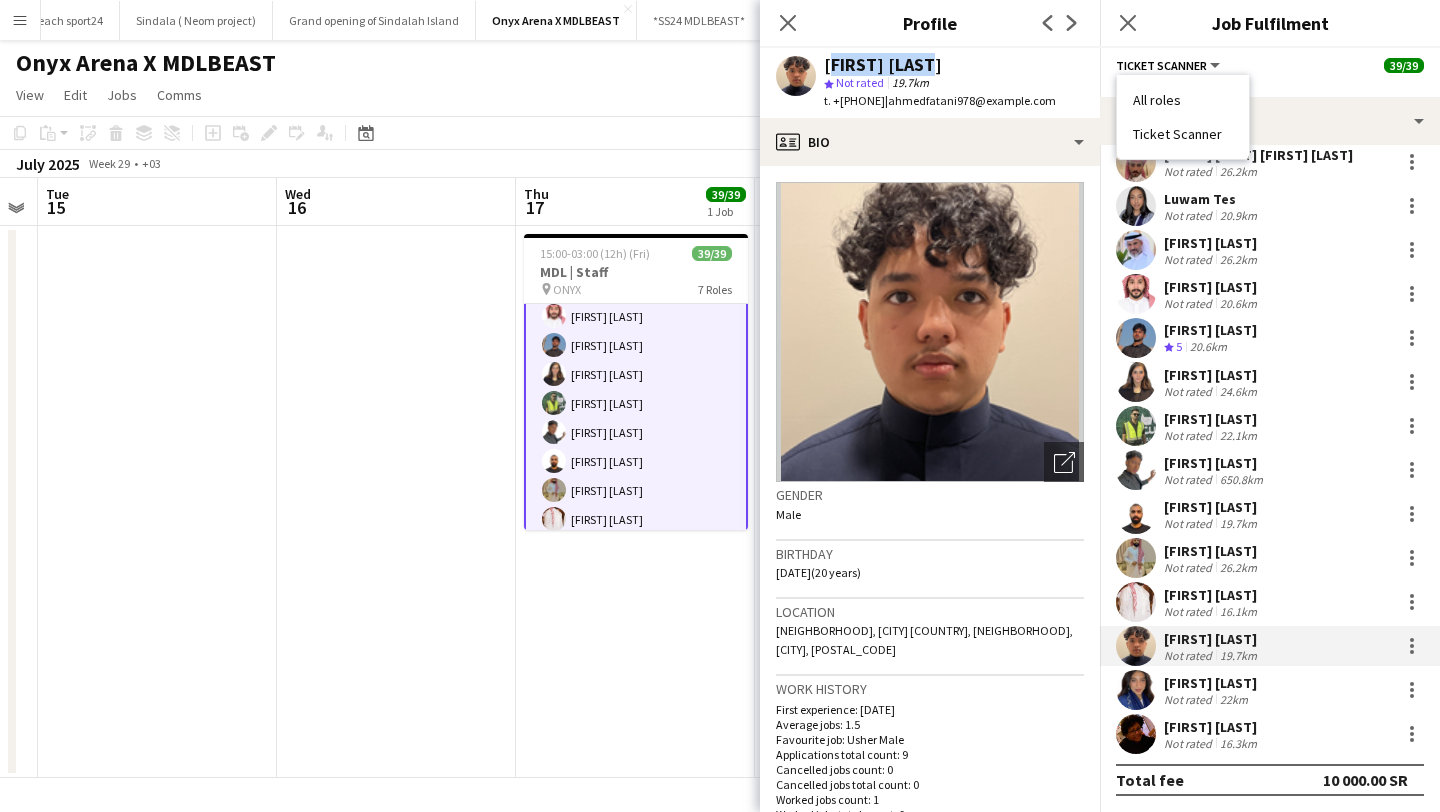 drag, startPoint x: 825, startPoint y: 64, endPoint x: 946, endPoint y: 68, distance: 121.0661 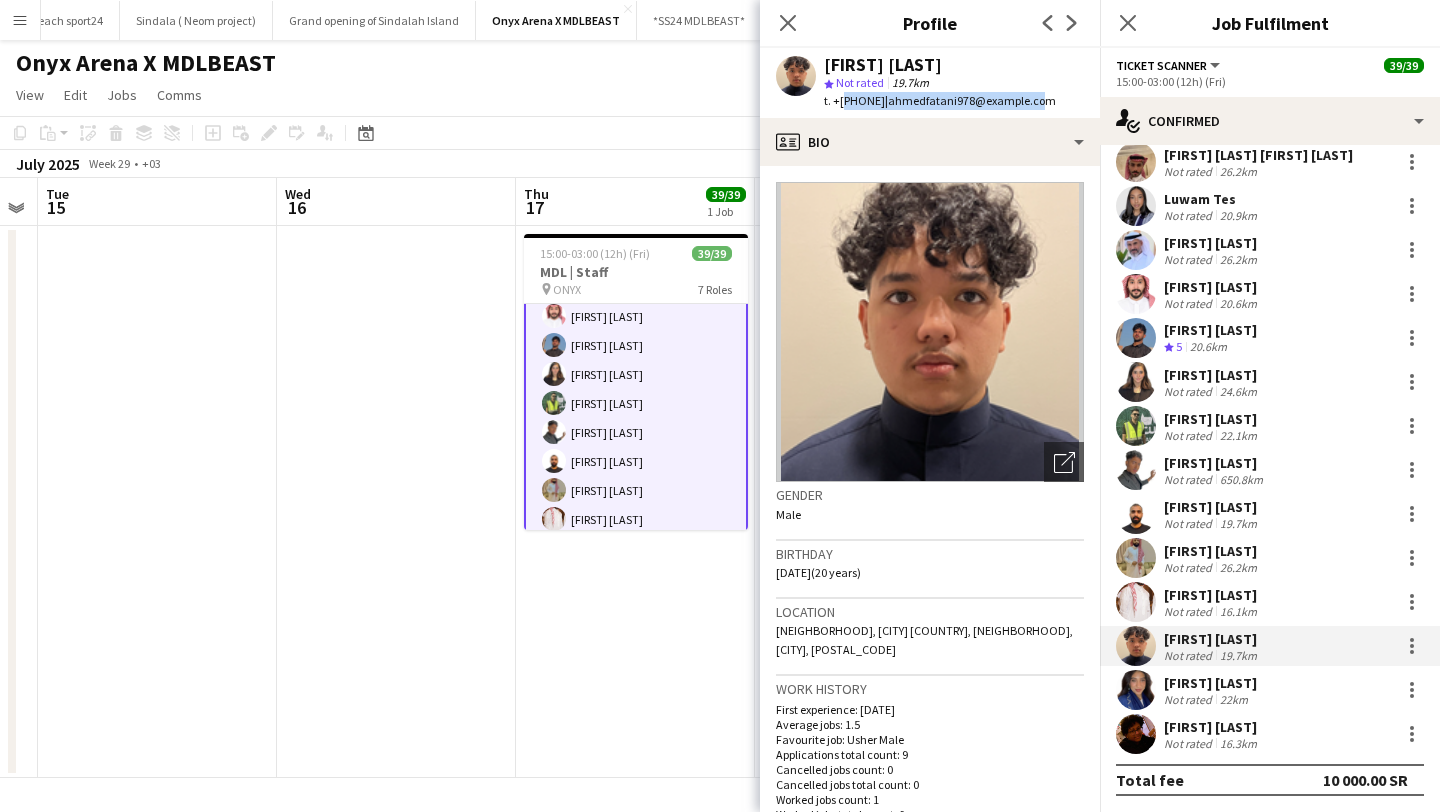 drag, startPoint x: 839, startPoint y: 101, endPoint x: 1061, endPoint y: 97, distance: 222.03603 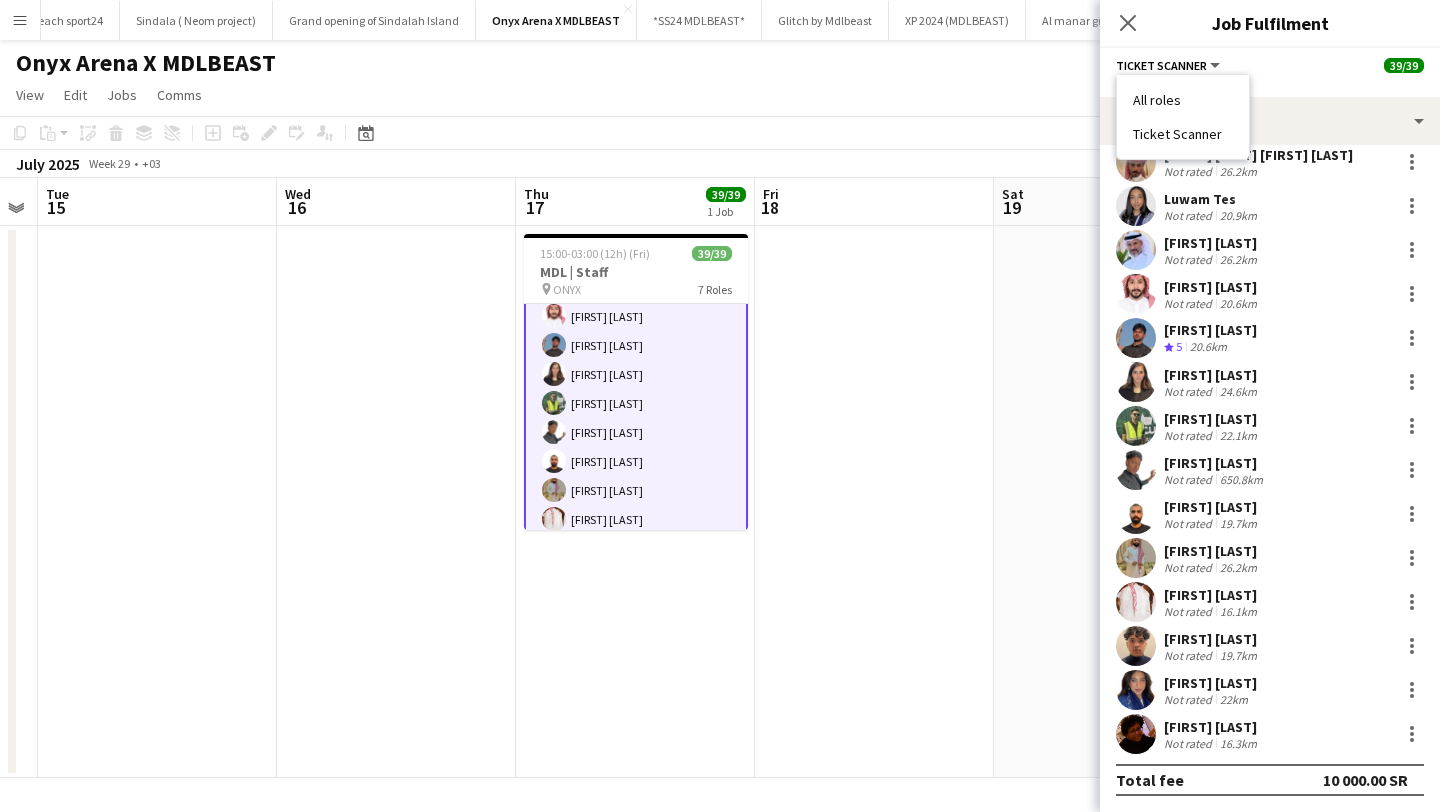 drag, startPoint x: 1133, startPoint y: 131, endPoint x: 1219, endPoint y: 137, distance: 86.209045 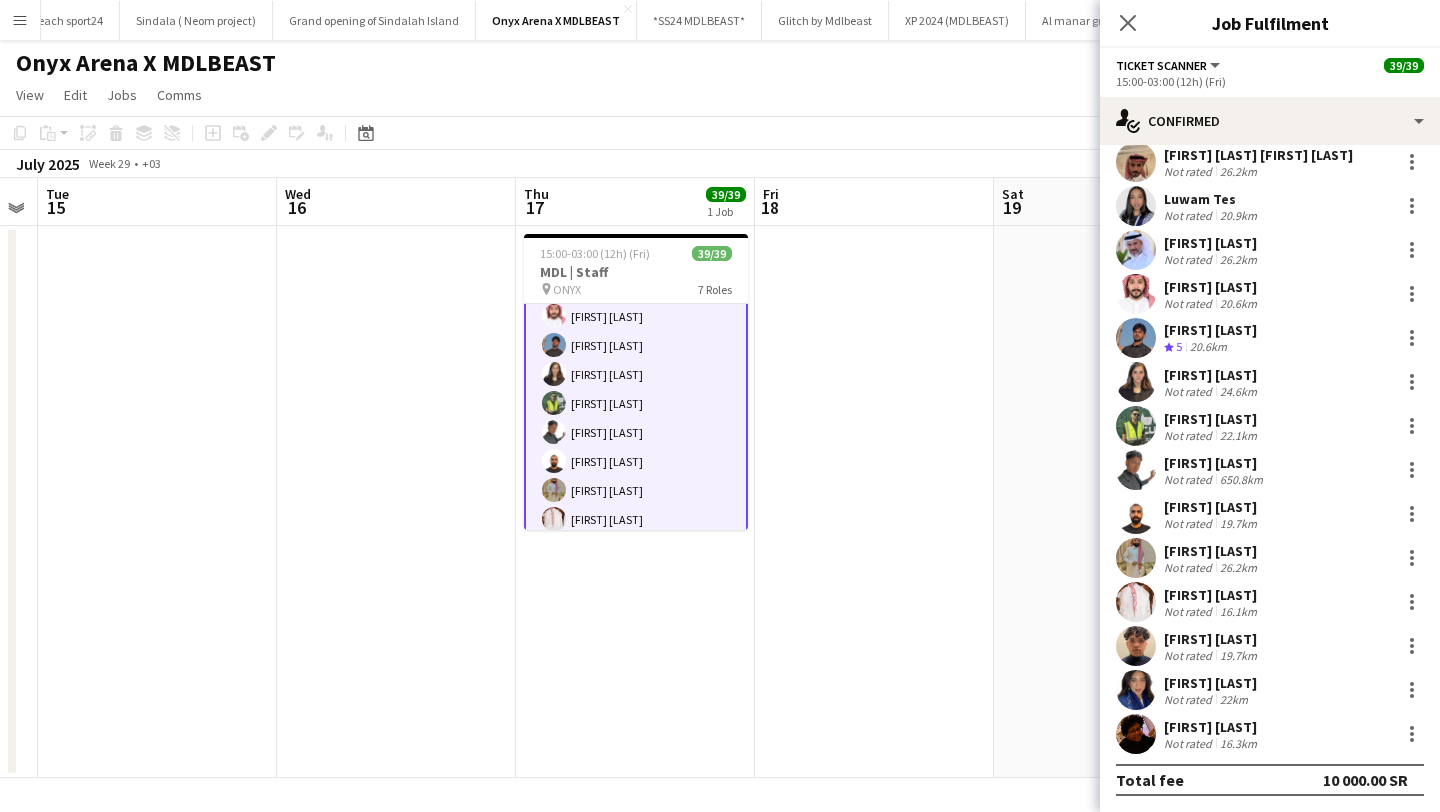 click on "Ticket Scanner" 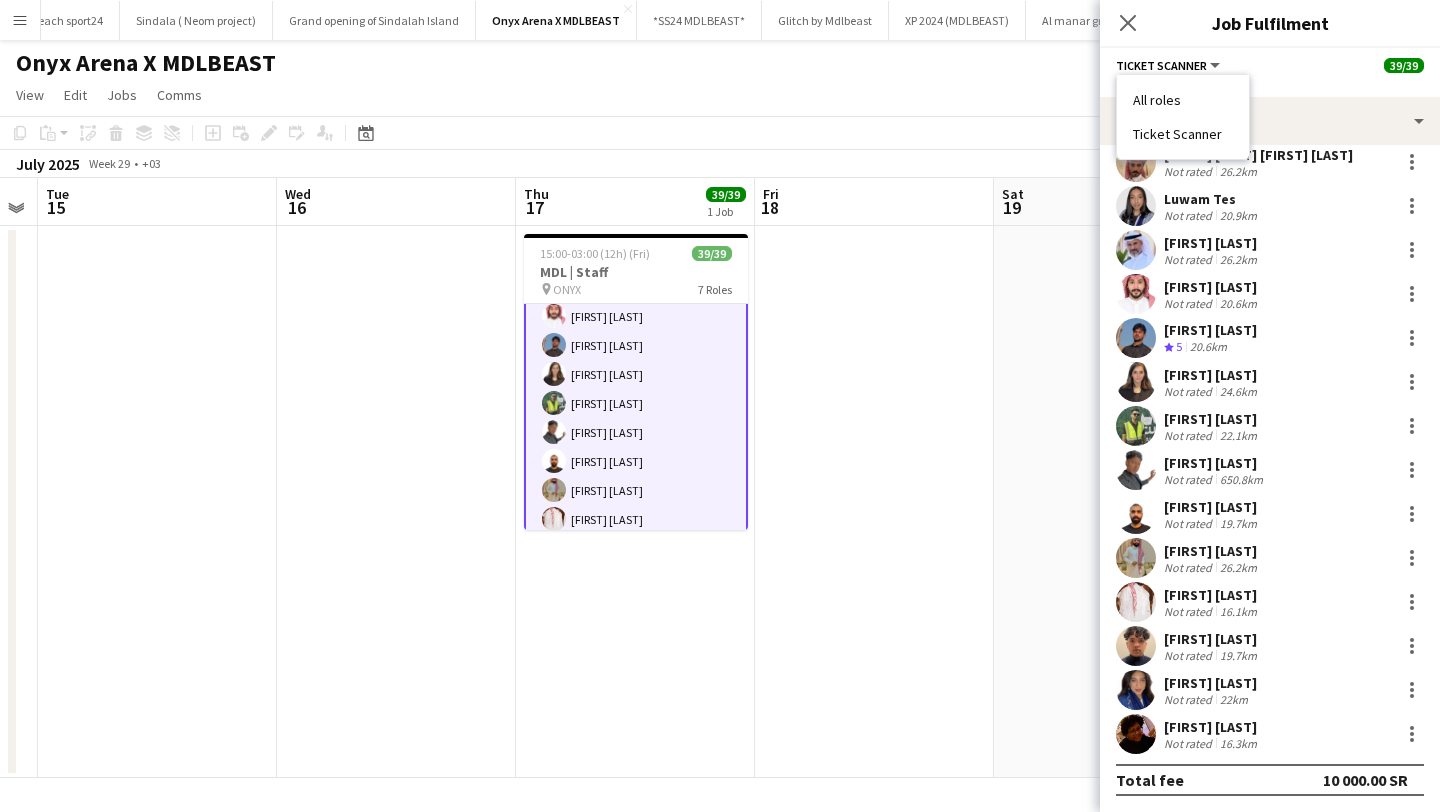 click on "[FIRST] [LAST]" at bounding box center [1210, 683] 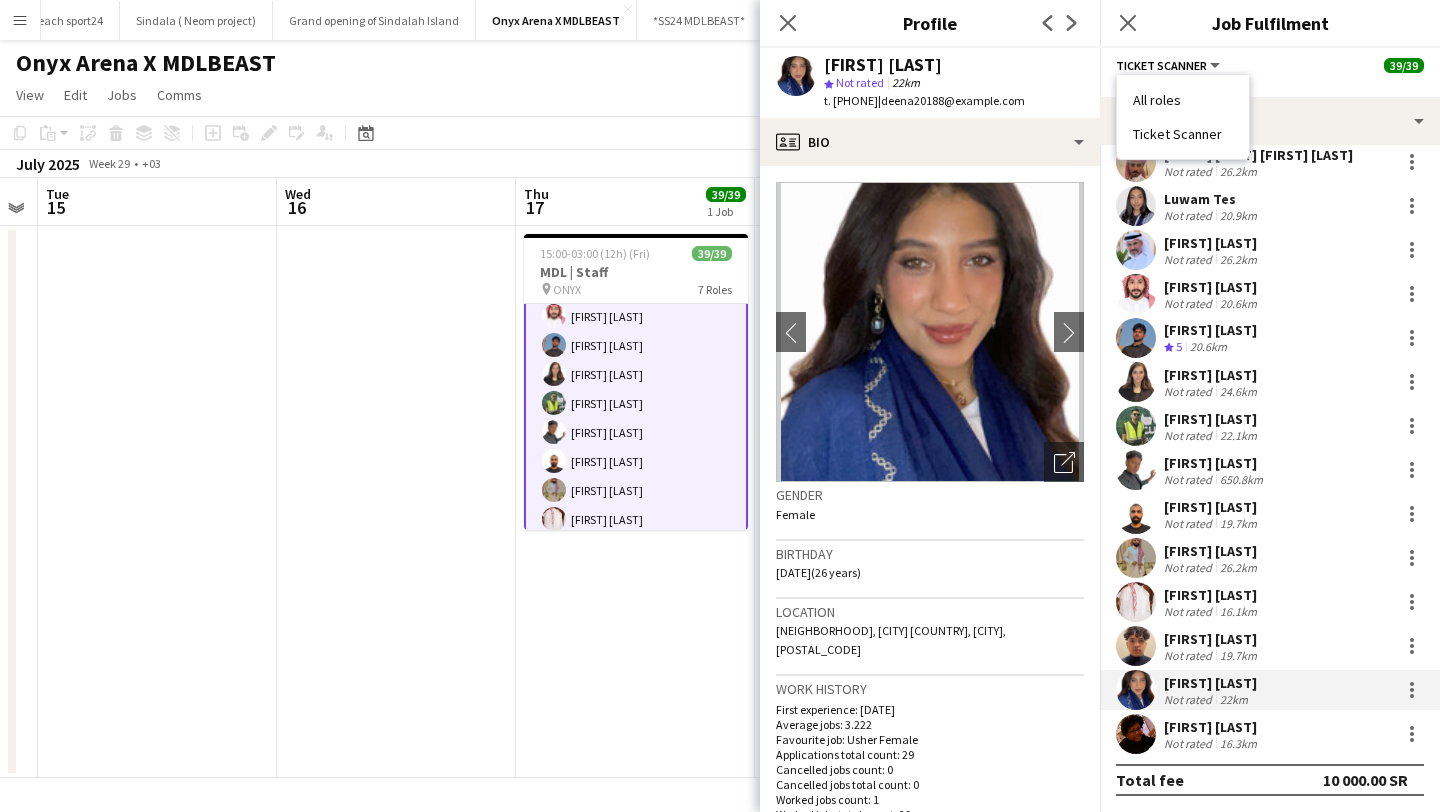 drag, startPoint x: 824, startPoint y: 66, endPoint x: 969, endPoint y: 71, distance: 145.08618 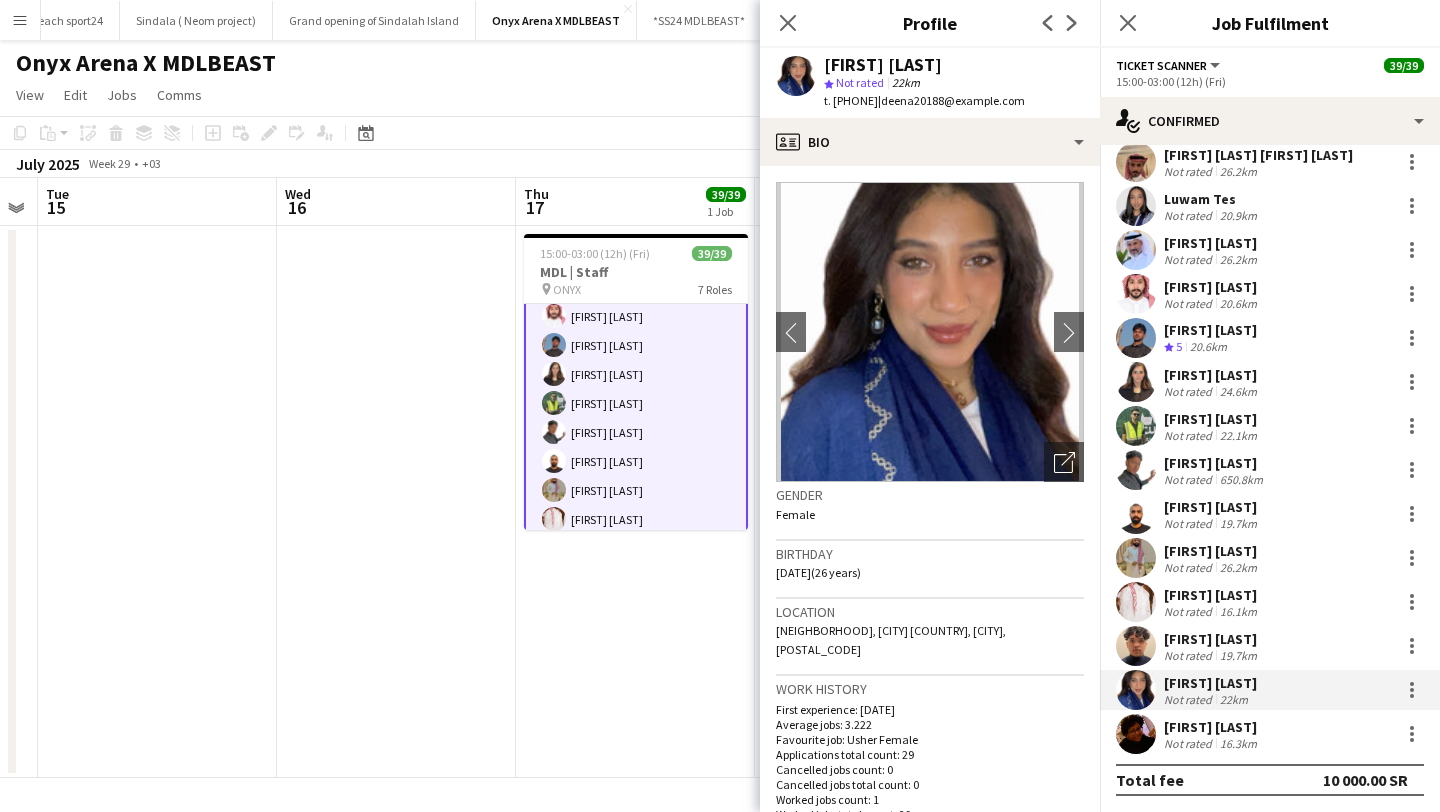 click on "Ticket Scanner" 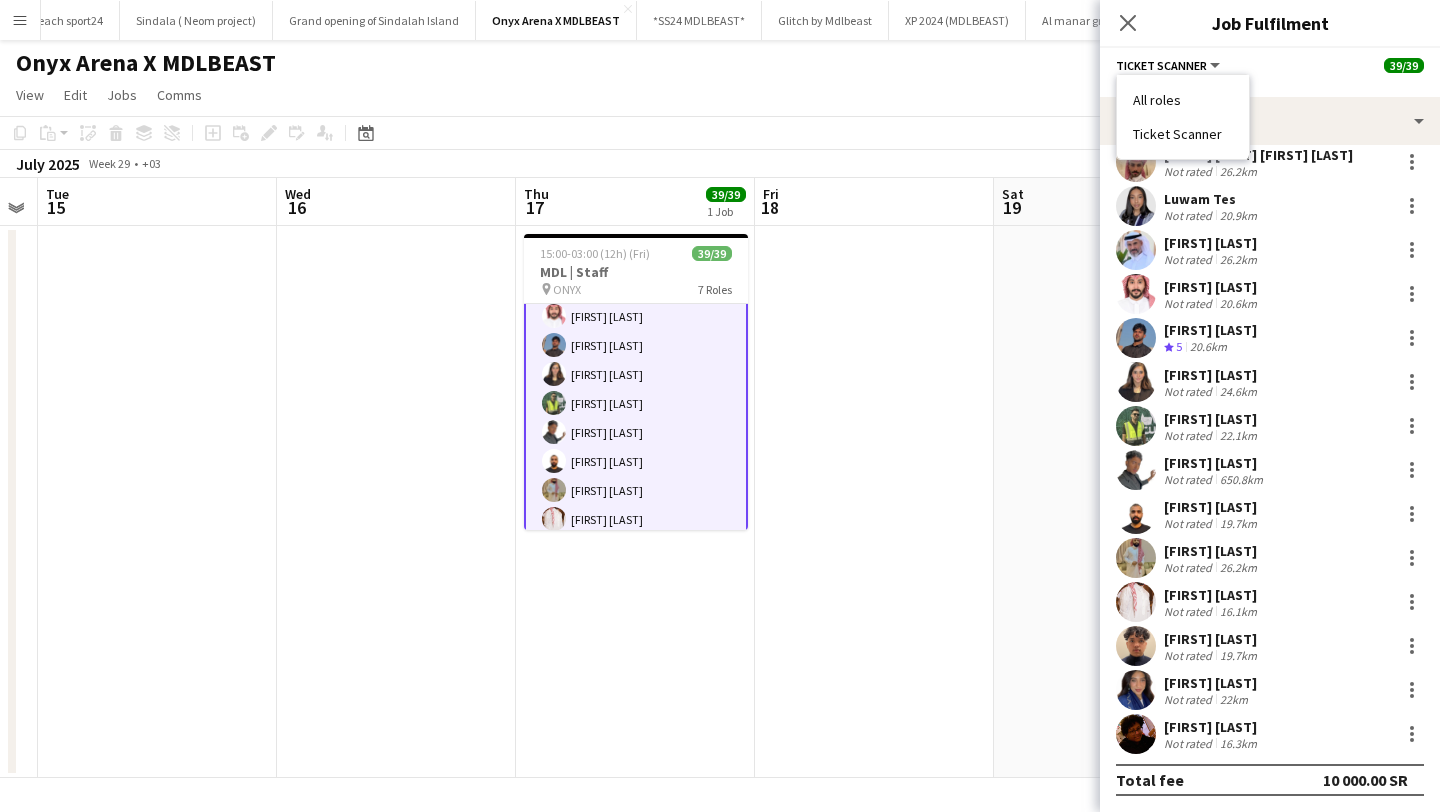 drag, startPoint x: 1134, startPoint y: 128, endPoint x: 1218, endPoint y: 134, distance: 84.21401 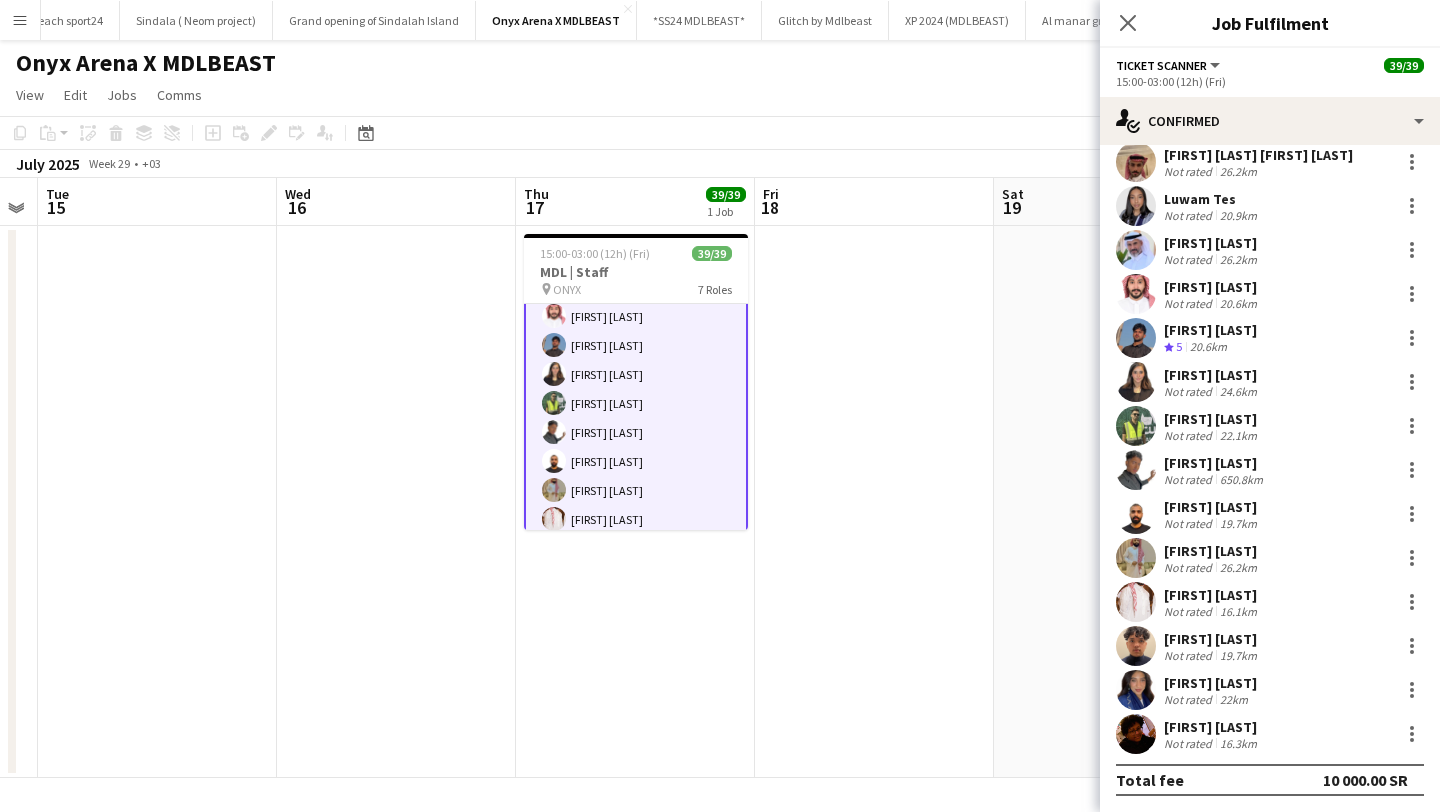 click on "Ticket Scanner" 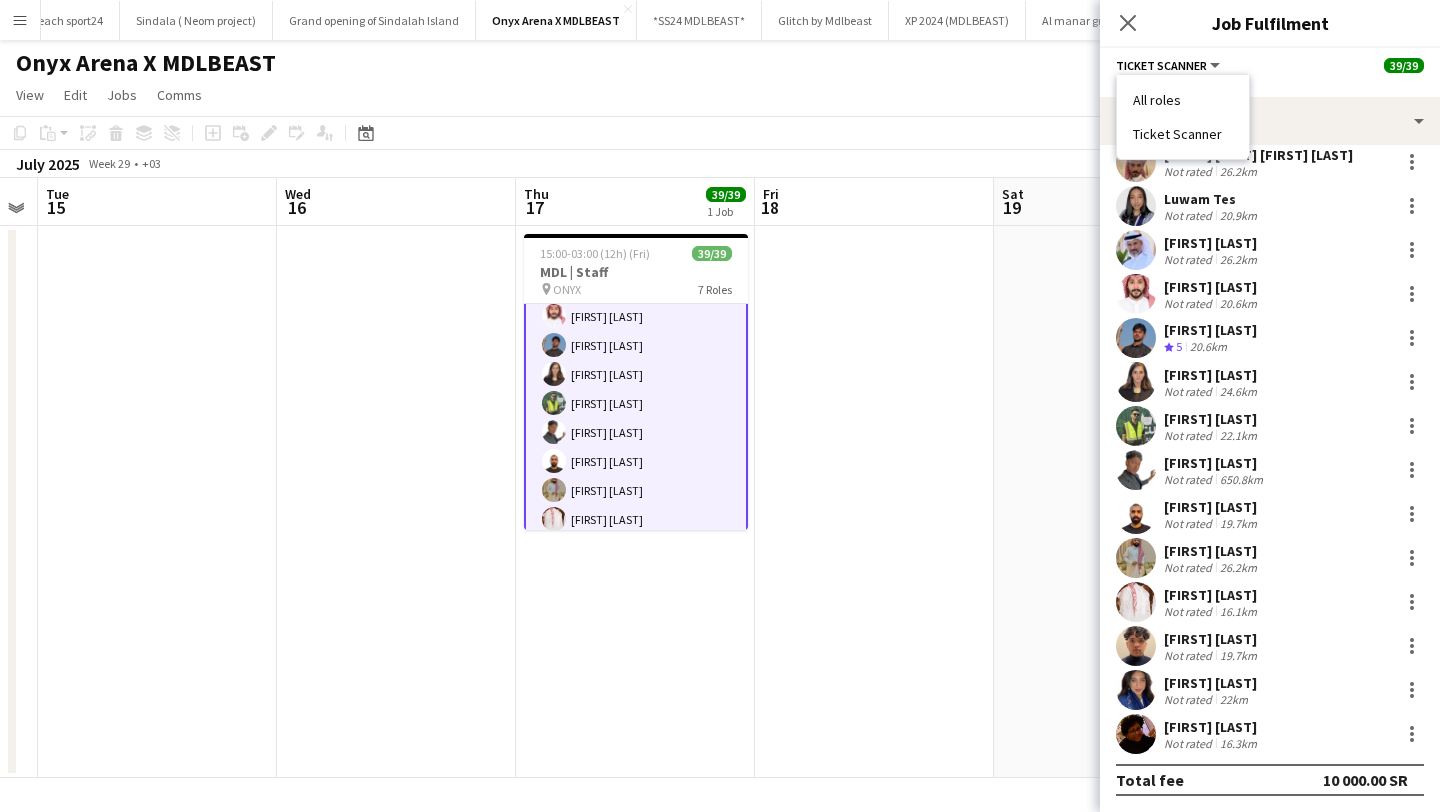 click on "[FIRST] [LAST]" at bounding box center [1212, 727] 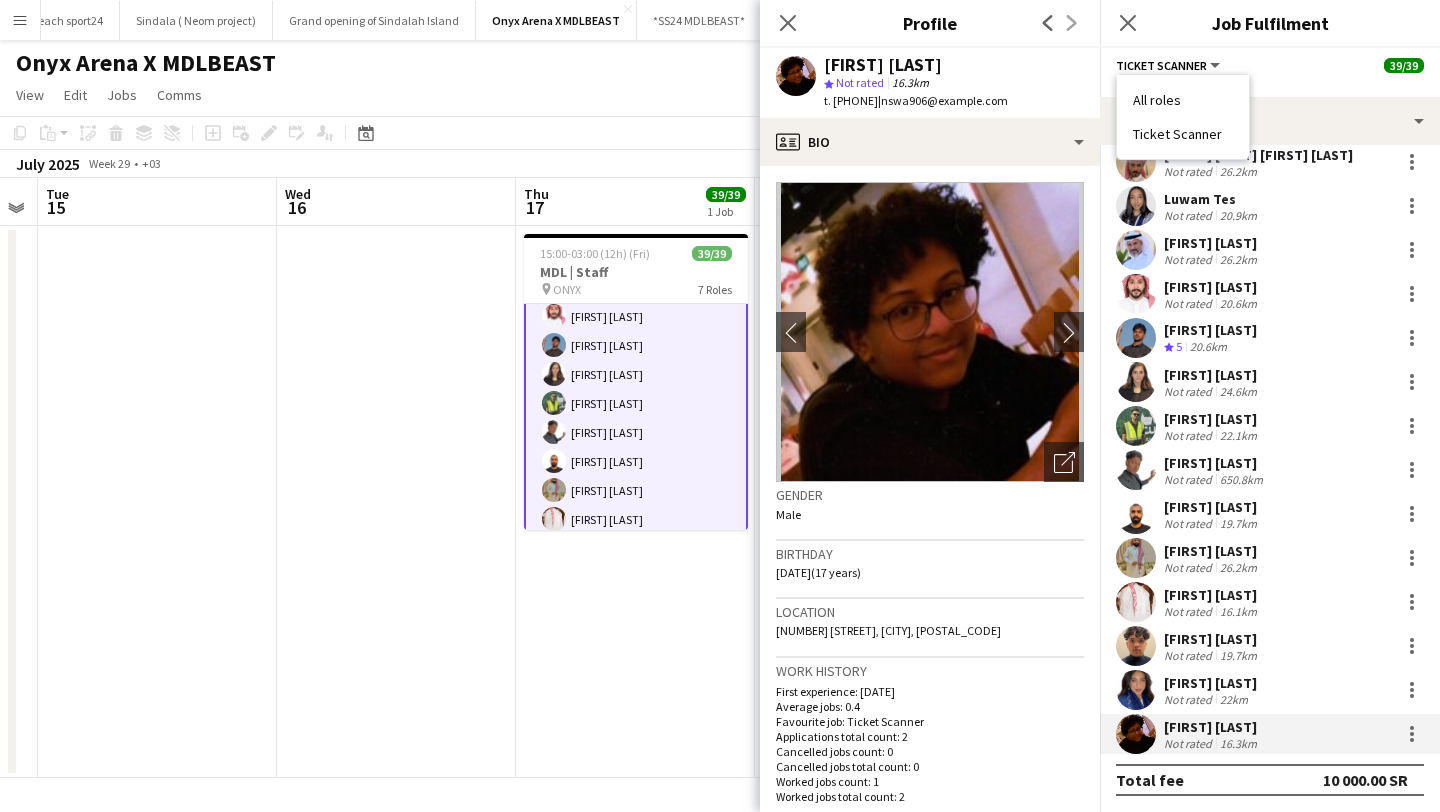 drag, startPoint x: 825, startPoint y: 65, endPoint x: 960, endPoint y: 72, distance: 135.18137 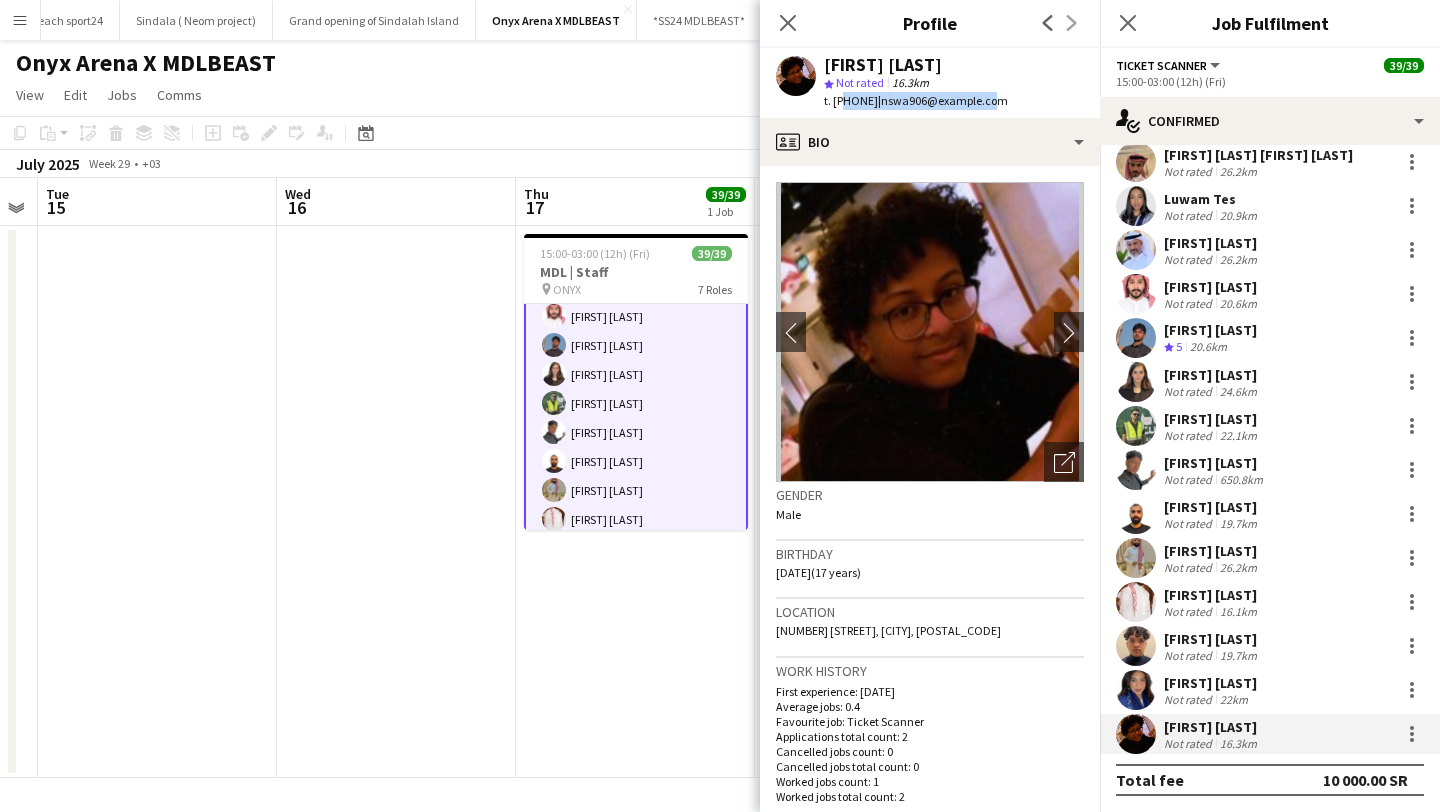 drag, startPoint x: 840, startPoint y: 102, endPoint x: 1040, endPoint y: 116, distance: 200.4894 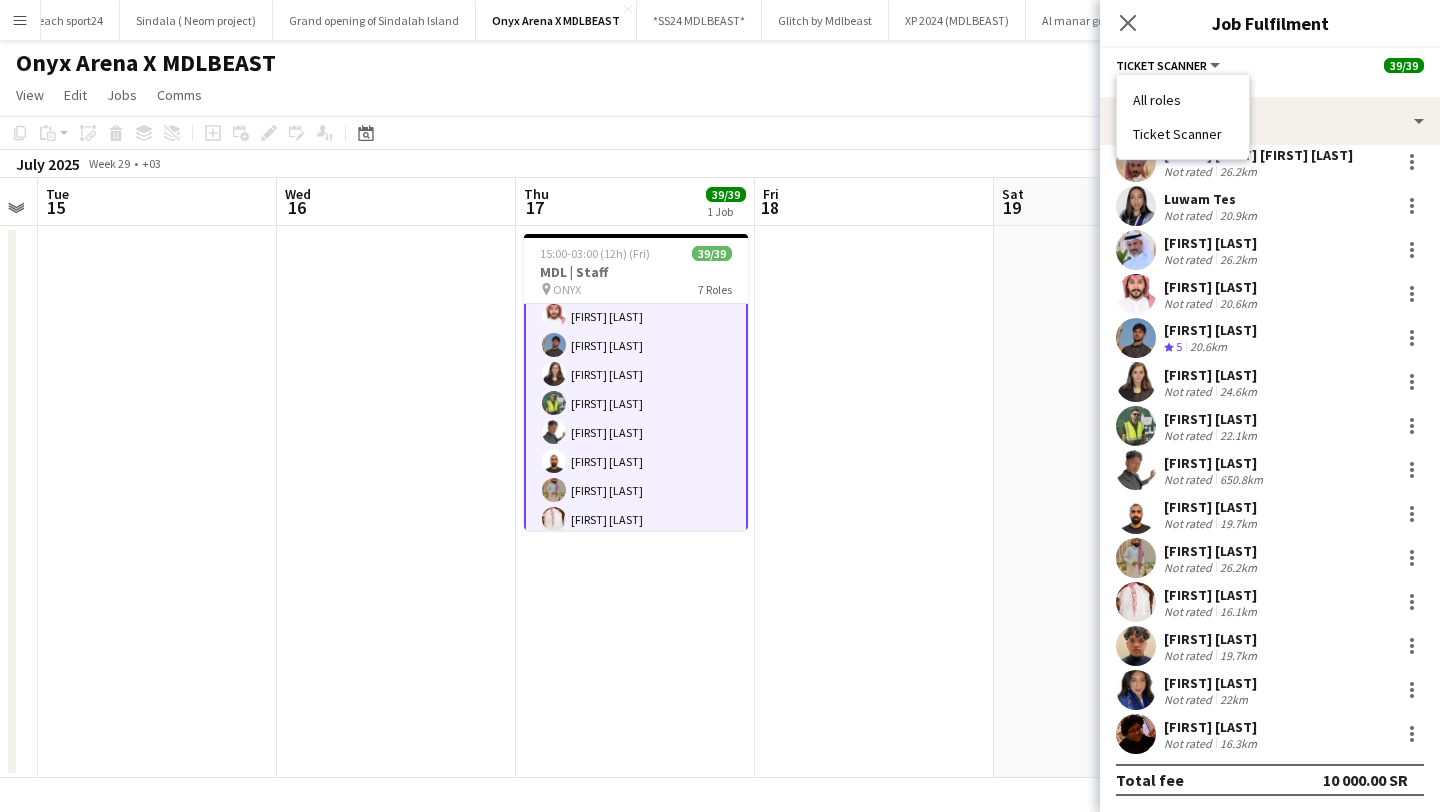 drag, startPoint x: 1131, startPoint y: 130, endPoint x: 1218, endPoint y: 134, distance: 87.0919 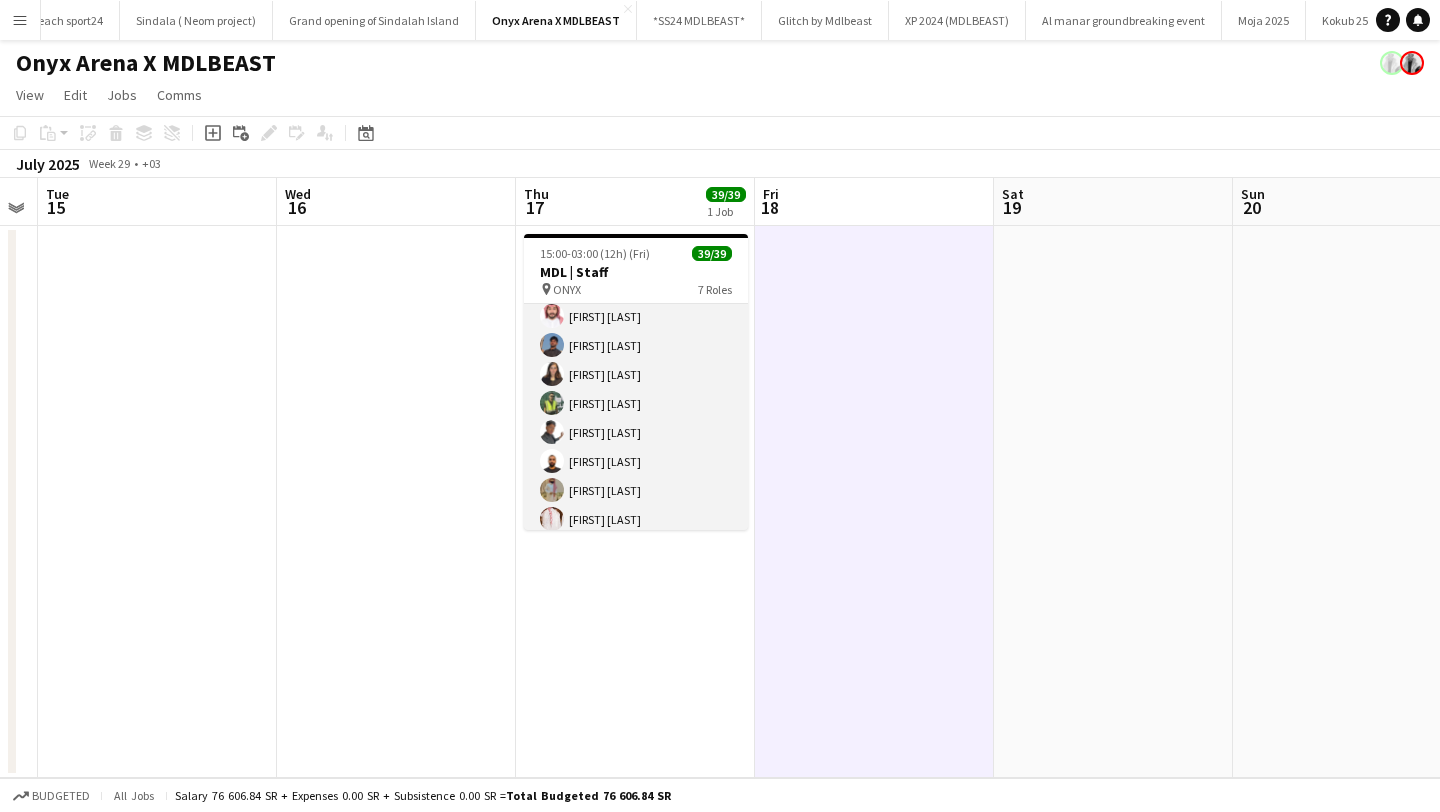 scroll, scrollTop: 1190, scrollLeft: 0, axis: vertical 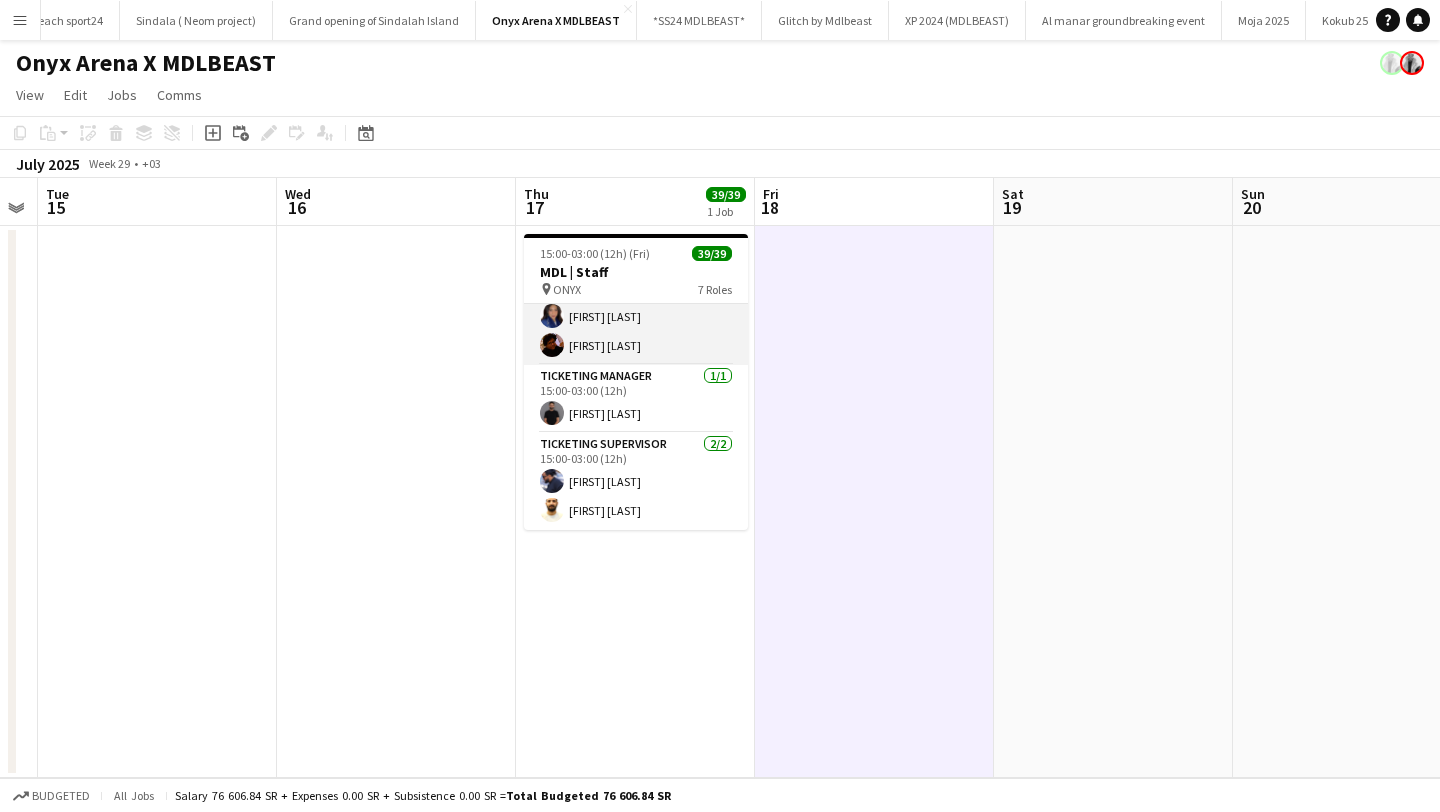 click on "Ticket Scanner 25/25 15:00-03:00 (12h)
‏[FIRST] [LAST] [LAST] [FIRST] [LAST] [FIRST] [LAST] [FIRST] [LAST] [FIRST] [LAST] [FIRST] [LAST] [FIRST] [LAST] [FIRST] [LAST] [FIRST] [LAST] [FIRST] [LAST] [FIRST] [LAST] [FIRST] [LAST] [FIRST] [LAST] [FIRST] [LAST] [FIRST] [LAST] [FIRST] [LAST] [FIRST] [LAST] [FIRST] [LAST] [FIRST] [LAST] [FIRST] [LAST] [FIRST] [LAST] [FIRST] [LAST]" at bounding box center [636, -20] 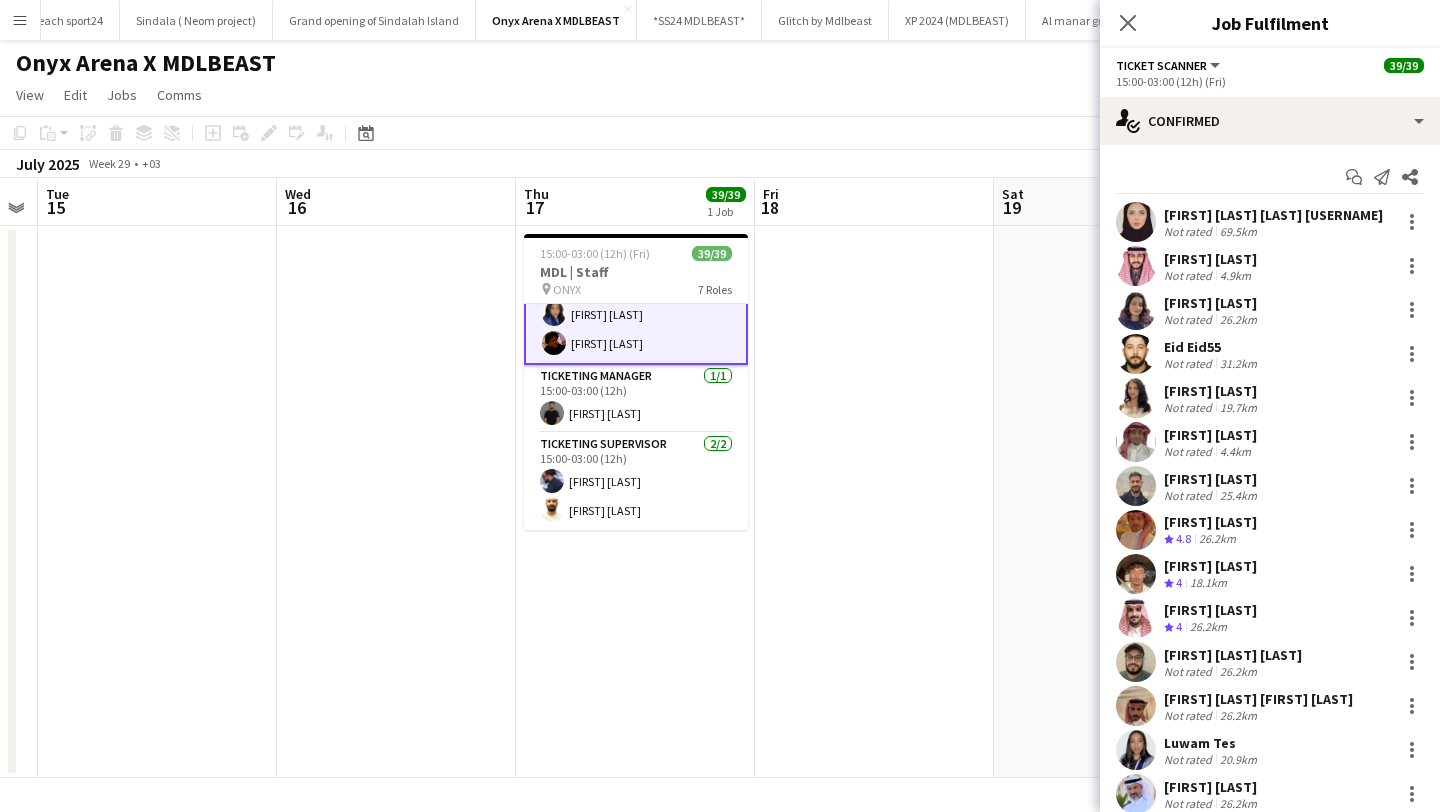 scroll, scrollTop: 1192, scrollLeft: 0, axis: vertical 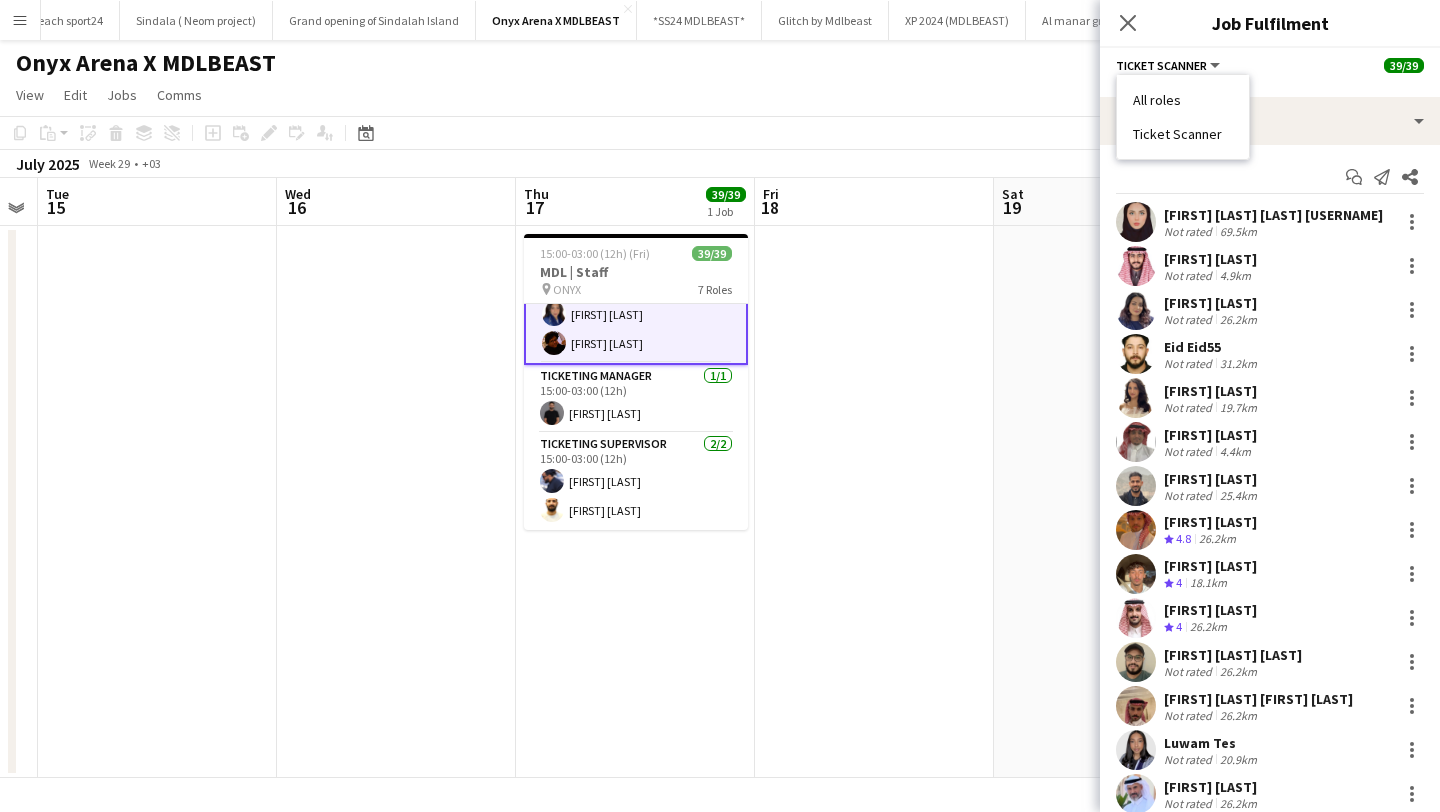 drag, startPoint x: 1135, startPoint y: 131, endPoint x: 1220, endPoint y: 135, distance: 85.09406 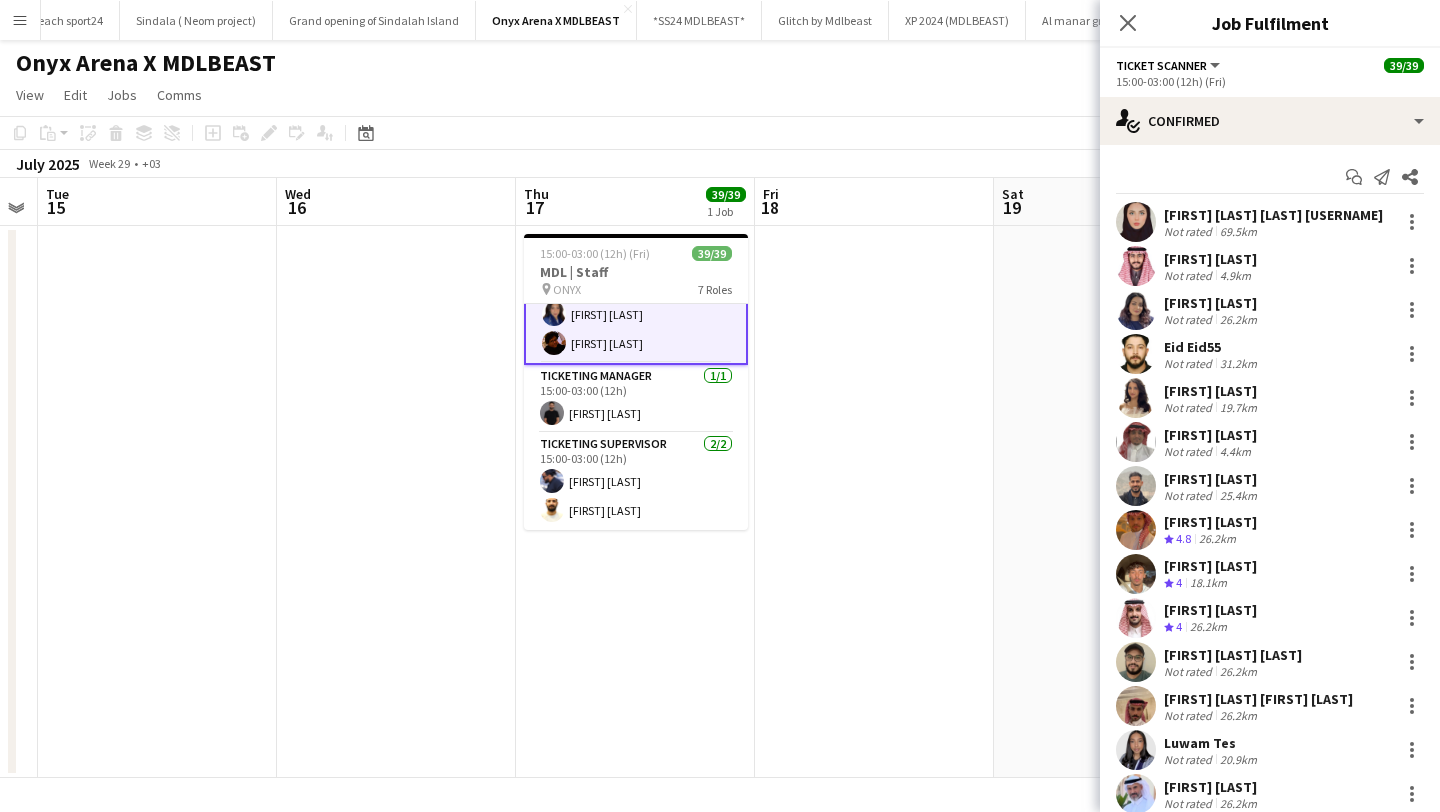 click on "Ticket Scanner" 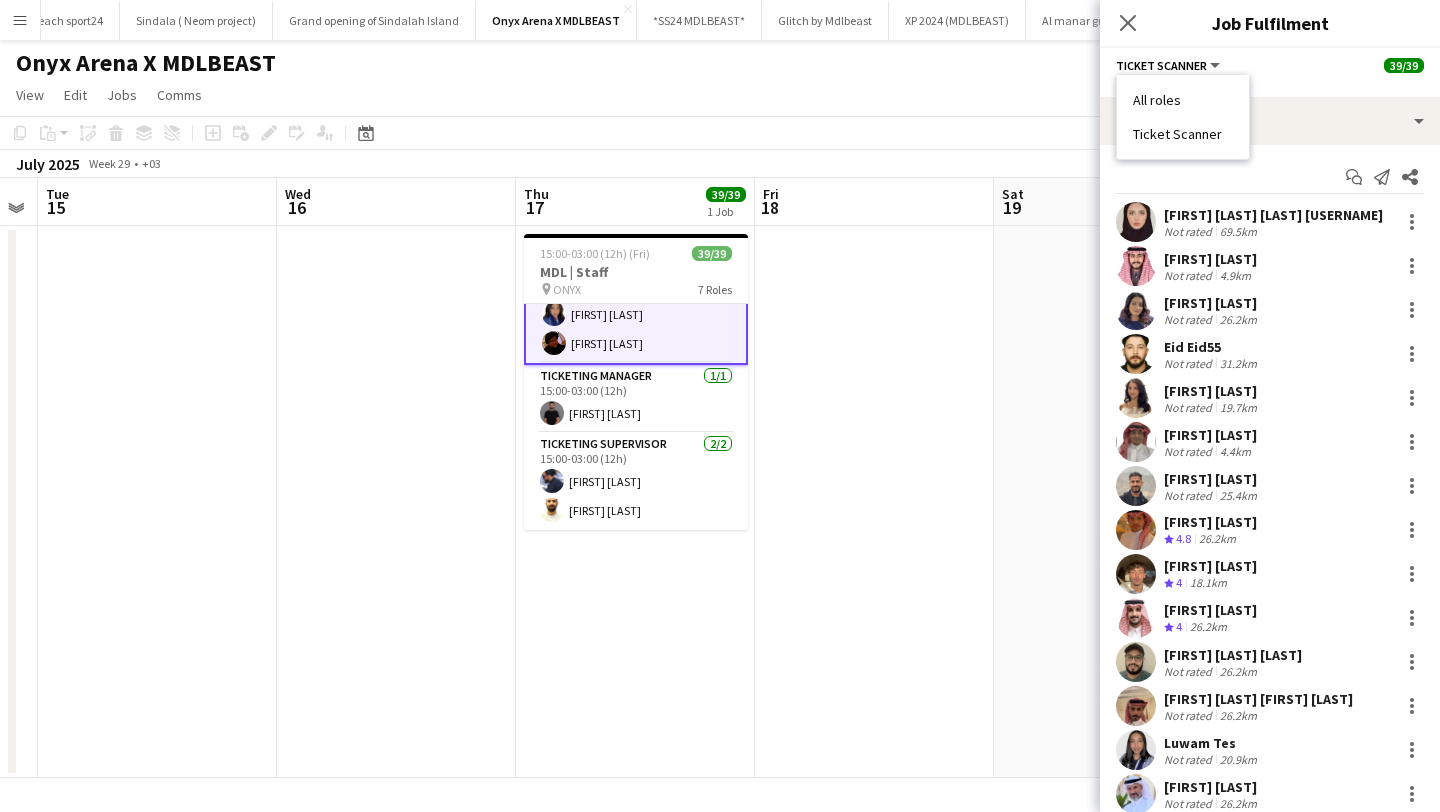 type 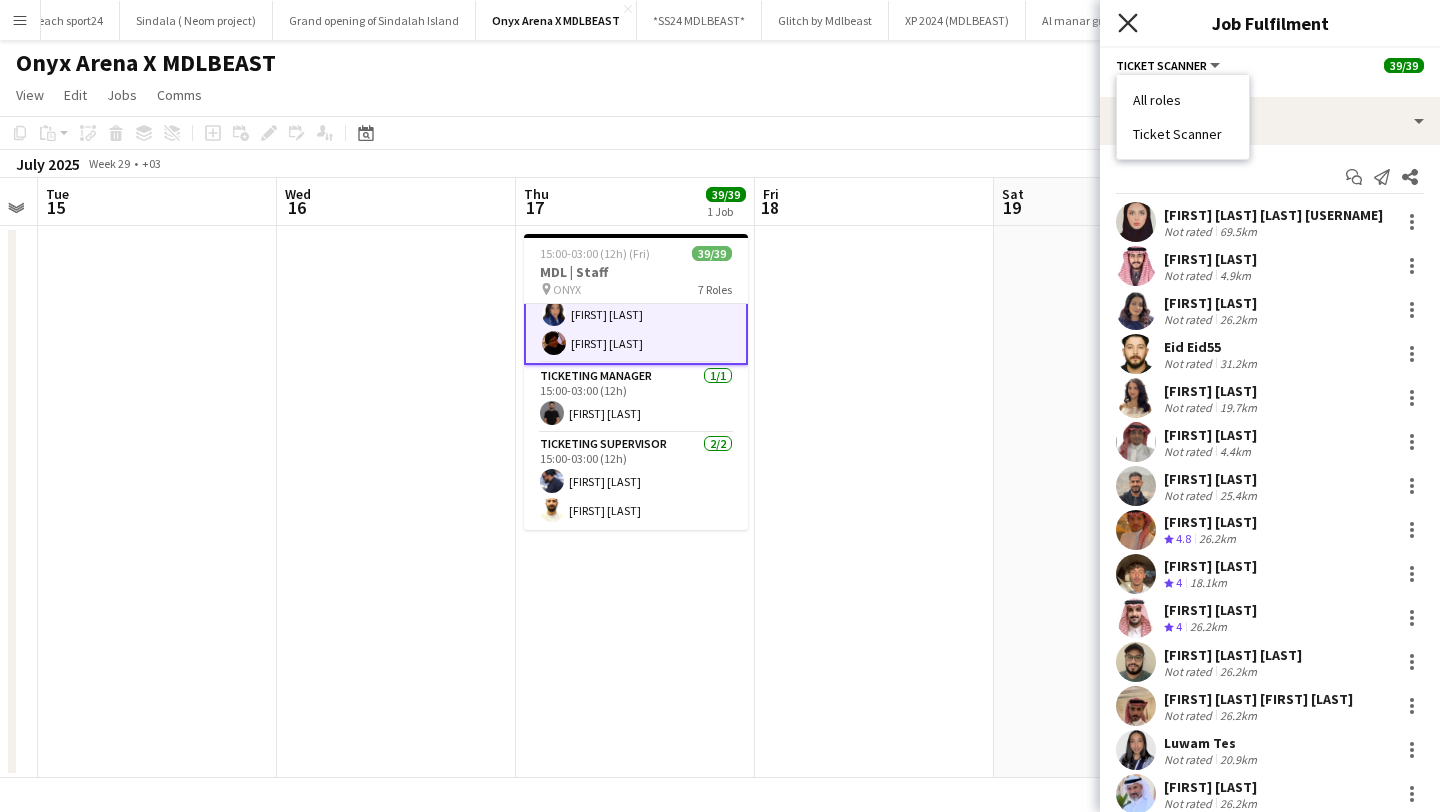 click on "Close pop-in" 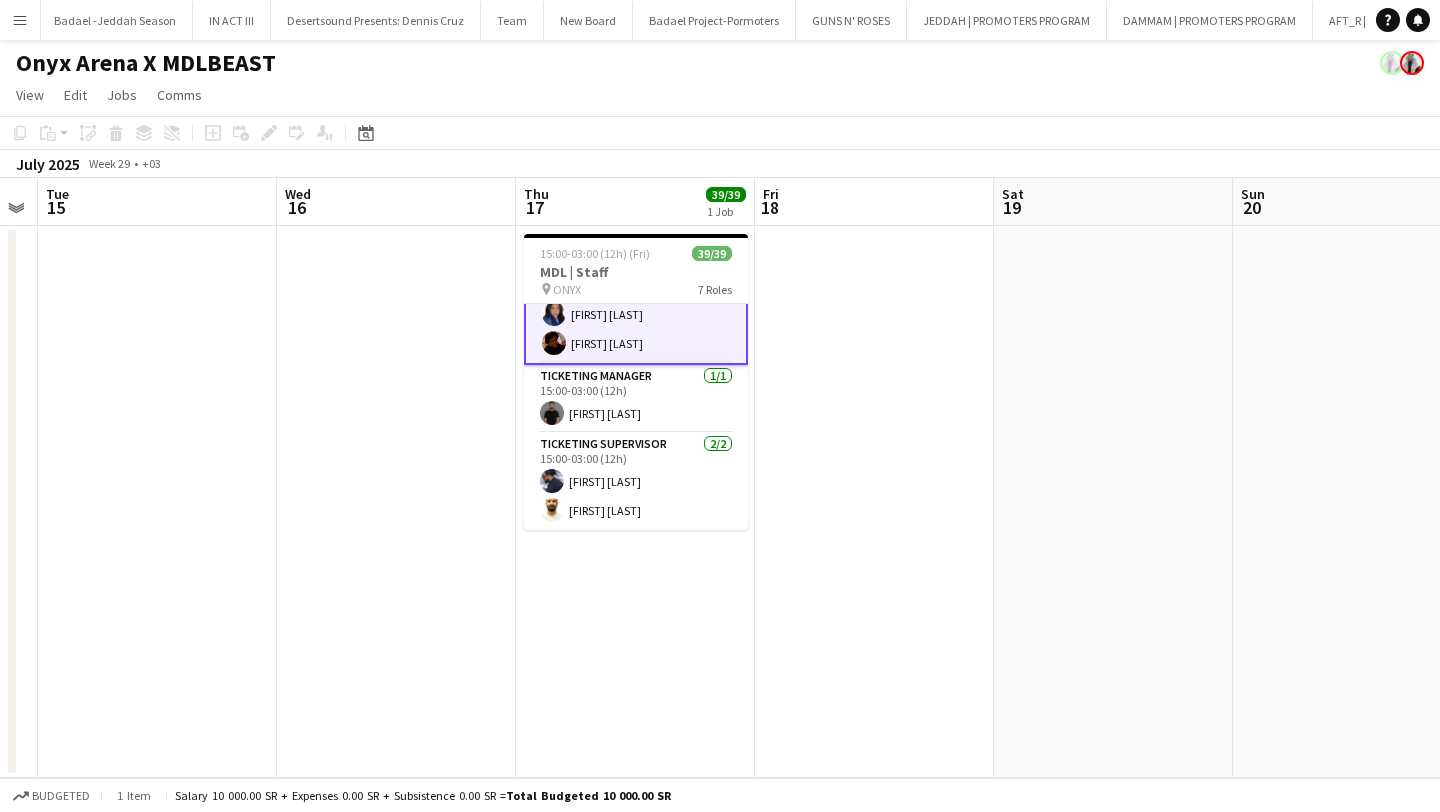 scroll, scrollTop: 0, scrollLeft: 3417, axis: horizontal 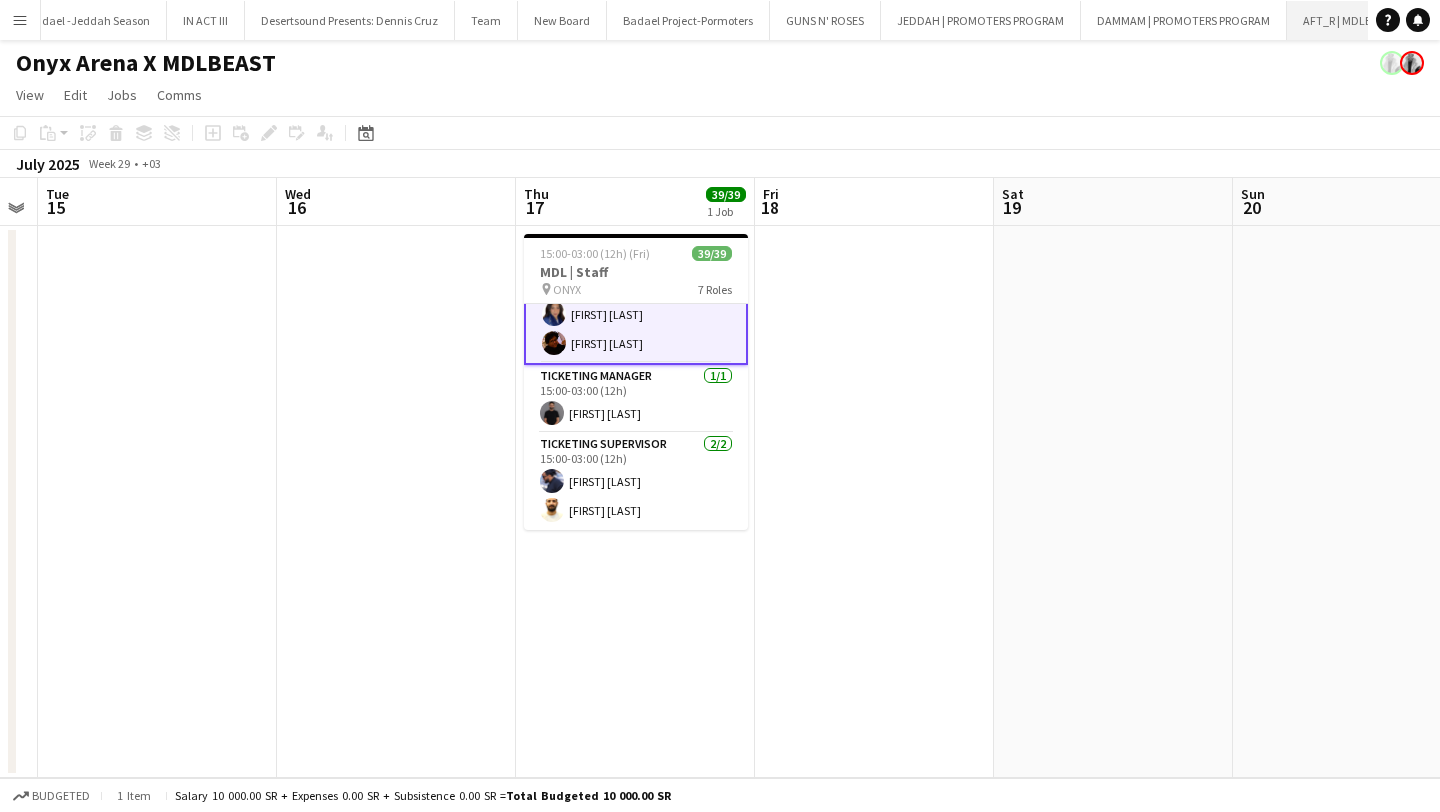 click on "AFT_R | MDLBEAST
Close" at bounding box center [1351, 20] 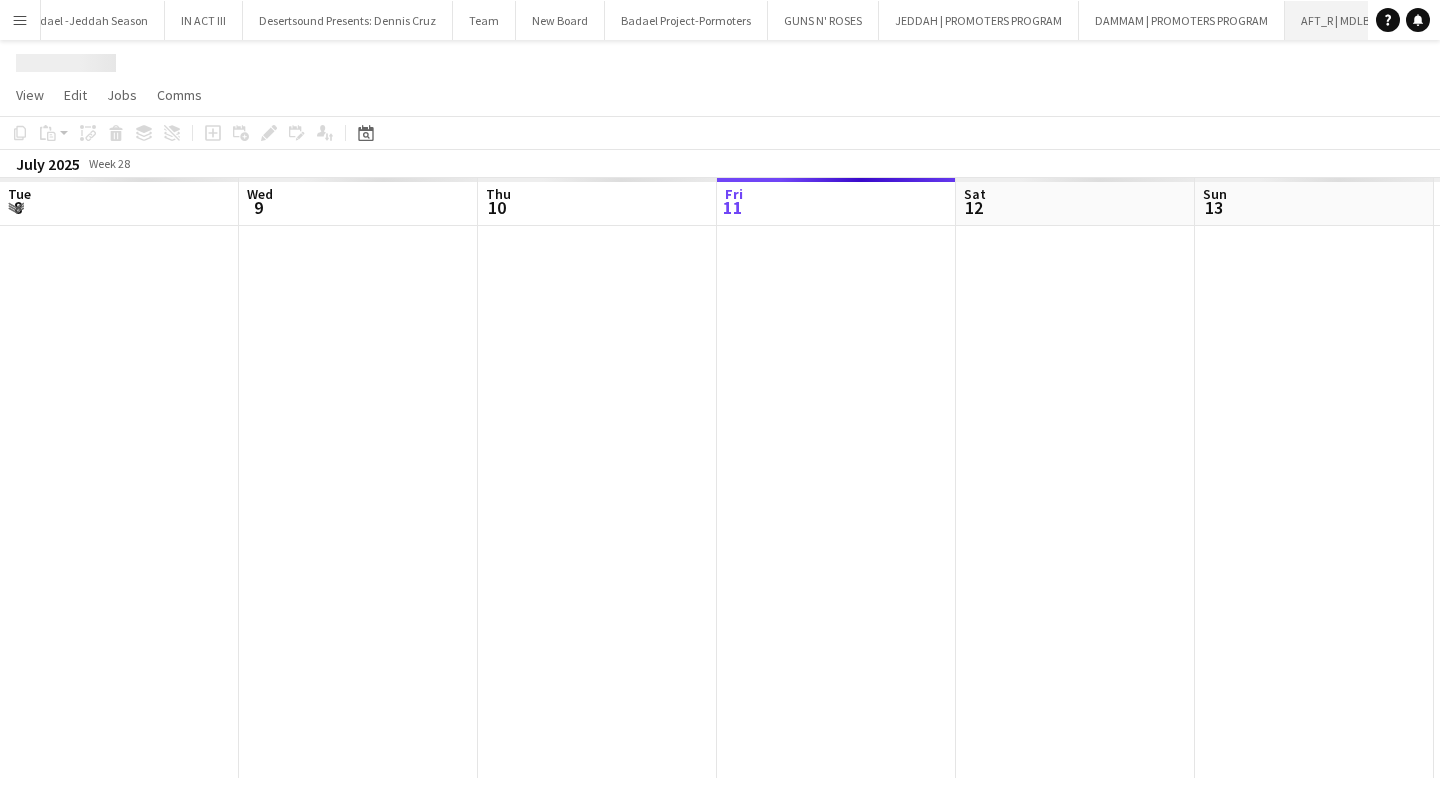 scroll, scrollTop: 0, scrollLeft: 3414, axis: horizontal 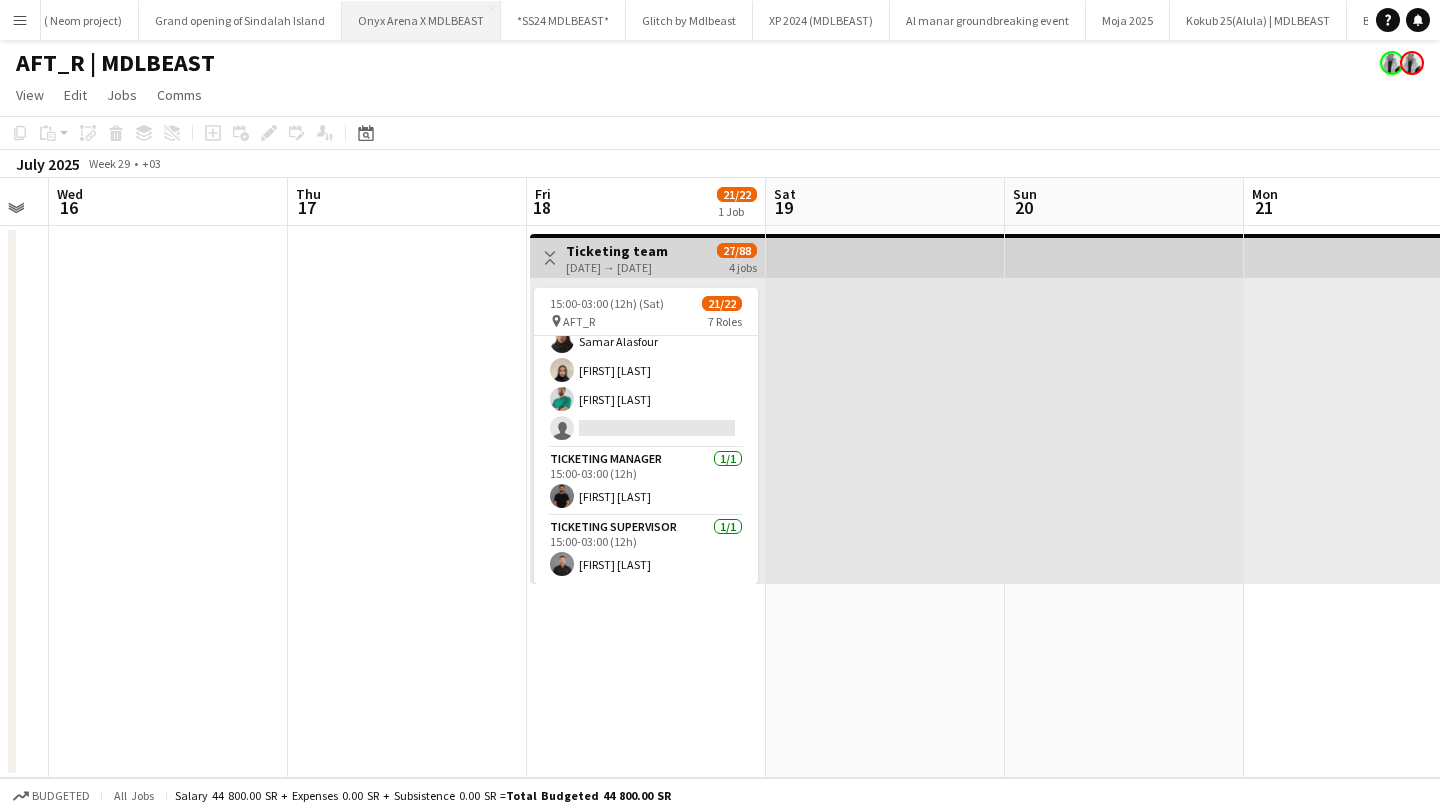 click on "Onyx Arena X MDLBEAST
Close" at bounding box center (421, 20) 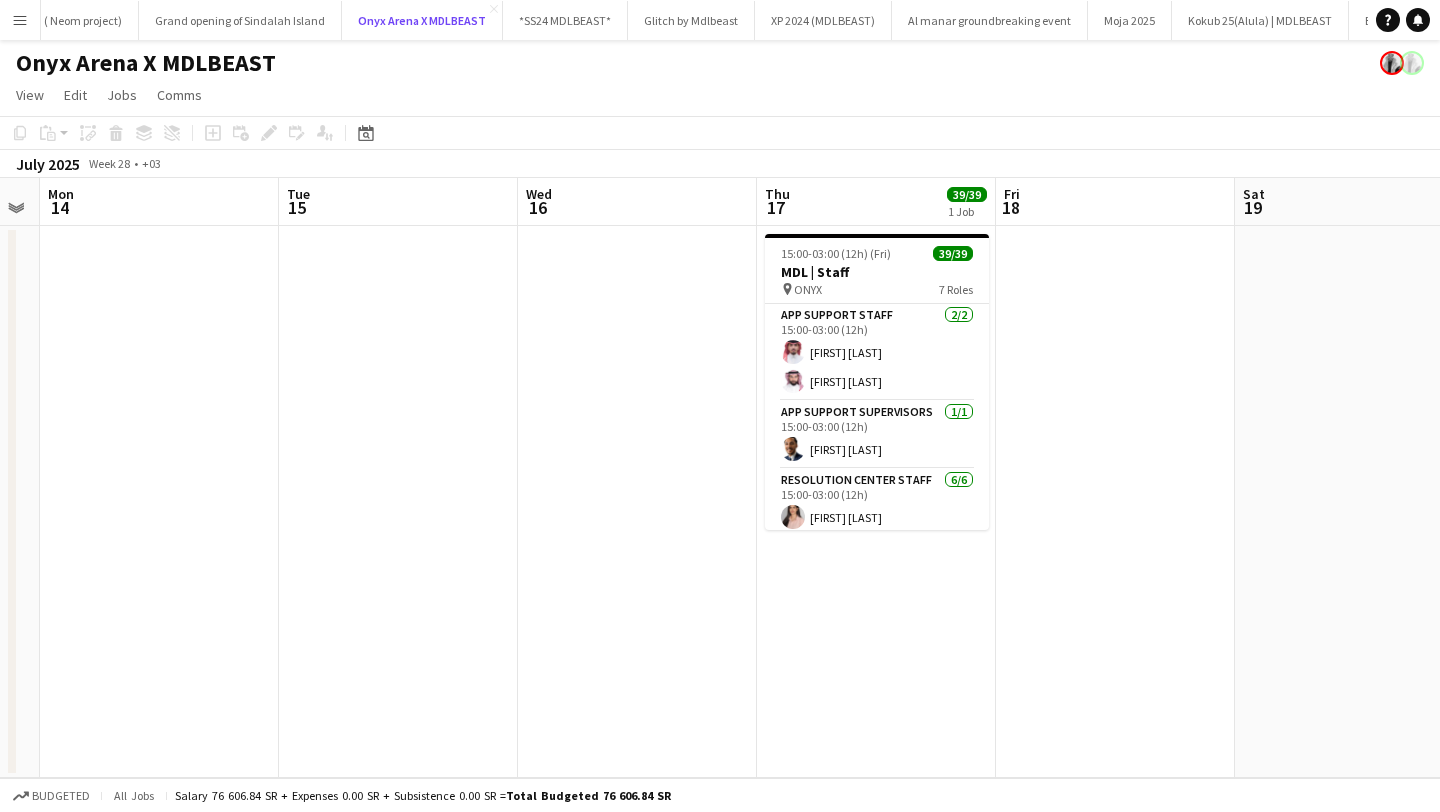 scroll, scrollTop: 0, scrollLeft: 920, axis: horizontal 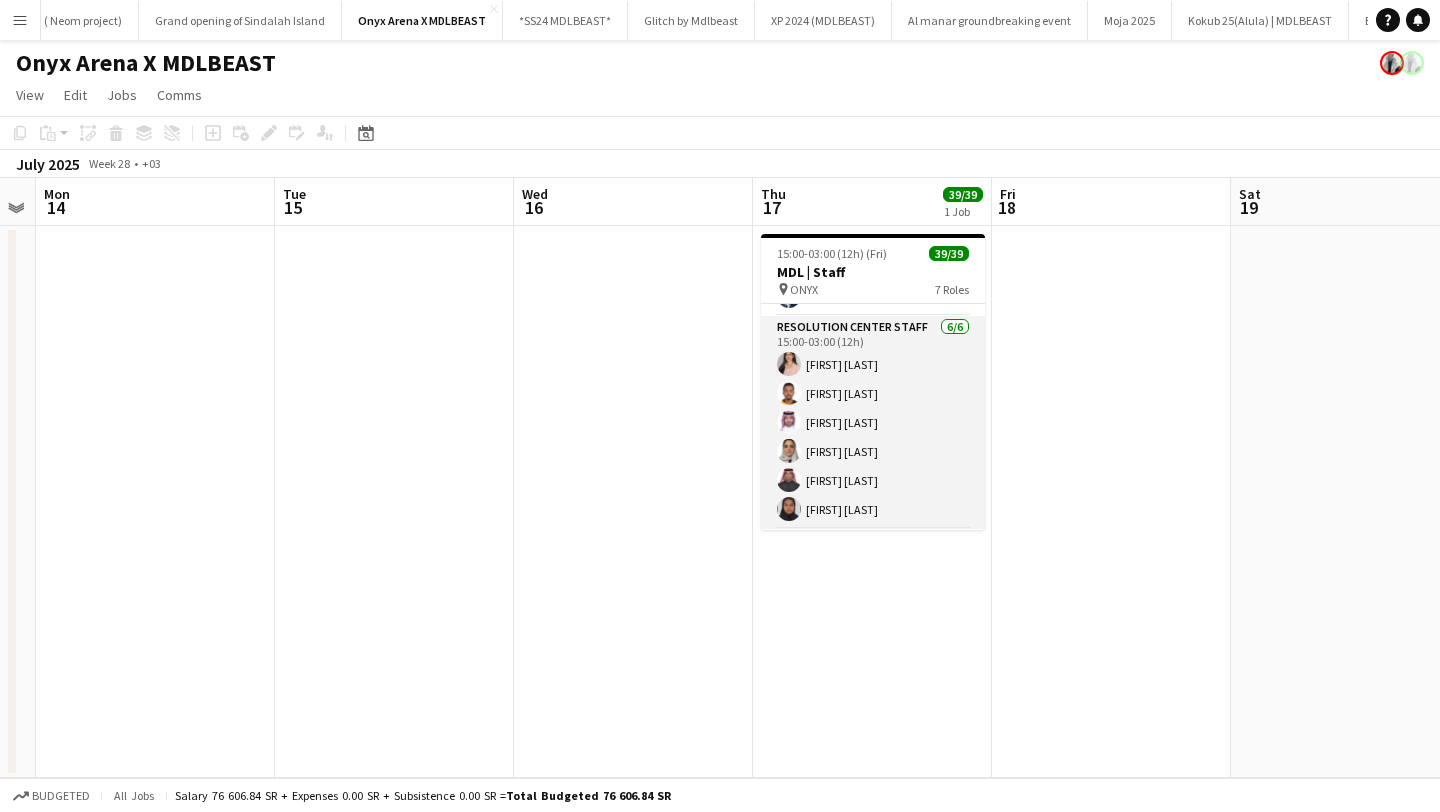 click on "Resolution Center Staff 6/6 15:00-03:00 (12h)
[FIRST] [LAST] [LAST] [FIRST] [LAST] [FIRST] [LAST] [FIRST] [LAST] [FIRST] [LAST] [FIRST] [LAST] [FIRST] [LAST] [FIRST] [LAST]" at bounding box center (873, 422) 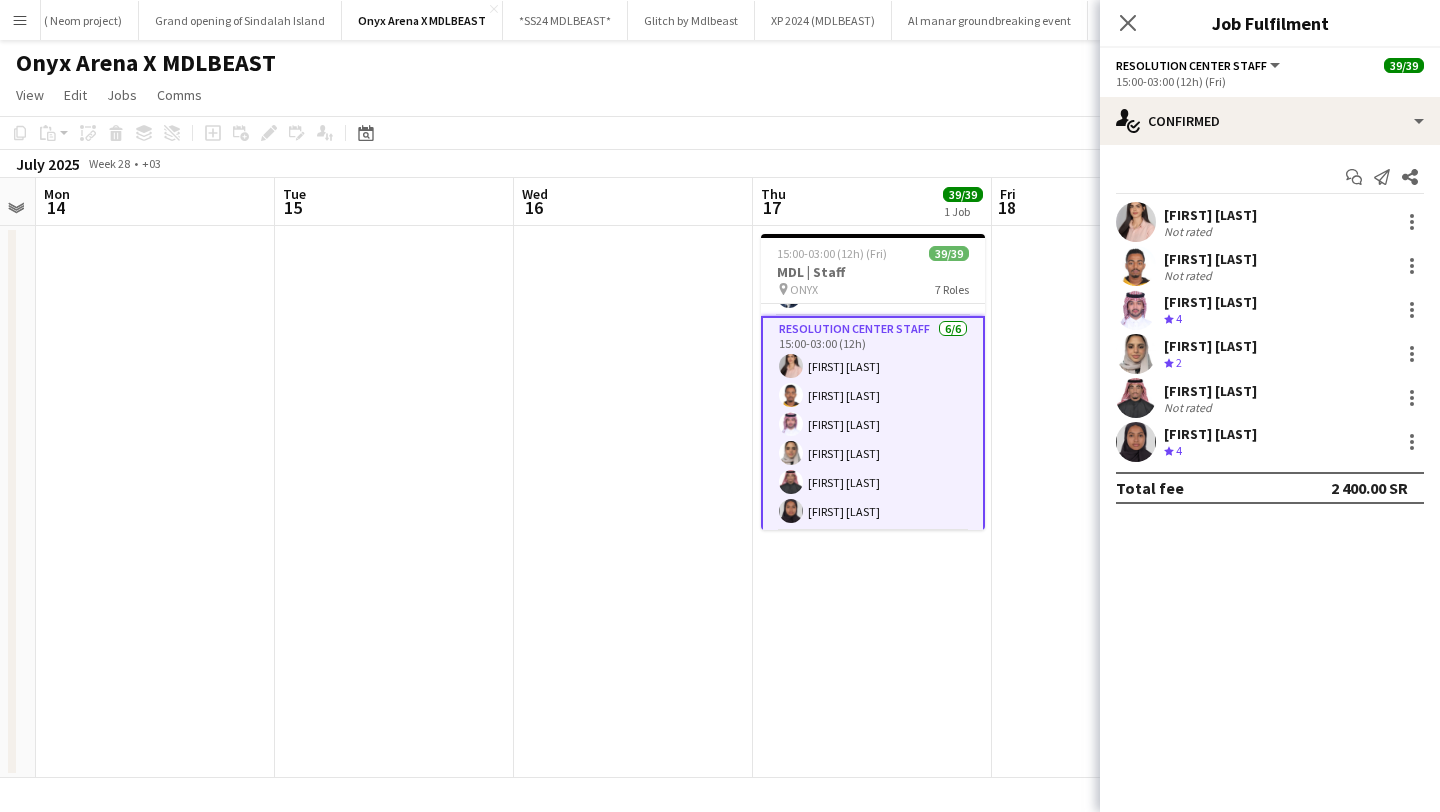 click on "[FIRST] [LAST]" at bounding box center [1210, 259] 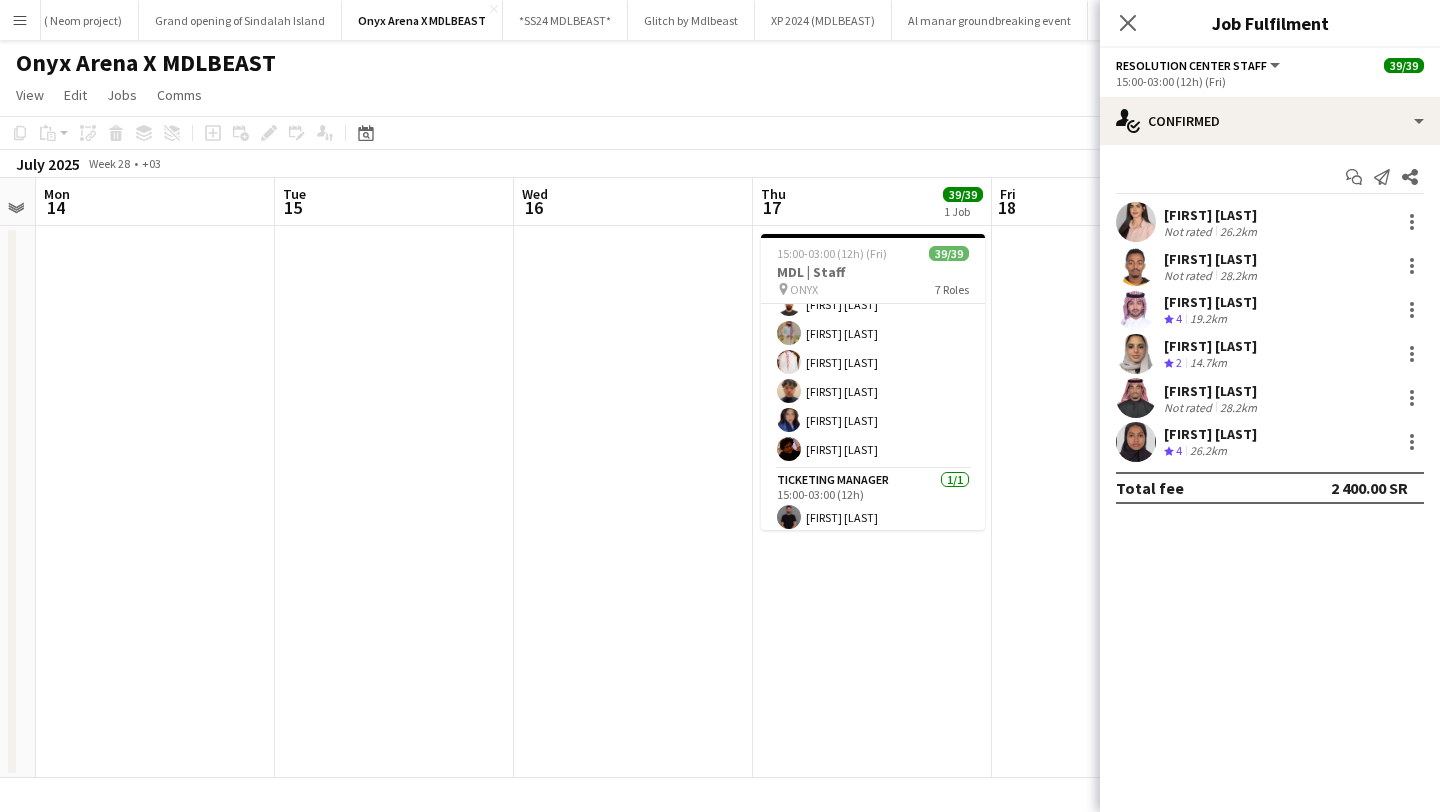 scroll, scrollTop: 1091, scrollLeft: 0, axis: vertical 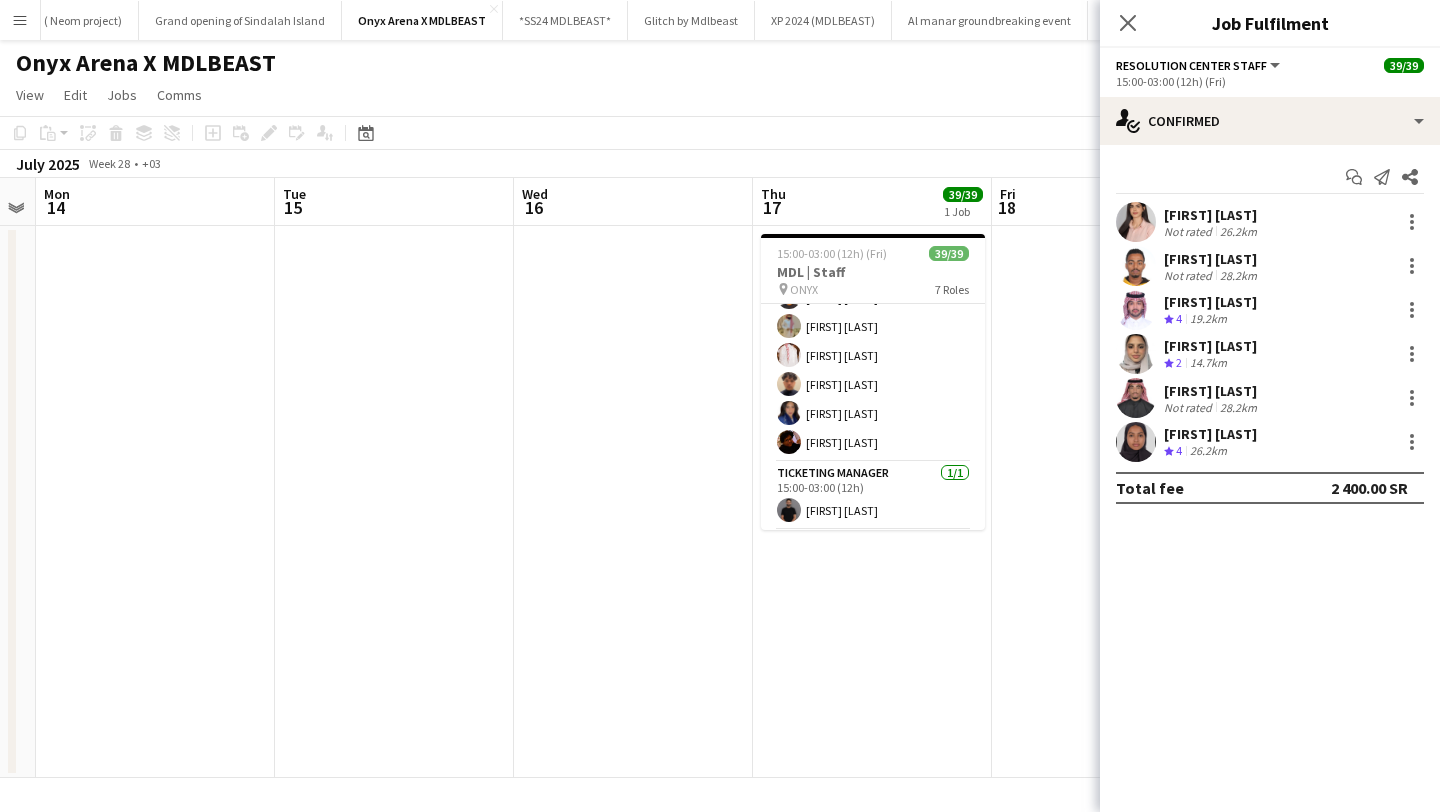 click on "Not rated" at bounding box center [1190, 231] 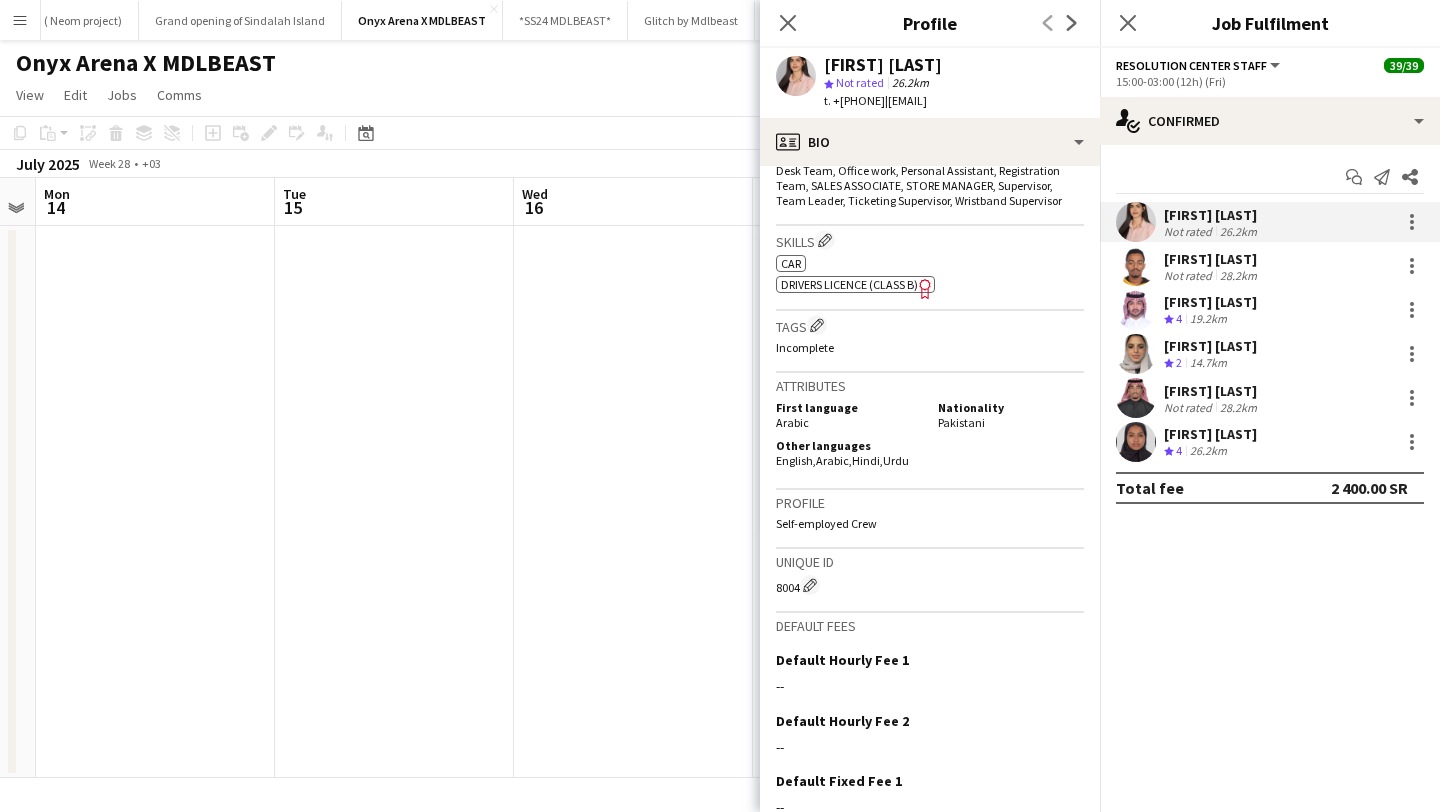scroll, scrollTop: 874, scrollLeft: 0, axis: vertical 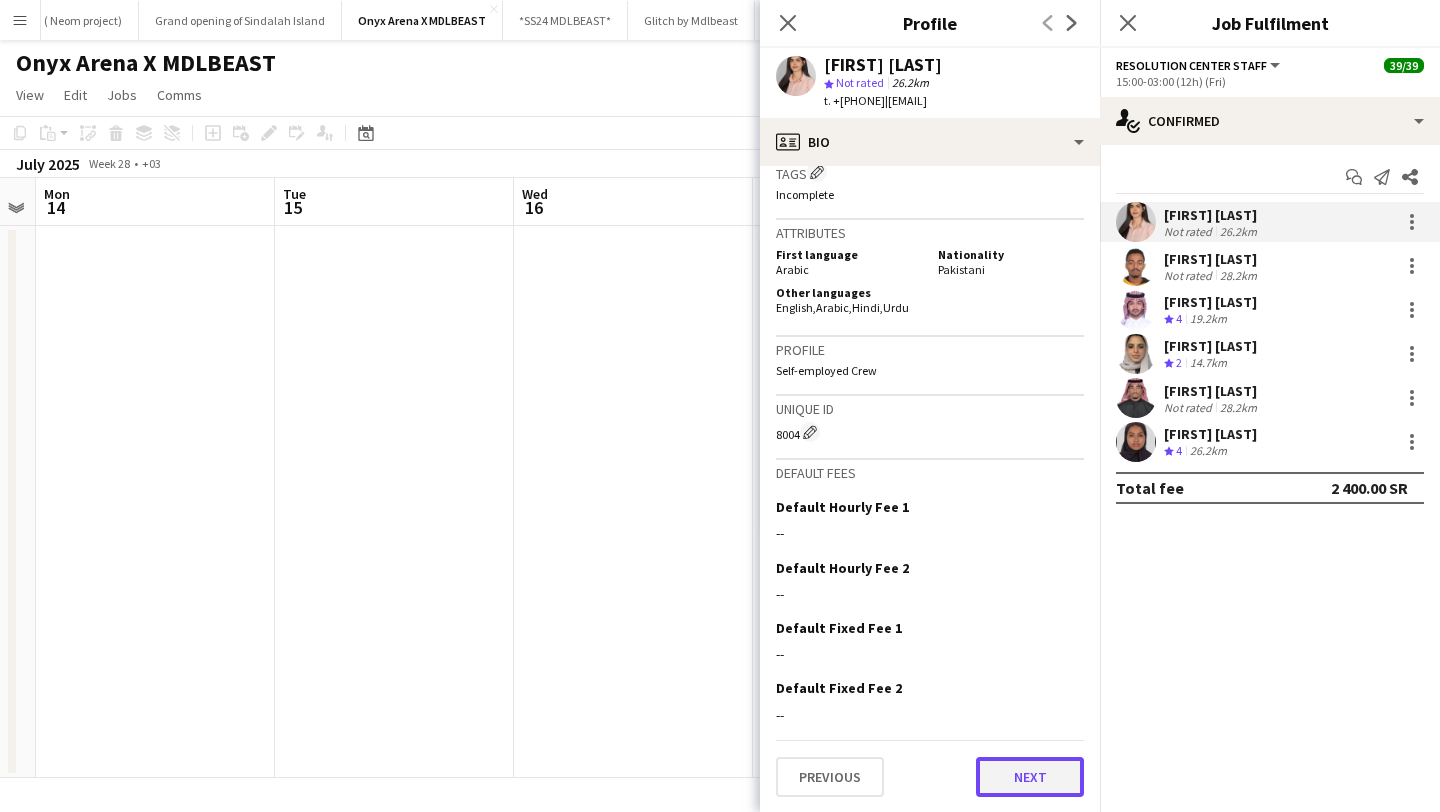 click on "Next" 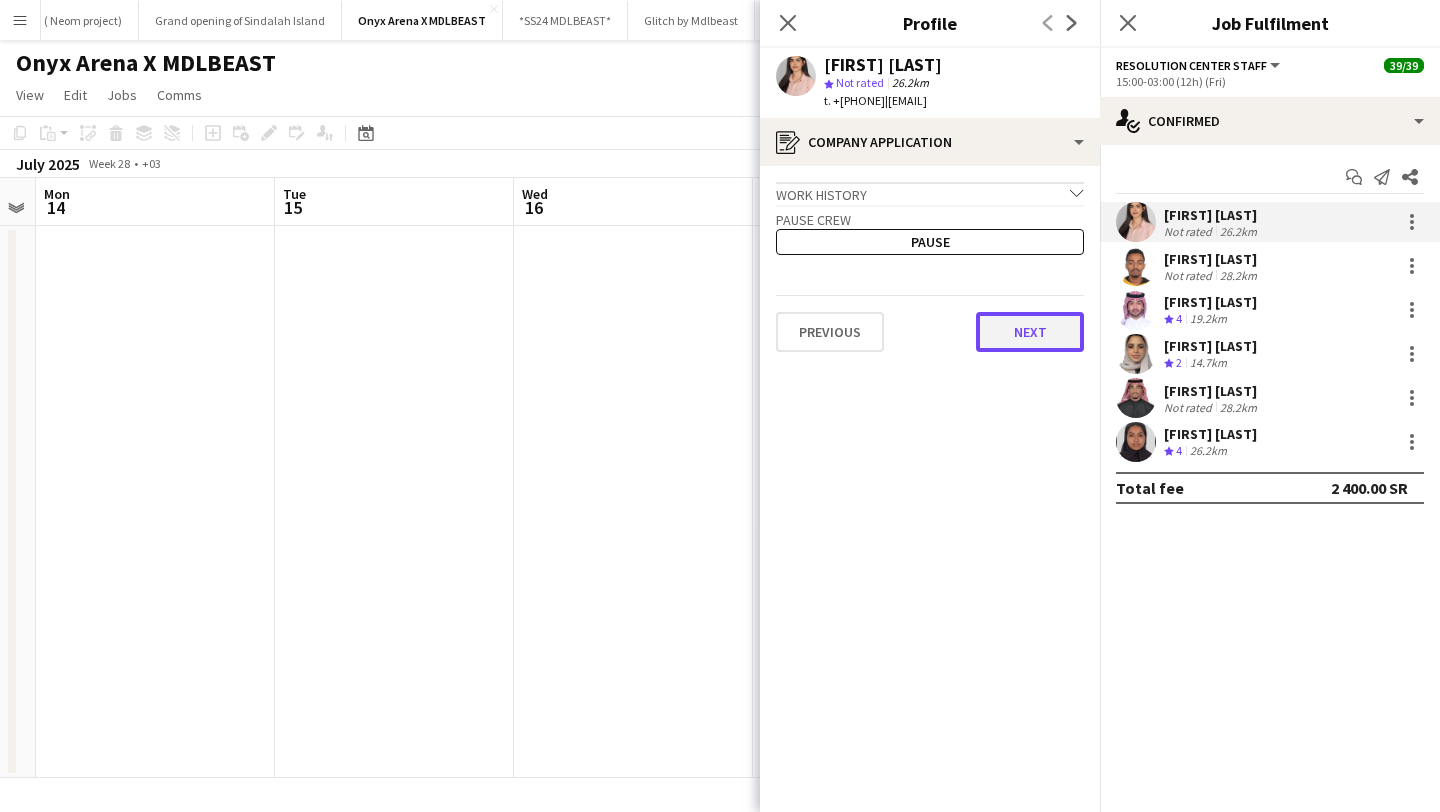 click on "Next" 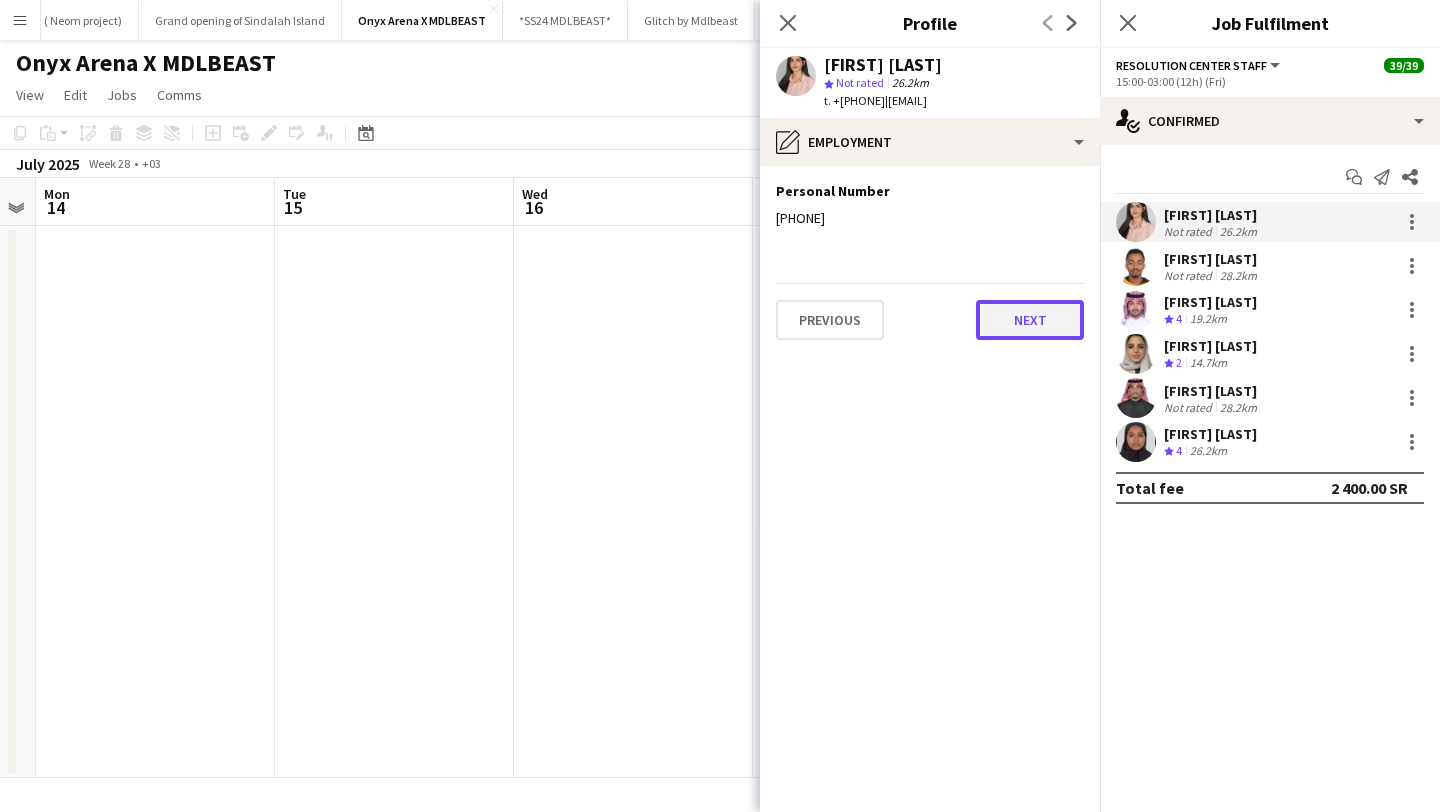 click on "Next" 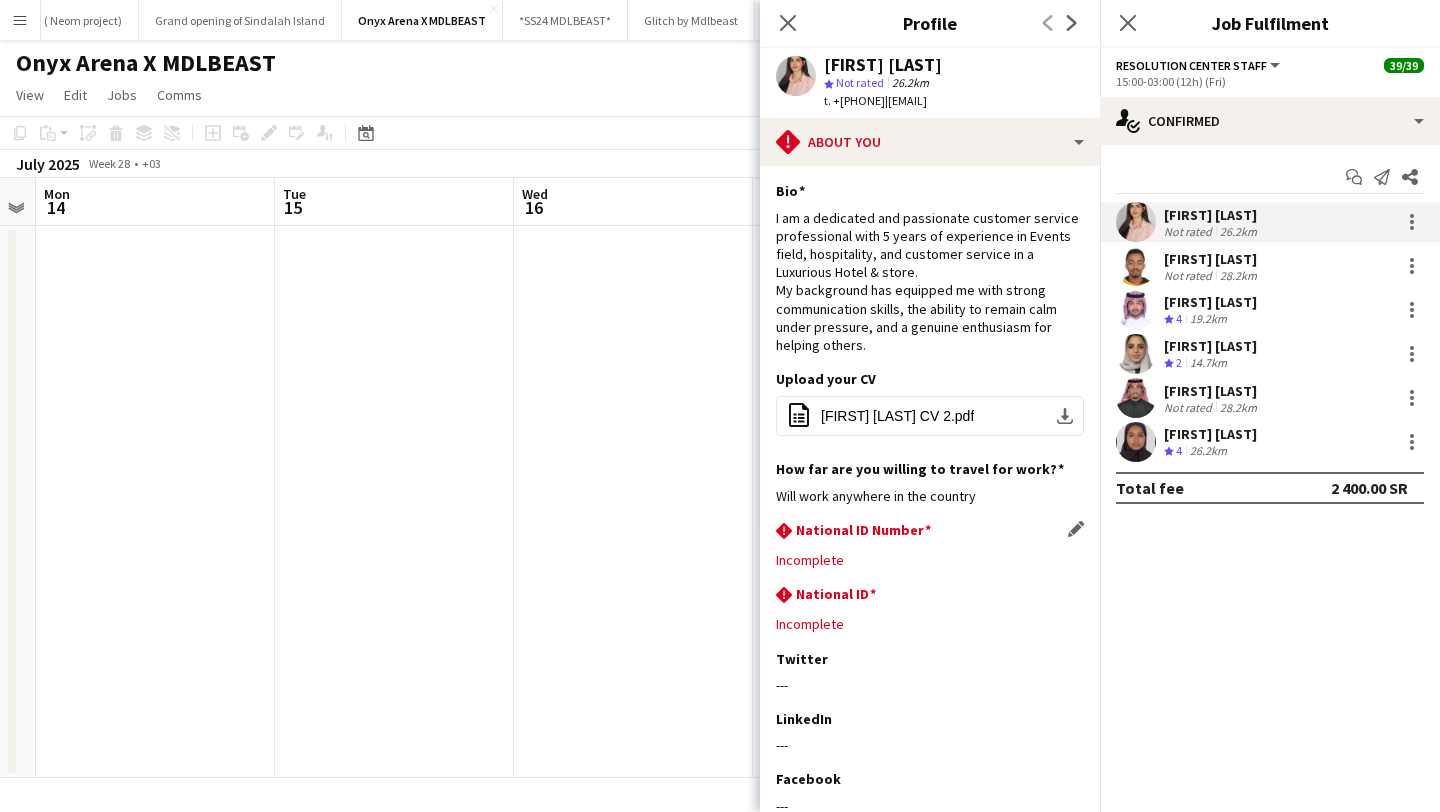 scroll, scrollTop: 192, scrollLeft: 0, axis: vertical 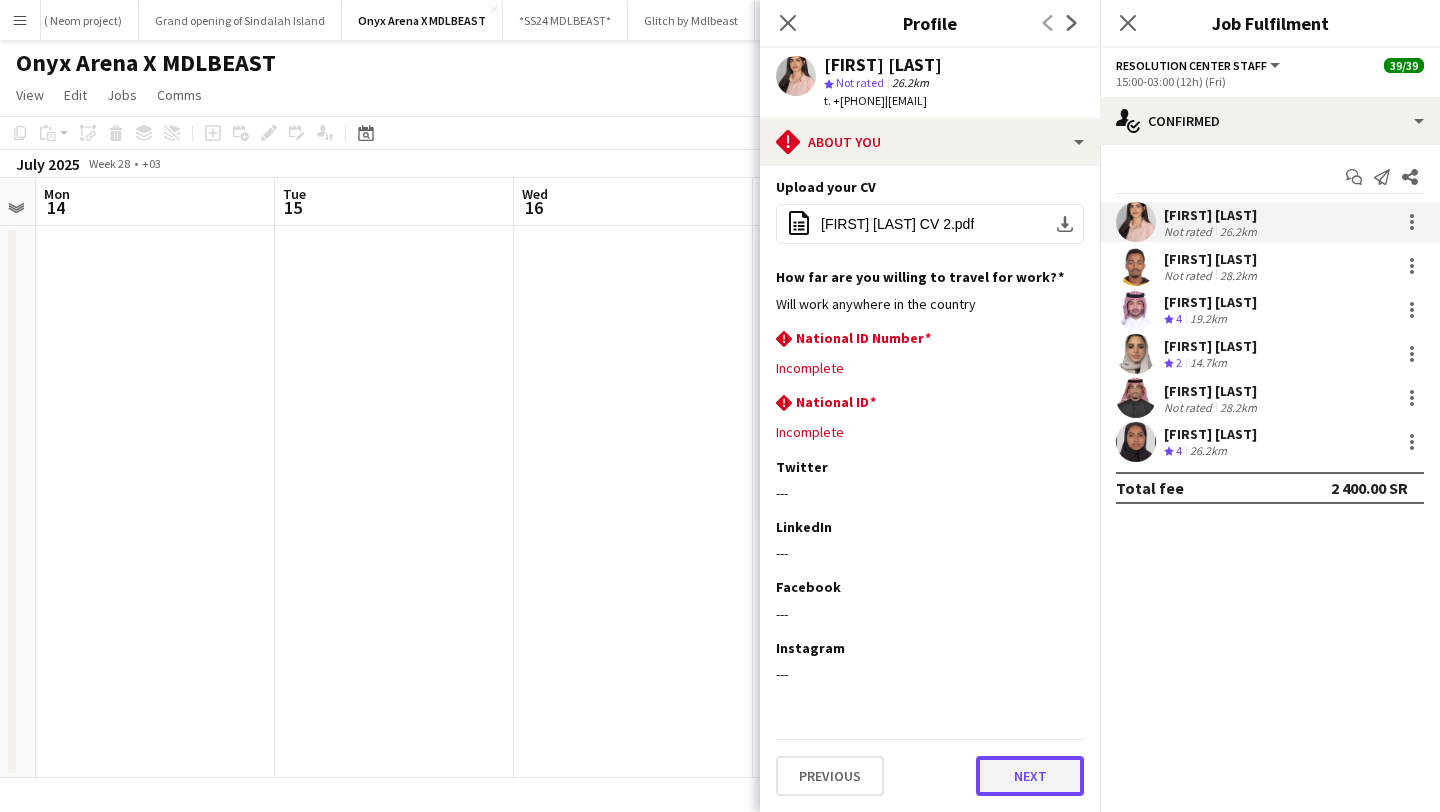 click on "Next" 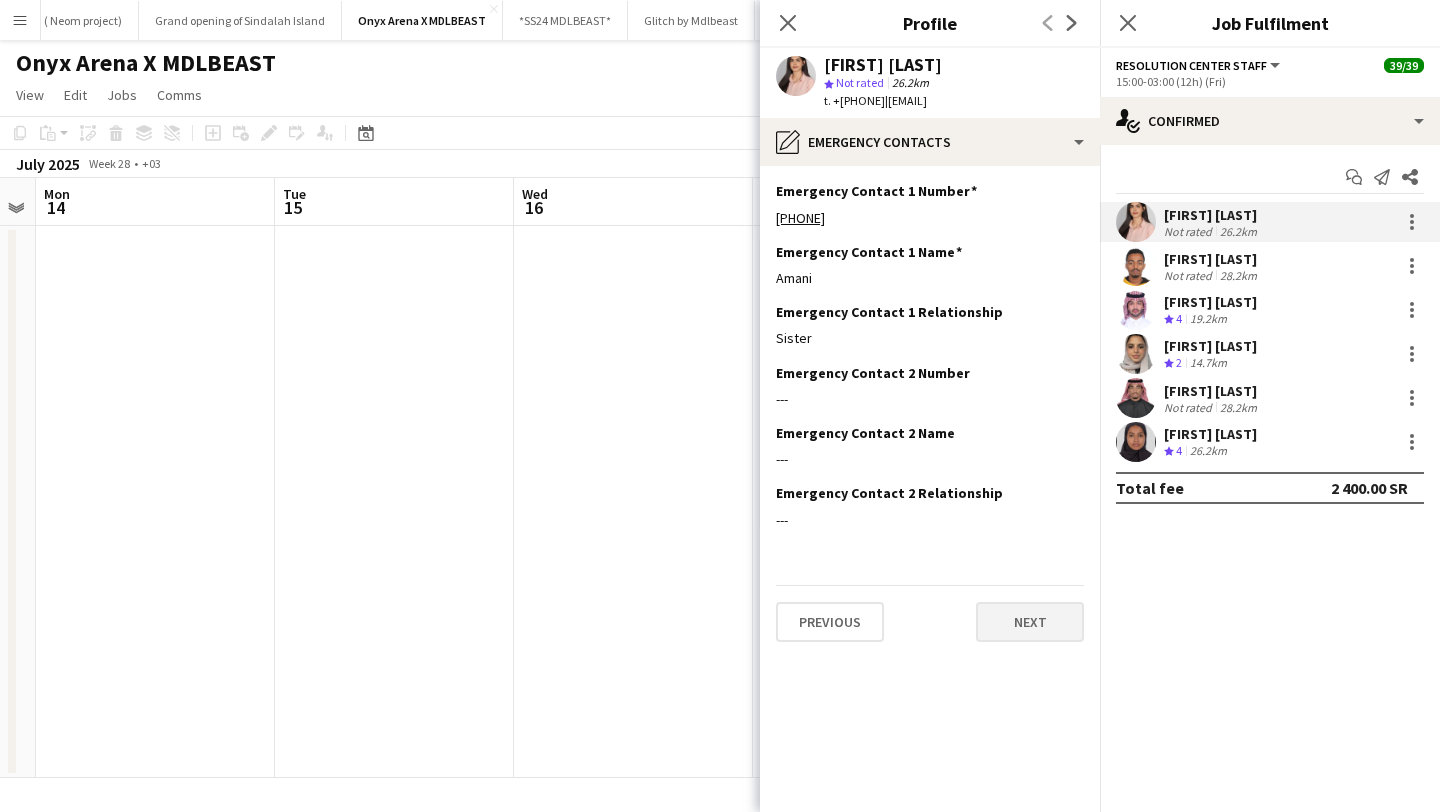 scroll, scrollTop: 0, scrollLeft: 0, axis: both 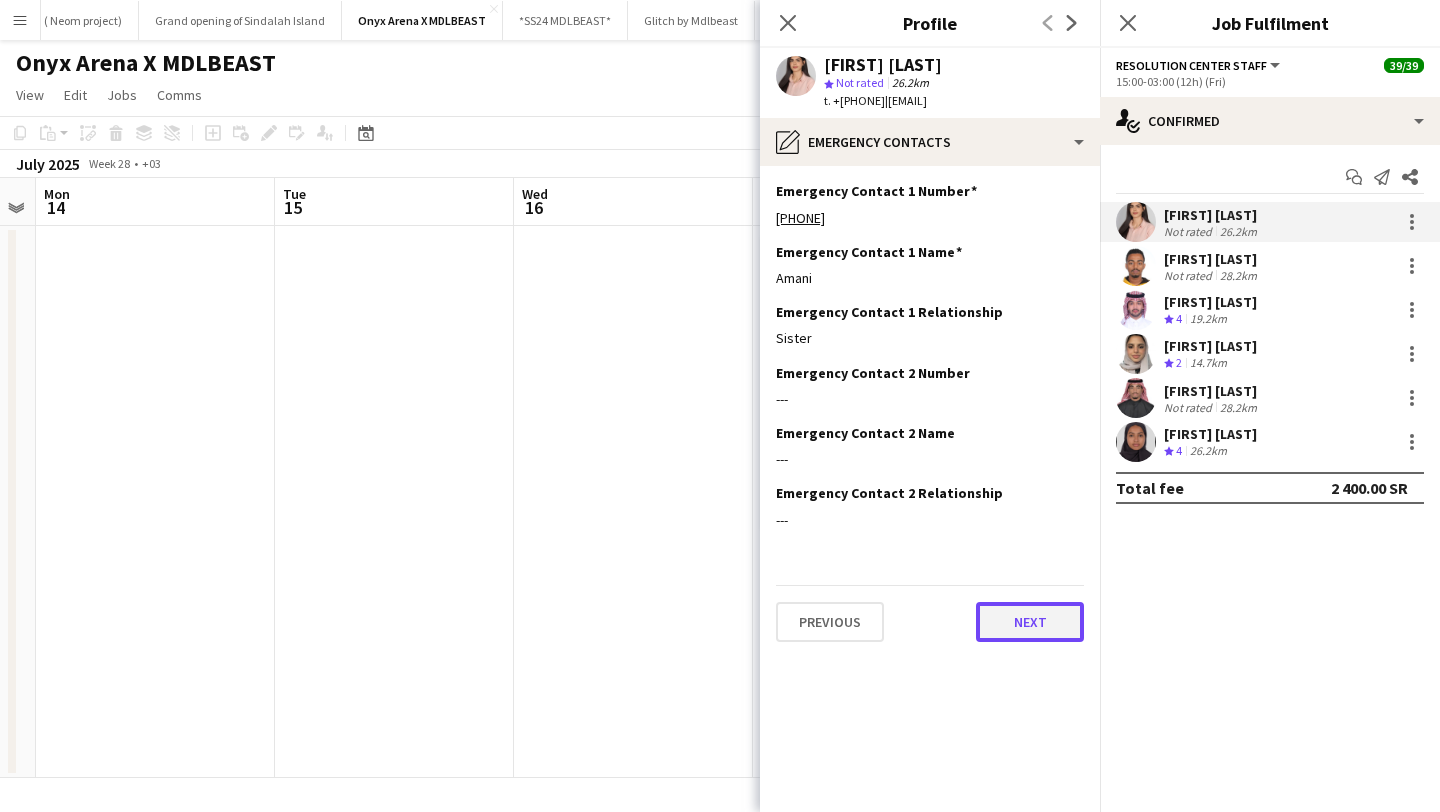 click on "Next" 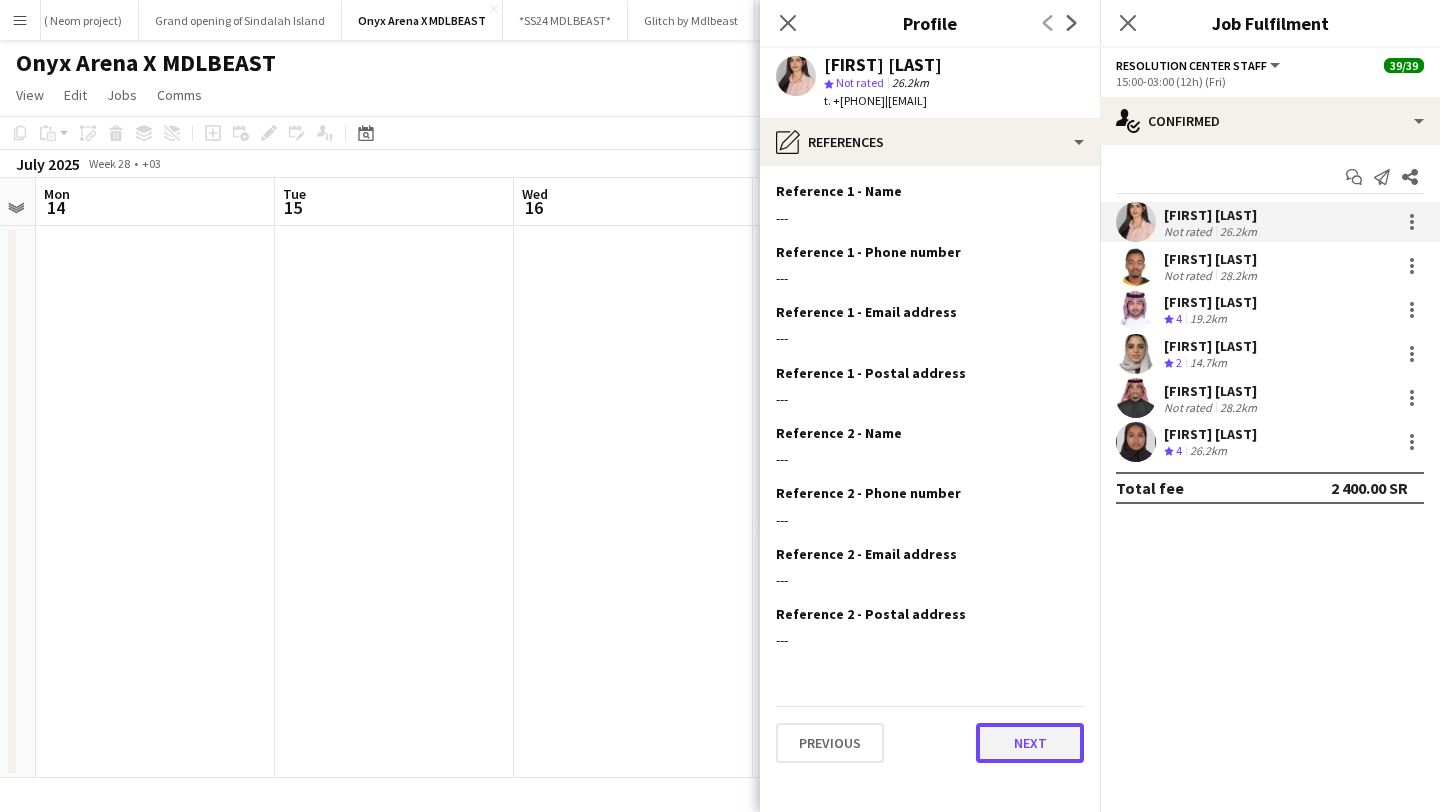 click on "Next" 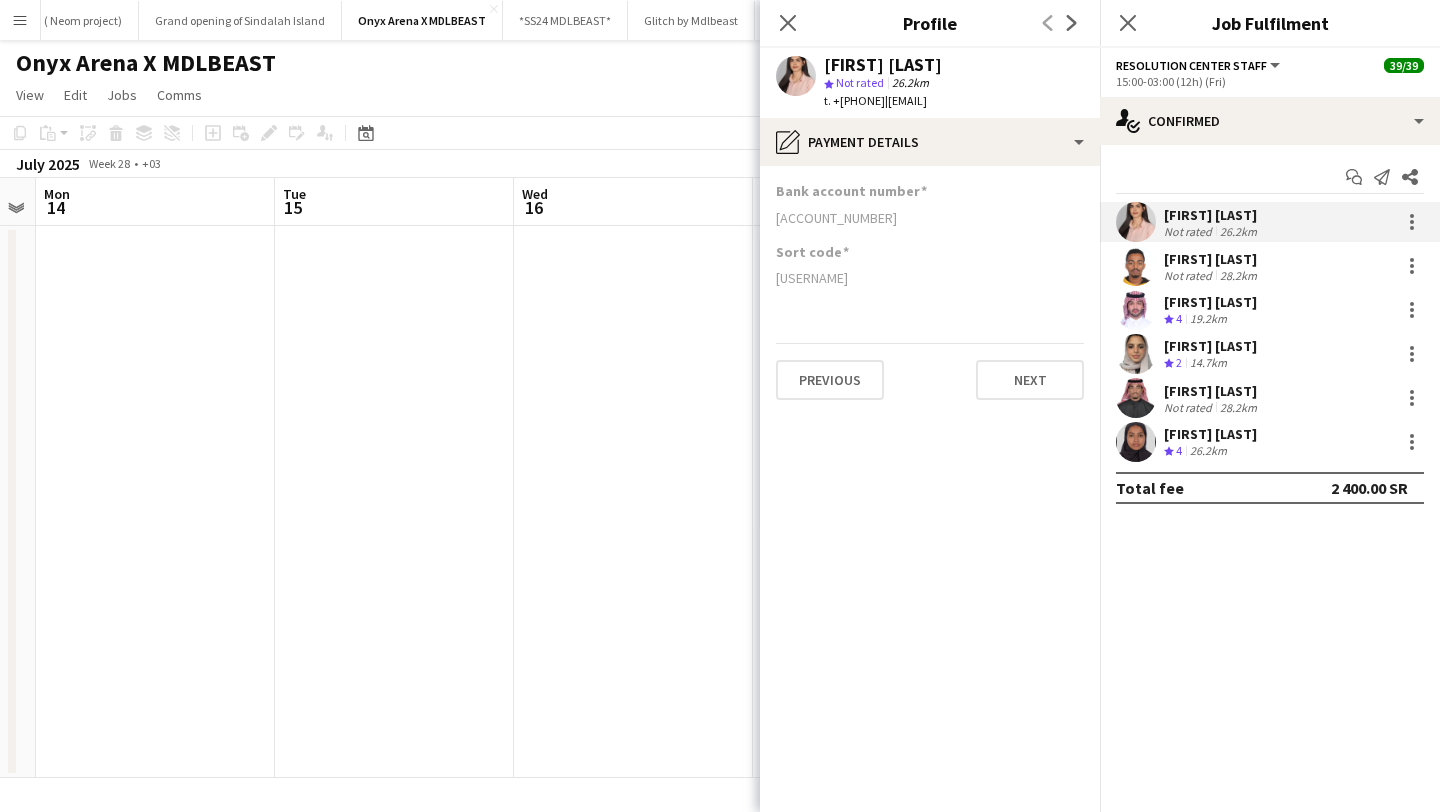 click on "[FIRST] [LAST]" at bounding box center (1212, 259) 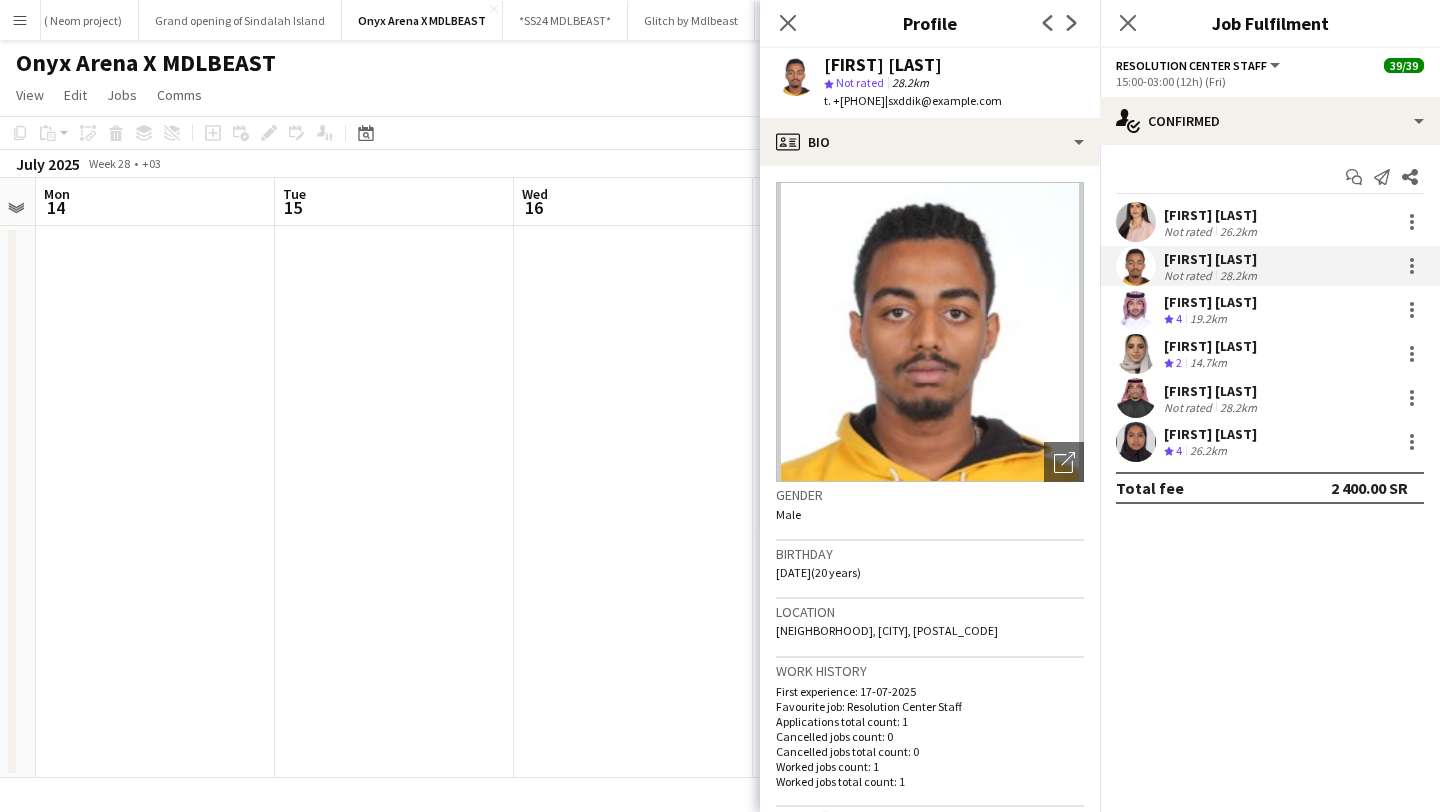 scroll, scrollTop: 789, scrollLeft: 0, axis: vertical 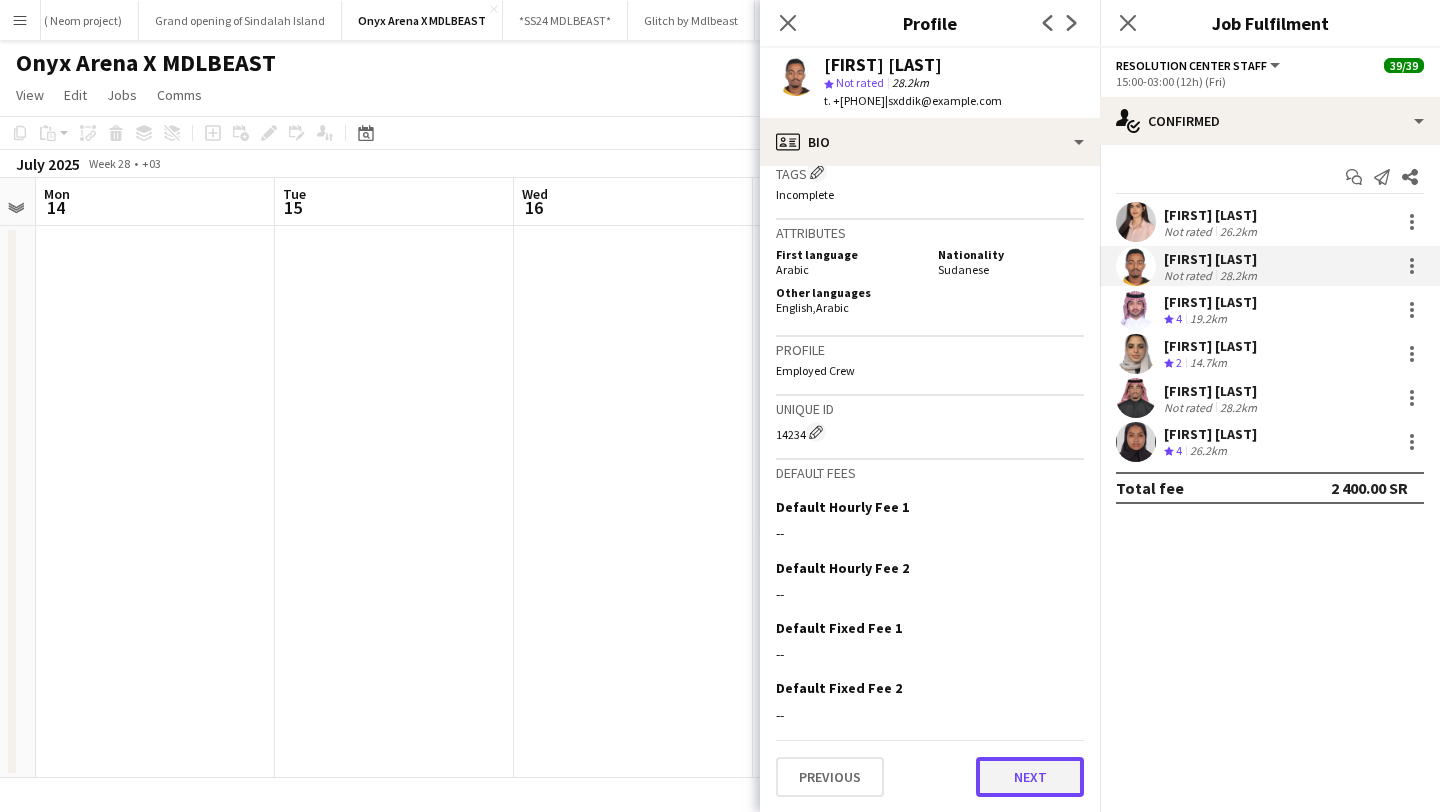 click on "Next" 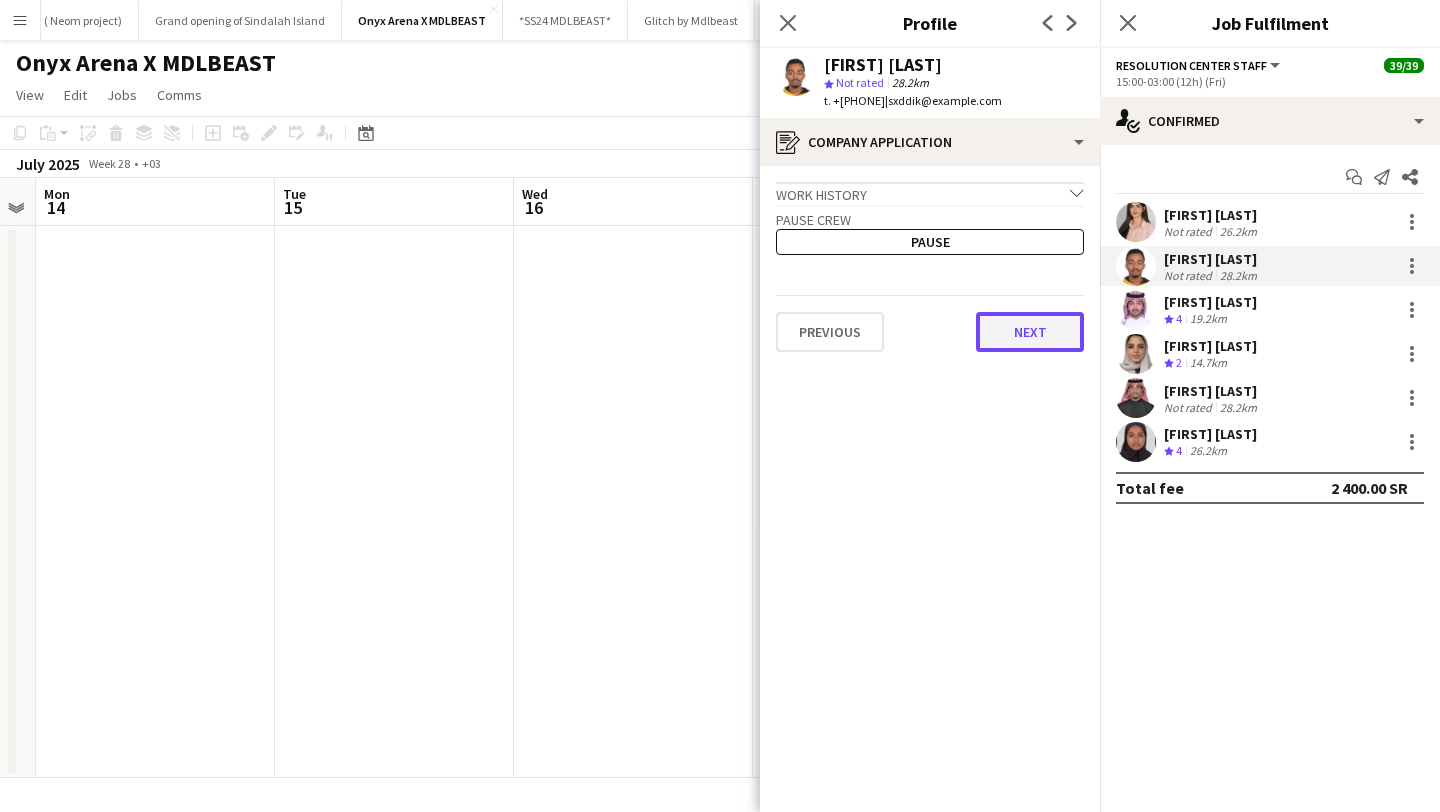 click on "Next" 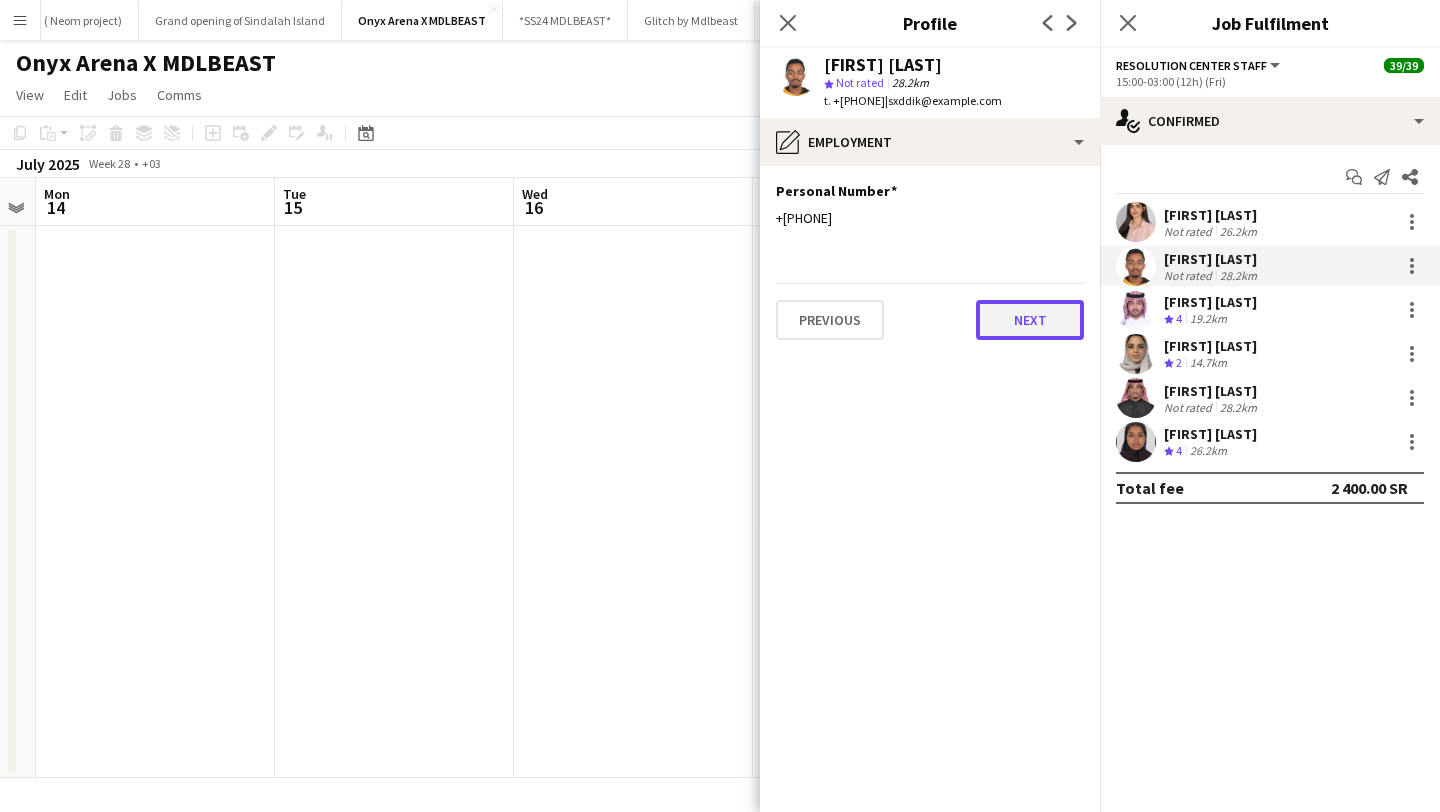 click on "Next" 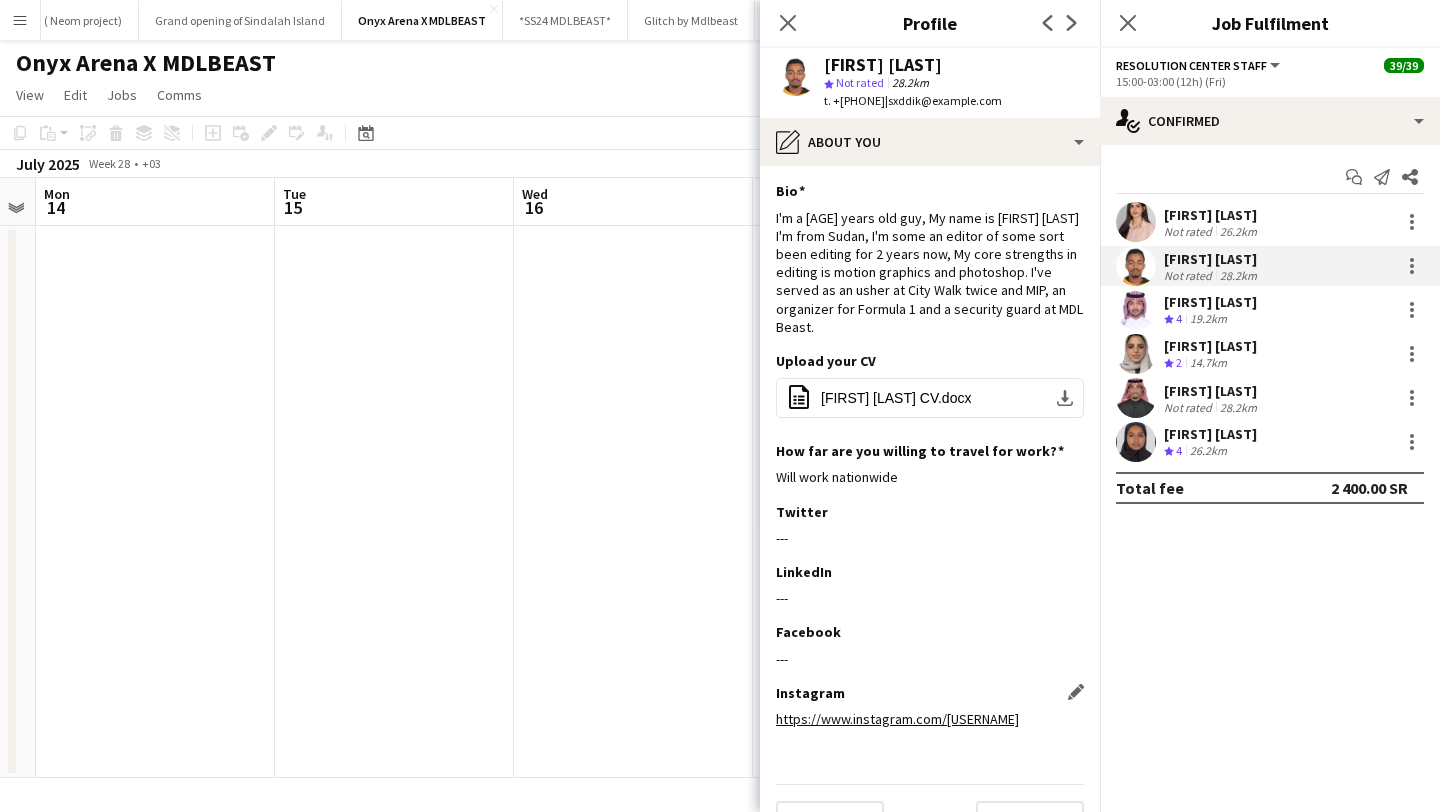 scroll, scrollTop: 45, scrollLeft: 0, axis: vertical 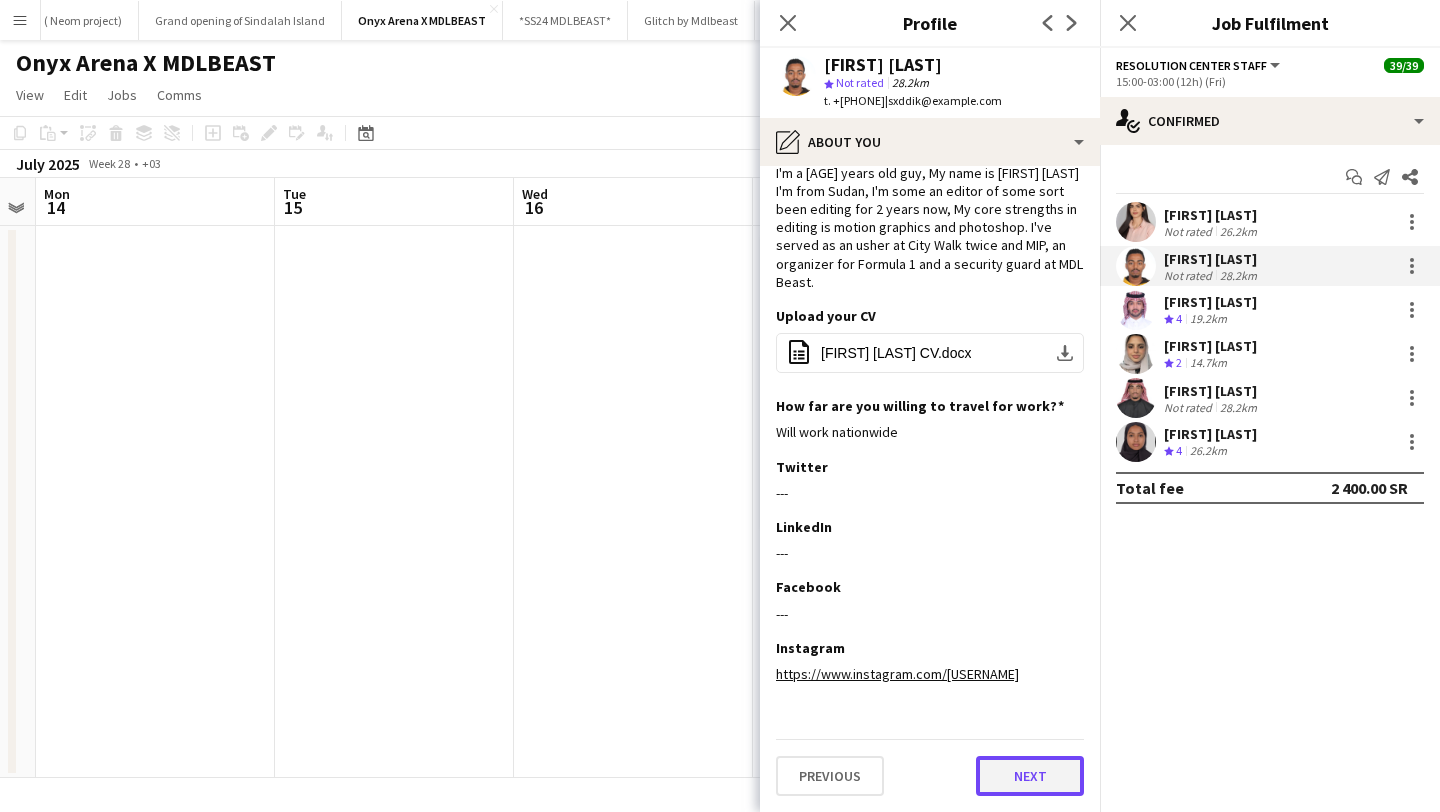 click on "Next" 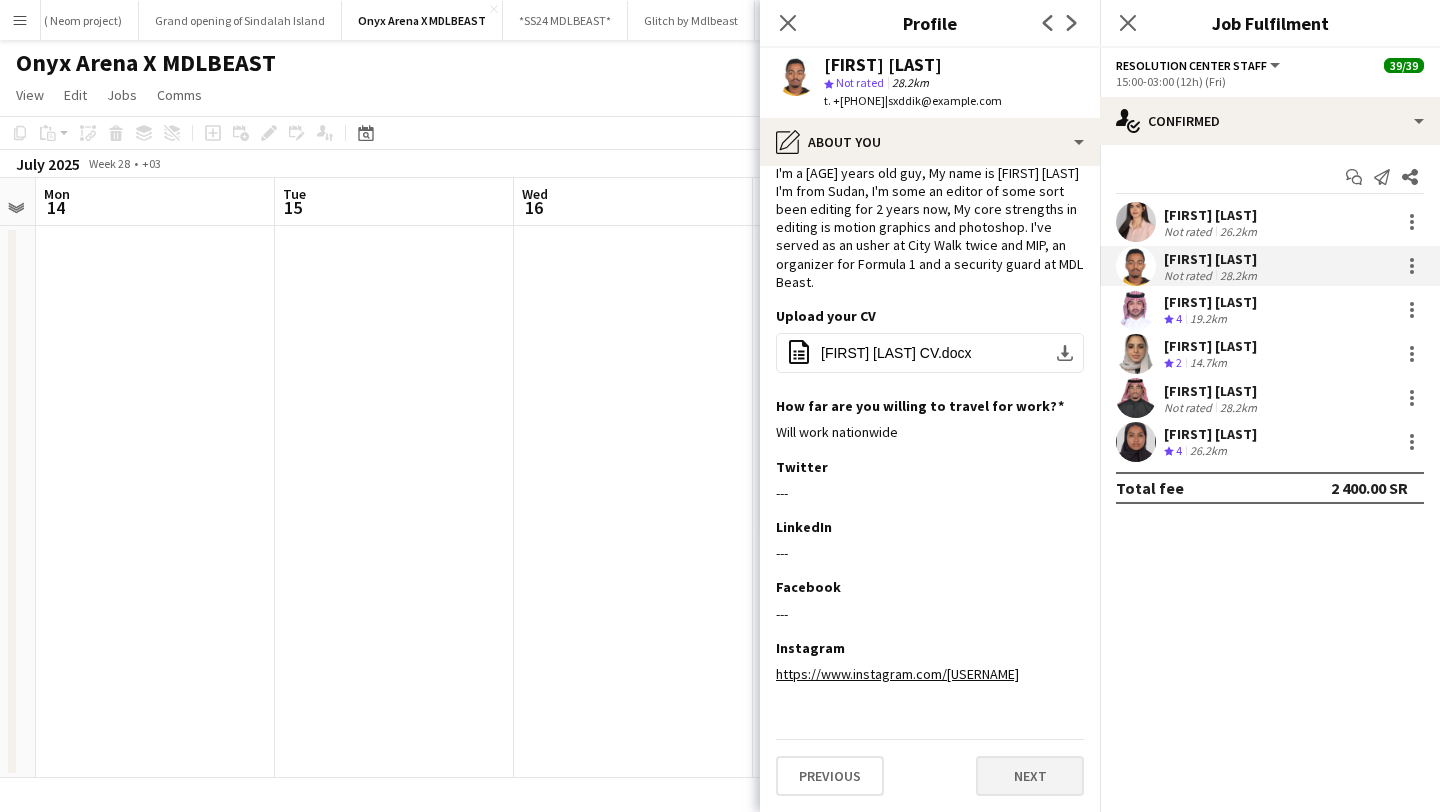scroll, scrollTop: 0, scrollLeft: 0, axis: both 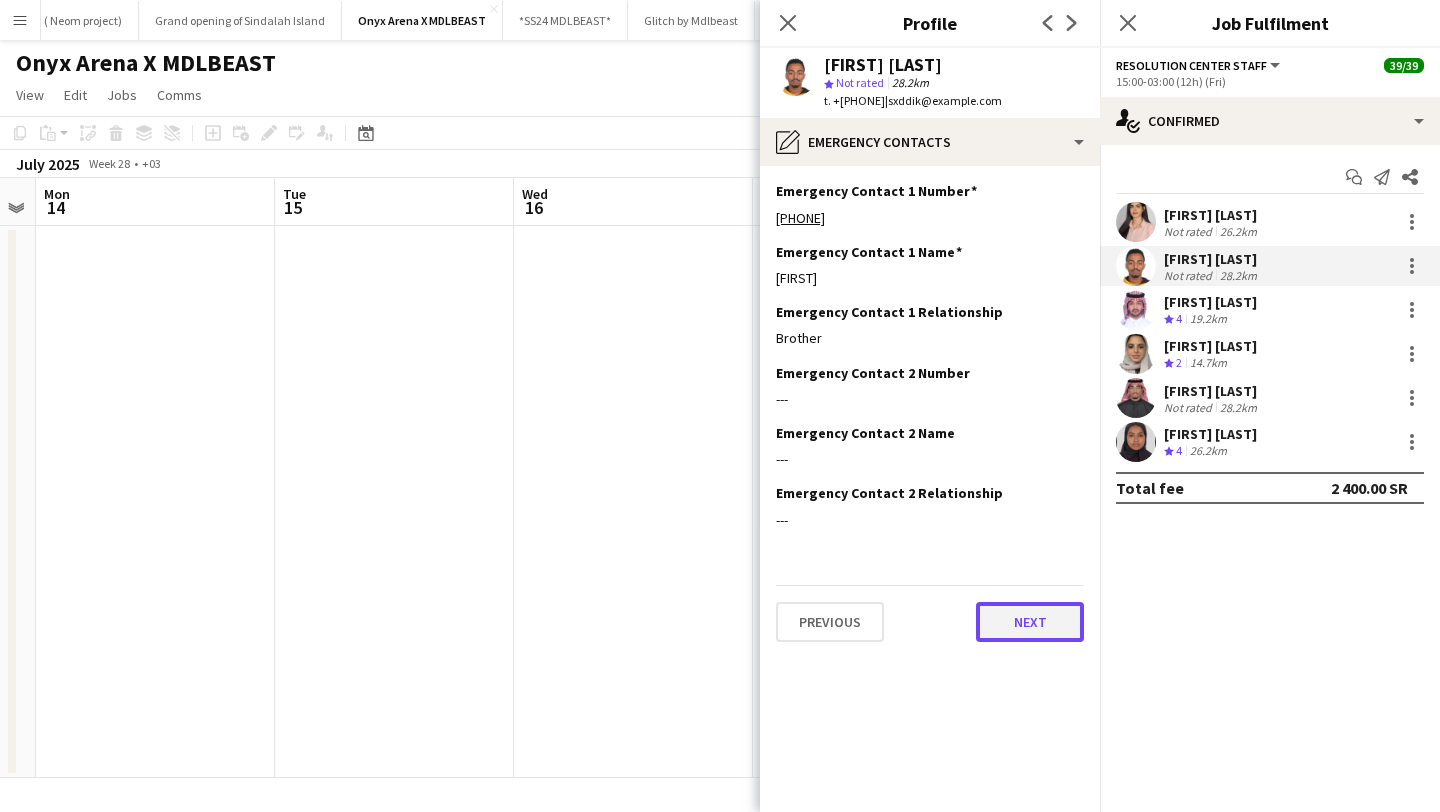 click on "Next" 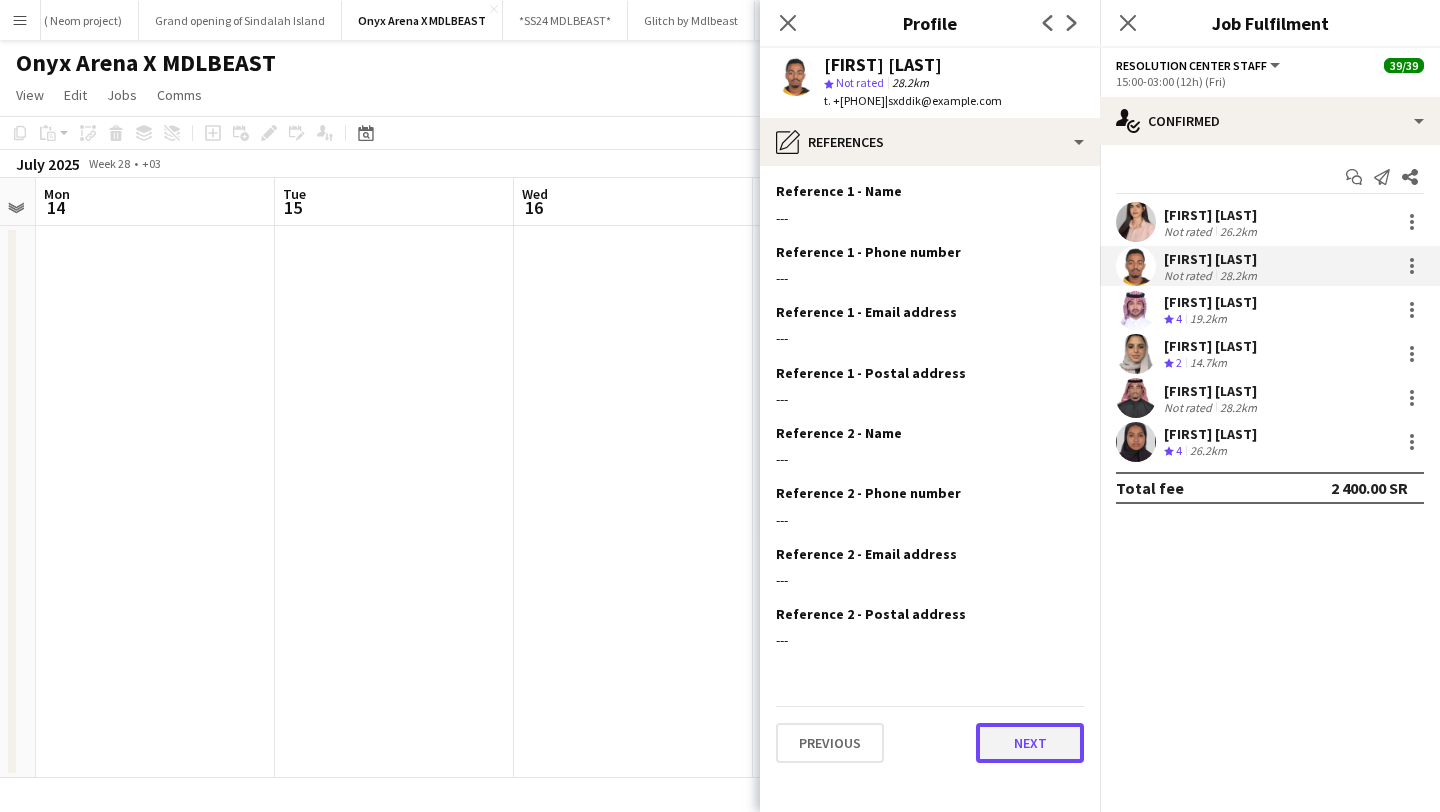 click on "Next" 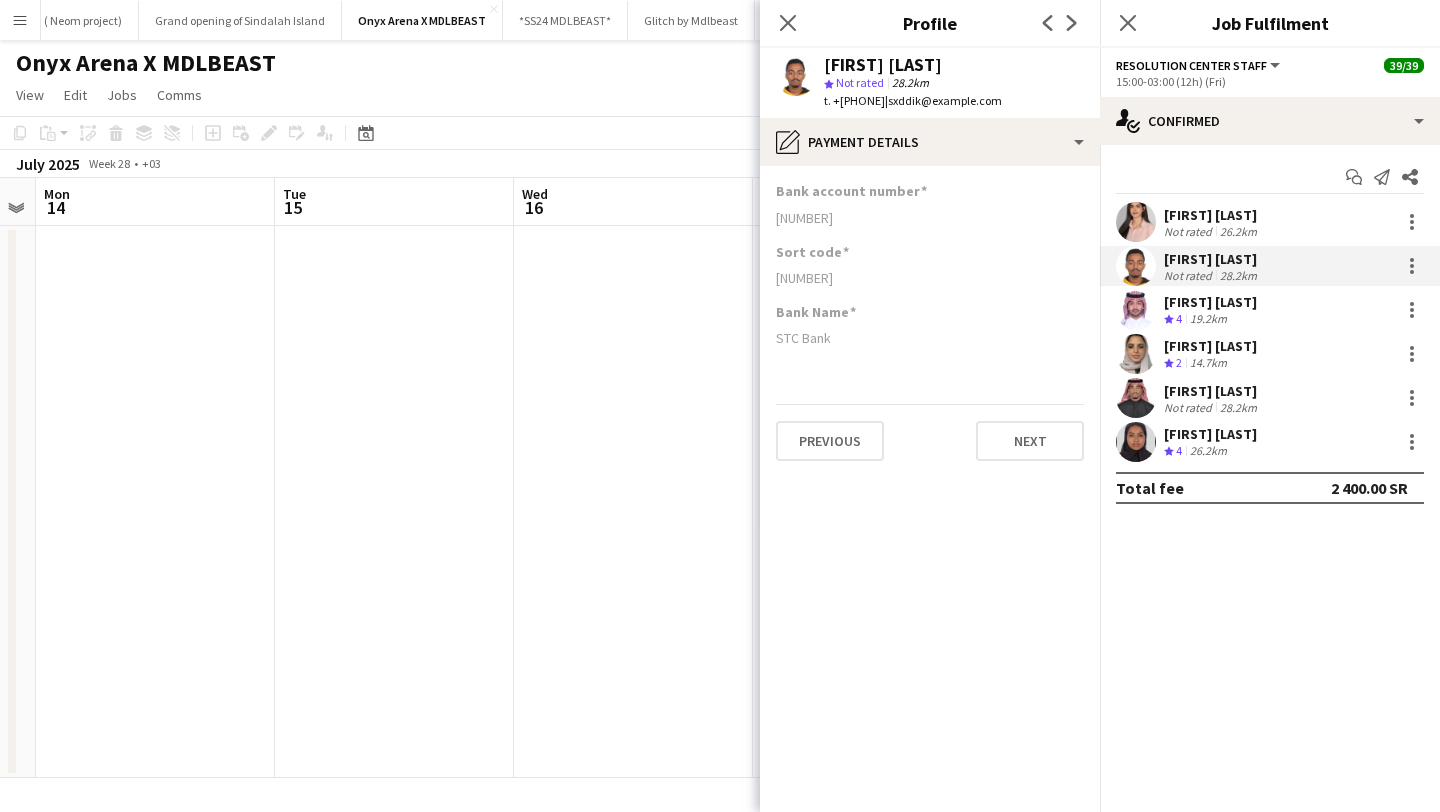 click on "[FIRST] [LAST]" at bounding box center [1212, 391] 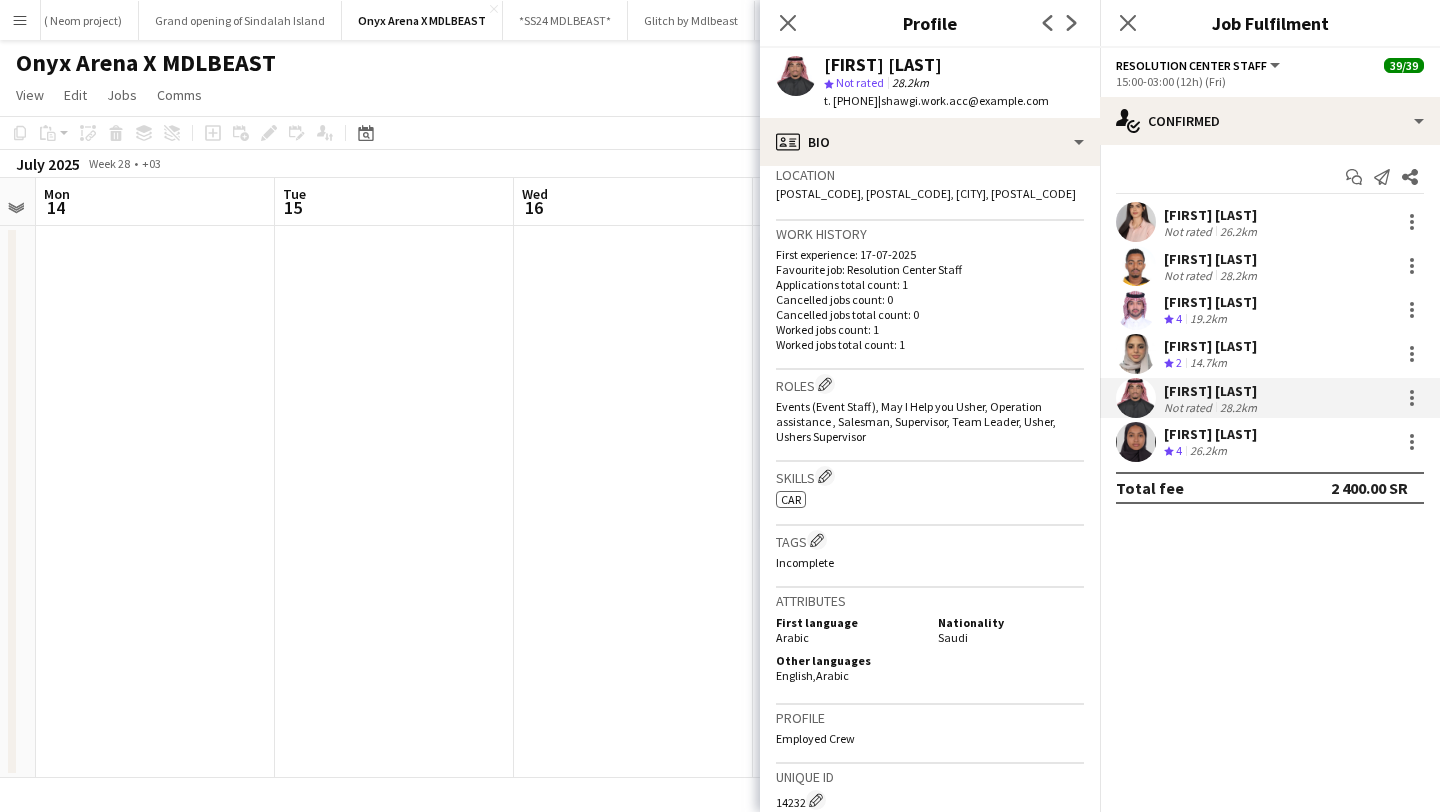 scroll, scrollTop: 807, scrollLeft: 0, axis: vertical 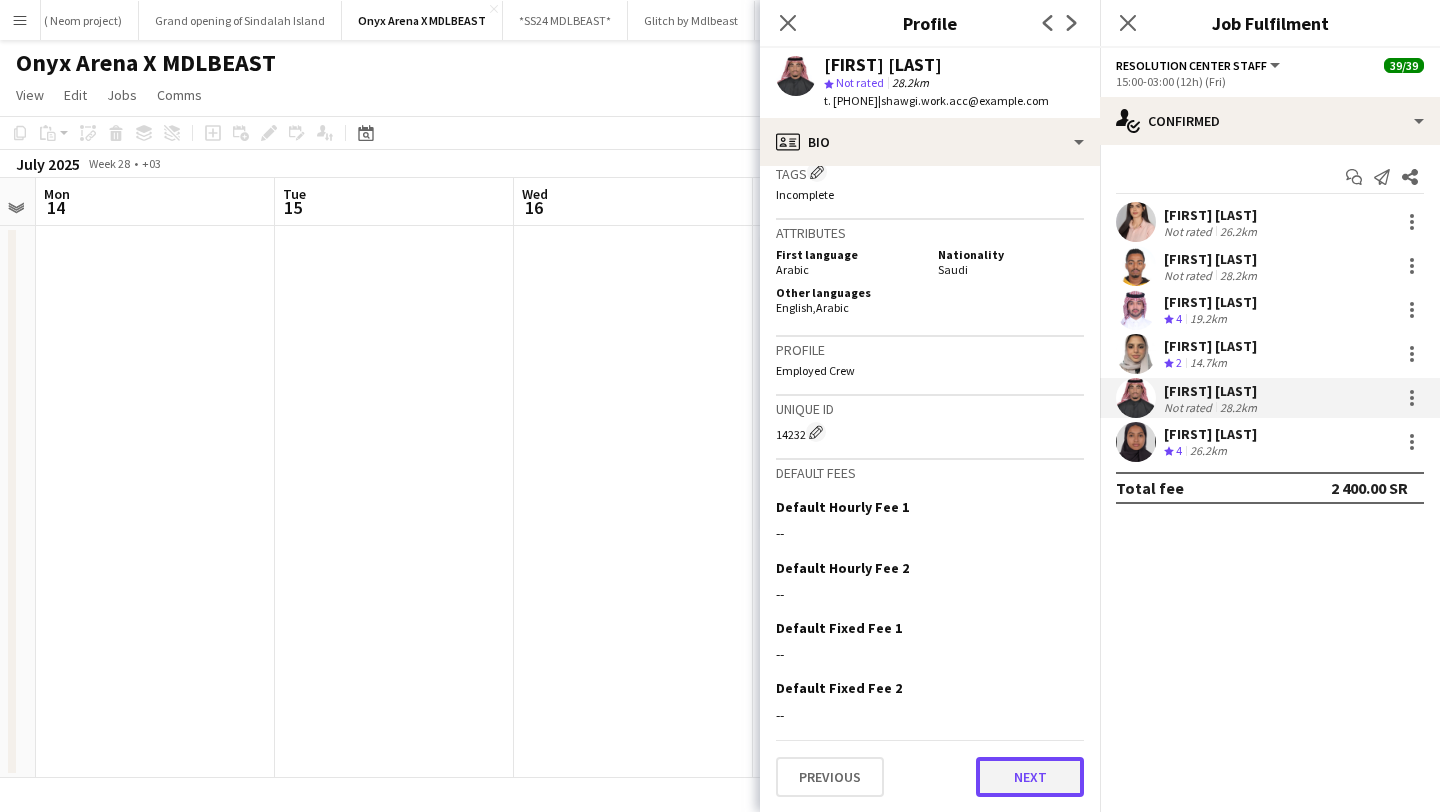 click on "Next" 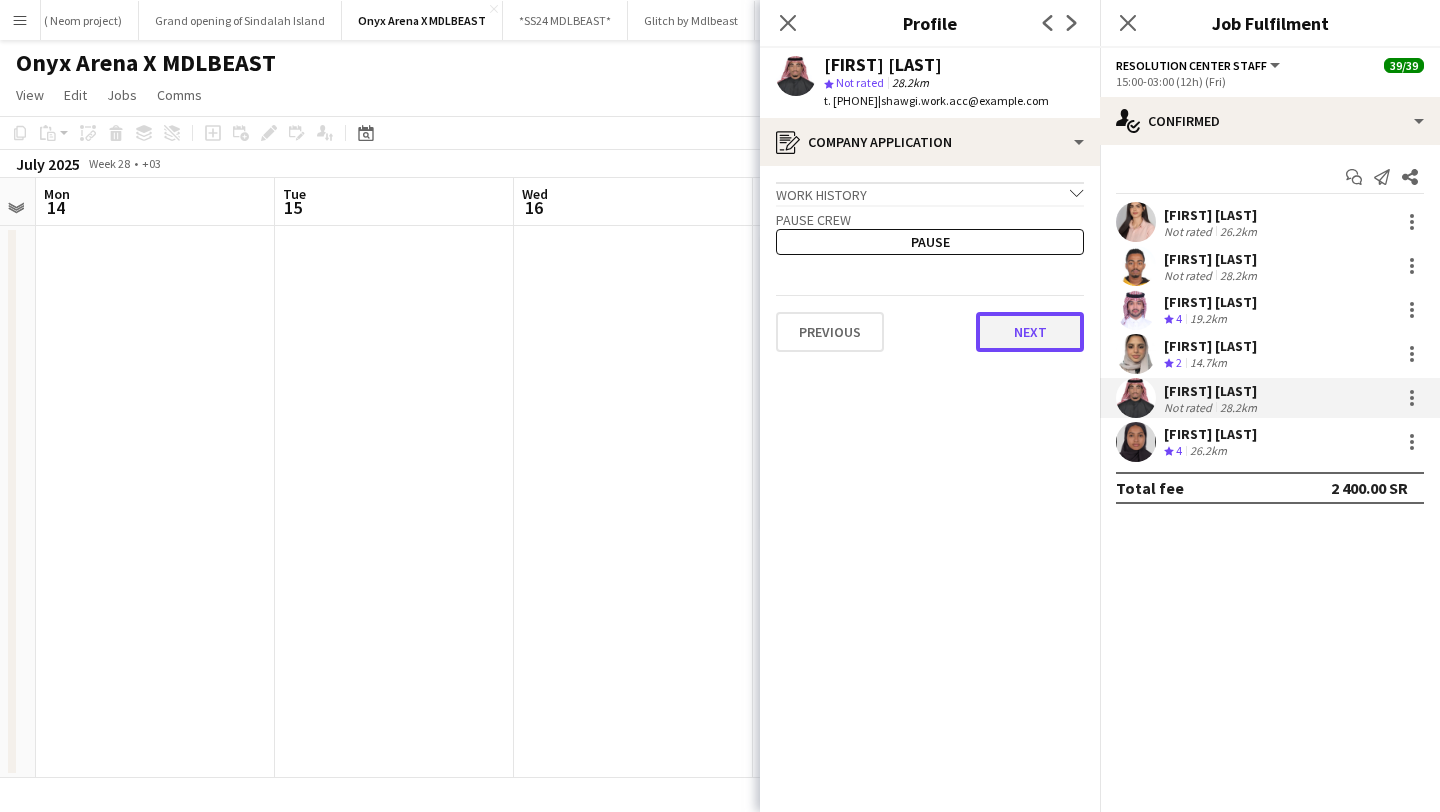 click on "Next" 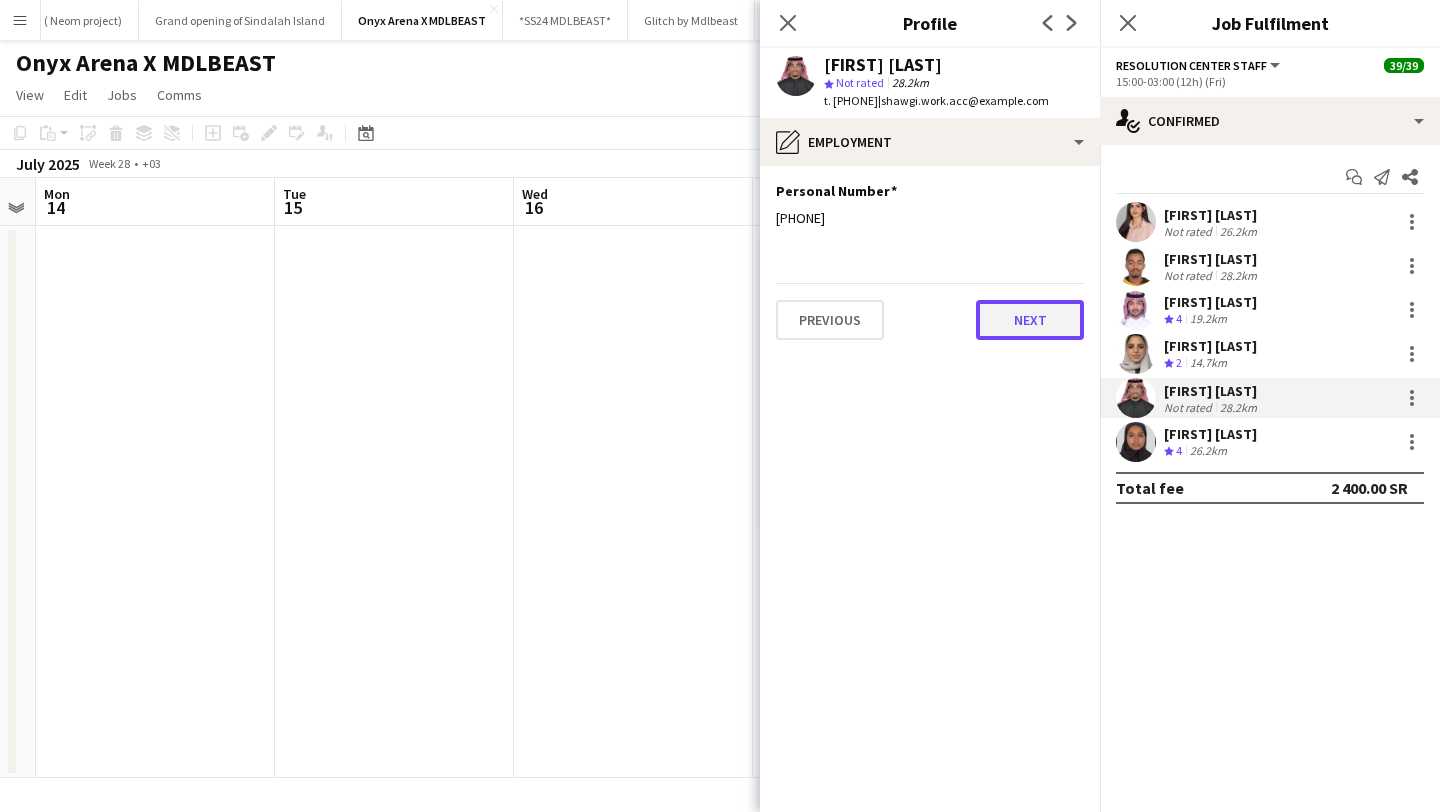 click on "Next" 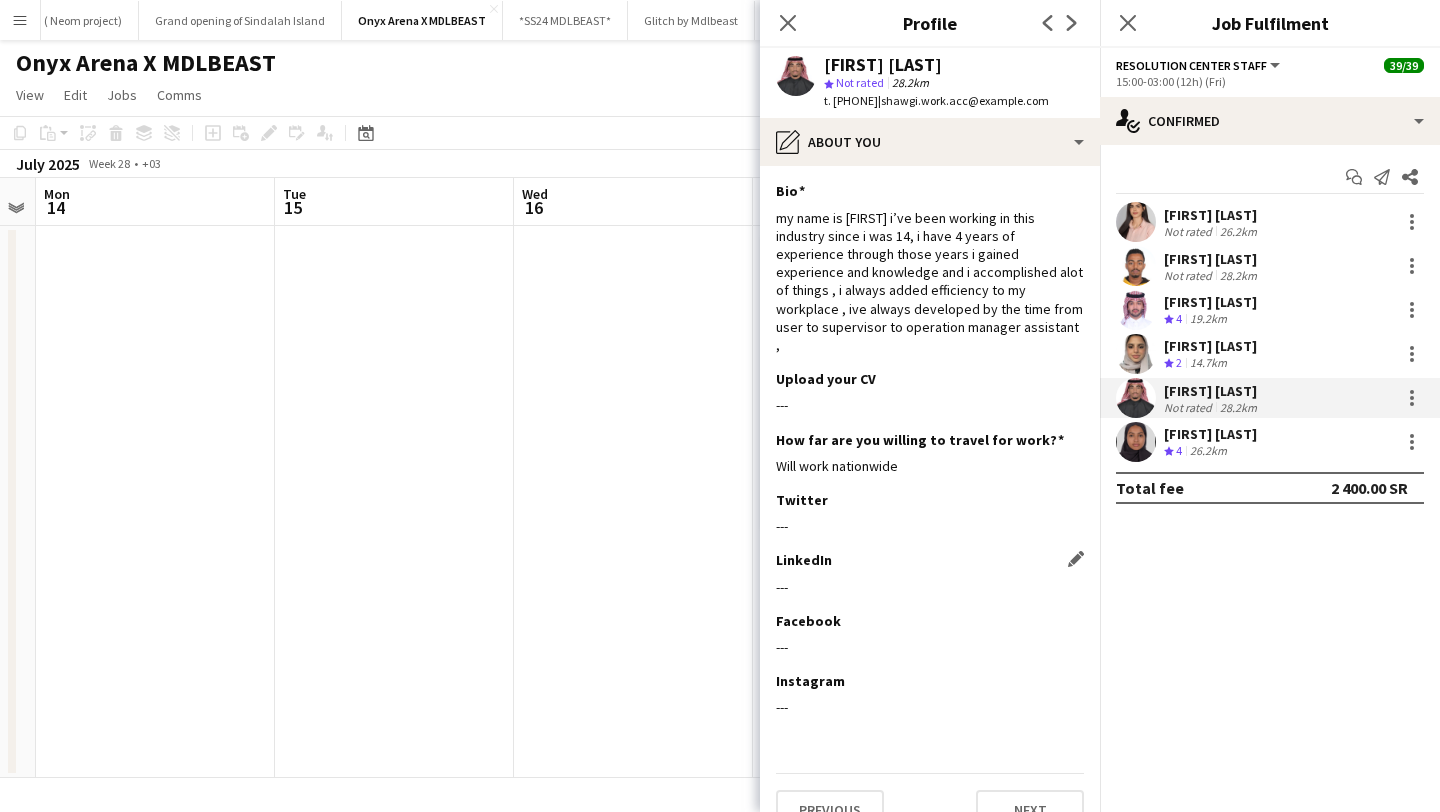 scroll, scrollTop: 15, scrollLeft: 0, axis: vertical 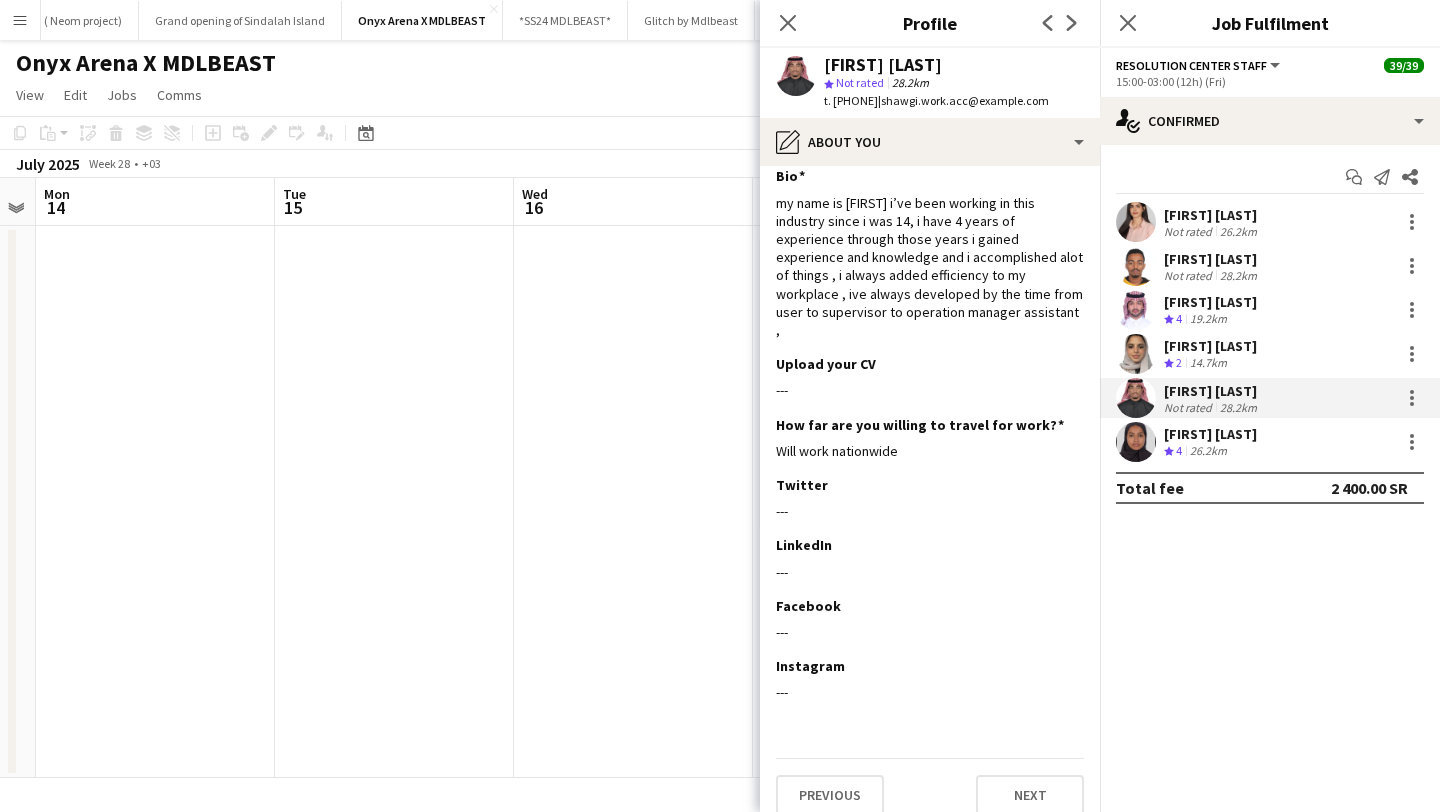 click on "Bio
Edit this field
my name is [FIRST] i’ve been working in this industry since i was 14, i have 4 years of experience through those years i gained experience and knowledge and i accomplished alot of things , i always added efficiency to my workplace , ive always developed by the time from user to supervisor to operation manager assistant , Upload your CV
Edit this field
---  How far are you willing to travel for work?
Edit this field
Will work nationwide  Twitter
Edit this field
---  LinkedIn
Edit this field
---  Facebook
Edit this field
---  Instagram
Edit this field
---   Previous   Next" 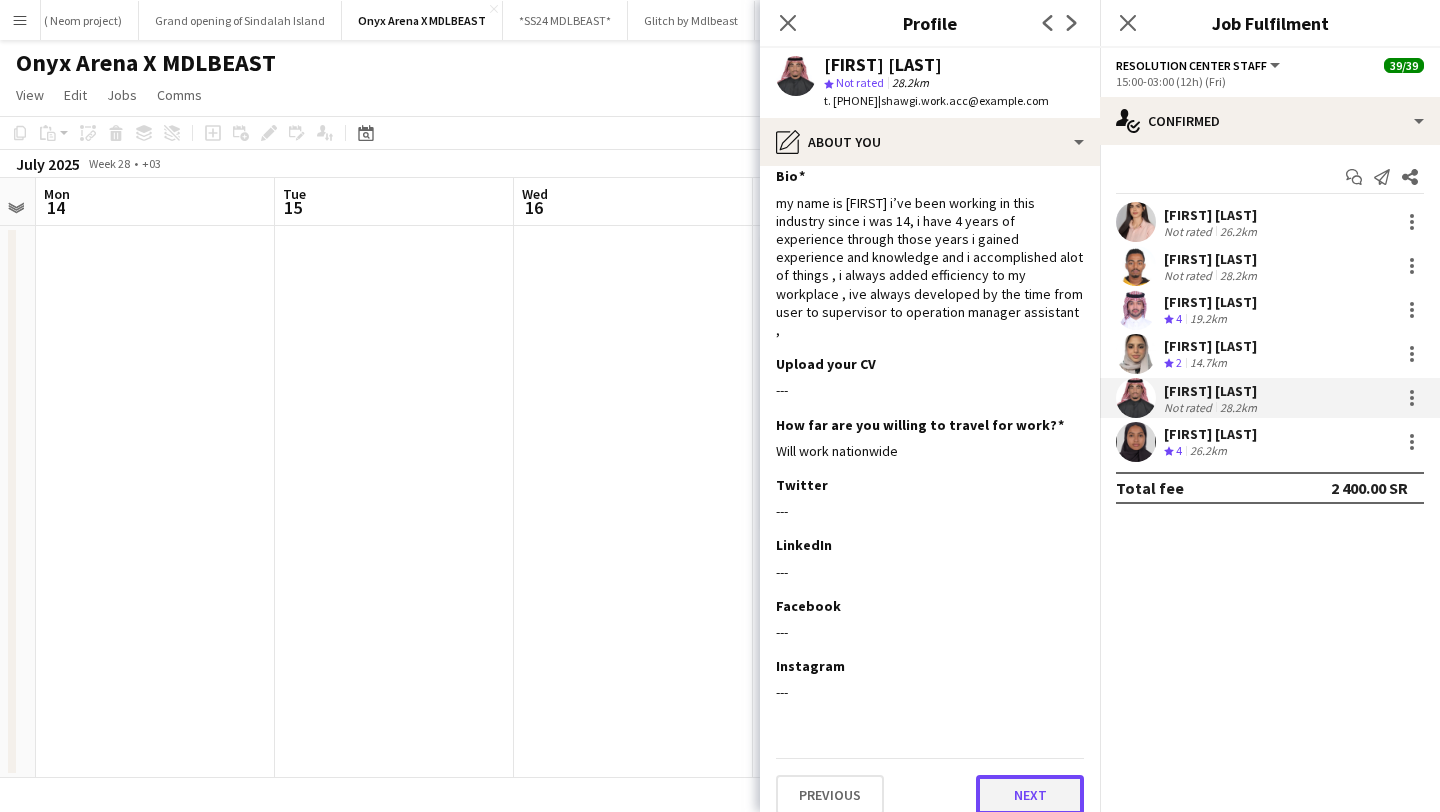click on "Next" 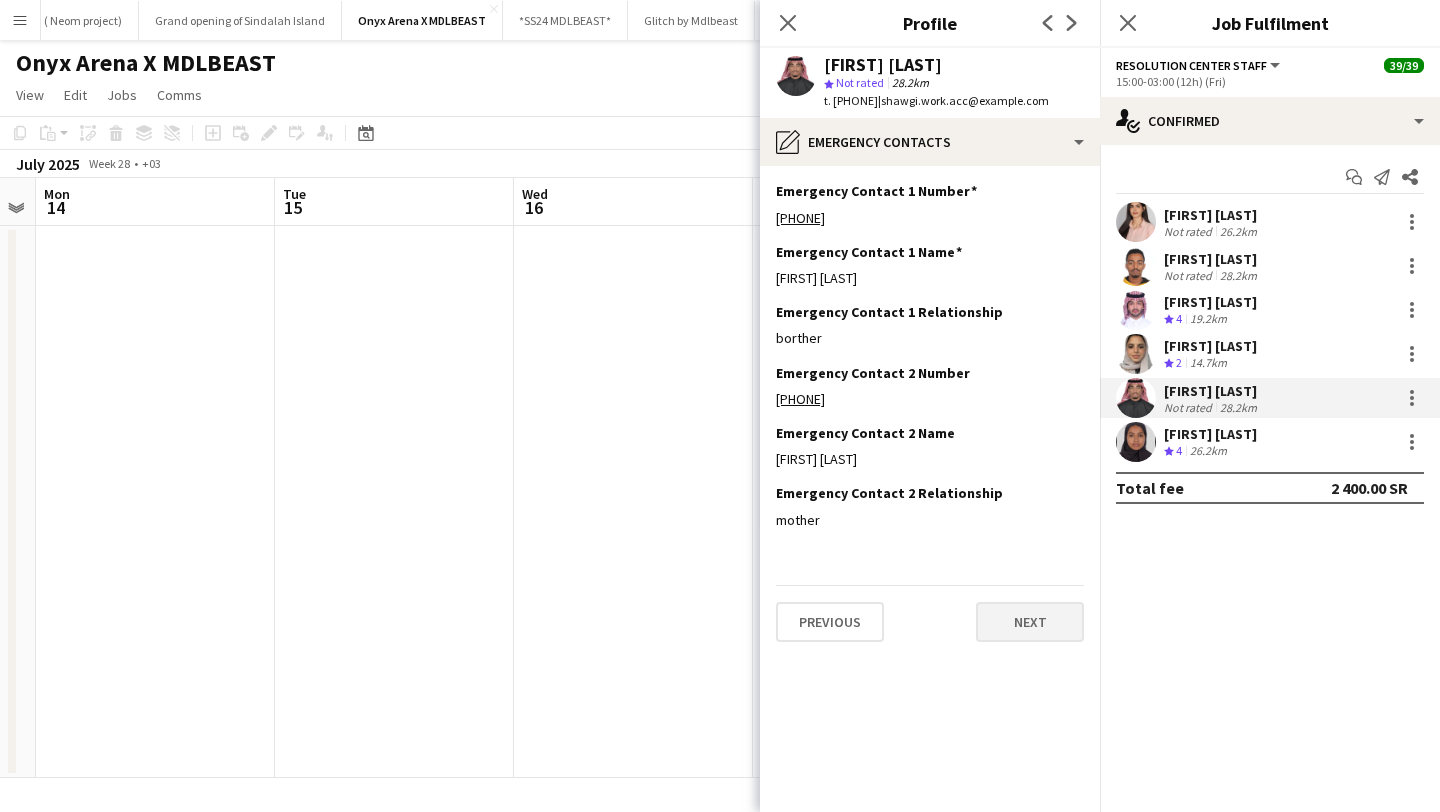 scroll, scrollTop: 0, scrollLeft: 0, axis: both 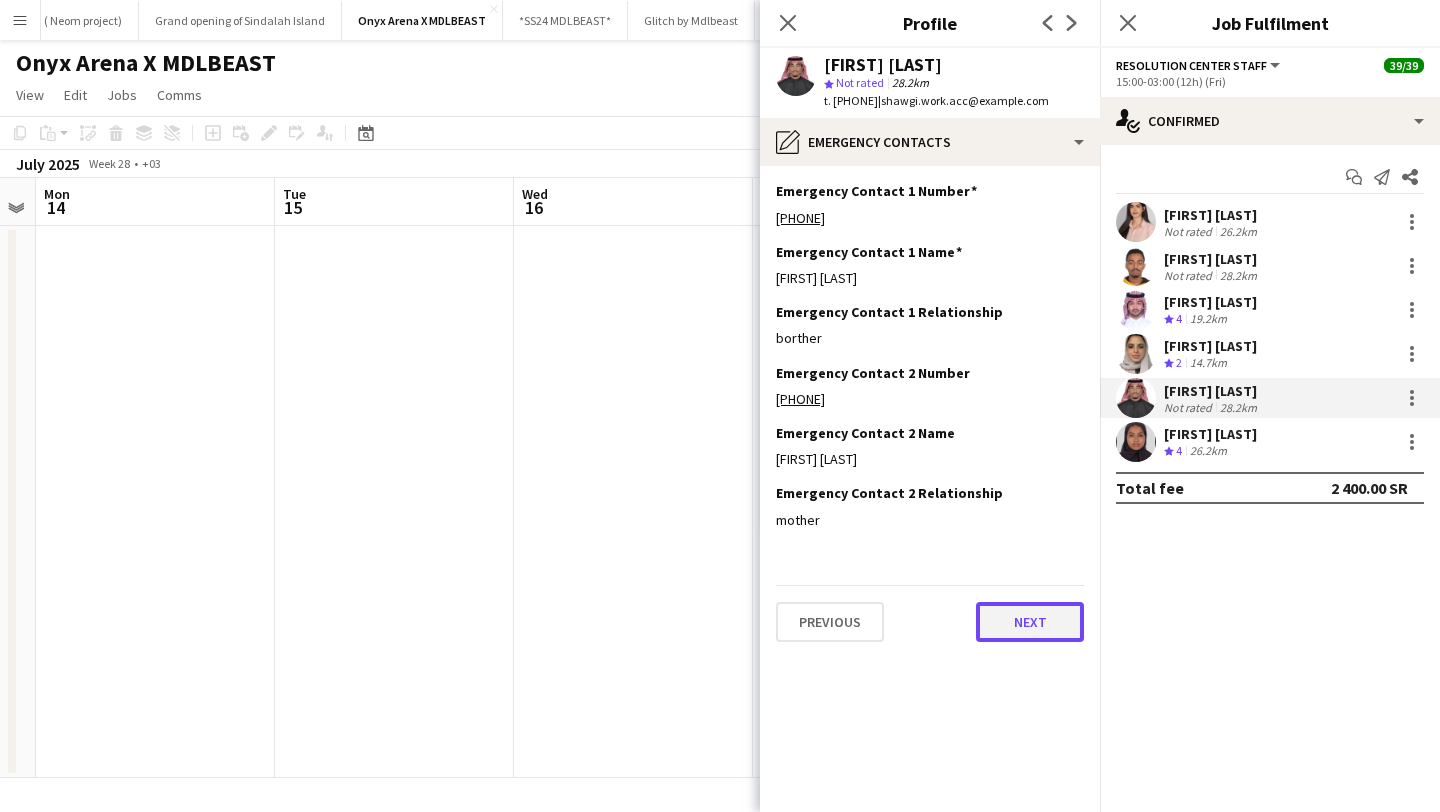 click on "Next" 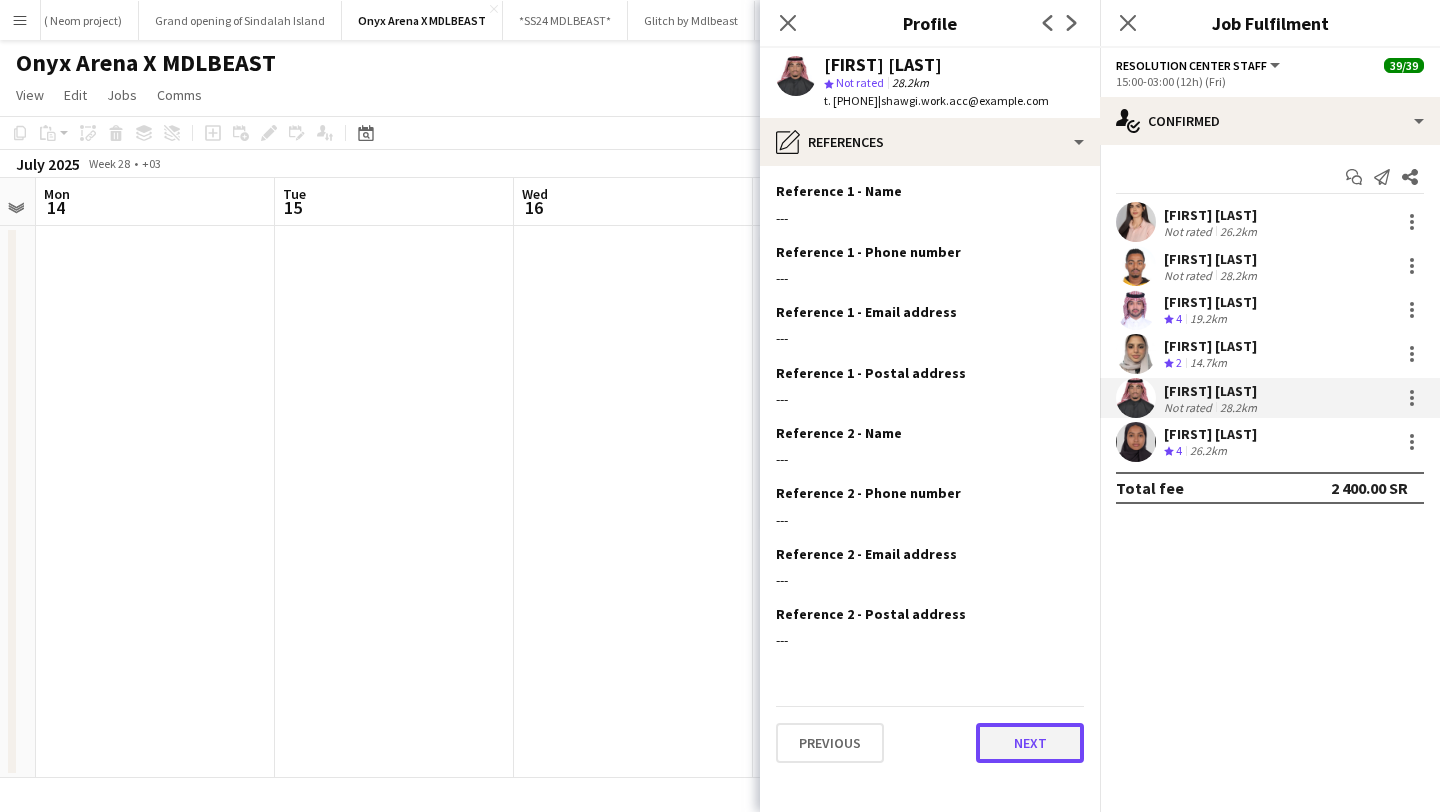 click on "Next" 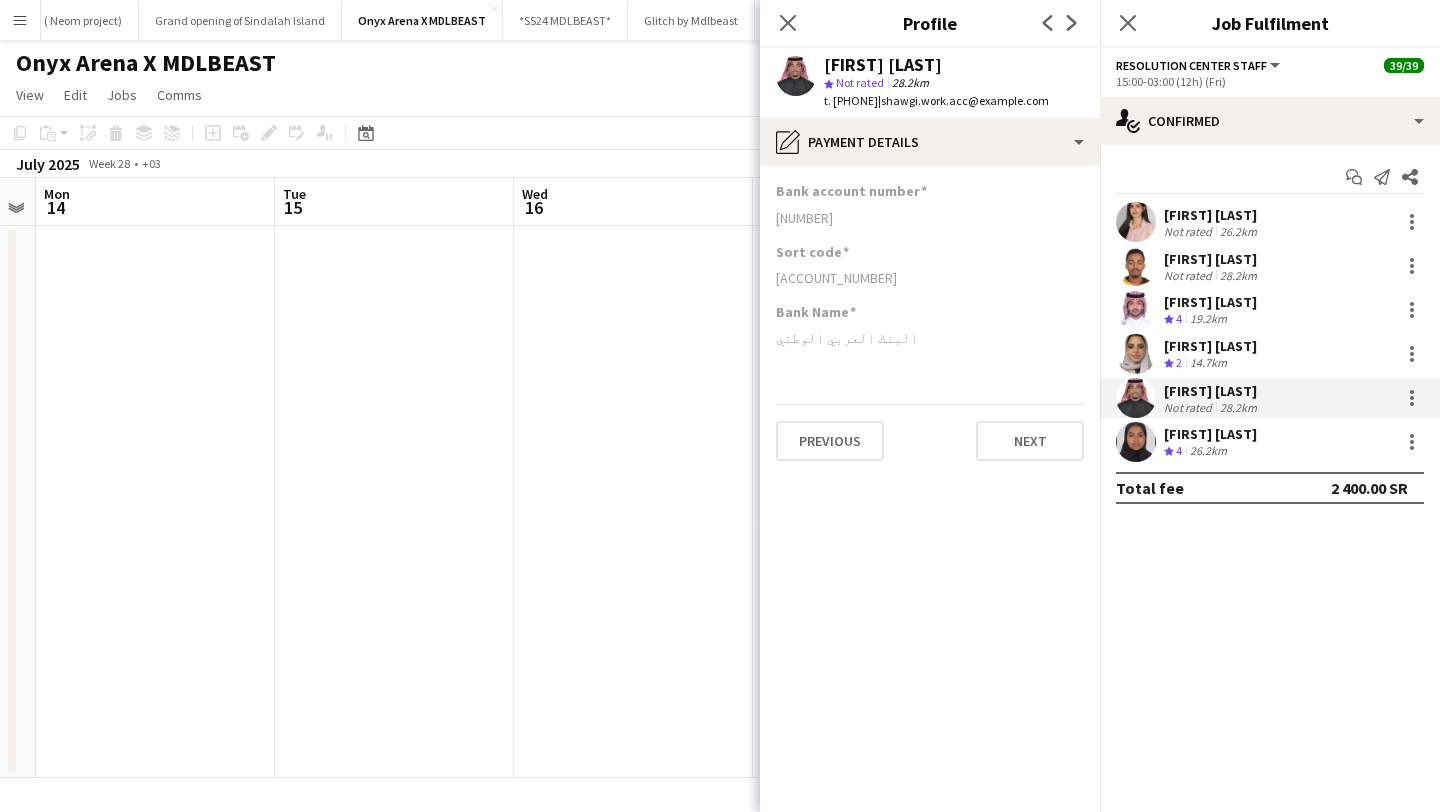 click on "[FIRST] [LAST]" at bounding box center [1210, 434] 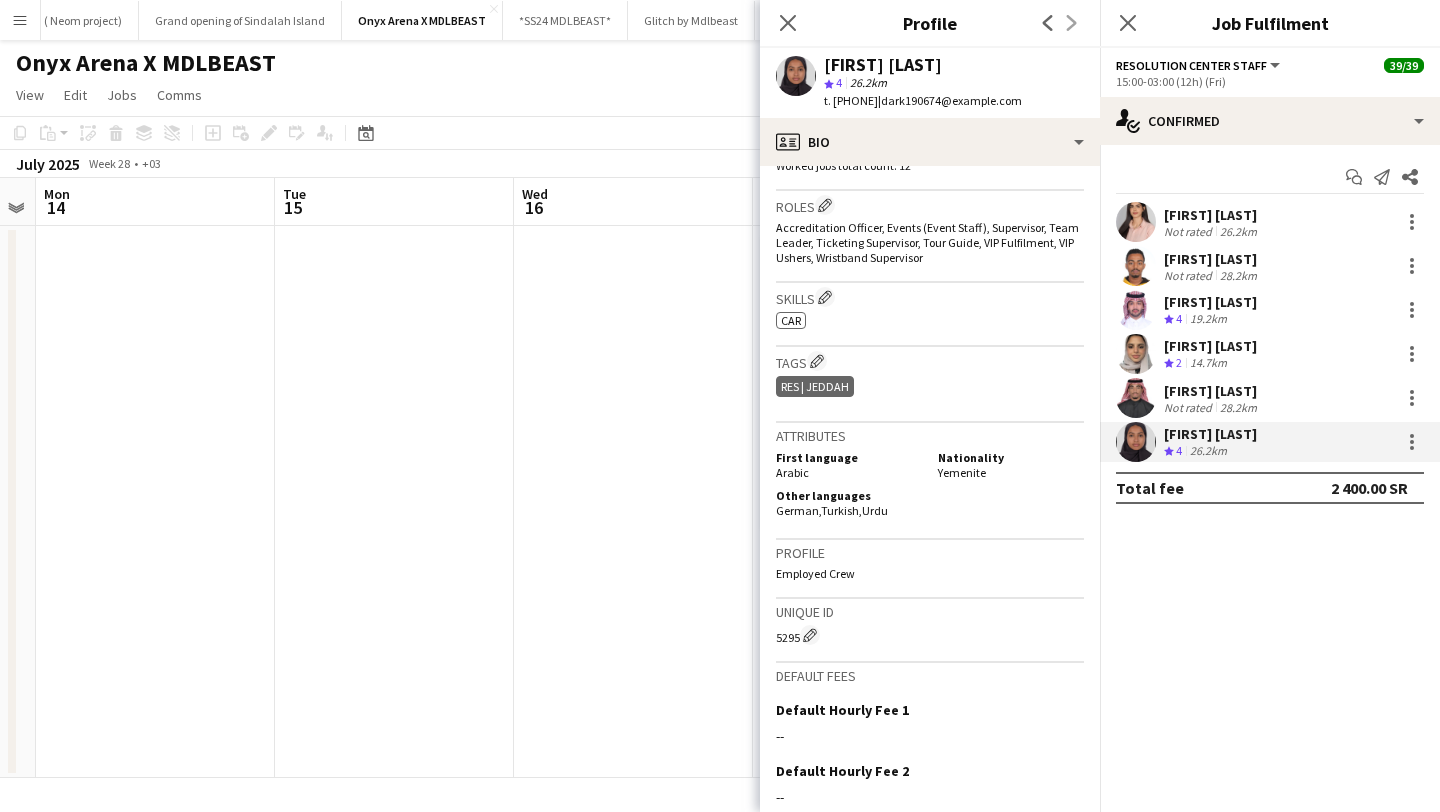 scroll, scrollTop: 836, scrollLeft: 0, axis: vertical 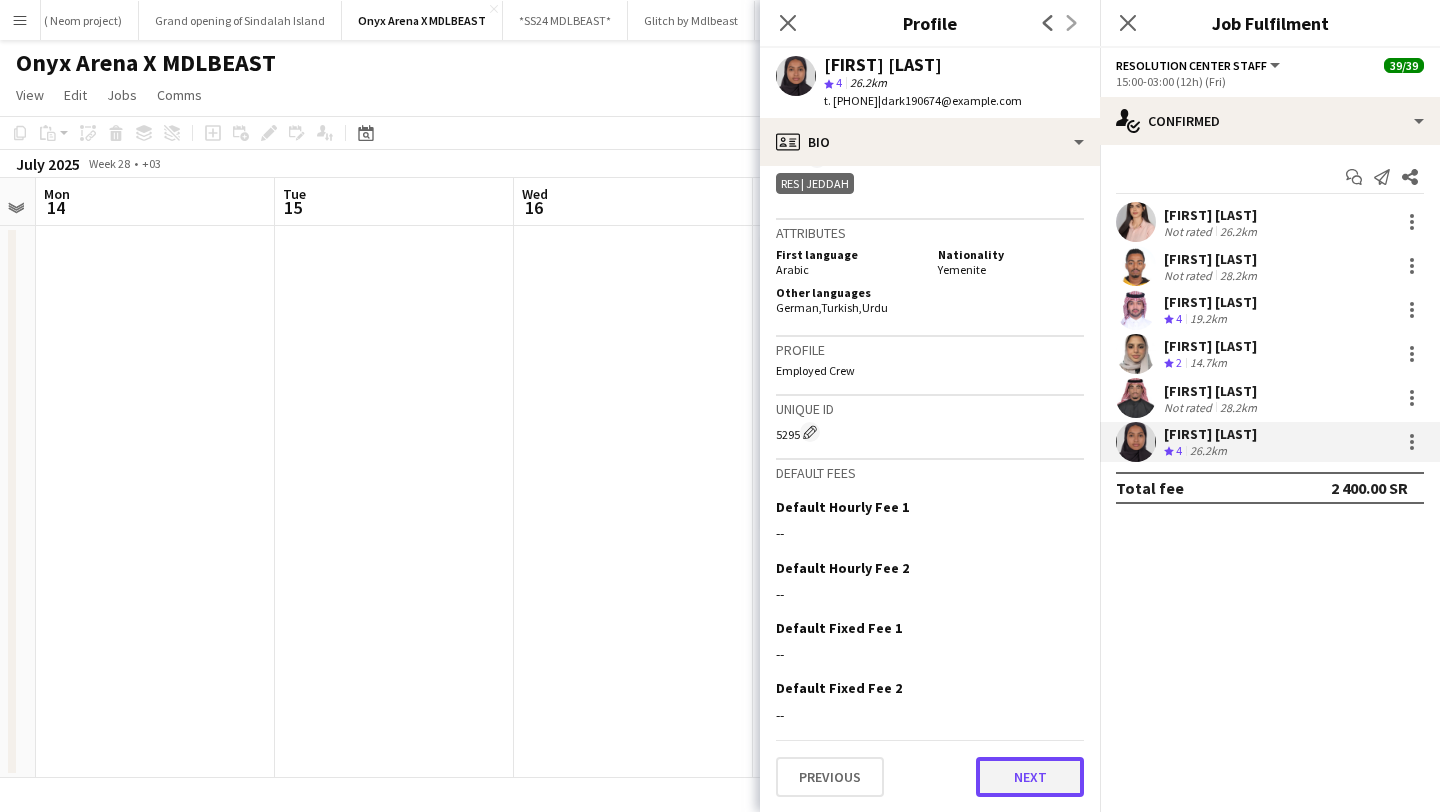 click on "Next" 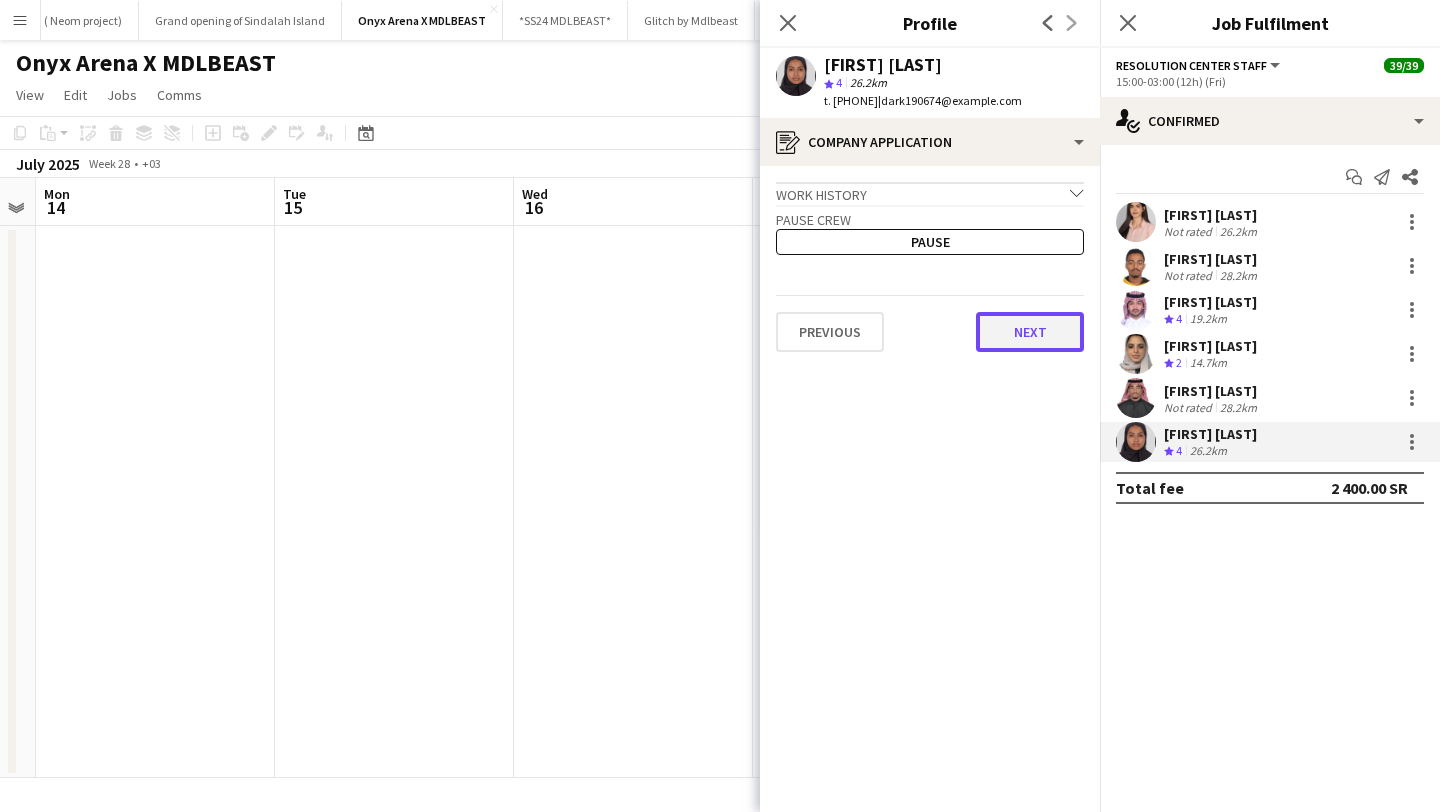 click on "Next" 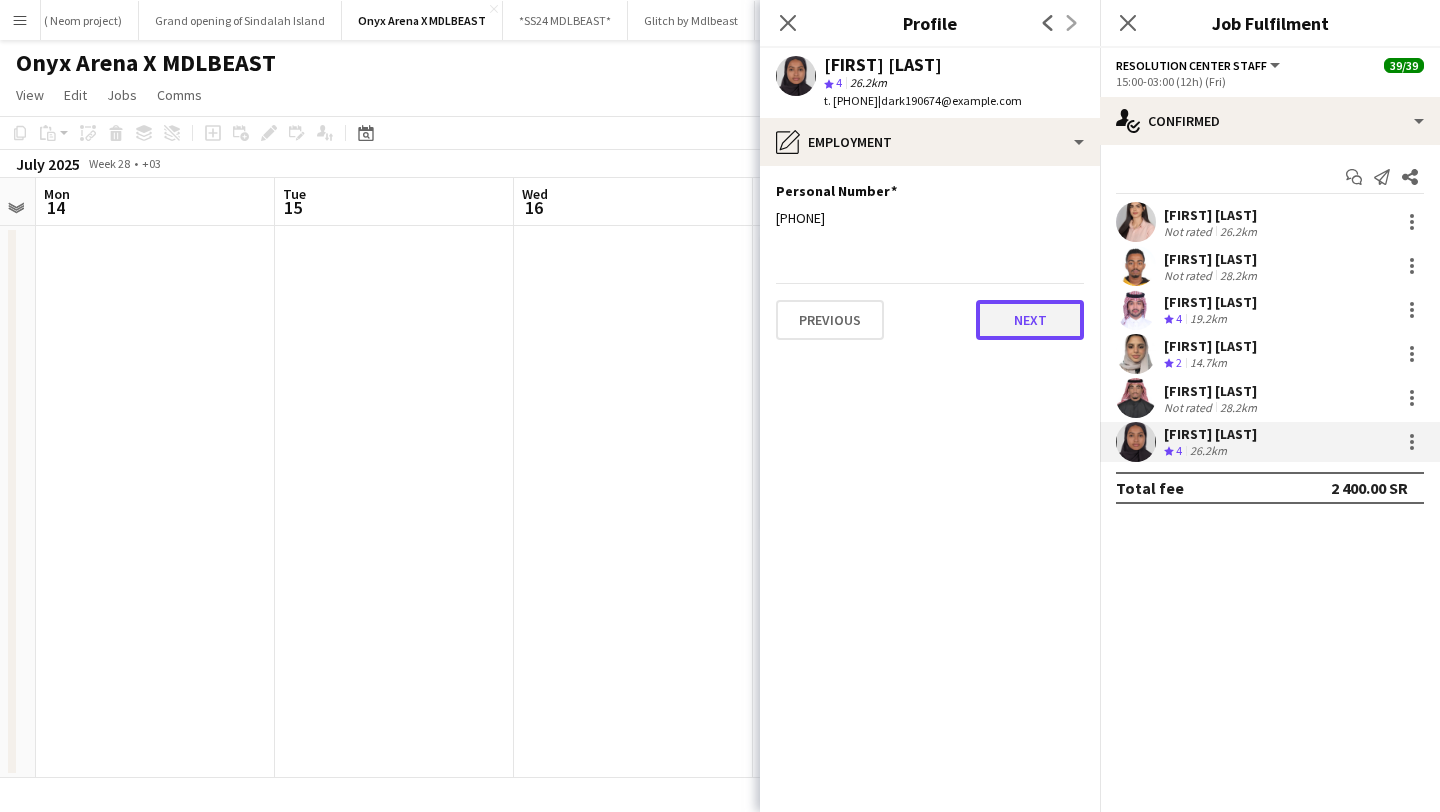 click on "Next" 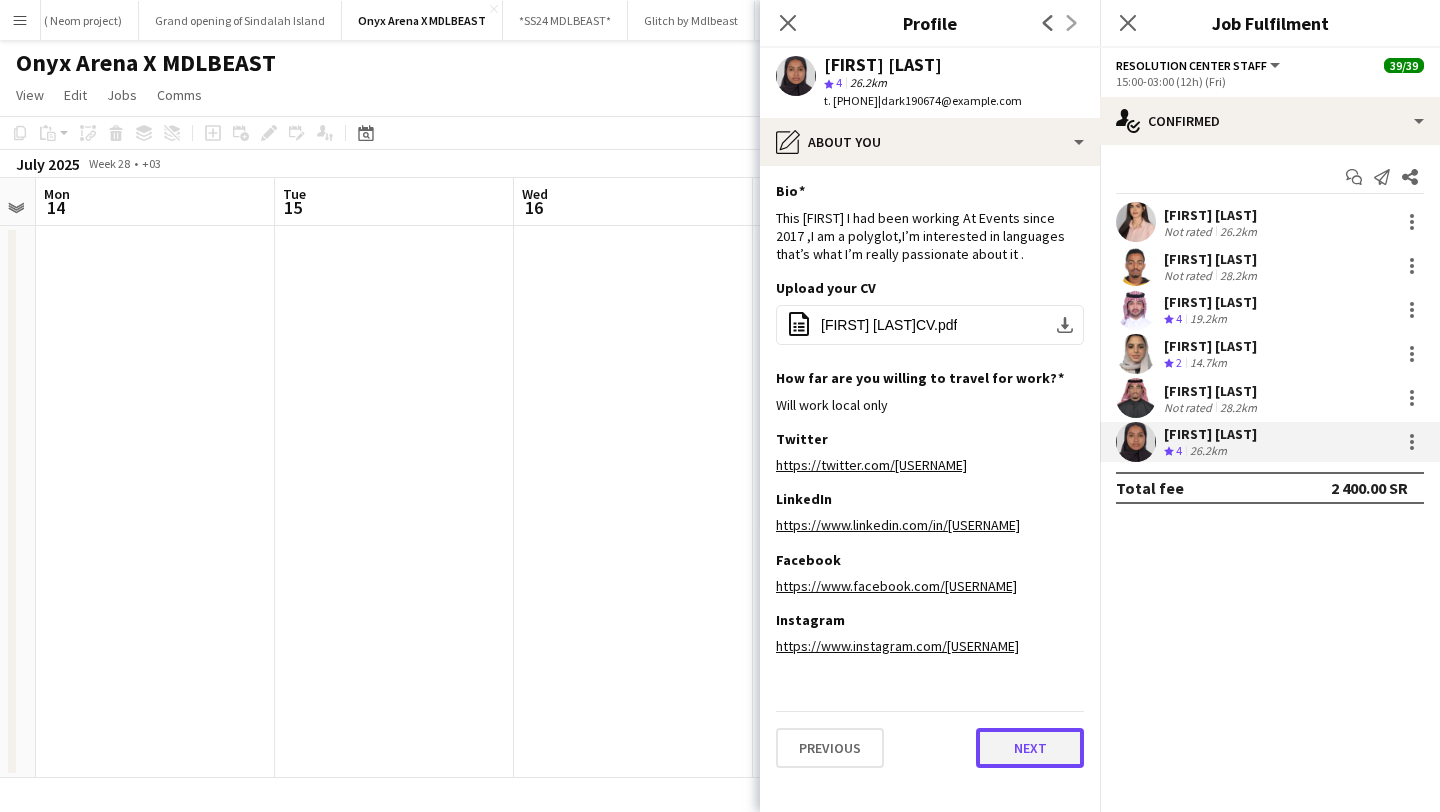 click on "Next" 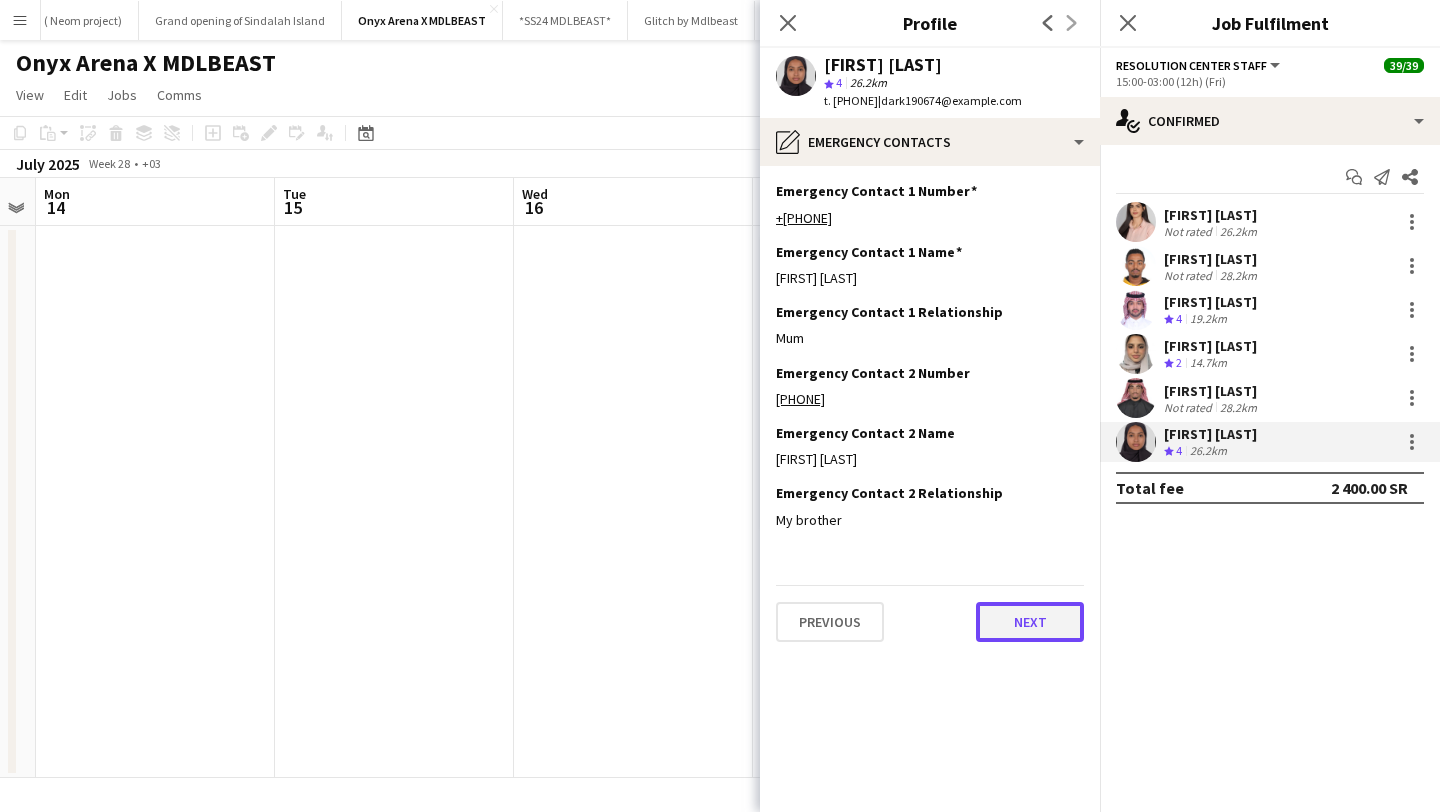 click on "Next" 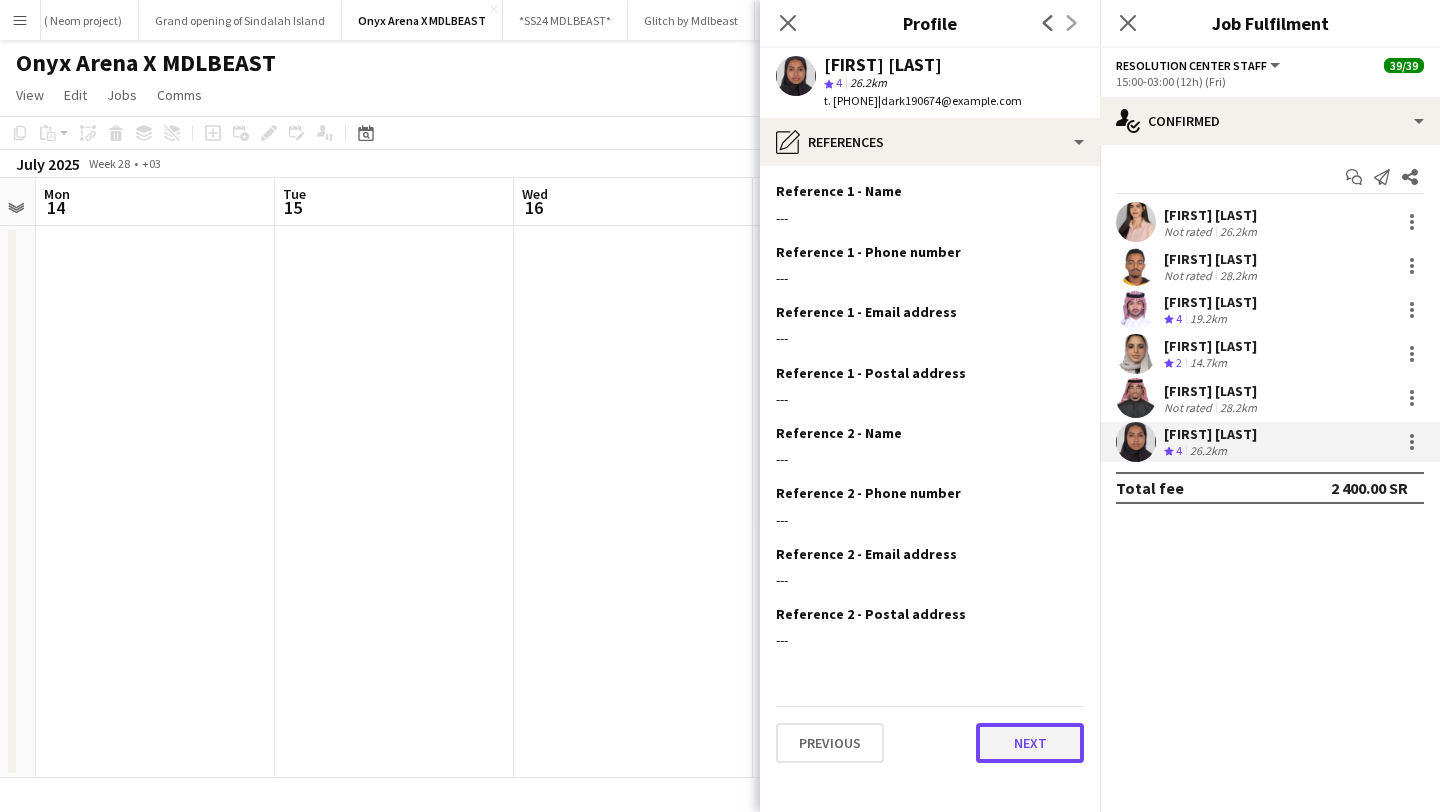 click on "Next" 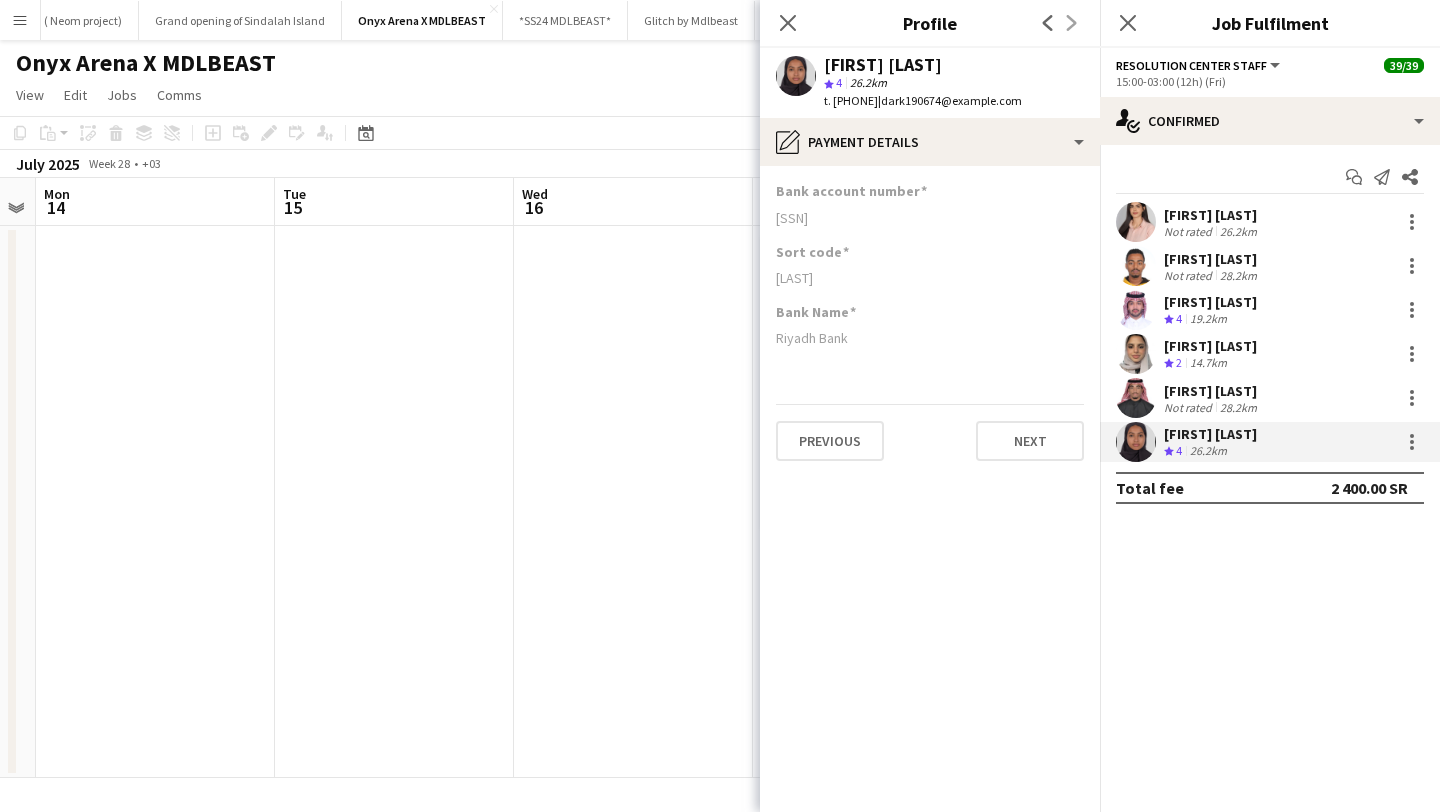 click on "[FIRST] [LAST]" at bounding box center (1210, 302) 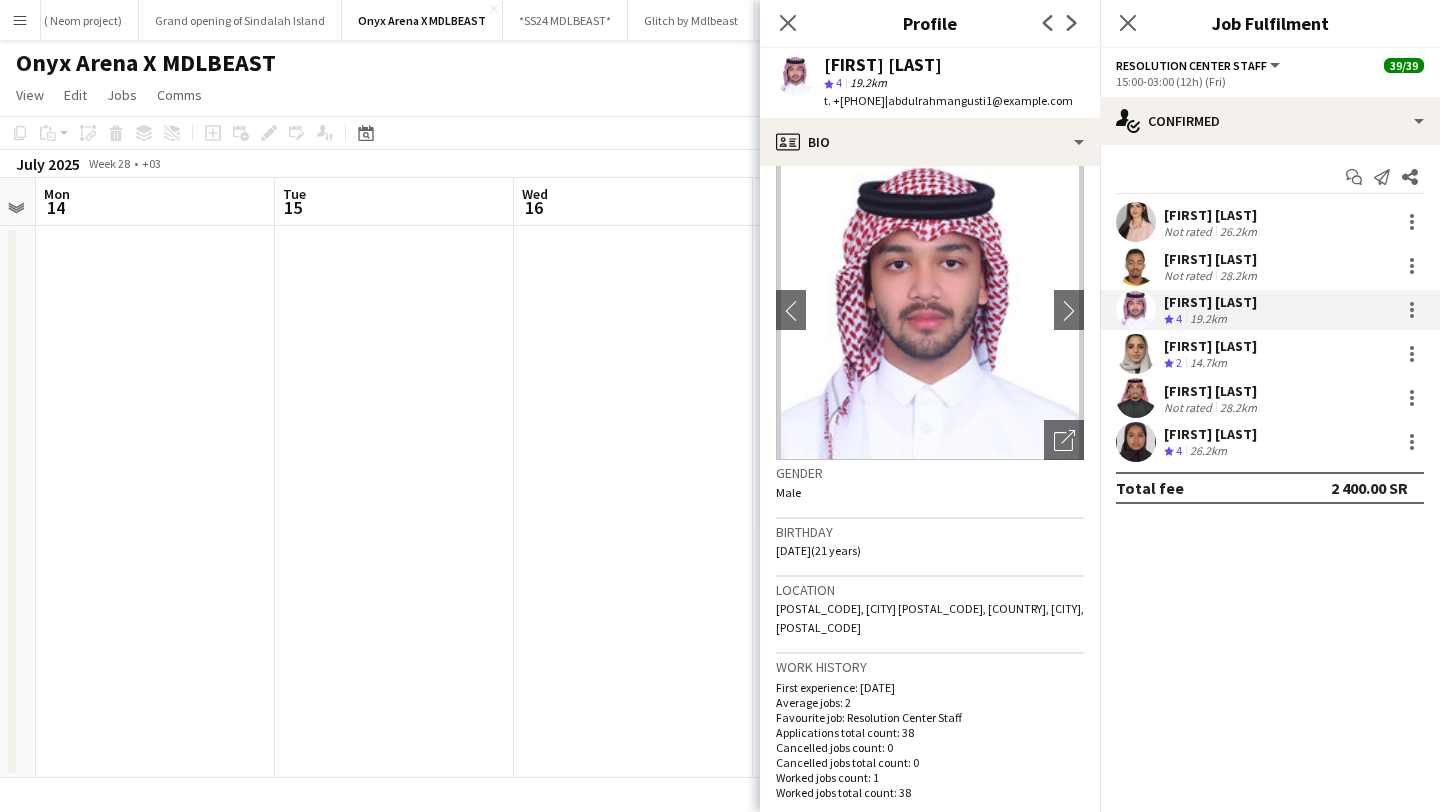 scroll, scrollTop: 28, scrollLeft: 0, axis: vertical 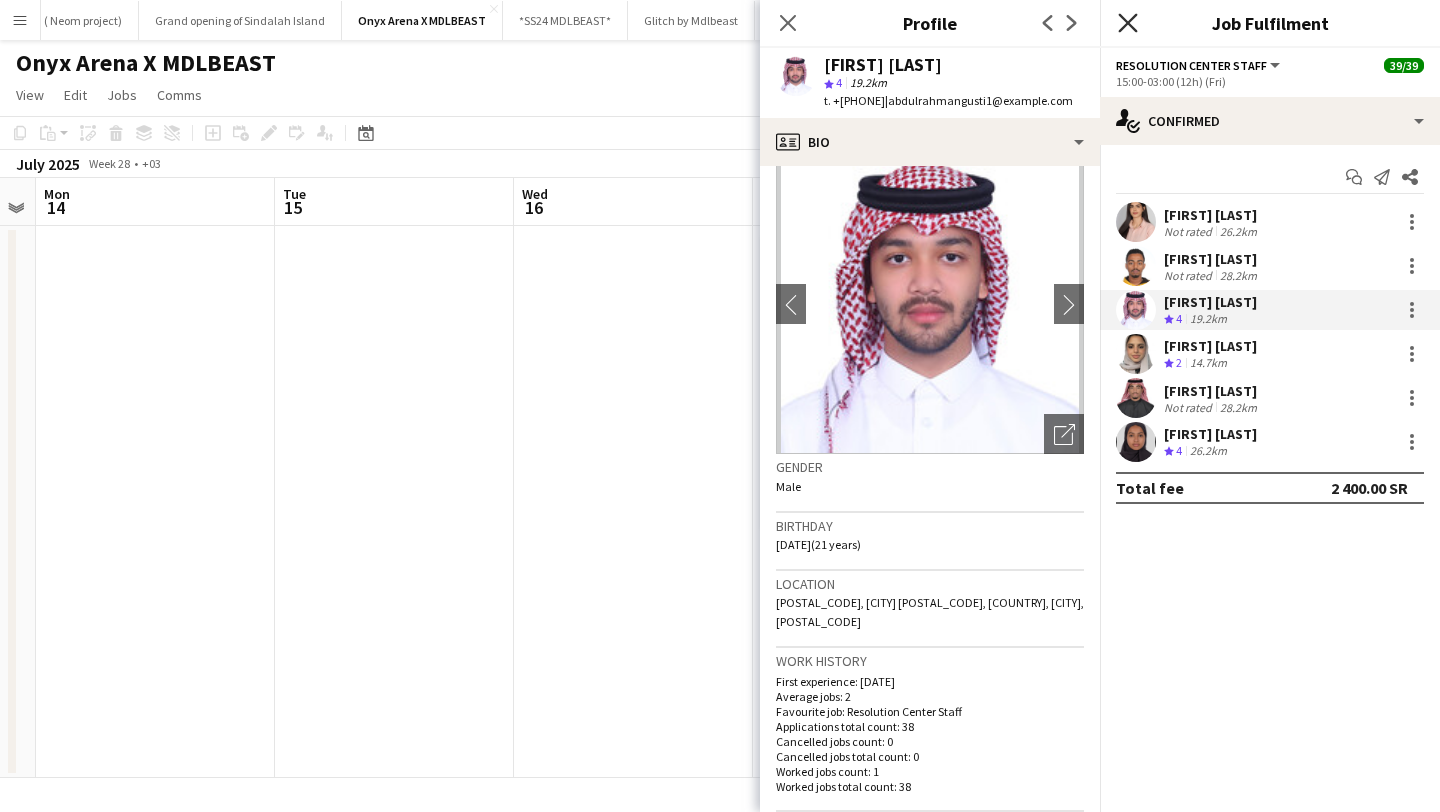 click on "Close pop-in" 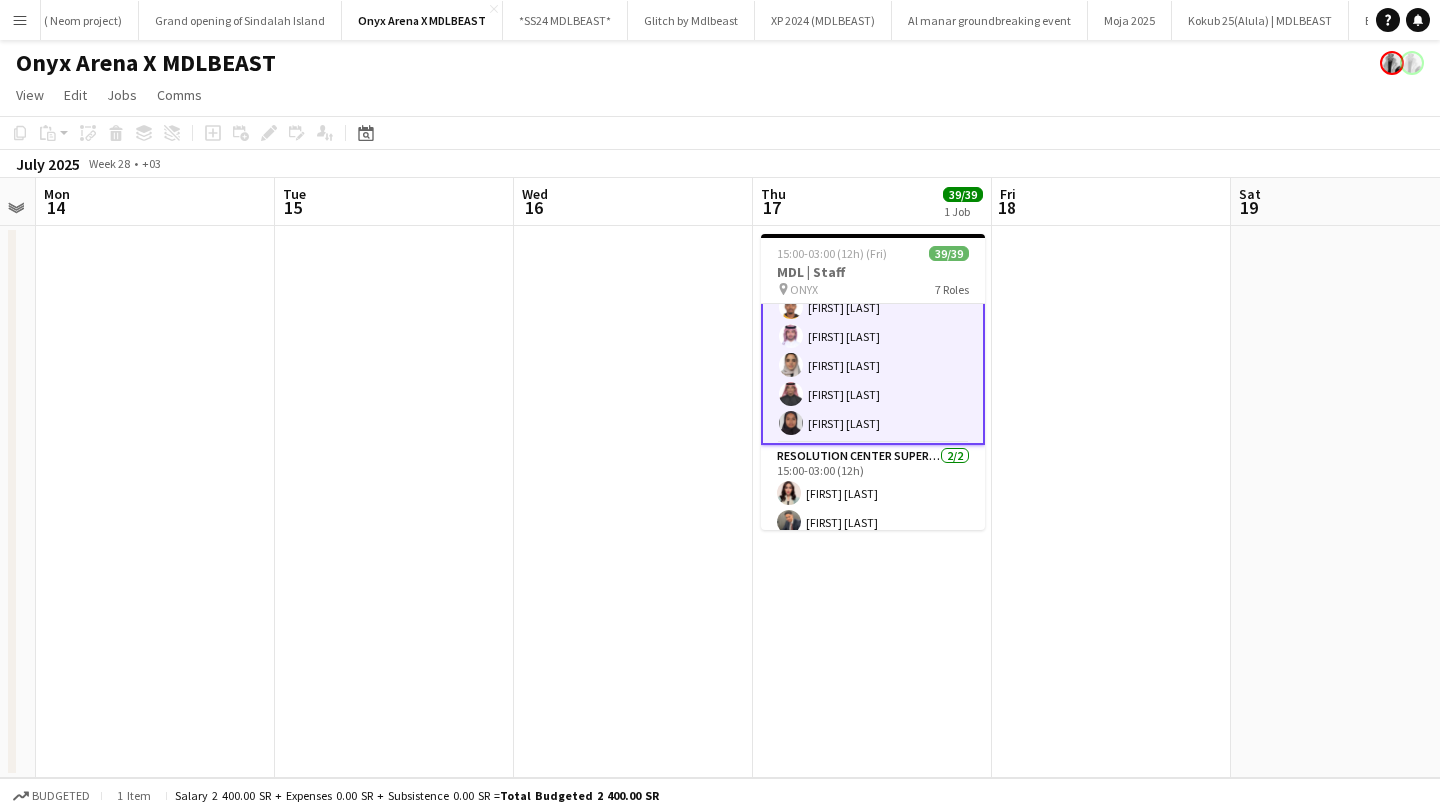 scroll, scrollTop: 0, scrollLeft: 0, axis: both 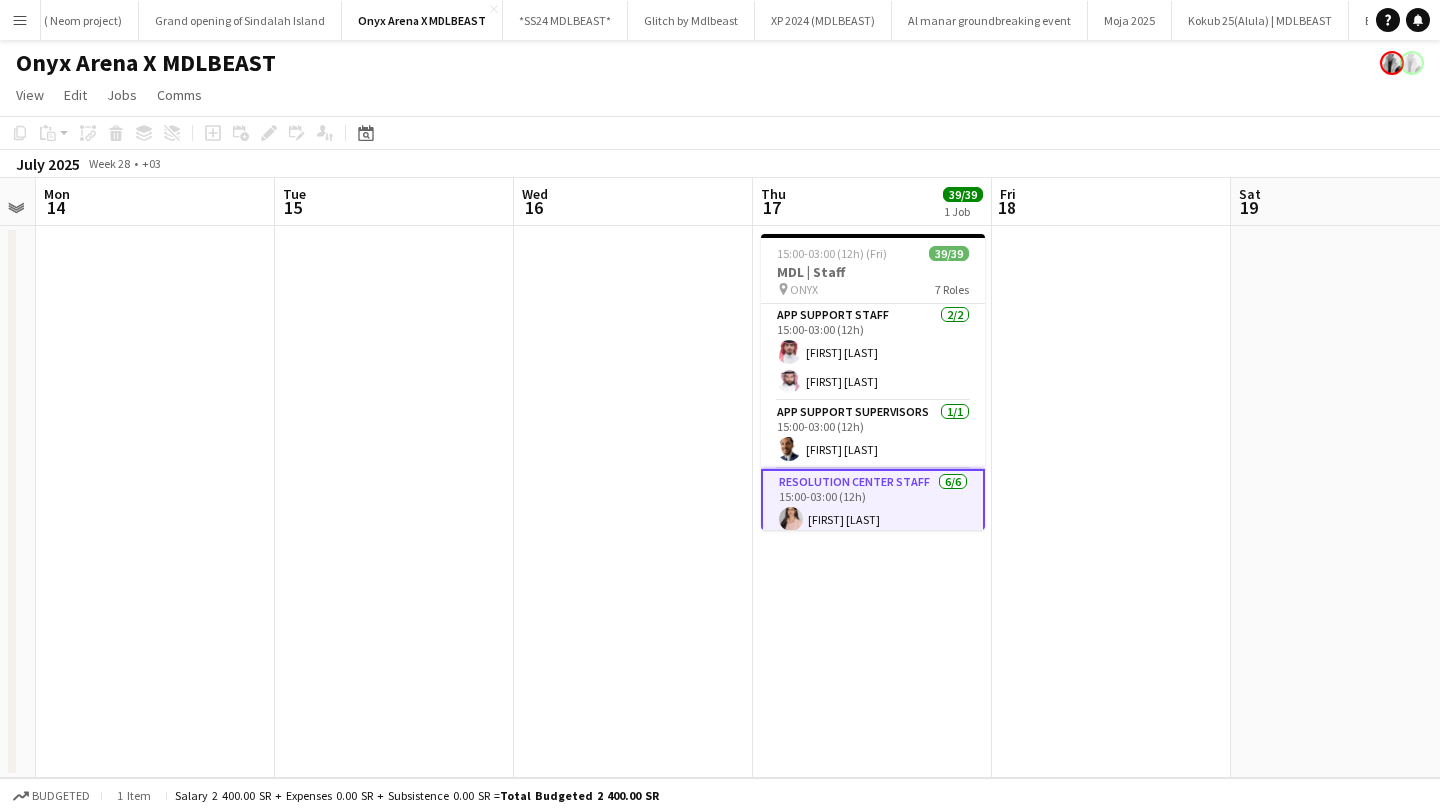 click on "Menu" at bounding box center (20, 20) 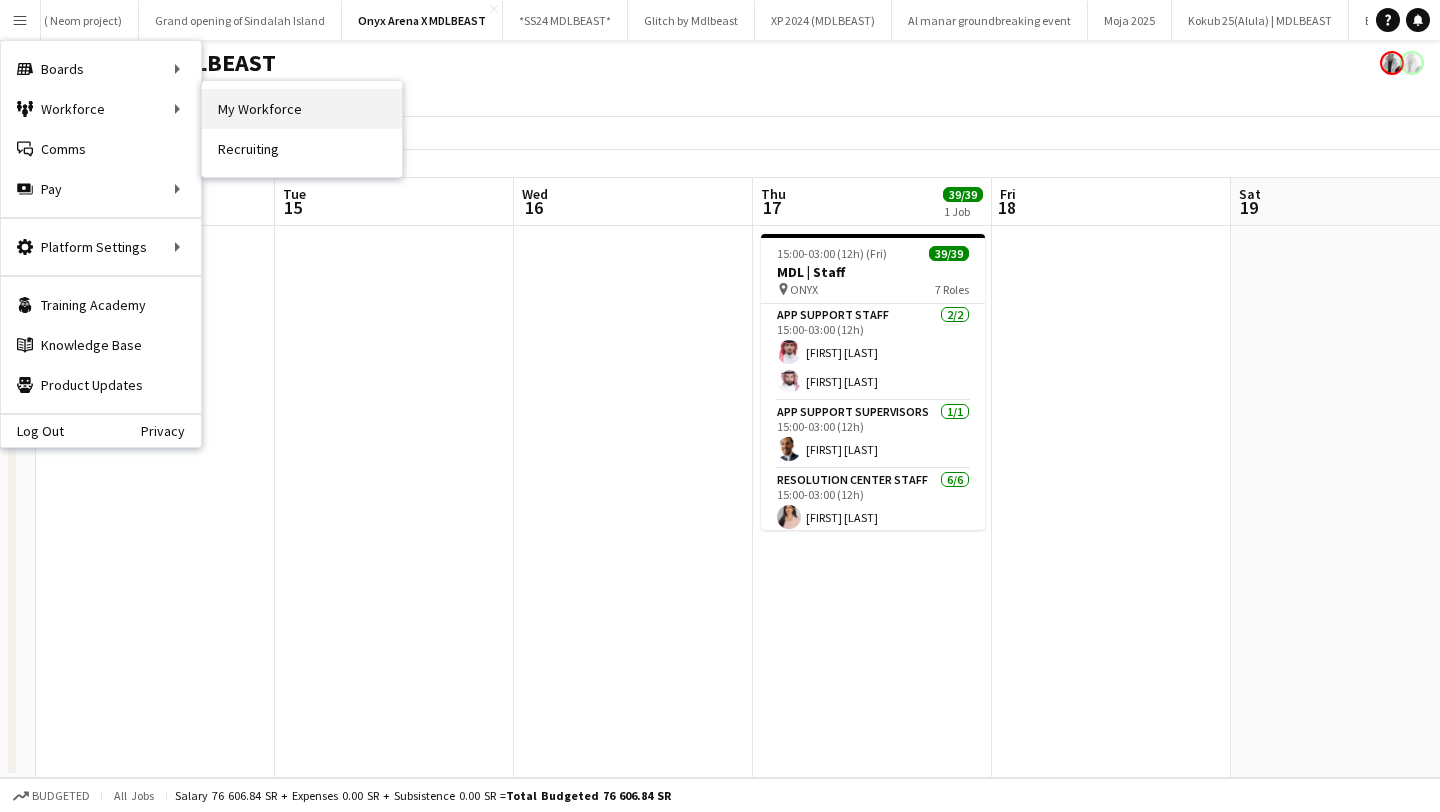 click on "My Workforce" at bounding box center (302, 109) 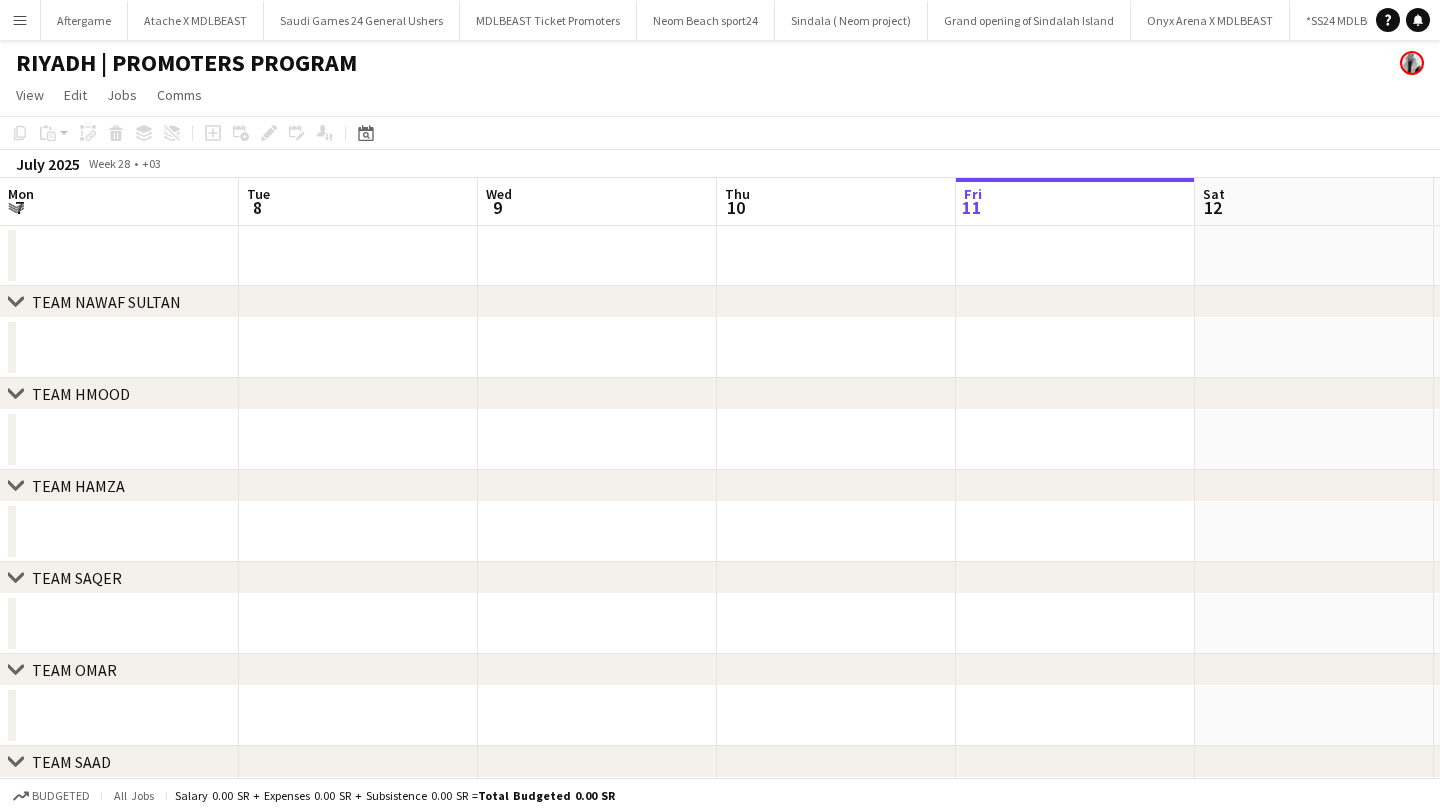 scroll, scrollTop: 0, scrollLeft: 0, axis: both 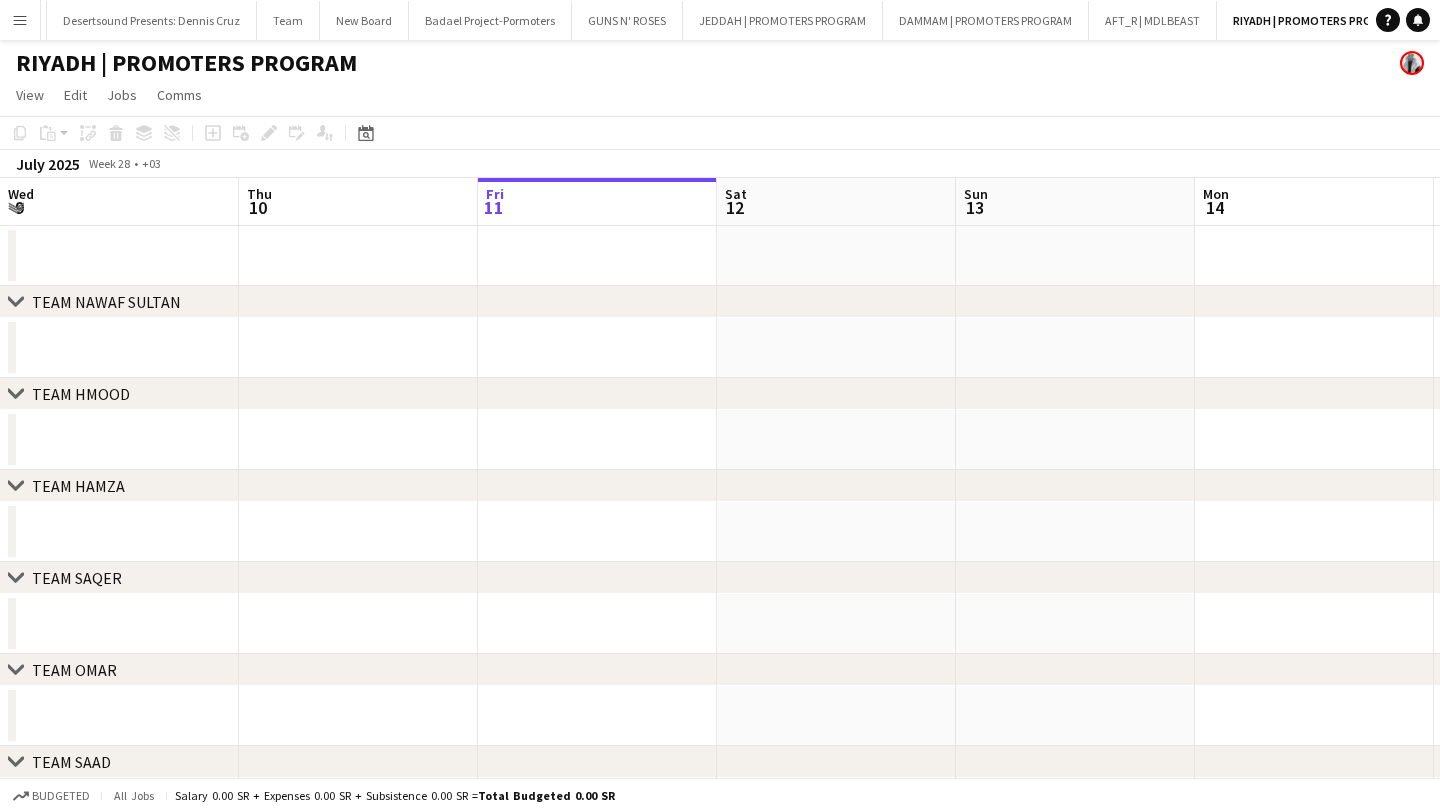 click on "Menu" at bounding box center (20, 20) 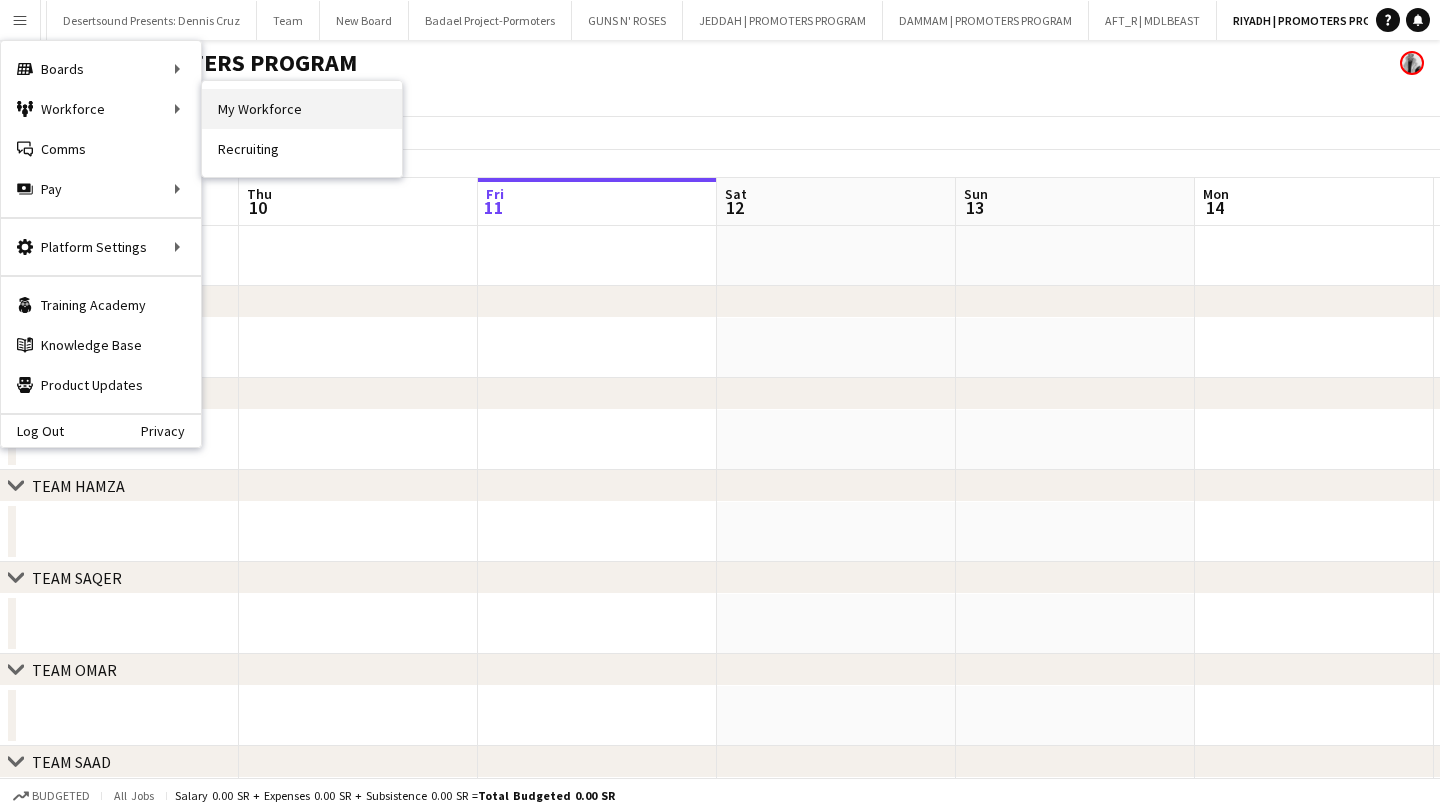 click on "My Workforce" at bounding box center [302, 109] 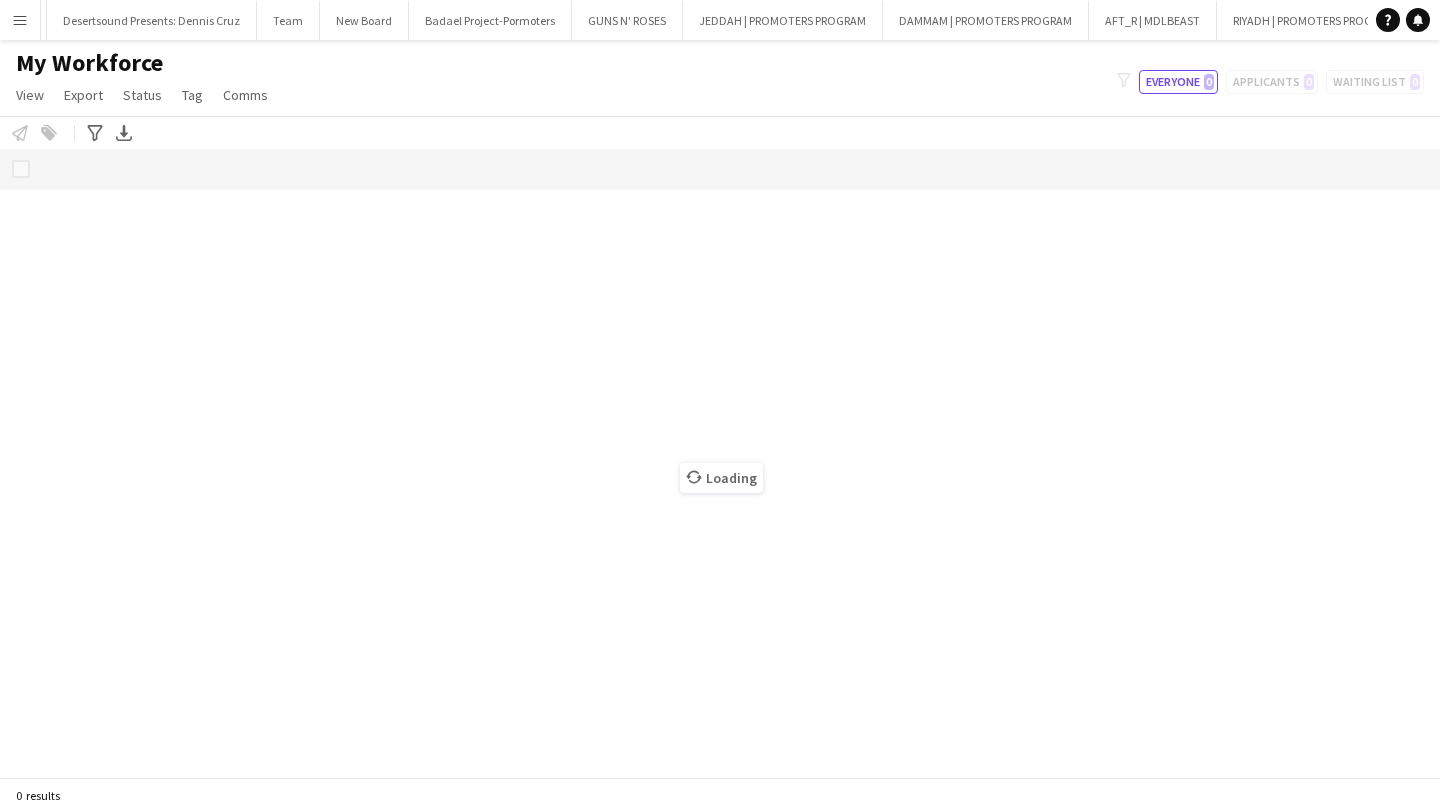 scroll, scrollTop: 0, scrollLeft: 3609, axis: horizontal 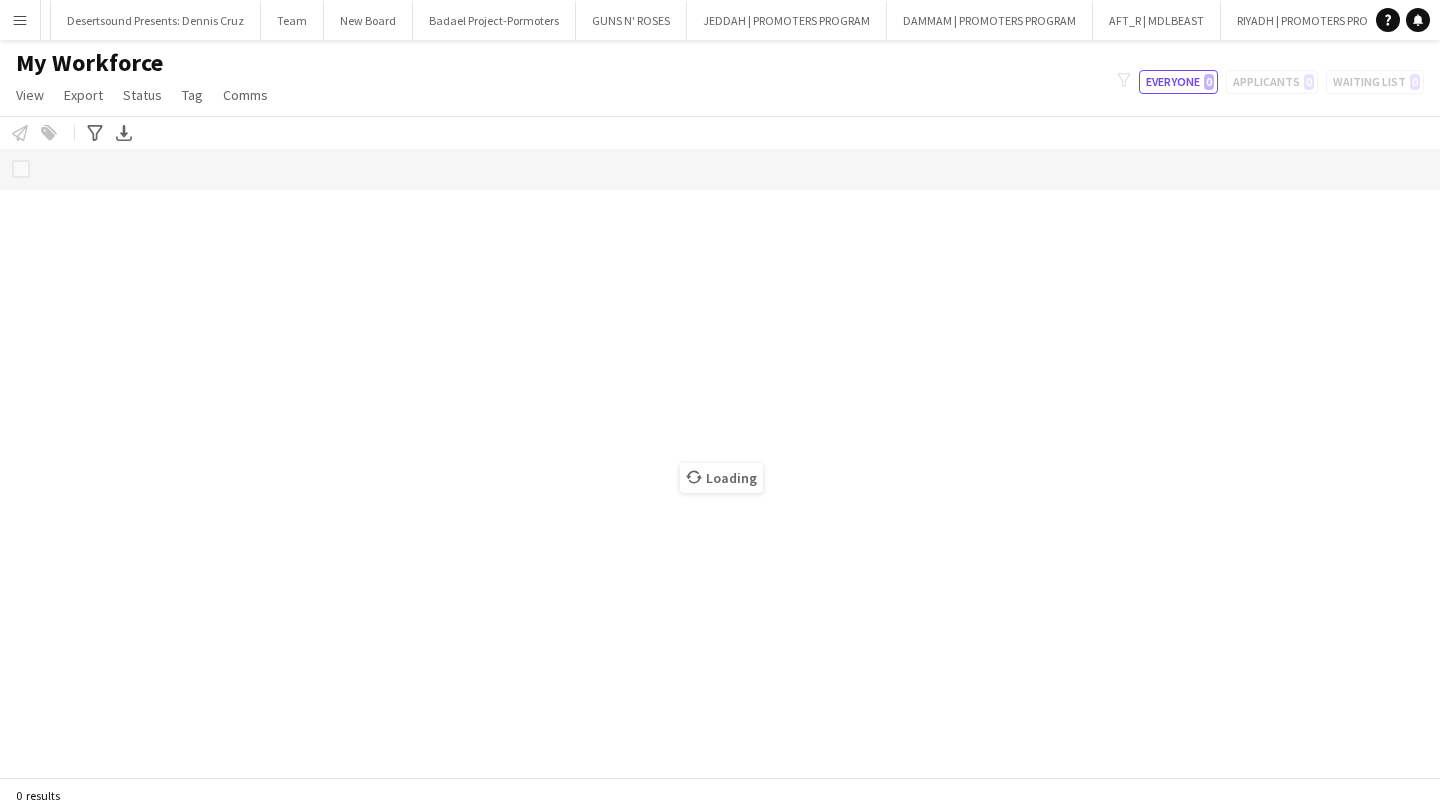 click on "Menu" at bounding box center [20, 20] 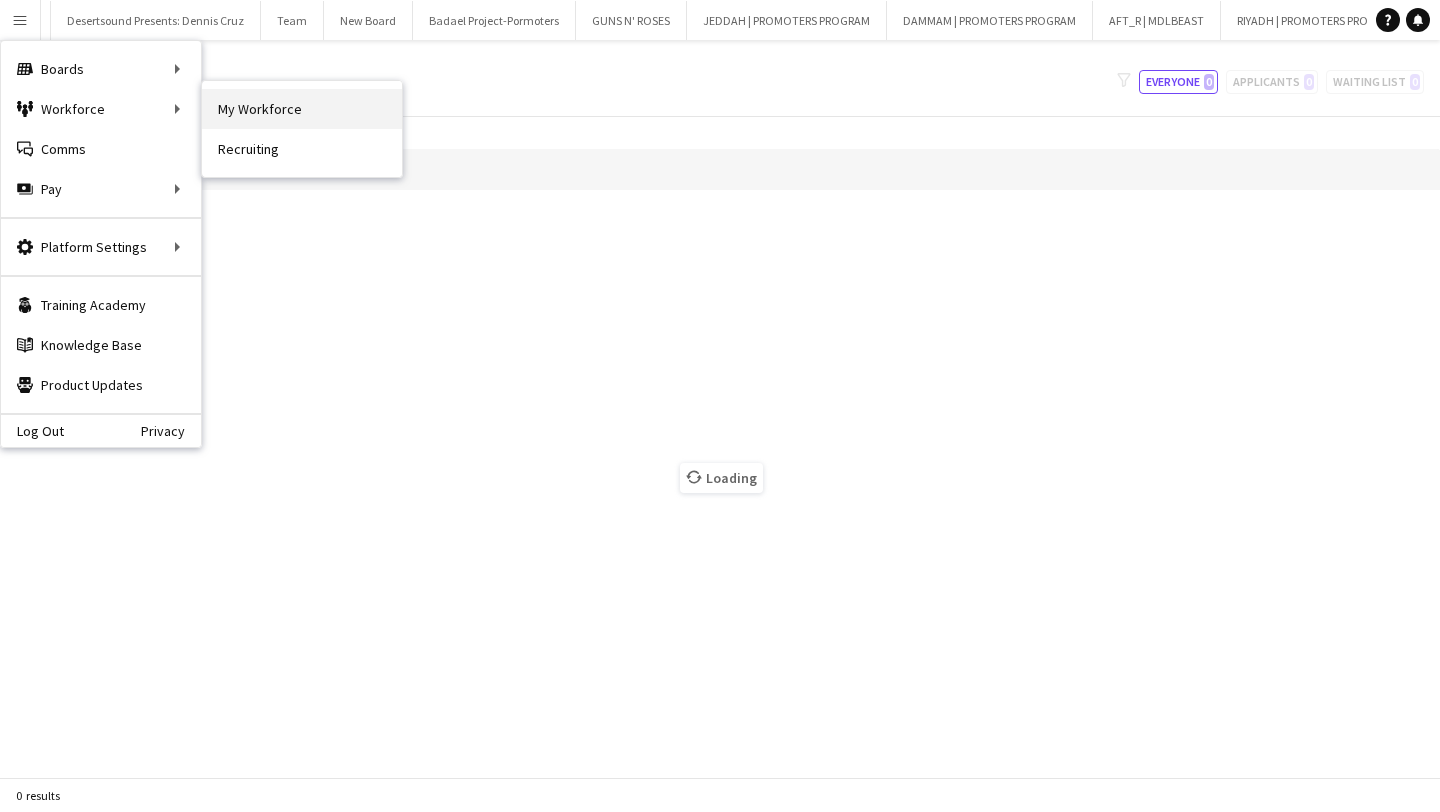 click on "My Workforce" at bounding box center (302, 109) 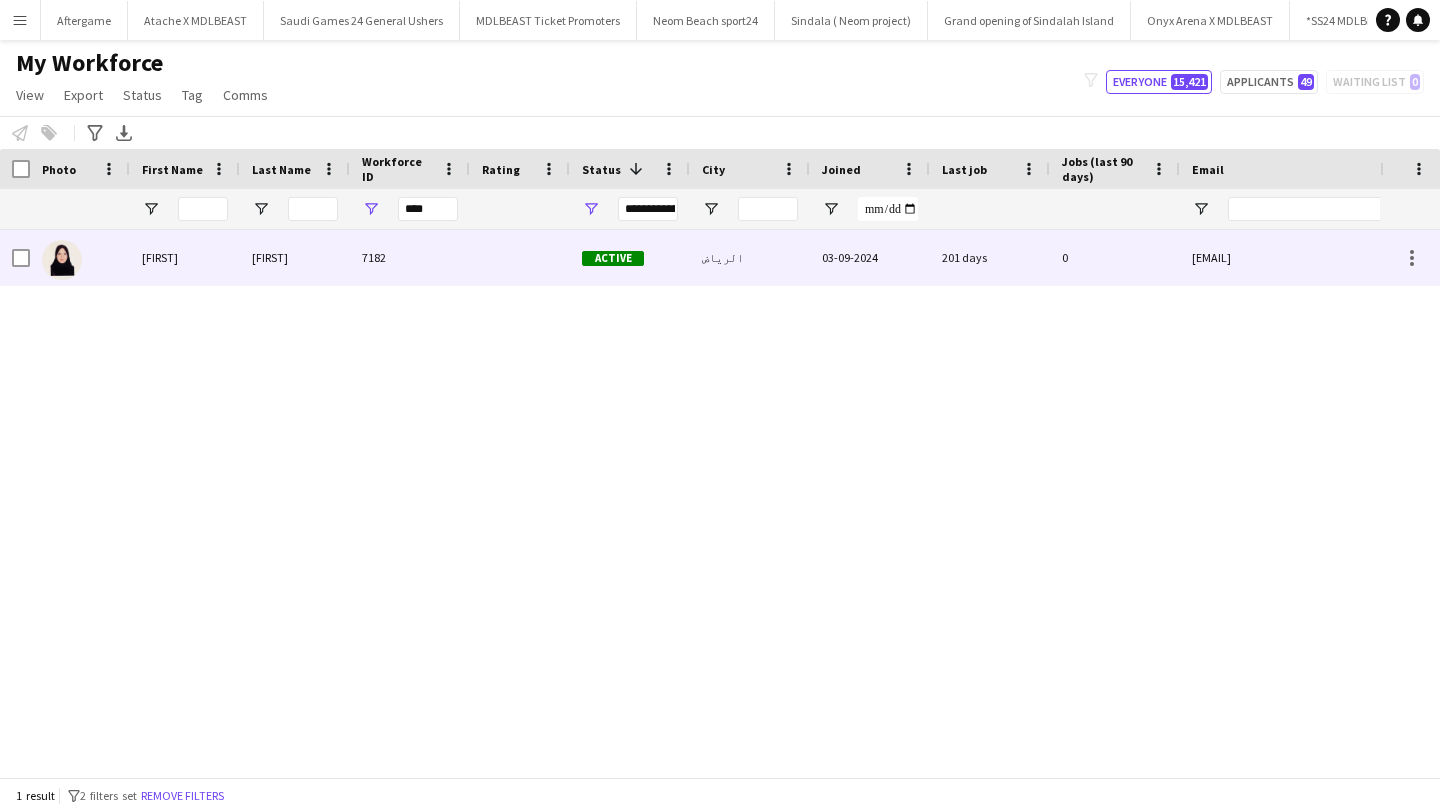scroll, scrollTop: 0, scrollLeft: 0, axis: both 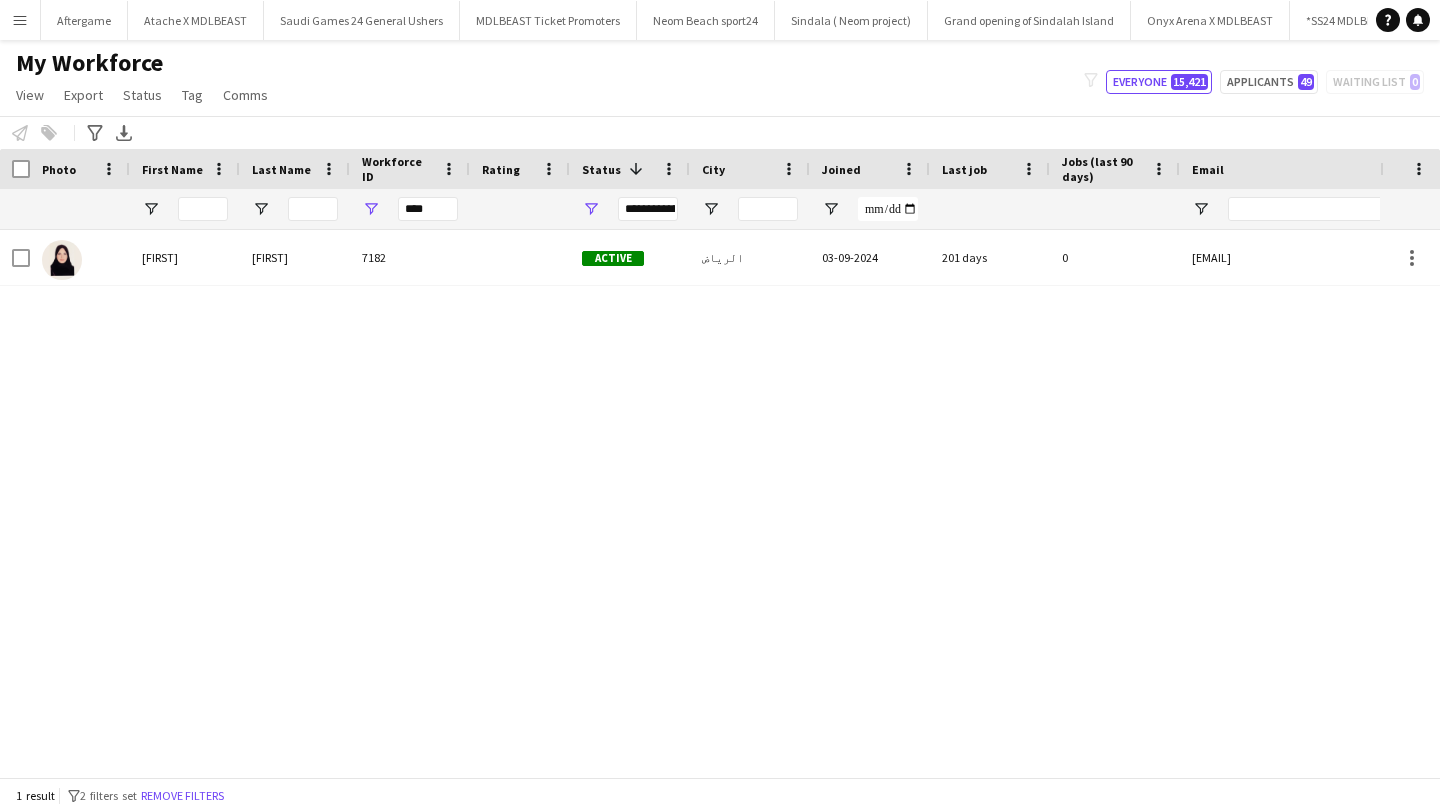 click on "**********" at bounding box center (648, 209) 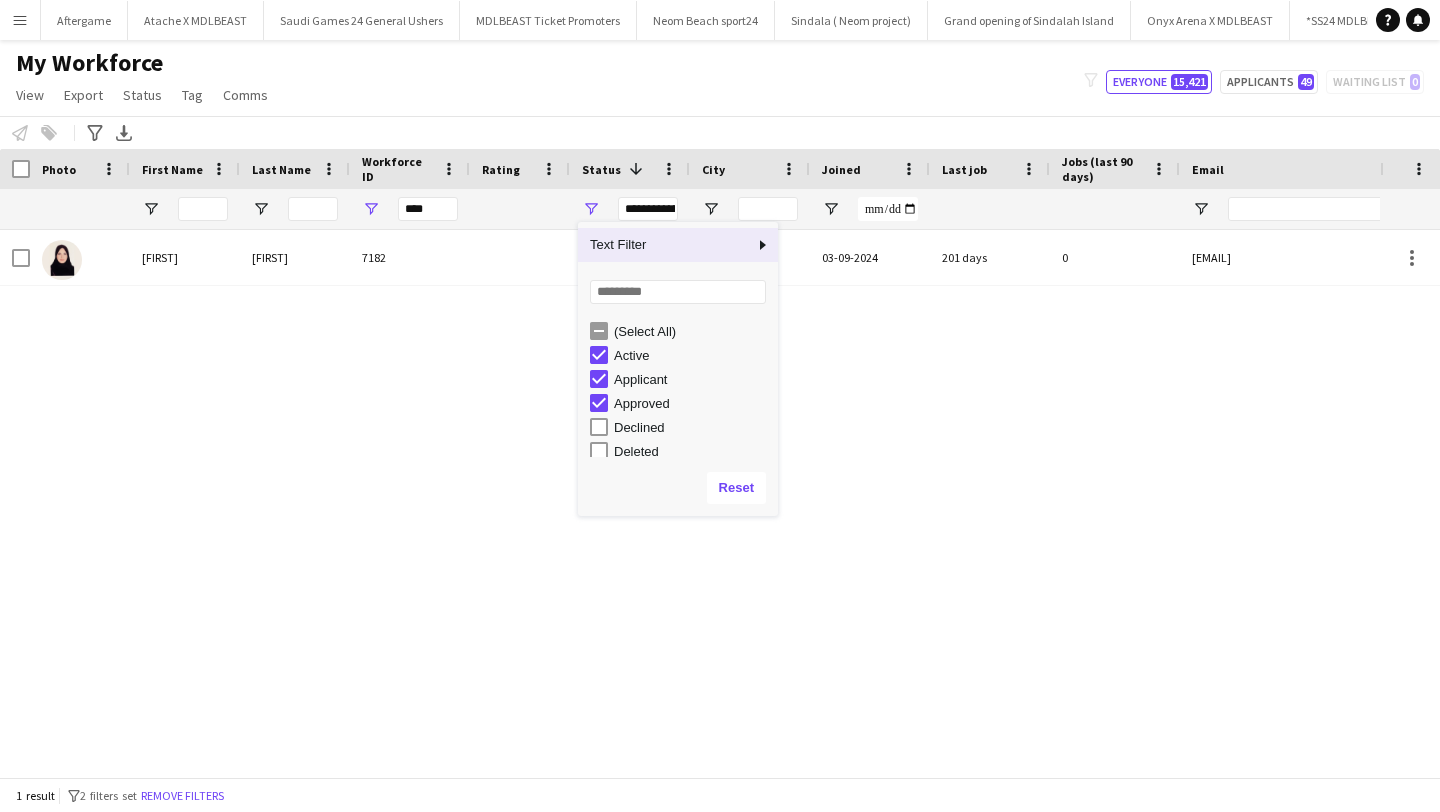 click on "**********" at bounding box center [648, 209] 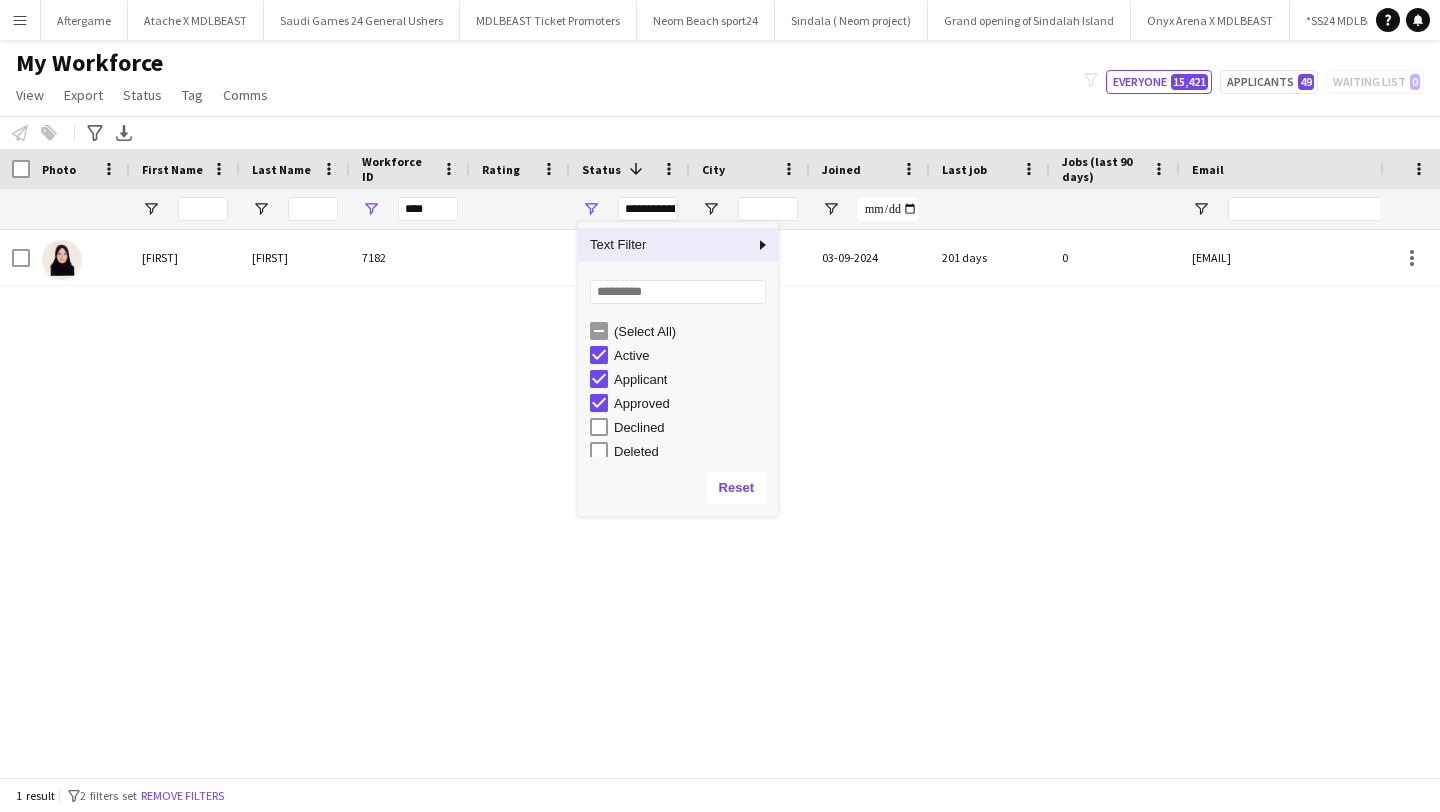 click on "**********" at bounding box center [648, 209] 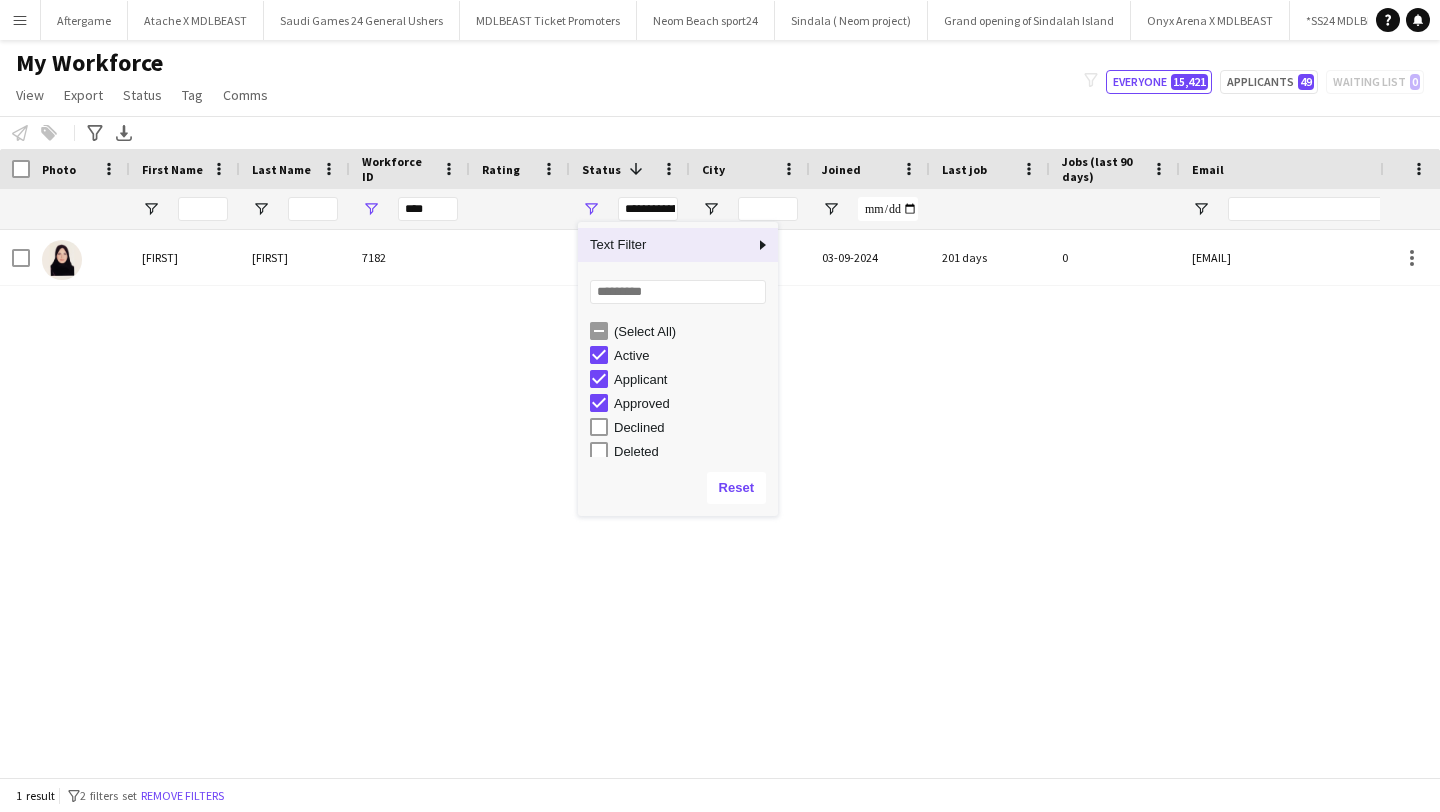 click on "**********" at bounding box center [648, 209] 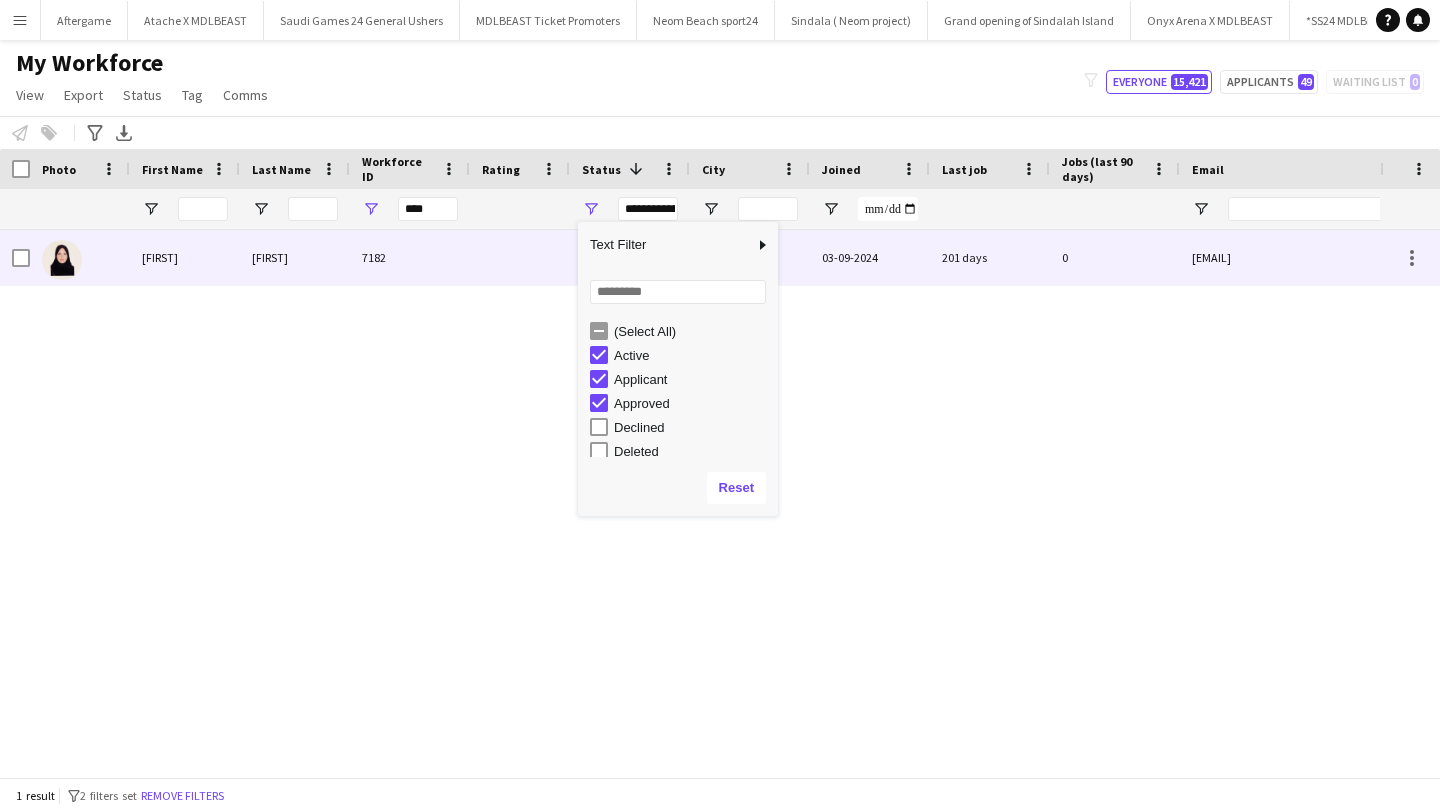 click on "03-09-2024" at bounding box center (870, 257) 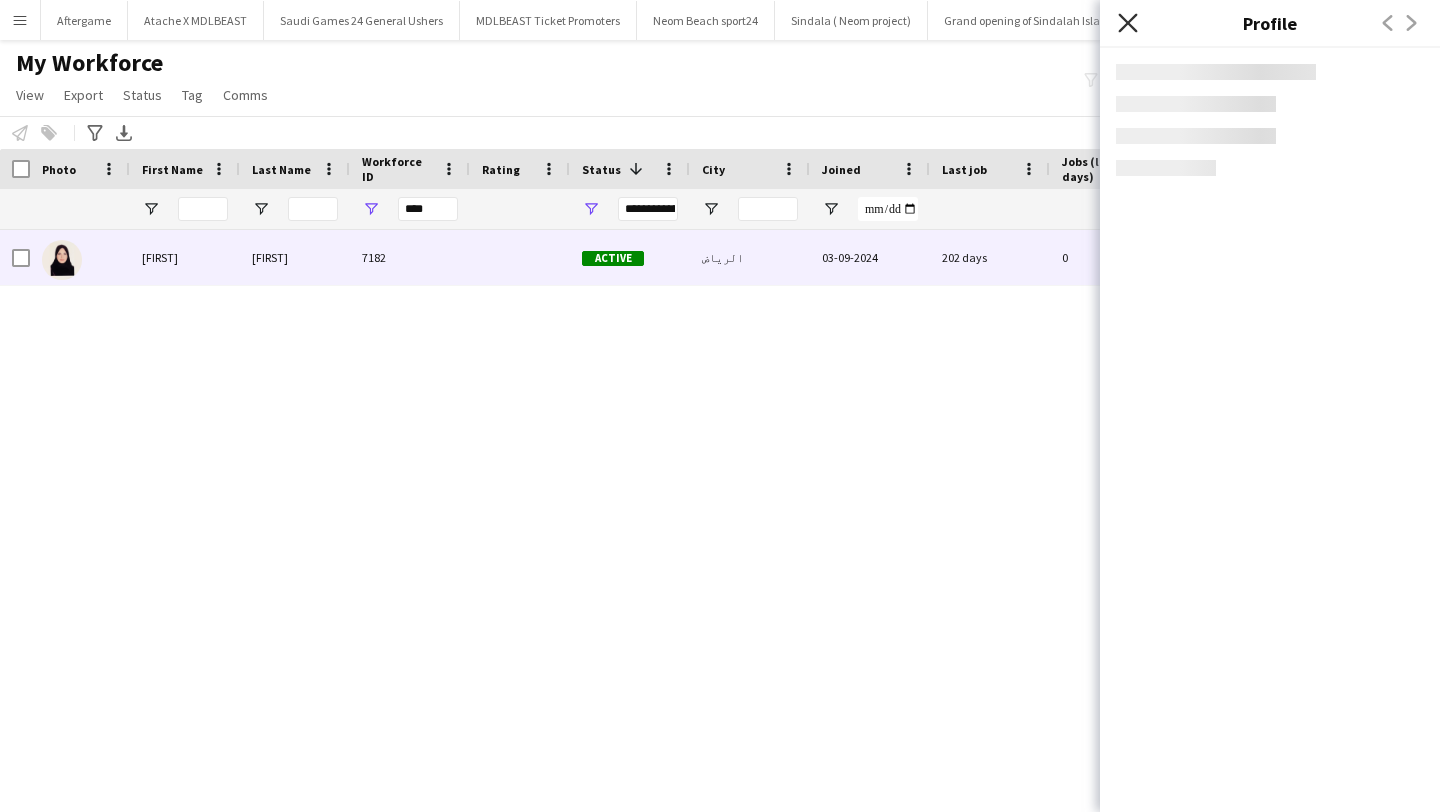 click 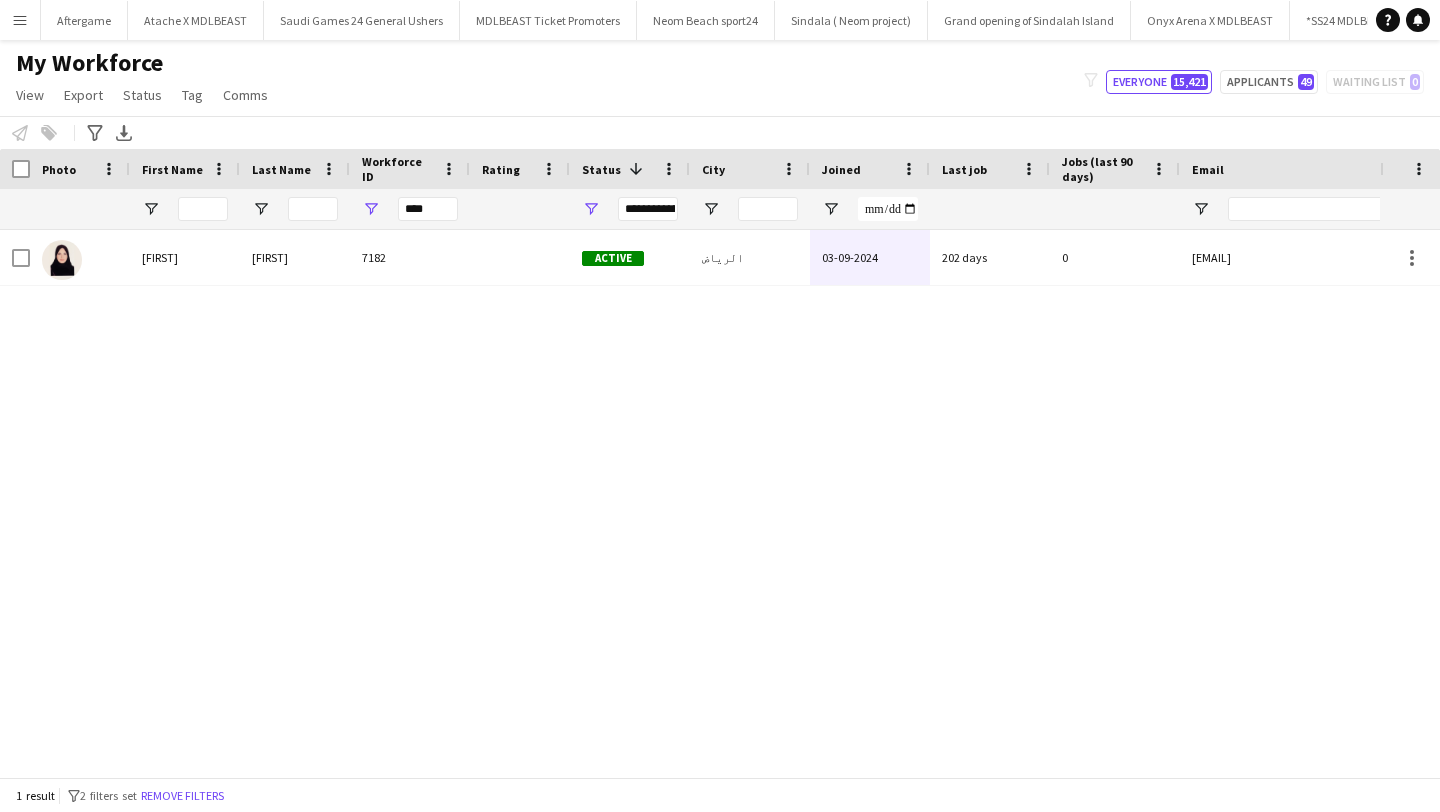 scroll, scrollTop: 0, scrollLeft: 149, axis: horizontal 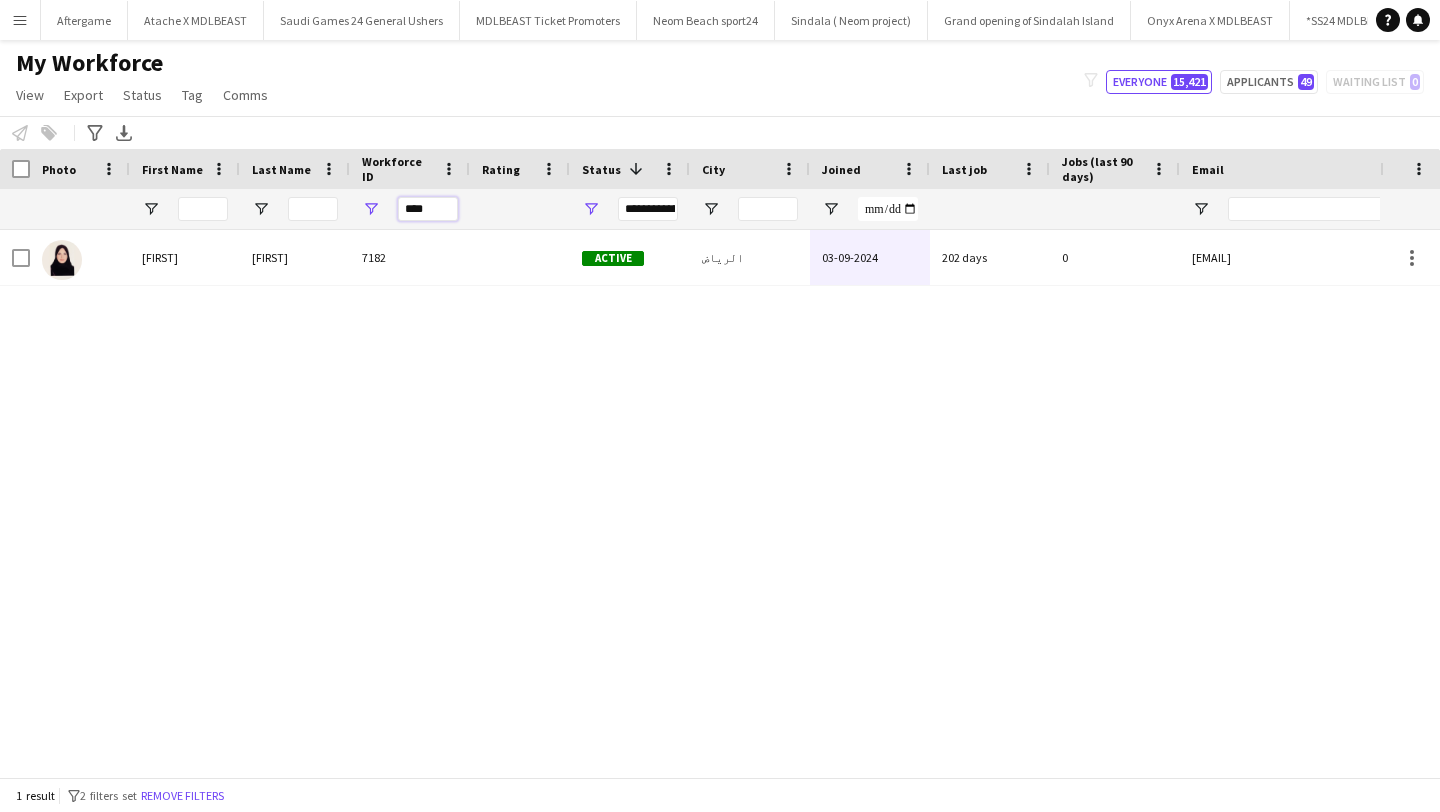 click on "****" at bounding box center [428, 209] 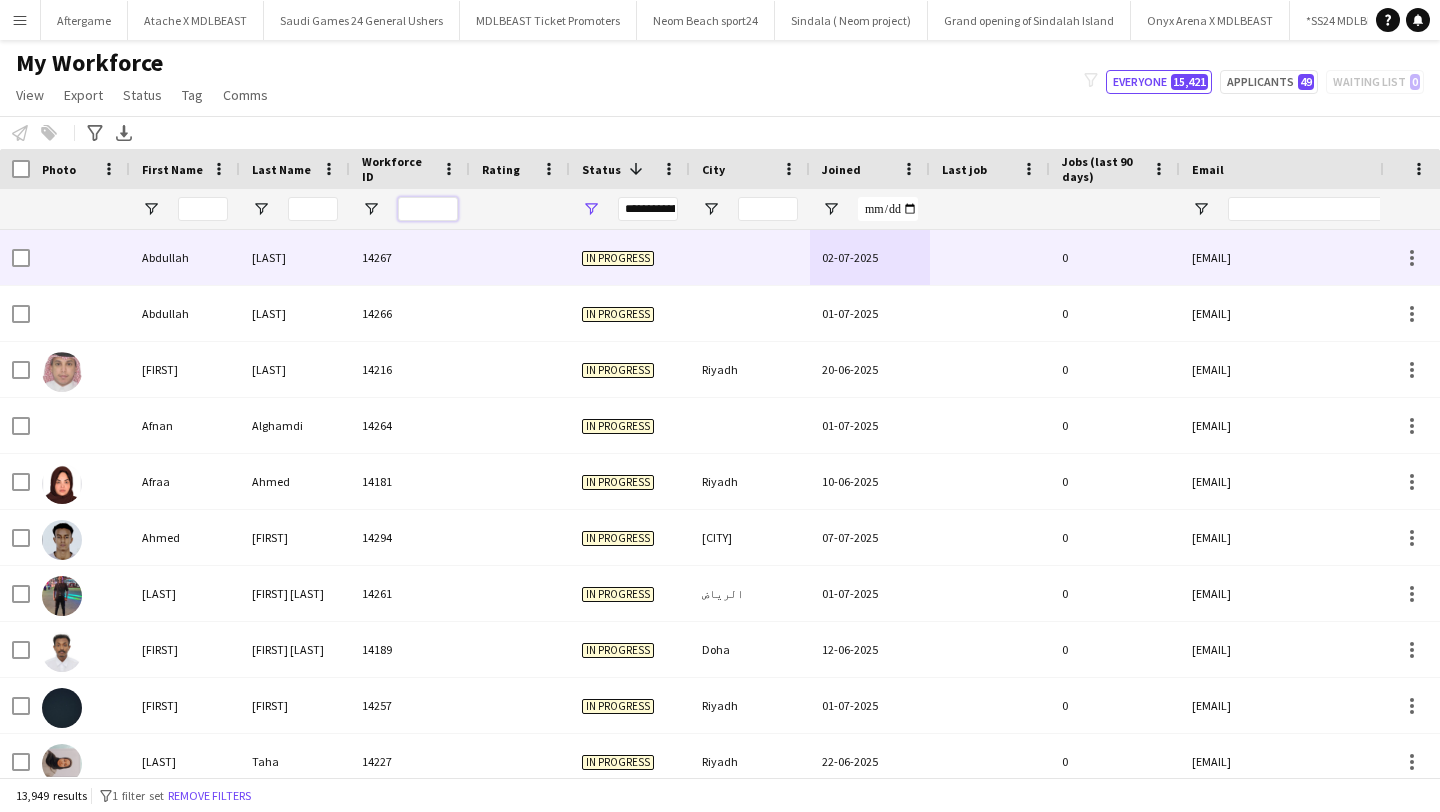 scroll, scrollTop: 0, scrollLeft: 474, axis: horizontal 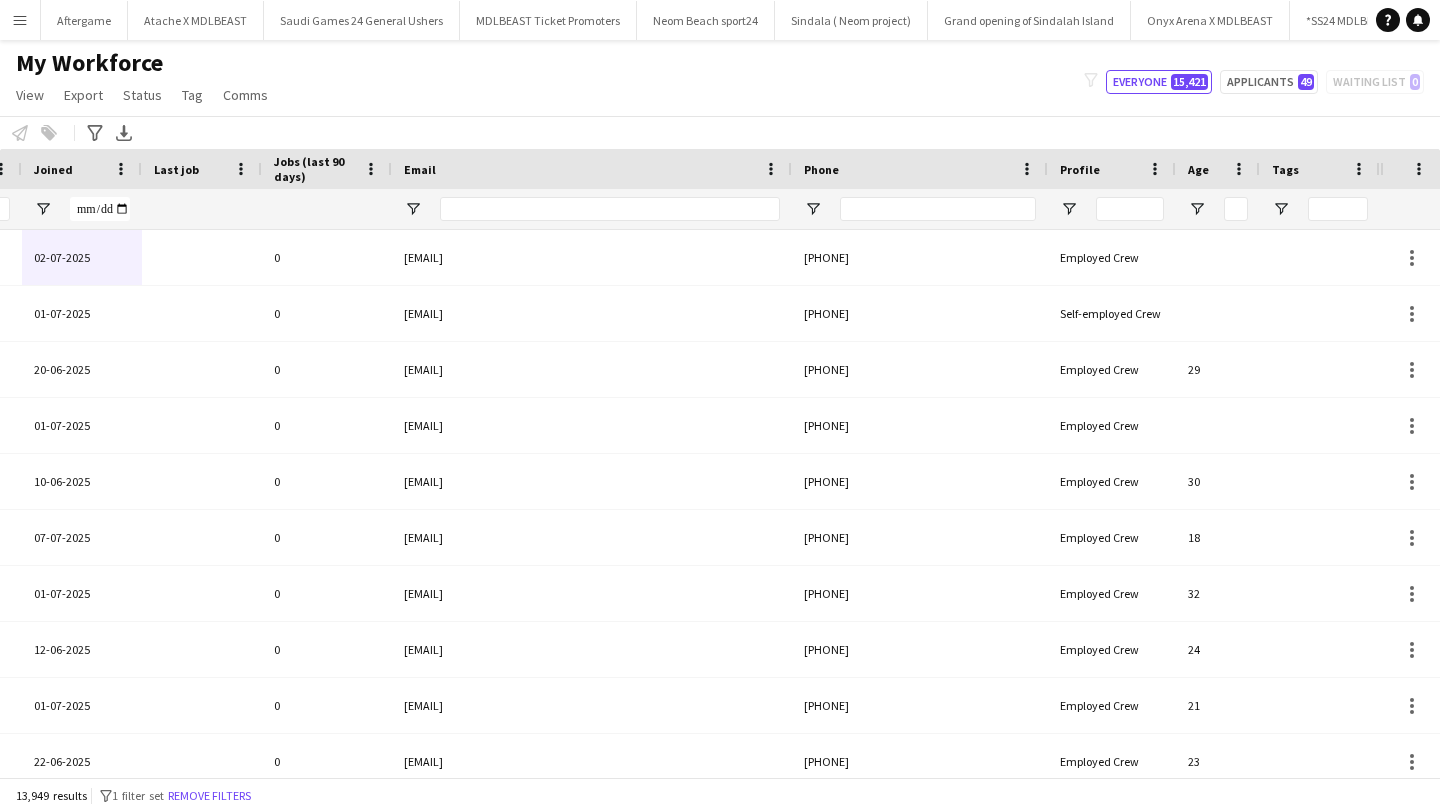 type 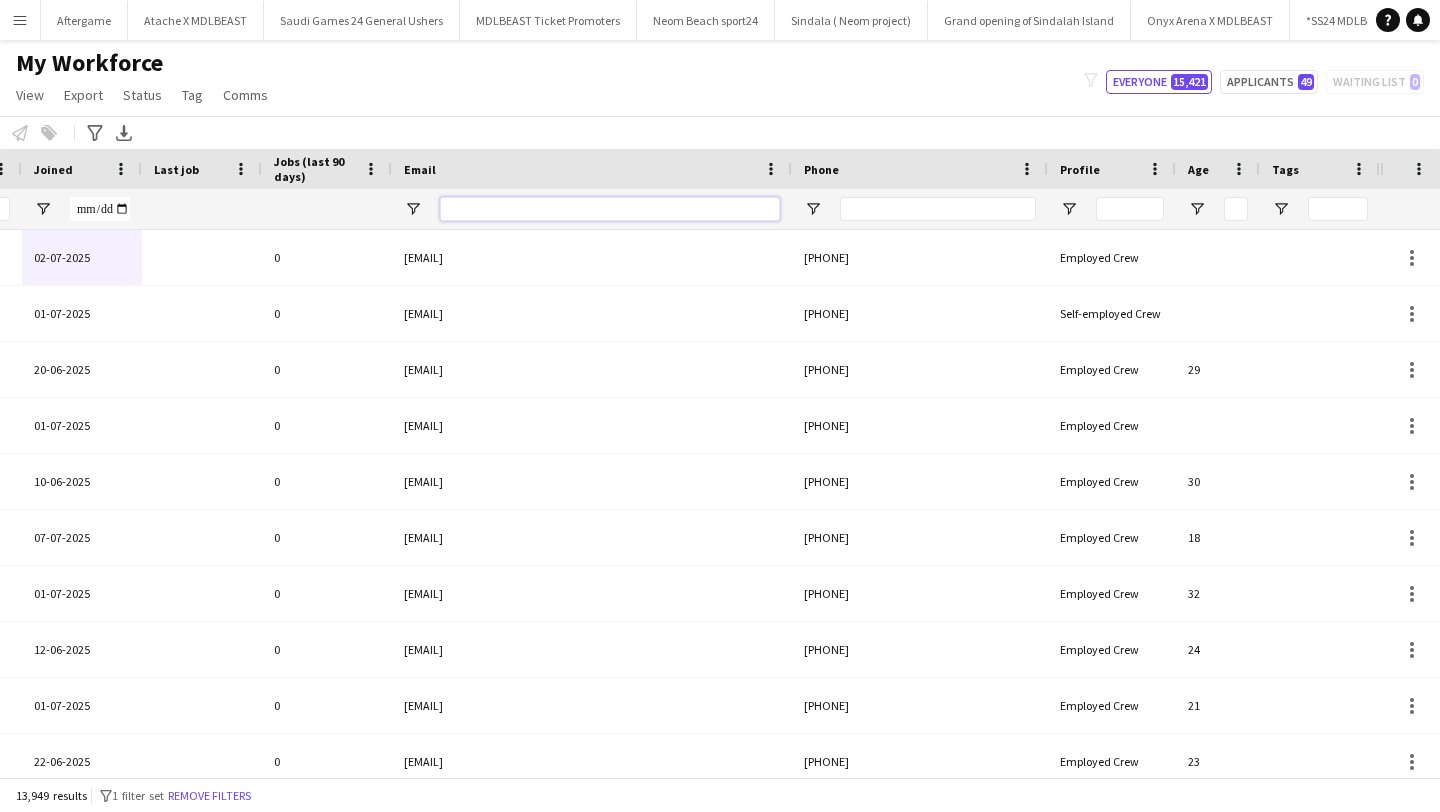click at bounding box center (610, 209) 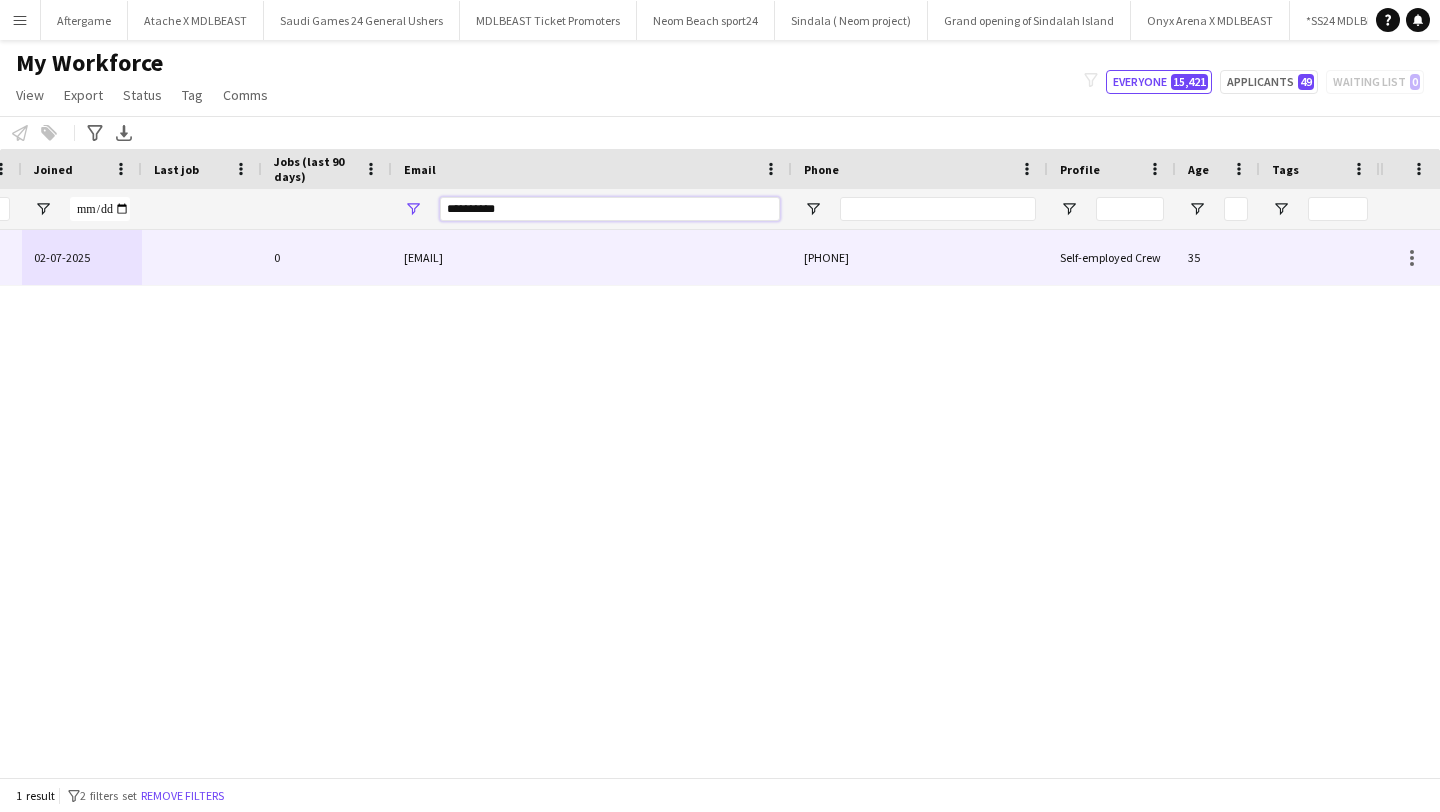 type on "**********" 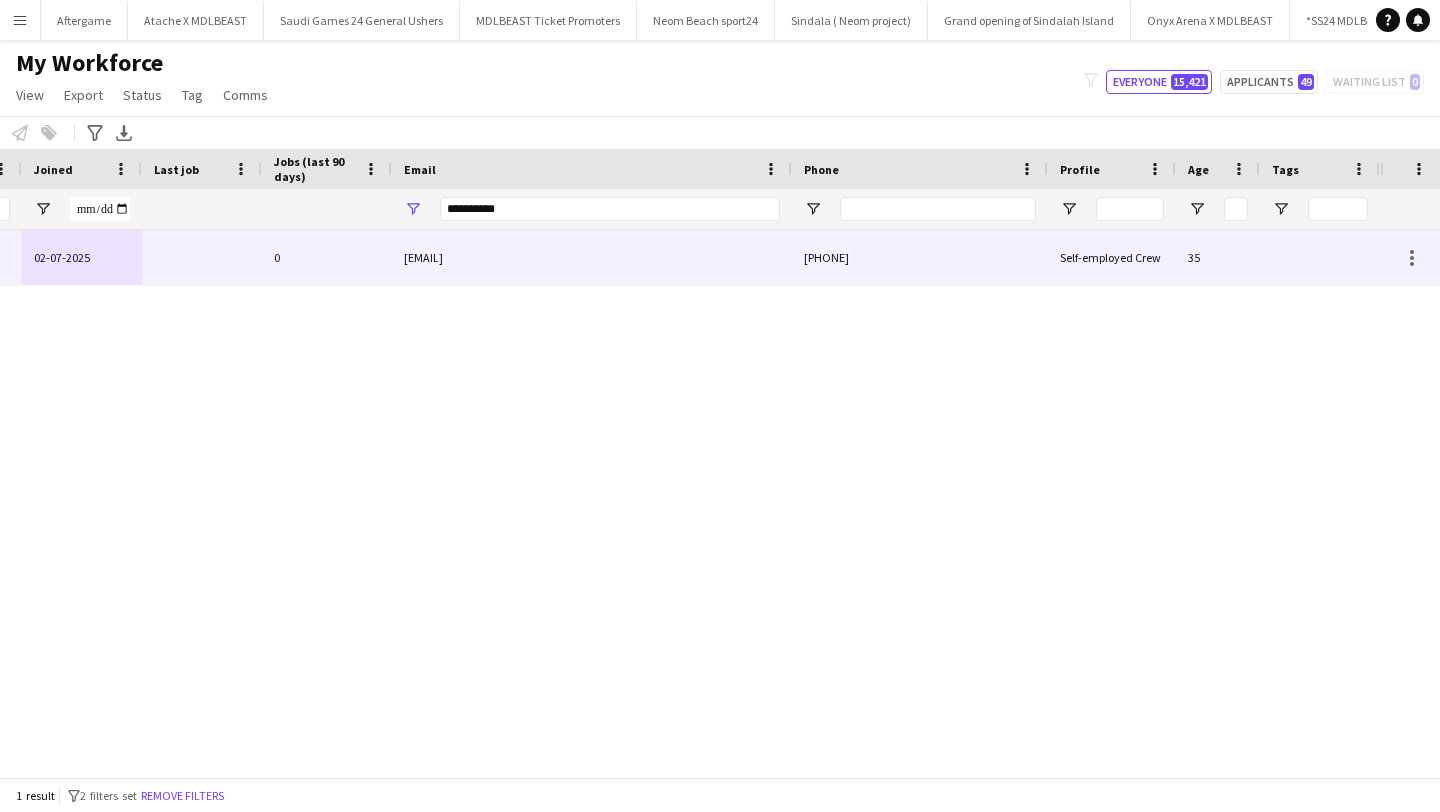 click on "azoz7azoz@example.com" at bounding box center [592, 257] 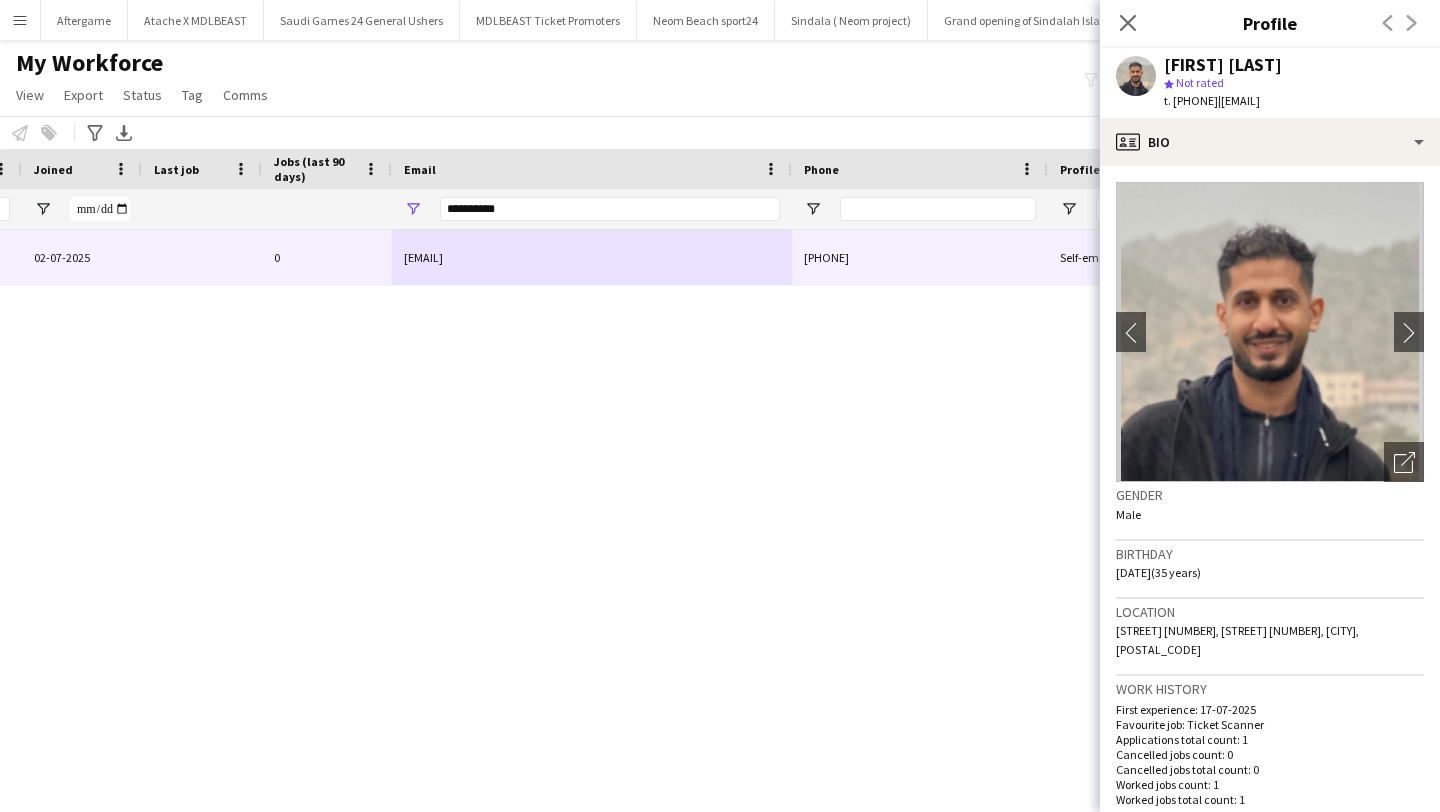 drag, startPoint x: 1166, startPoint y: 64, endPoint x: 1311, endPoint y: 72, distance: 145.22052 